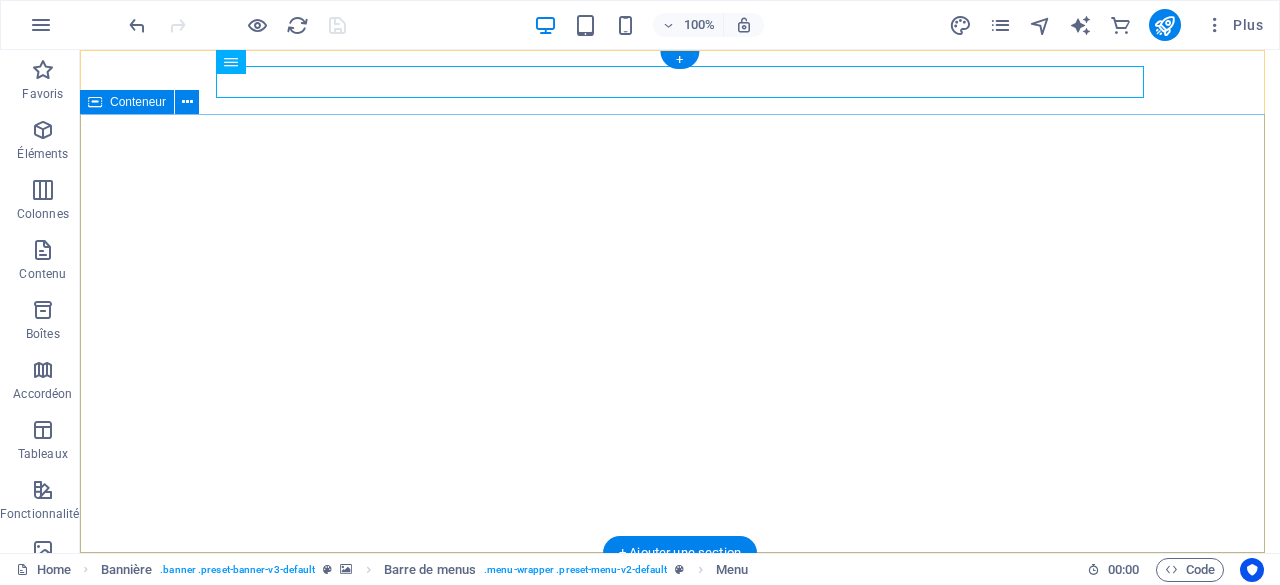 scroll, scrollTop: 0, scrollLeft: 0, axis: both 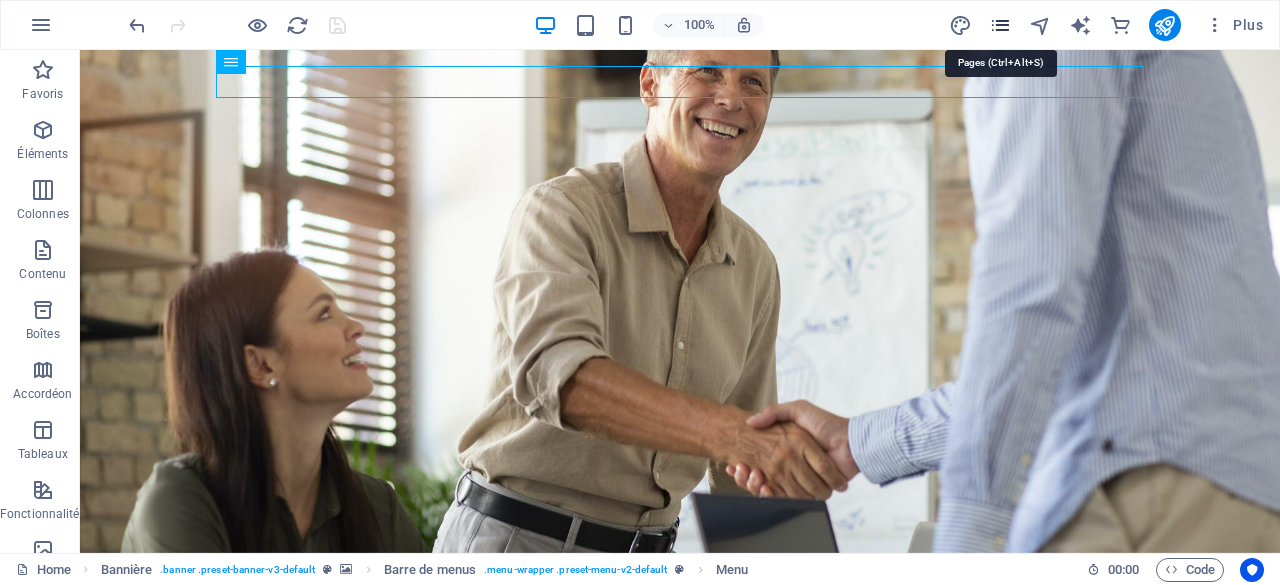 click at bounding box center [1000, 25] 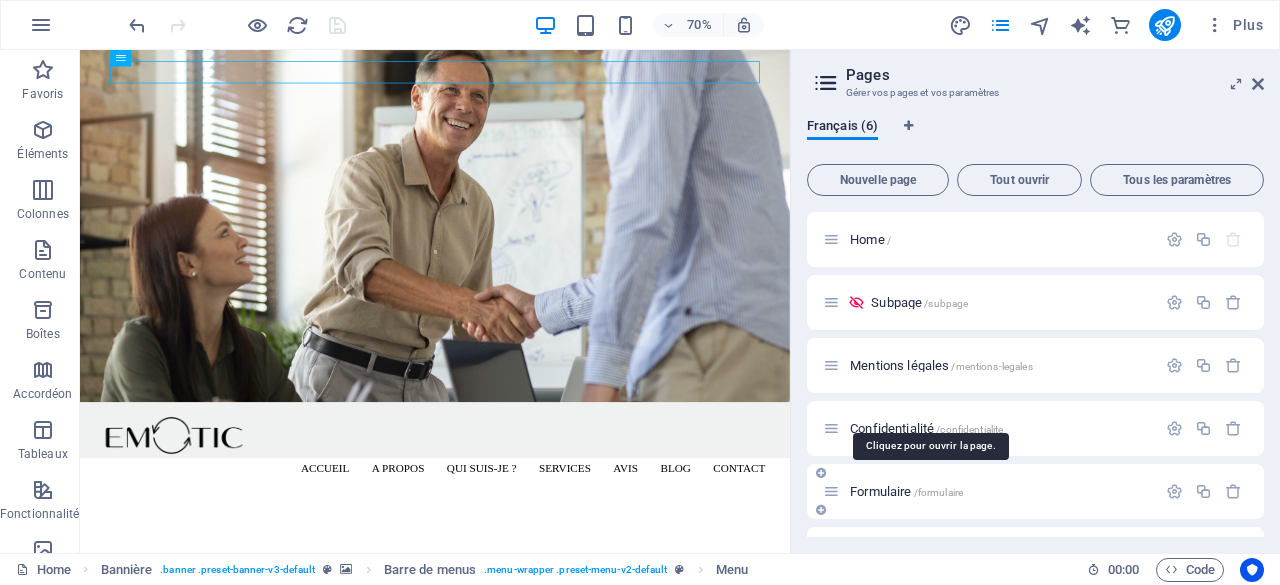 scroll, scrollTop: 52, scrollLeft: 0, axis: vertical 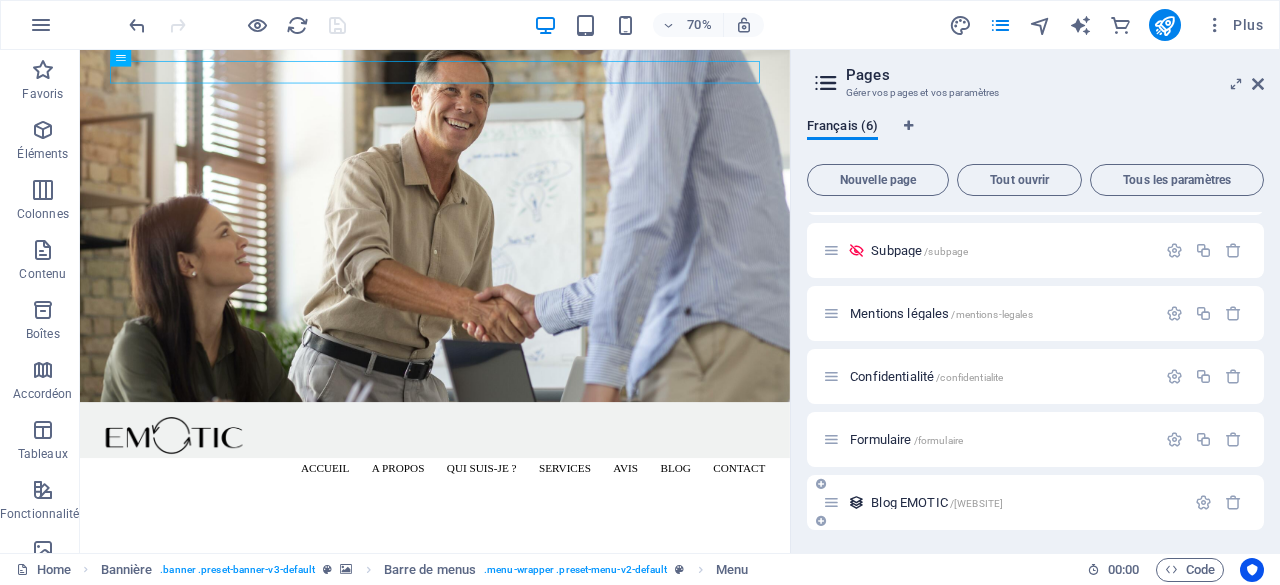 click on "Blog EMOTIC /[WEBSITE]" at bounding box center [1004, 502] 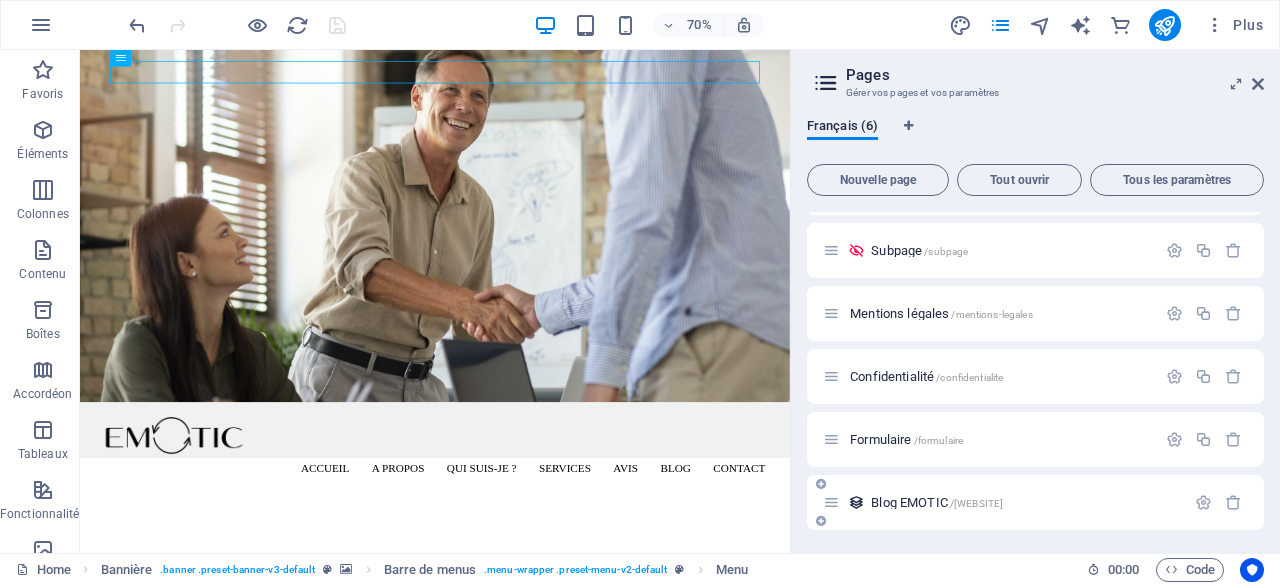 click on "Blog EMOTIC /[WEBSITE]" at bounding box center [937, 502] 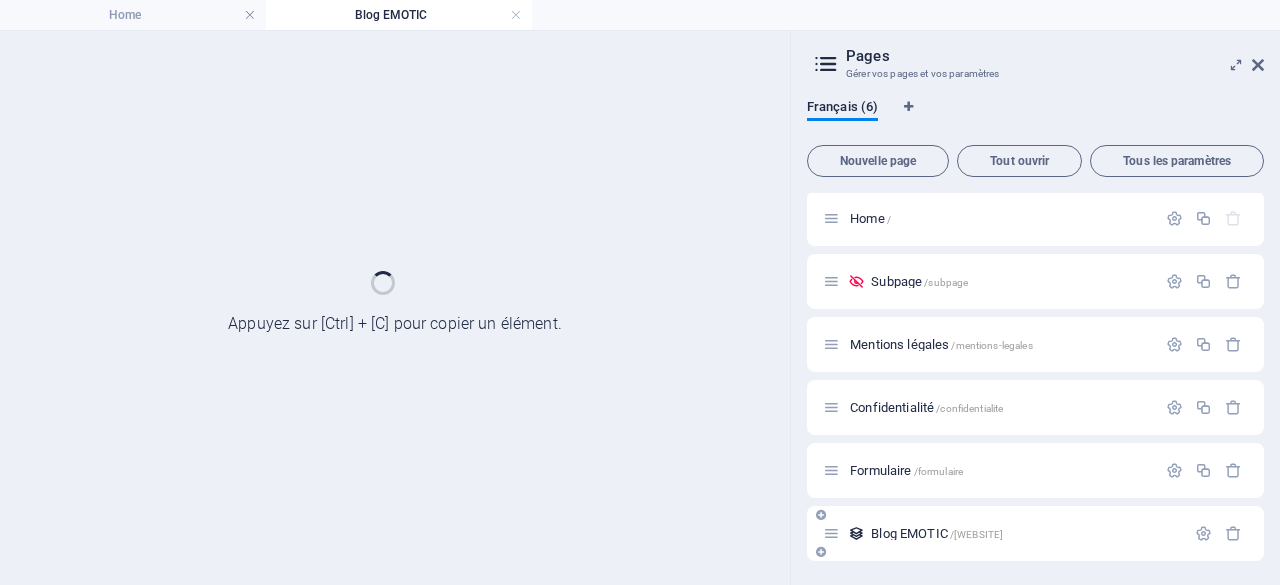 scroll, scrollTop: 1, scrollLeft: 0, axis: vertical 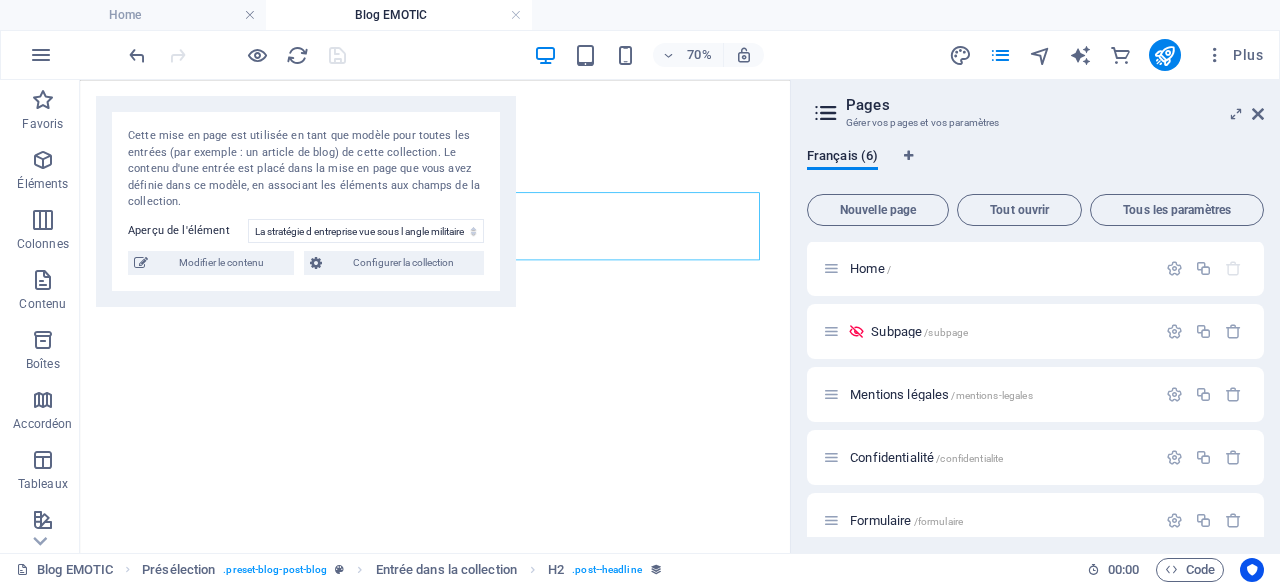 select on "[ID]" 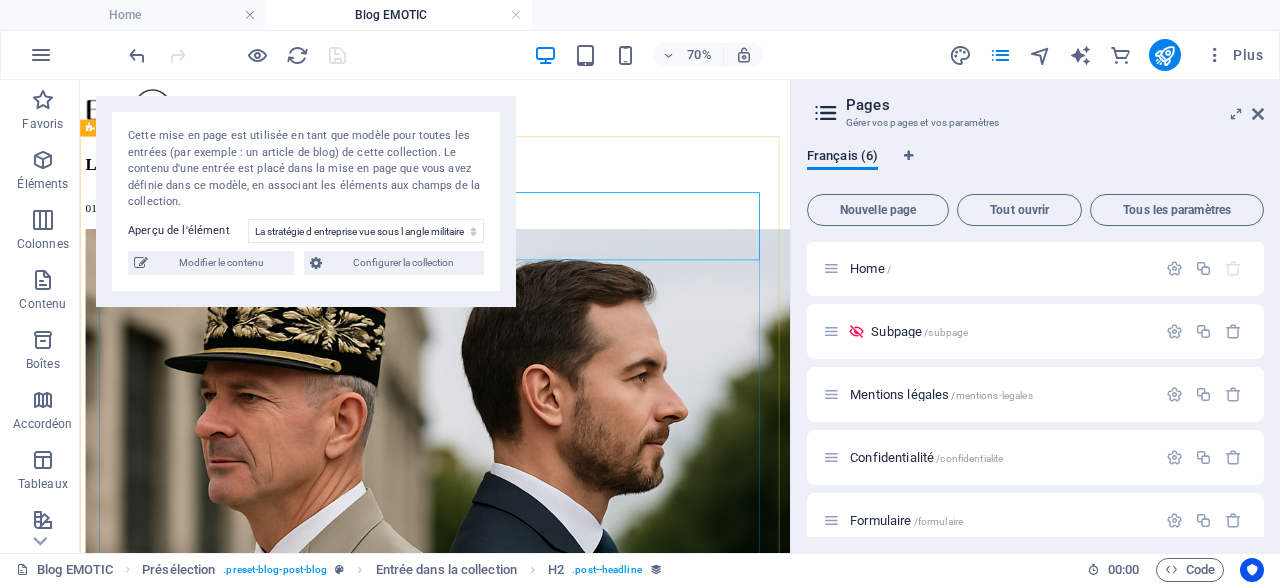 scroll, scrollTop: 0, scrollLeft: 0, axis: both 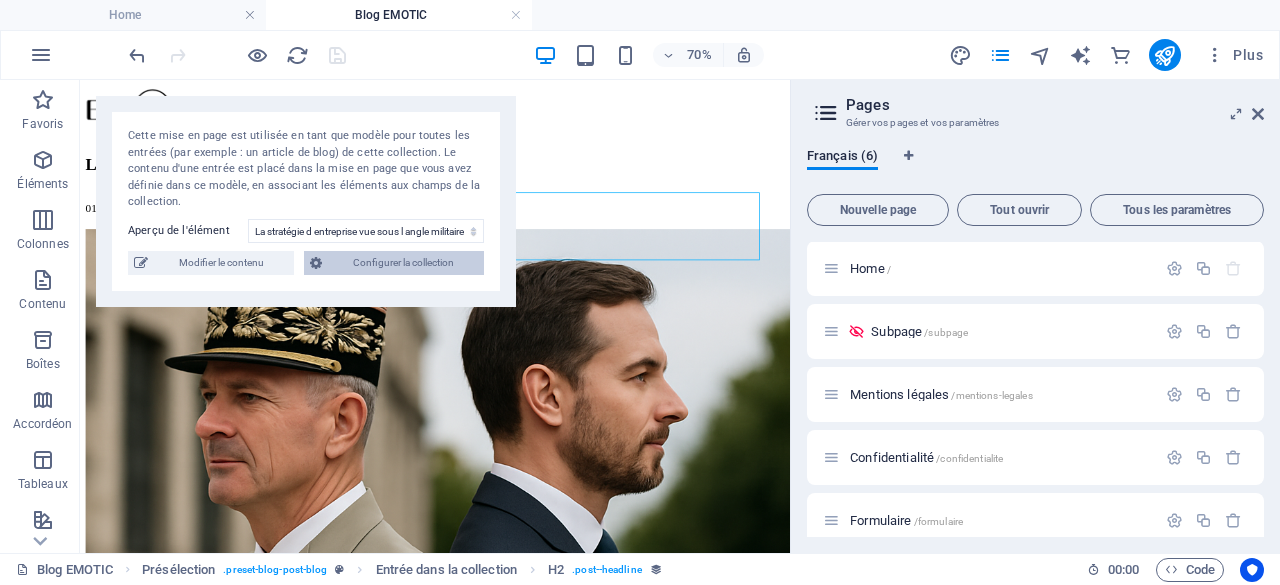 click on "Configurer la collection" at bounding box center (403, 263) 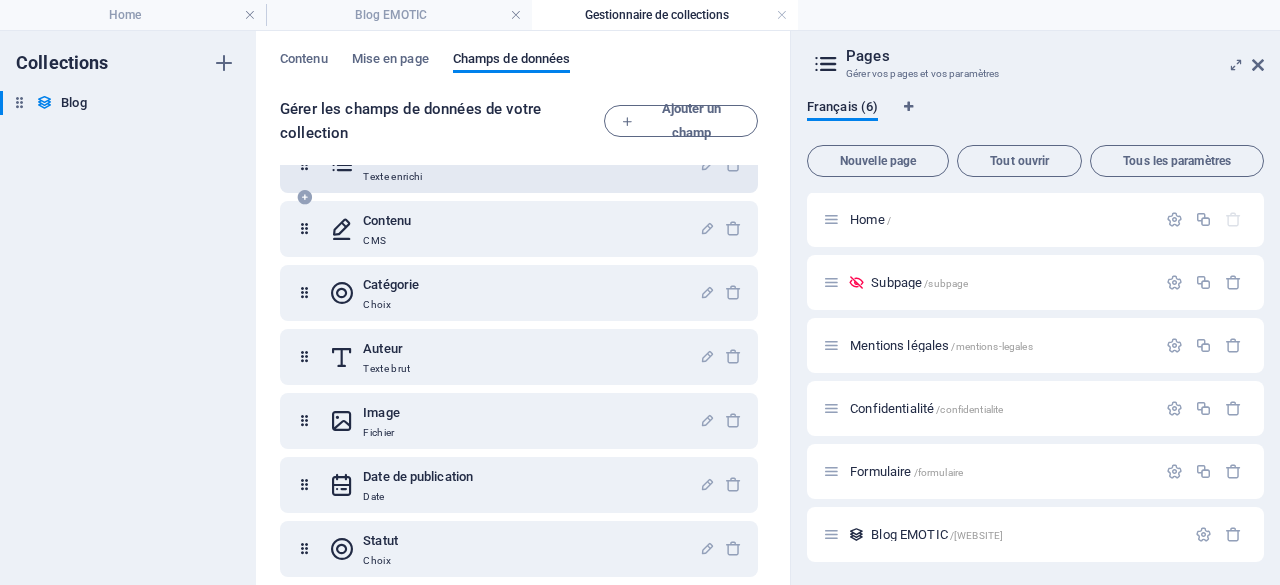 scroll, scrollTop: 0, scrollLeft: 0, axis: both 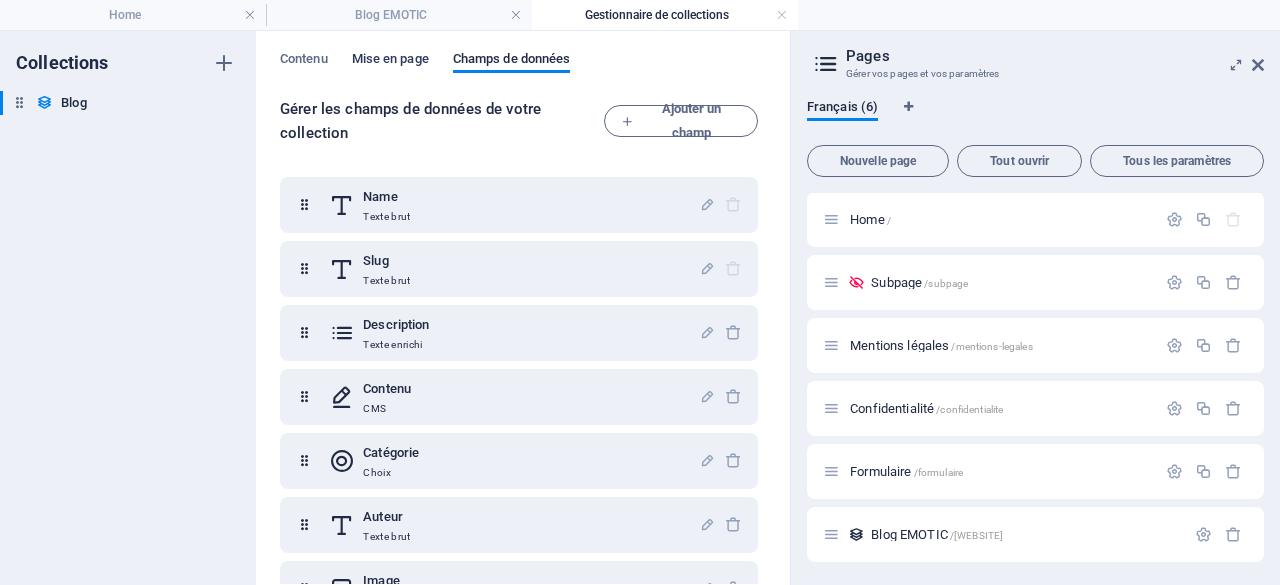 click on "Mise en page" at bounding box center [390, 61] 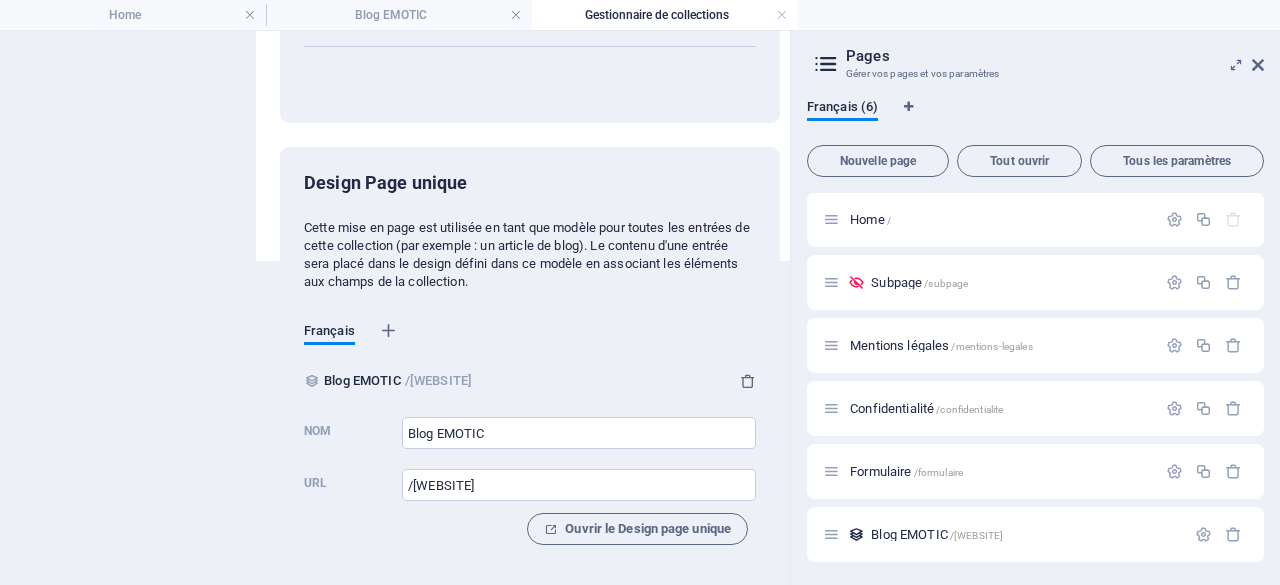scroll, scrollTop: 0, scrollLeft: 0, axis: both 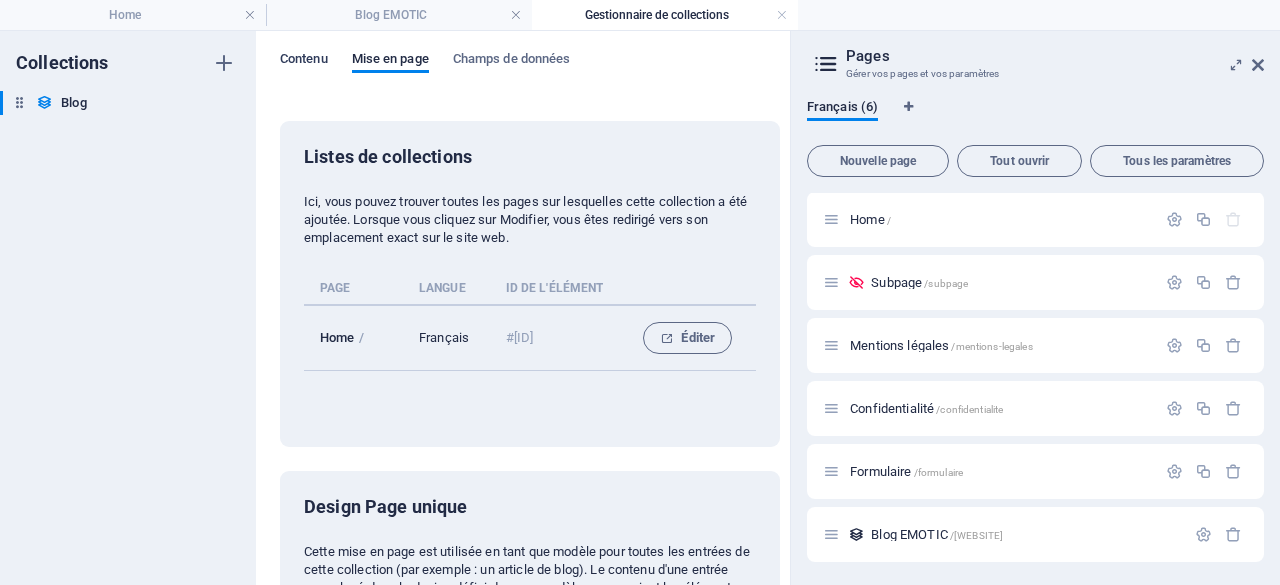 click on "Contenu" at bounding box center (304, 61) 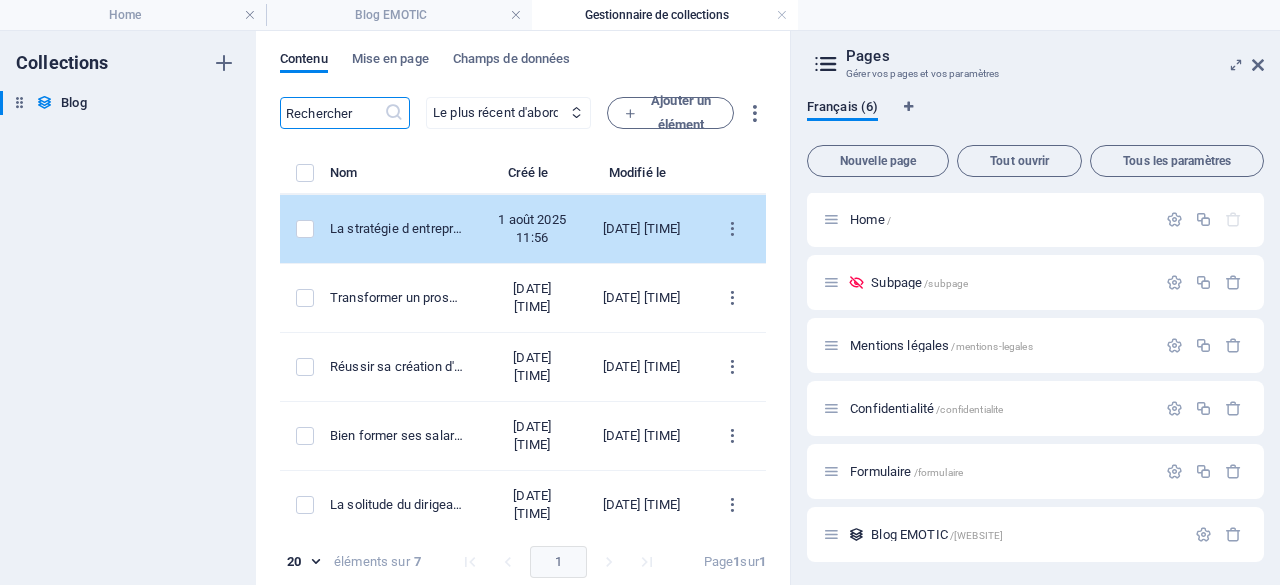 scroll, scrollTop: 421, scrollLeft: 0, axis: vertical 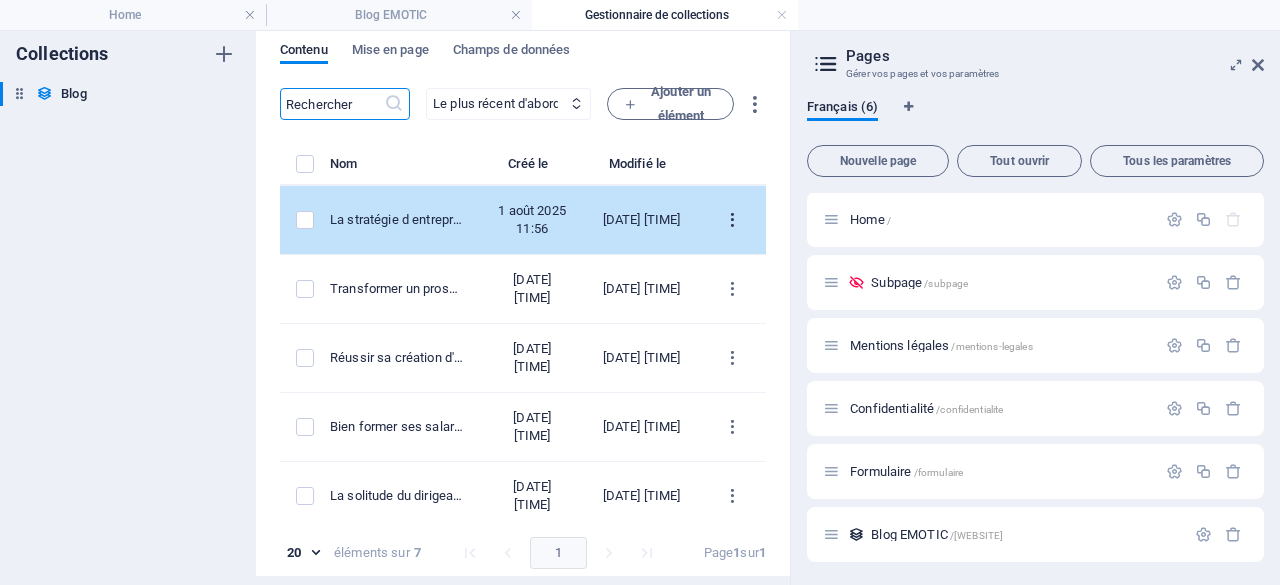 click at bounding box center [732, 220] 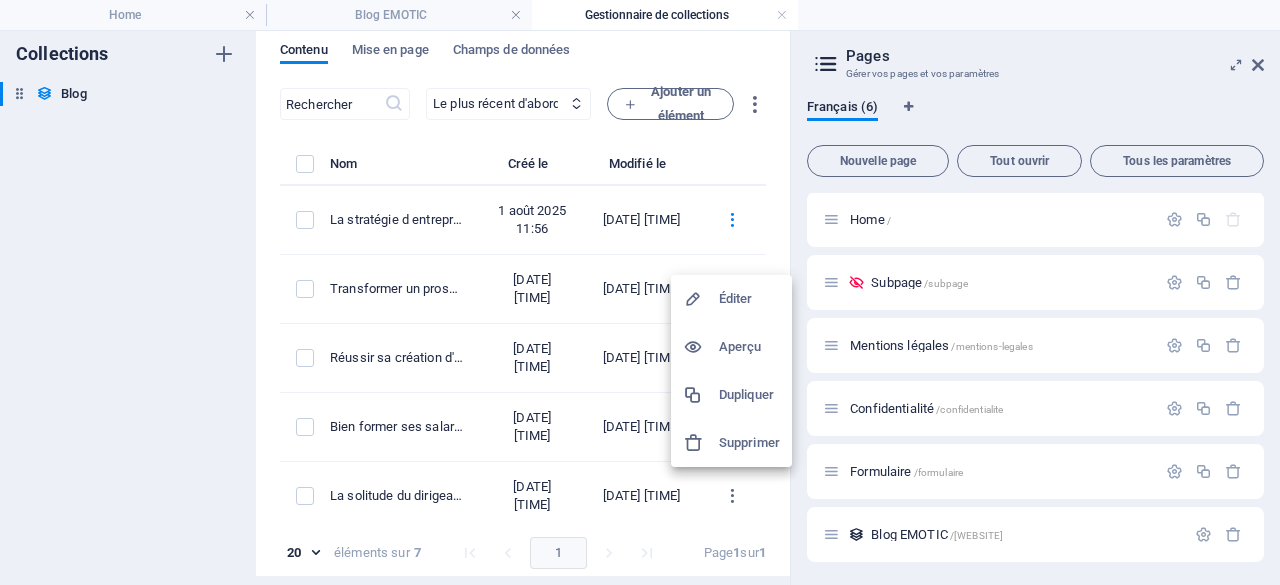 click on "Éditer" at bounding box center (749, 299) 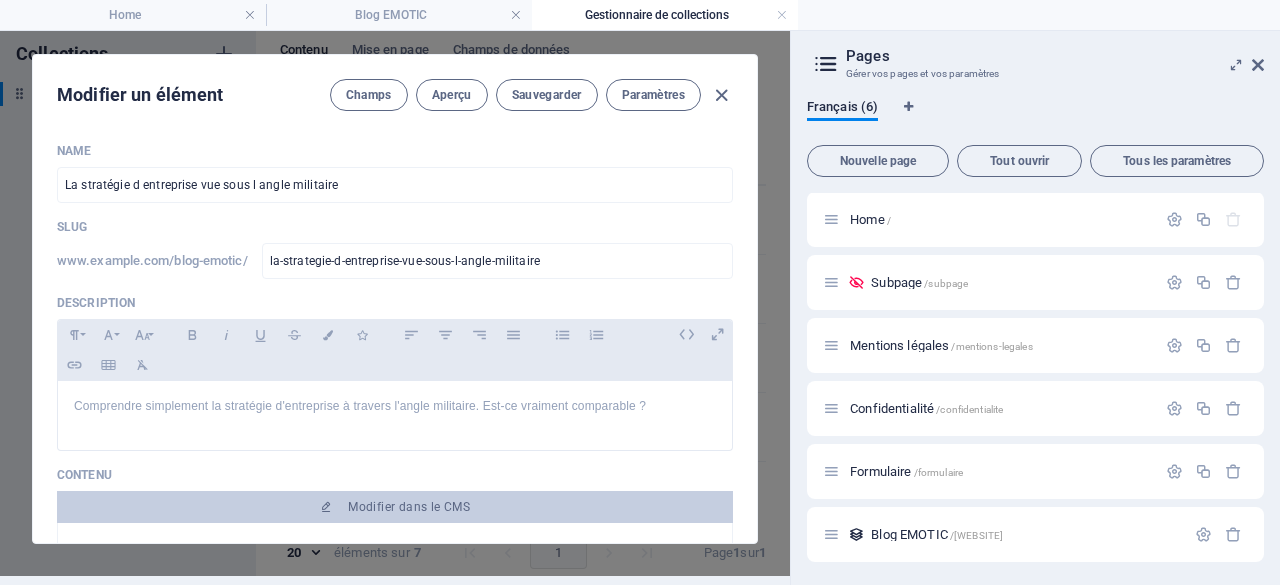 scroll, scrollTop: 0, scrollLeft: 0, axis: both 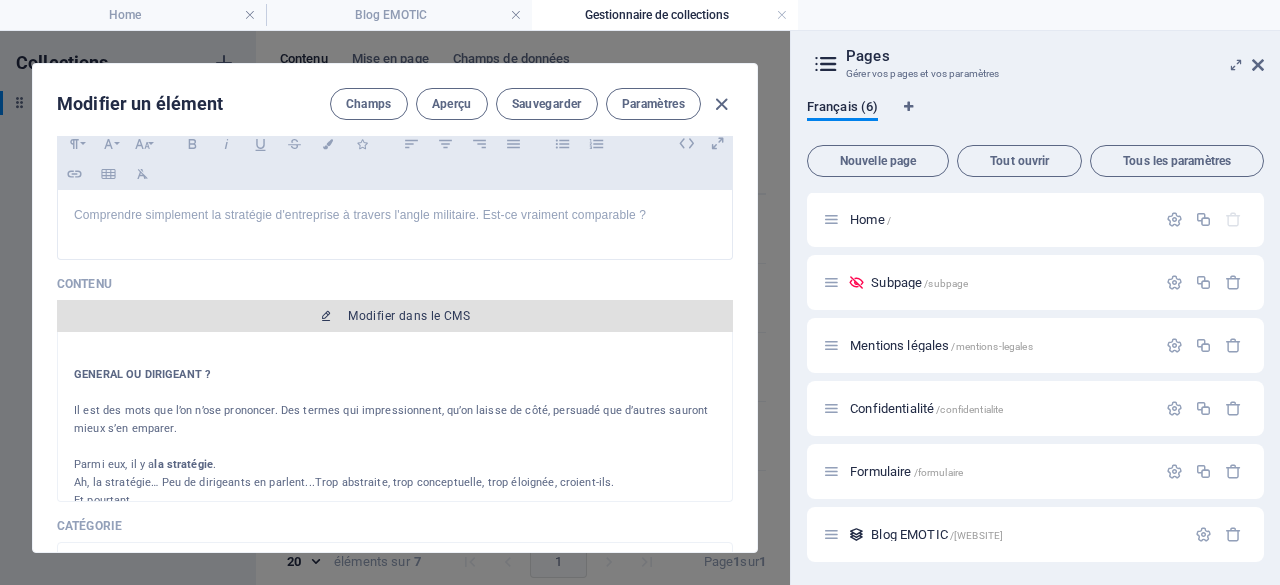 click on "Modifier dans le CMS" at bounding box center [409, 316] 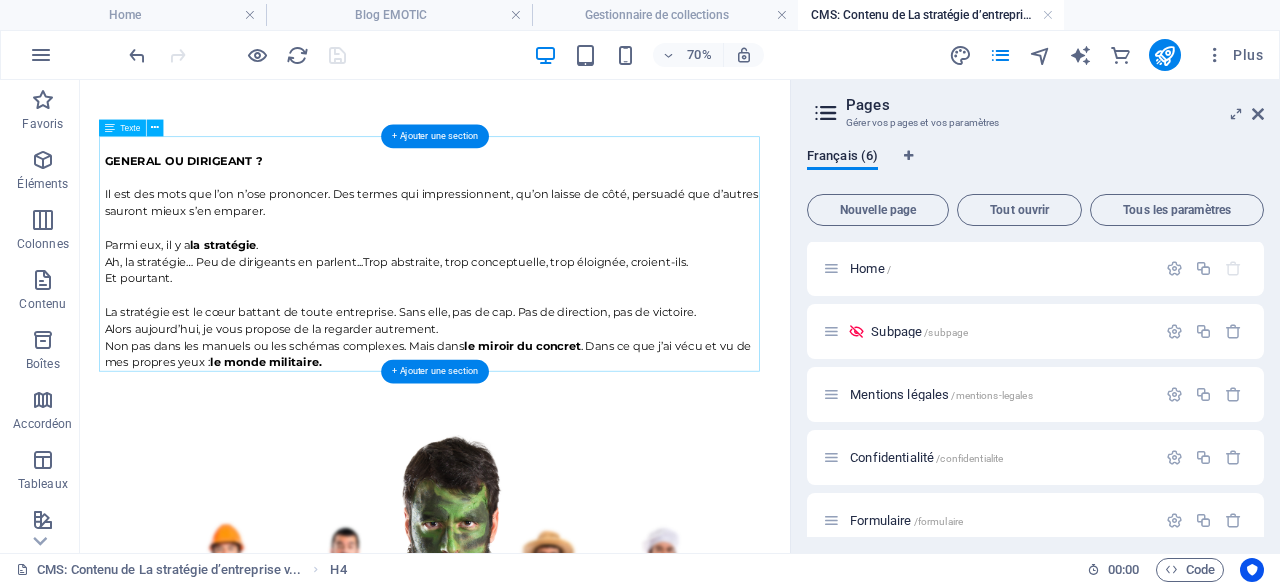 scroll, scrollTop: 200, scrollLeft: 0, axis: vertical 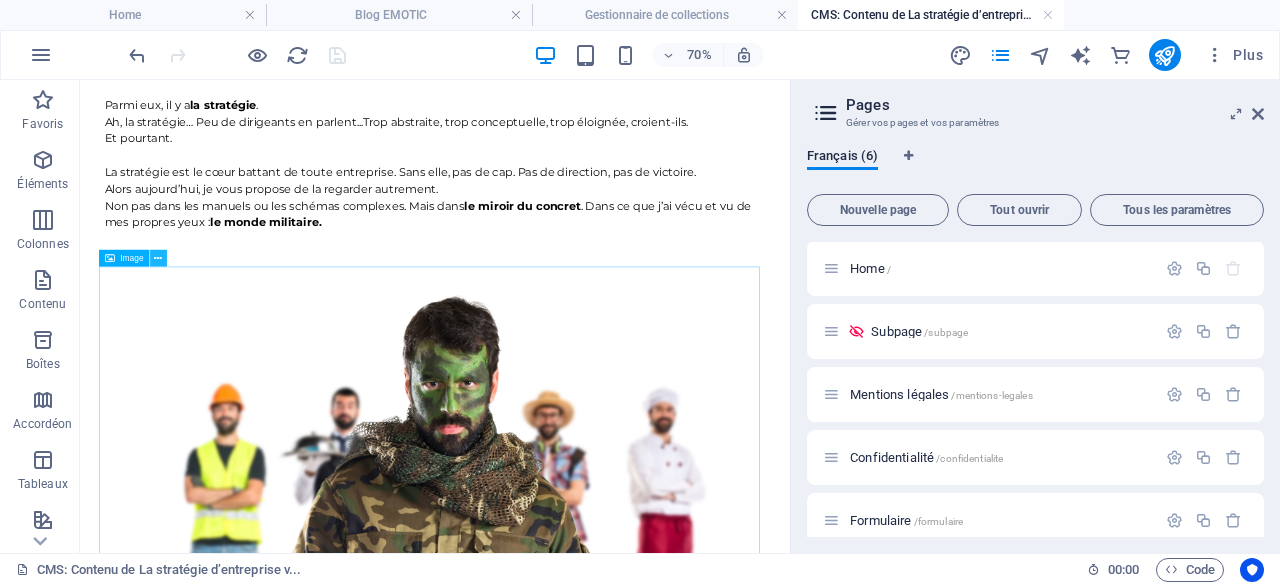 click at bounding box center (158, 257) 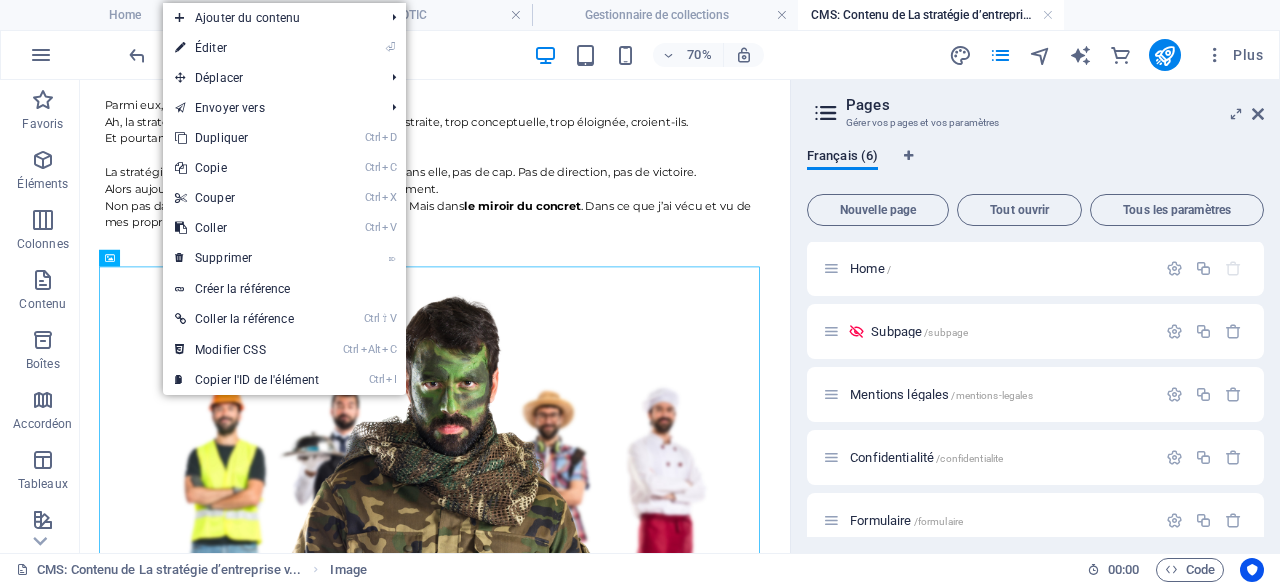 click on "⏎  Éditer" at bounding box center (247, 48) 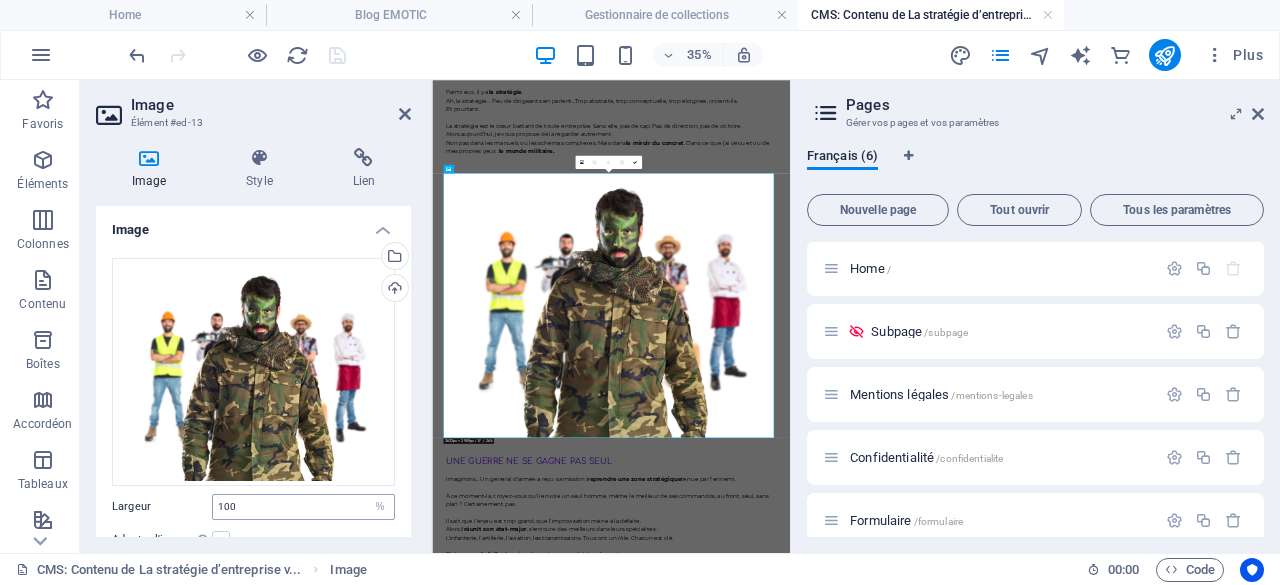 scroll, scrollTop: 200, scrollLeft: 0, axis: vertical 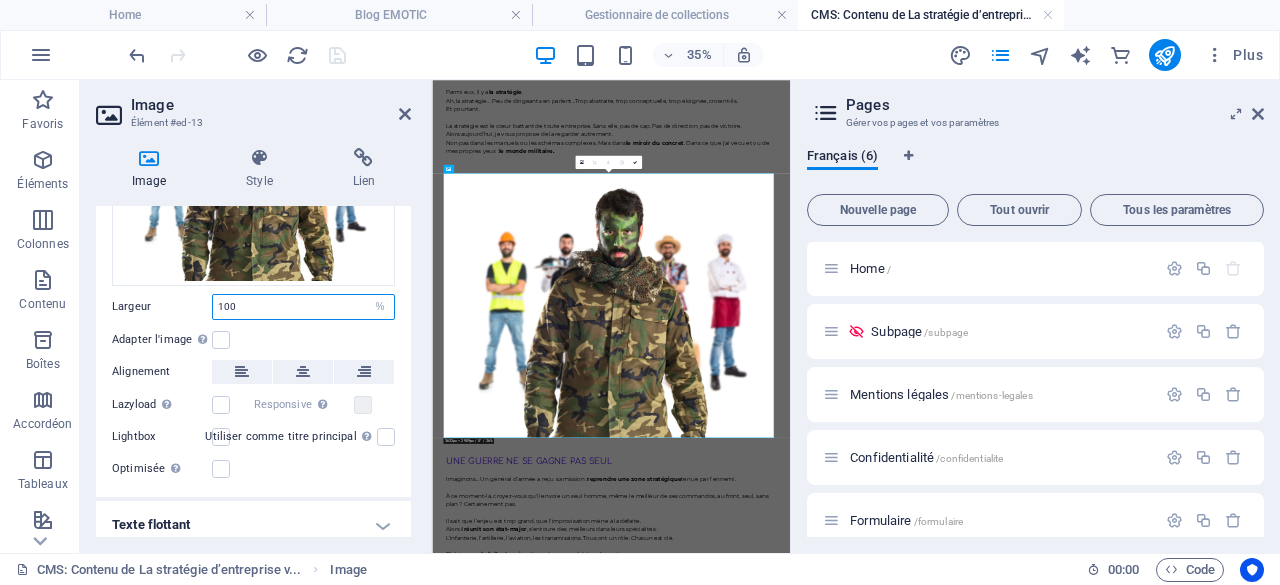 click on "100" at bounding box center (303, 307) 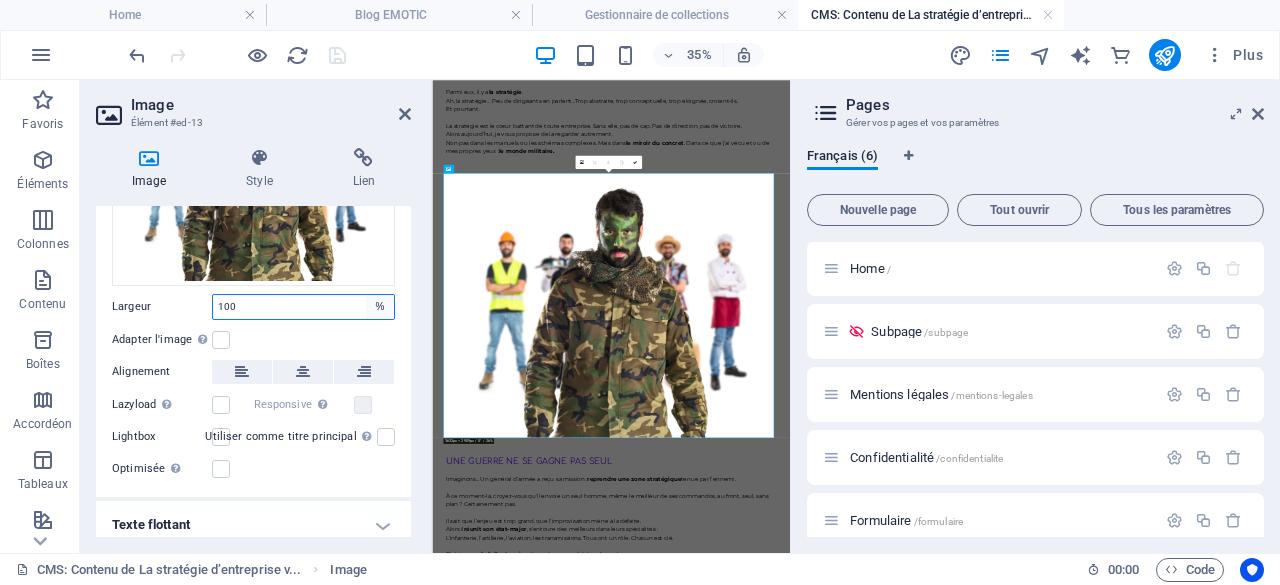 click on "Par défaut auto px rem % em vh vw" at bounding box center (380, 307) 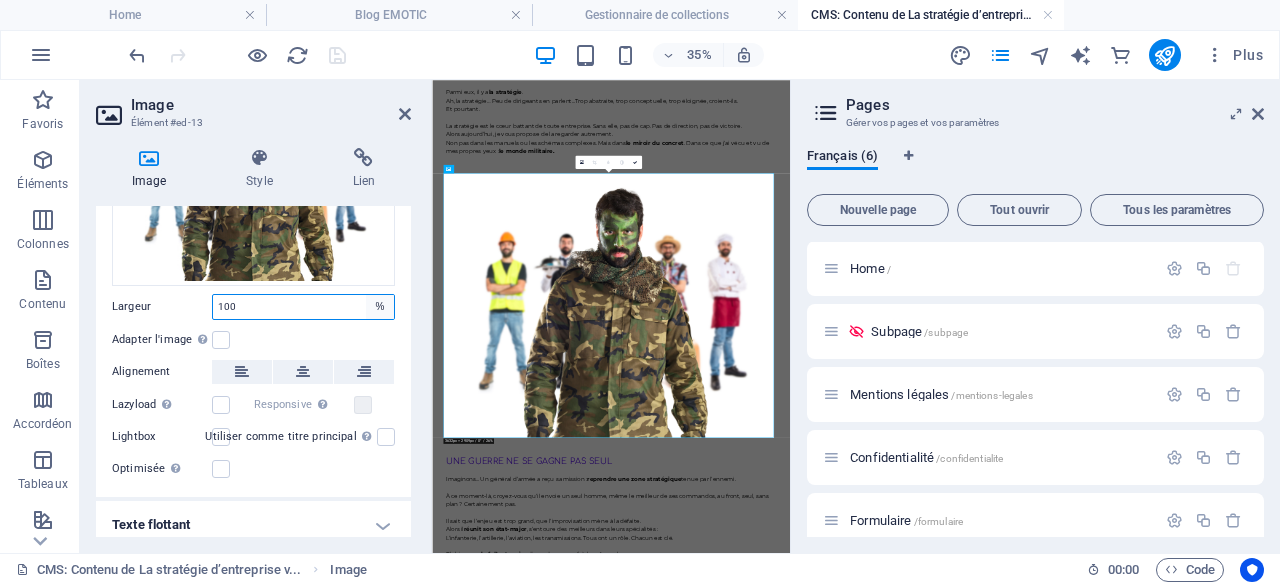 select on "auto" 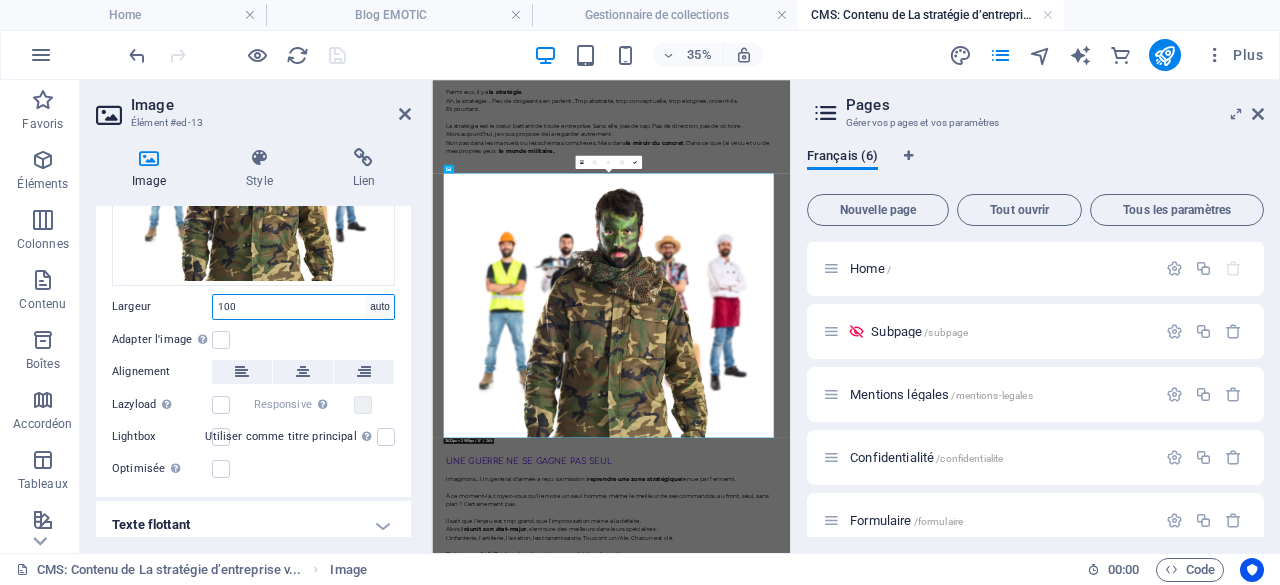 click on "Par défaut auto px rem % em vh vw" at bounding box center [380, 307] 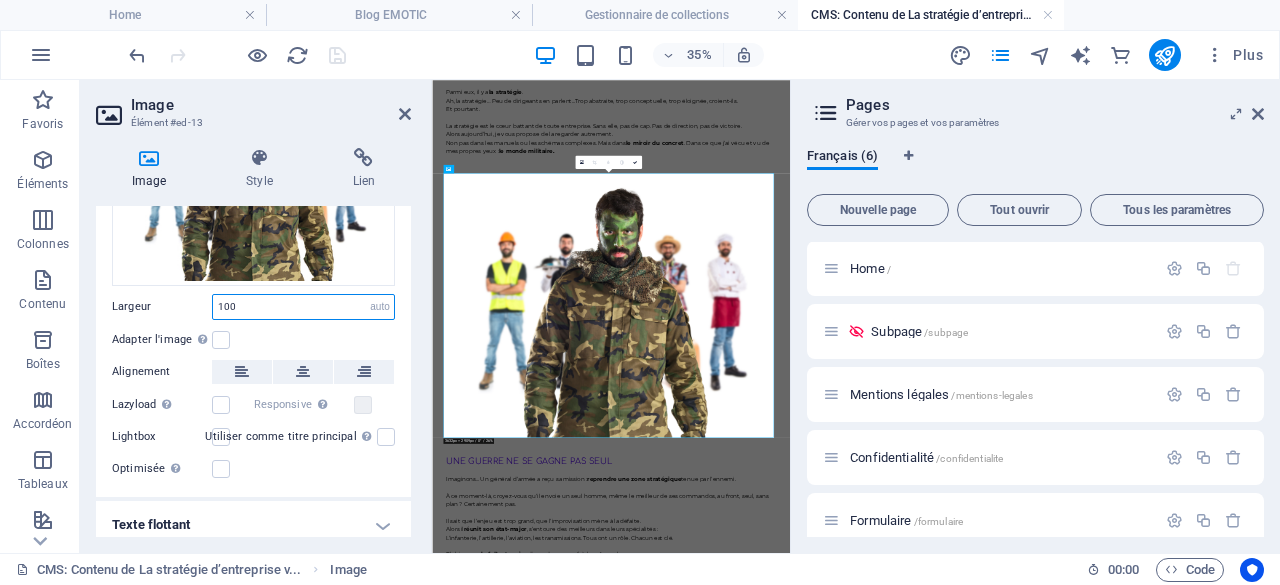 type 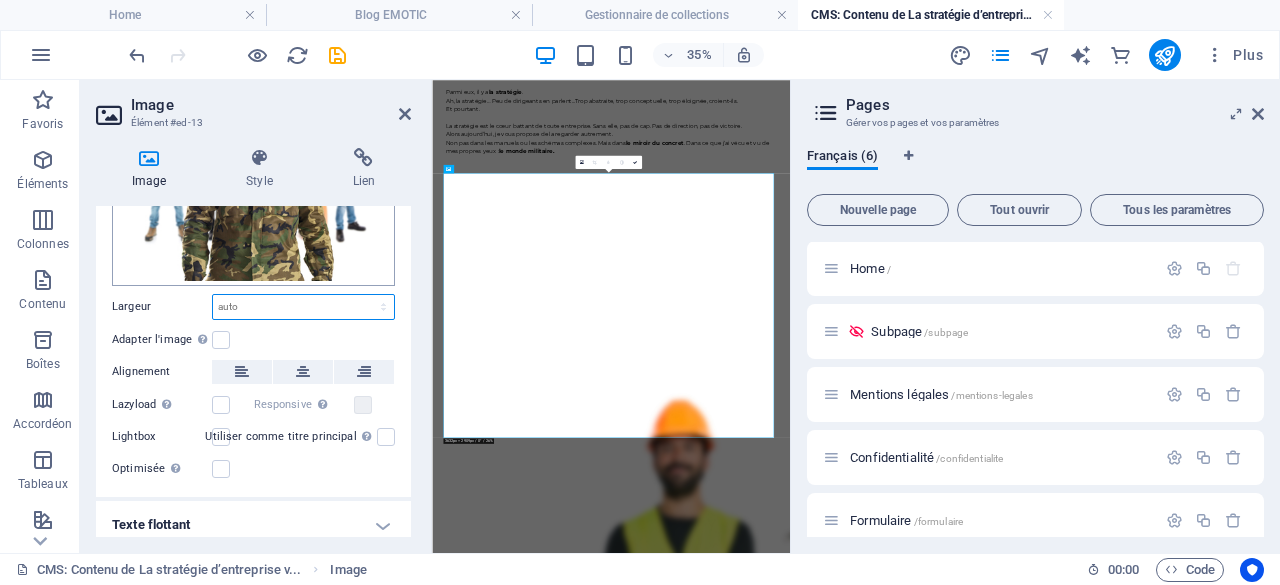 scroll, scrollTop: 100, scrollLeft: 0, axis: vertical 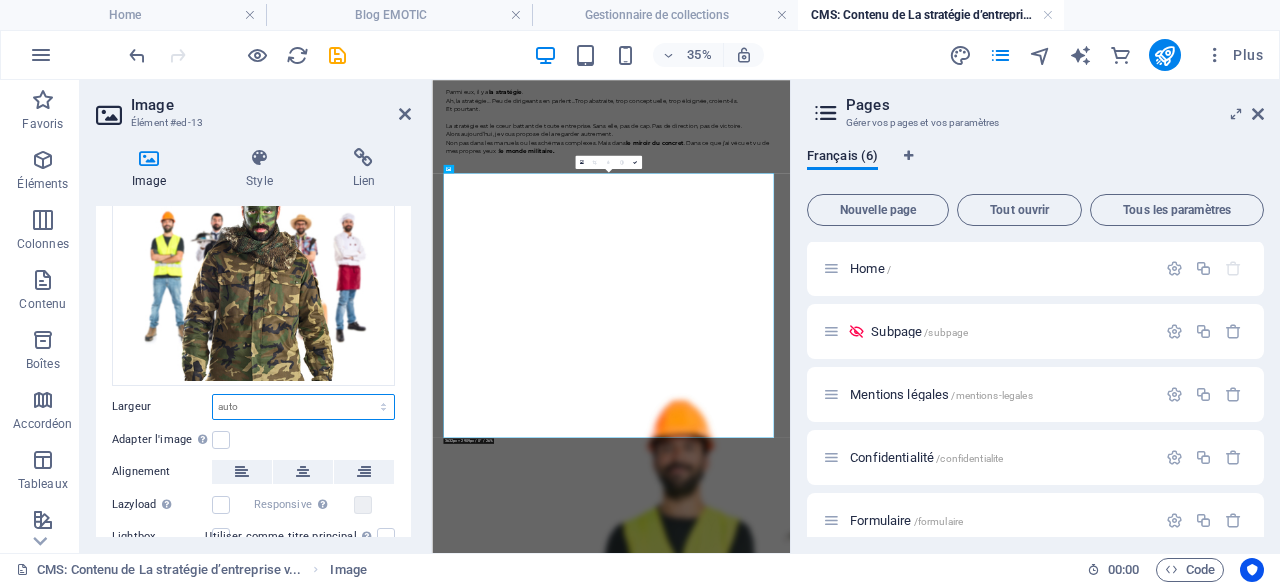 click on "Par défaut auto px rem % em vh vw" at bounding box center [303, 407] 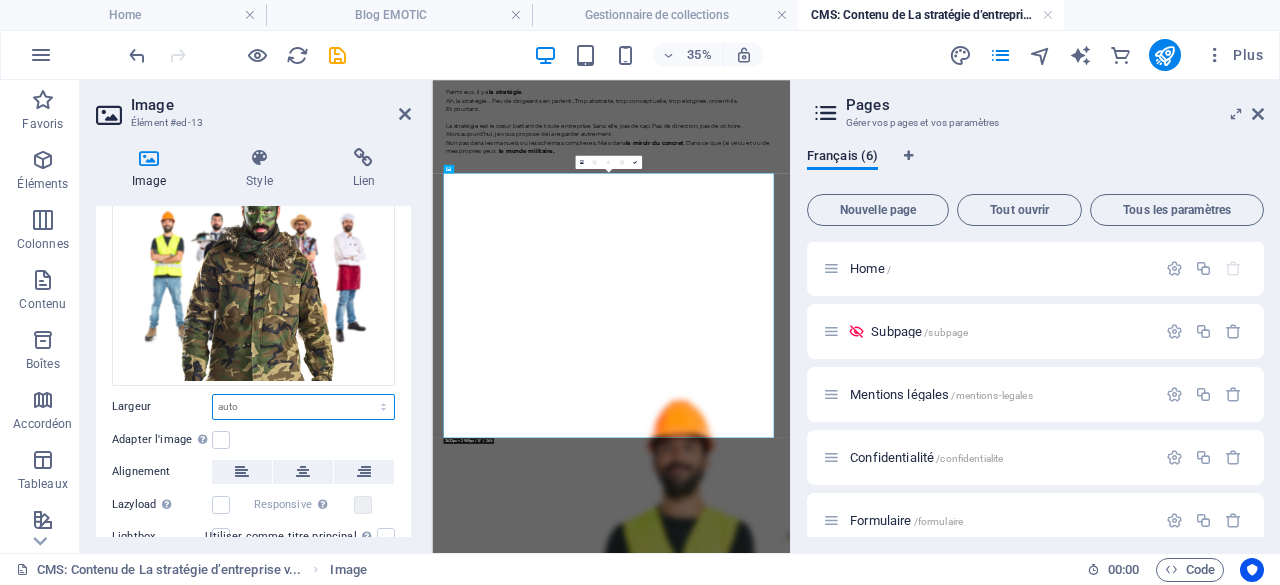 select on "%" 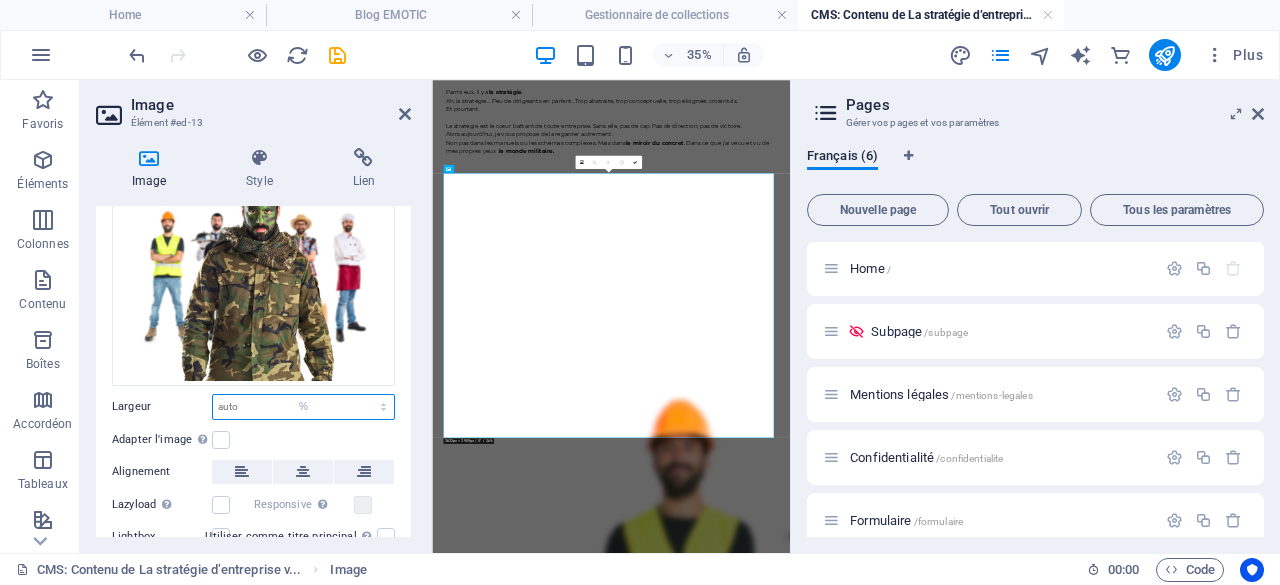 click on "Par défaut auto px rem % em vh vw" at bounding box center [303, 407] 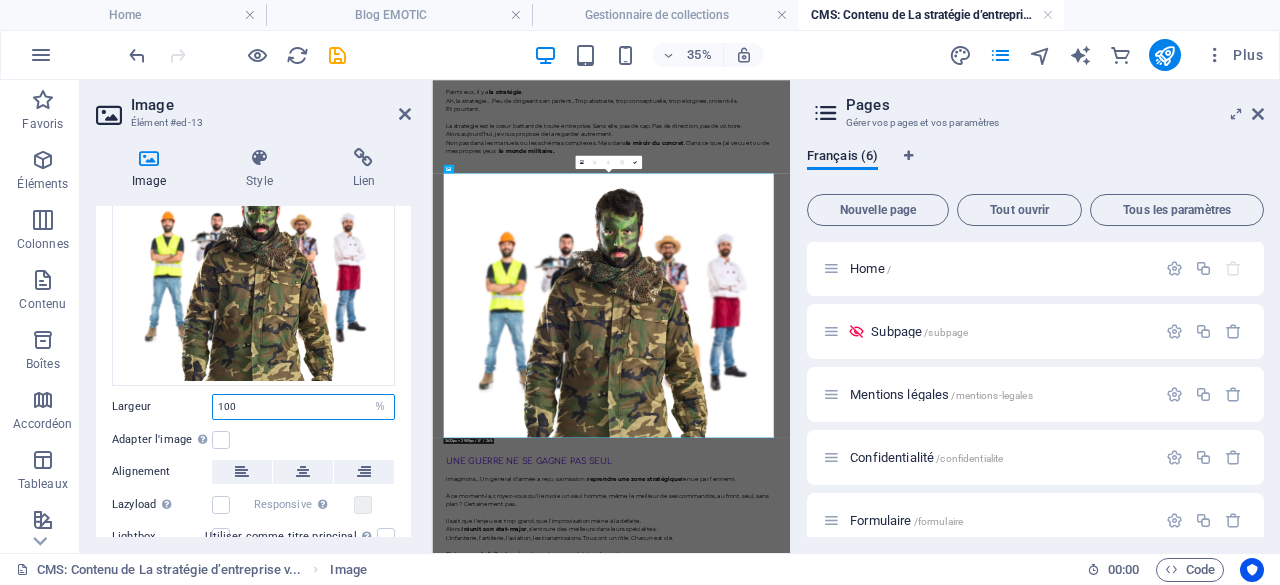 click on "100" at bounding box center (303, 407) 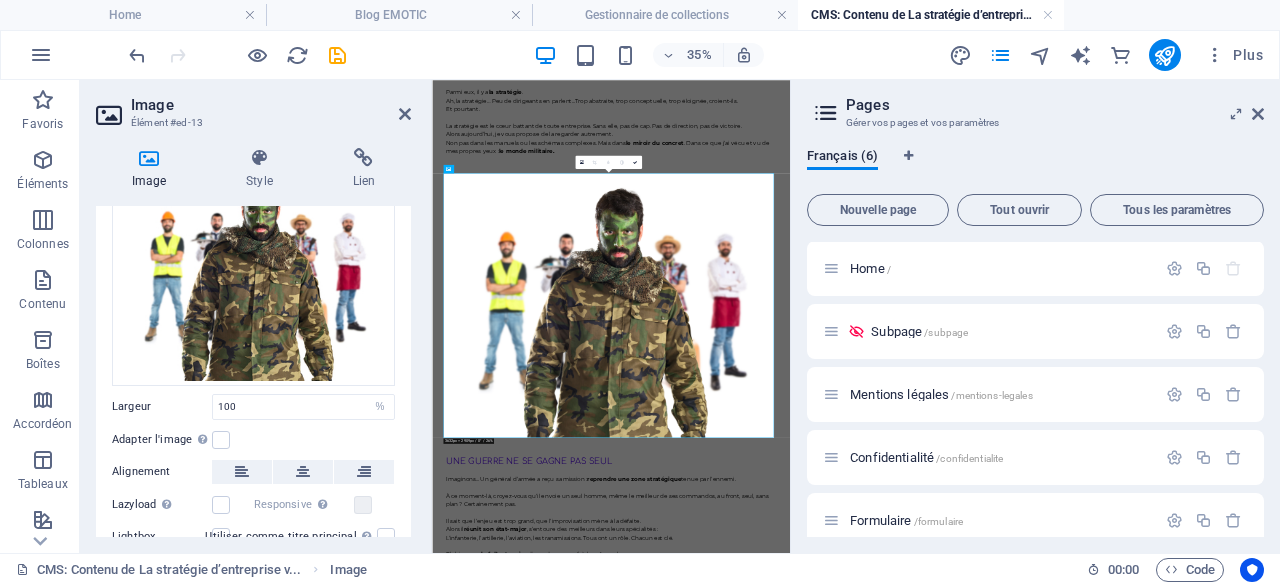 click on "Adapter l'image Adapter automatiquement l'image à une largeur et une hauteur fixes" at bounding box center [253, 440] 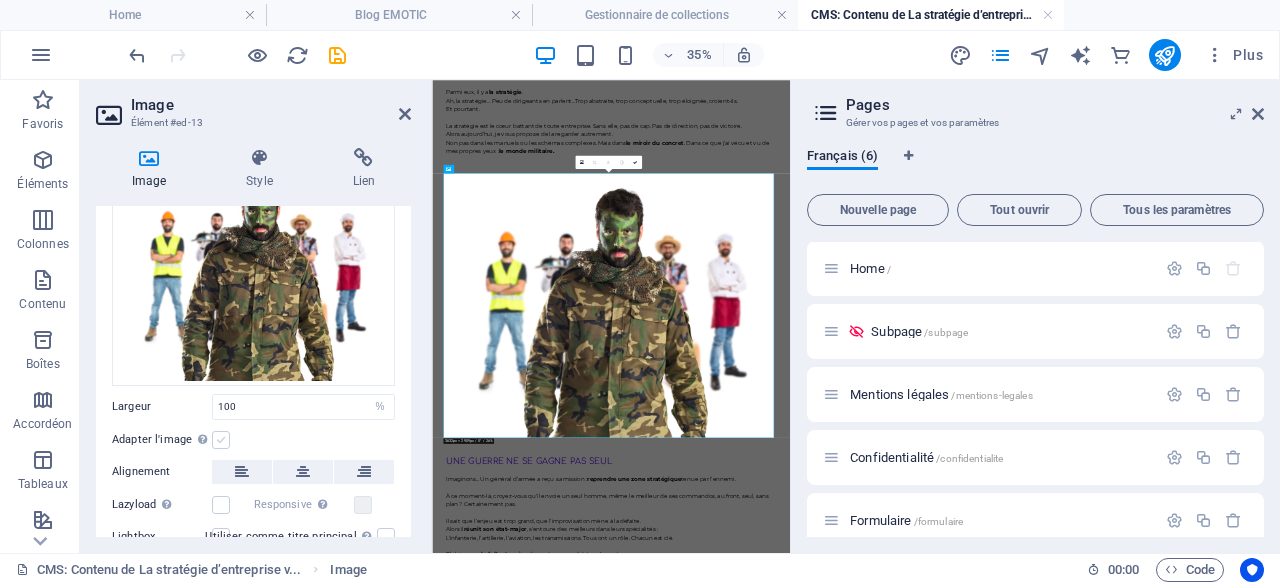 click at bounding box center (221, 440) 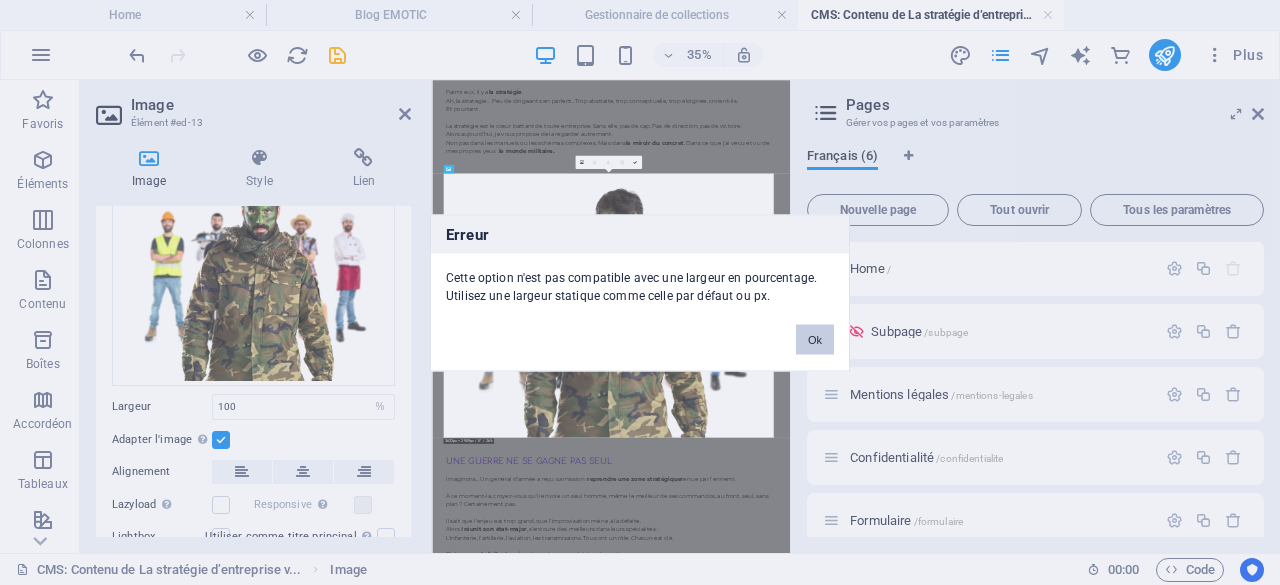 click on "Ok" at bounding box center [815, 339] 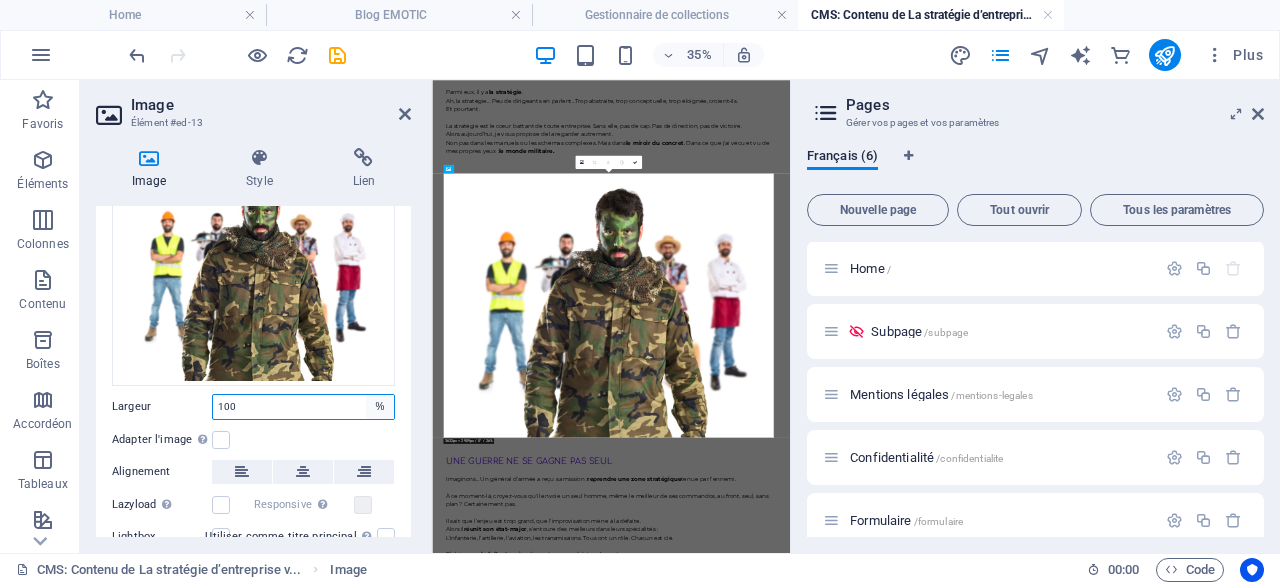 click on "Par défaut auto px rem % em vh vw" at bounding box center (380, 407) 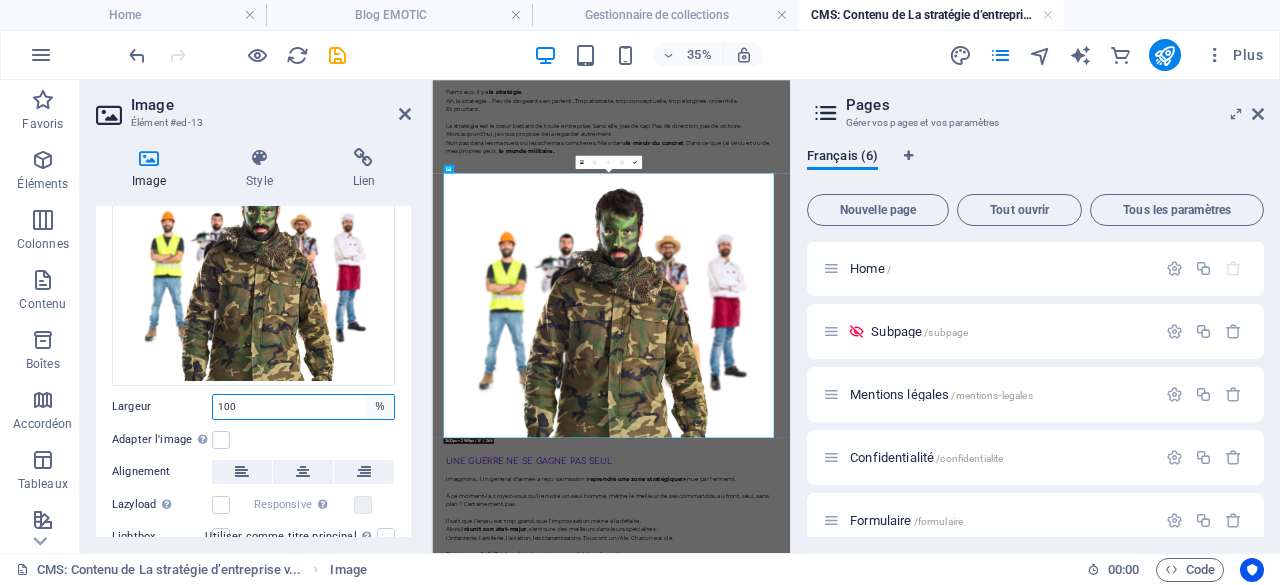 select on "px" 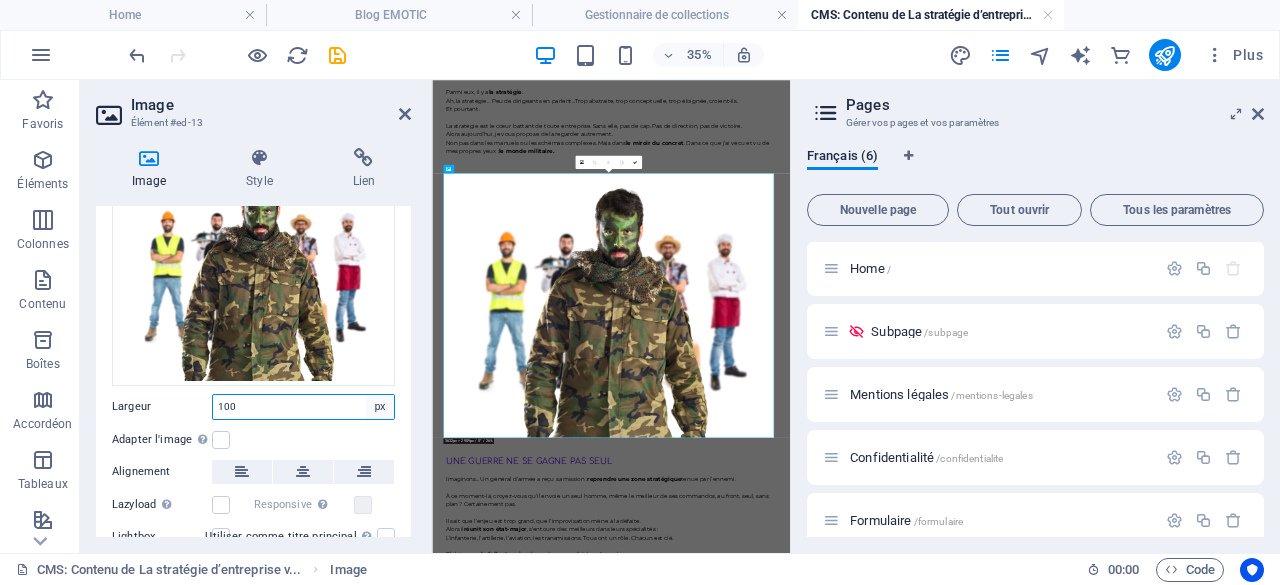 click on "Par défaut auto px rem % em vh vw" at bounding box center (380, 407) 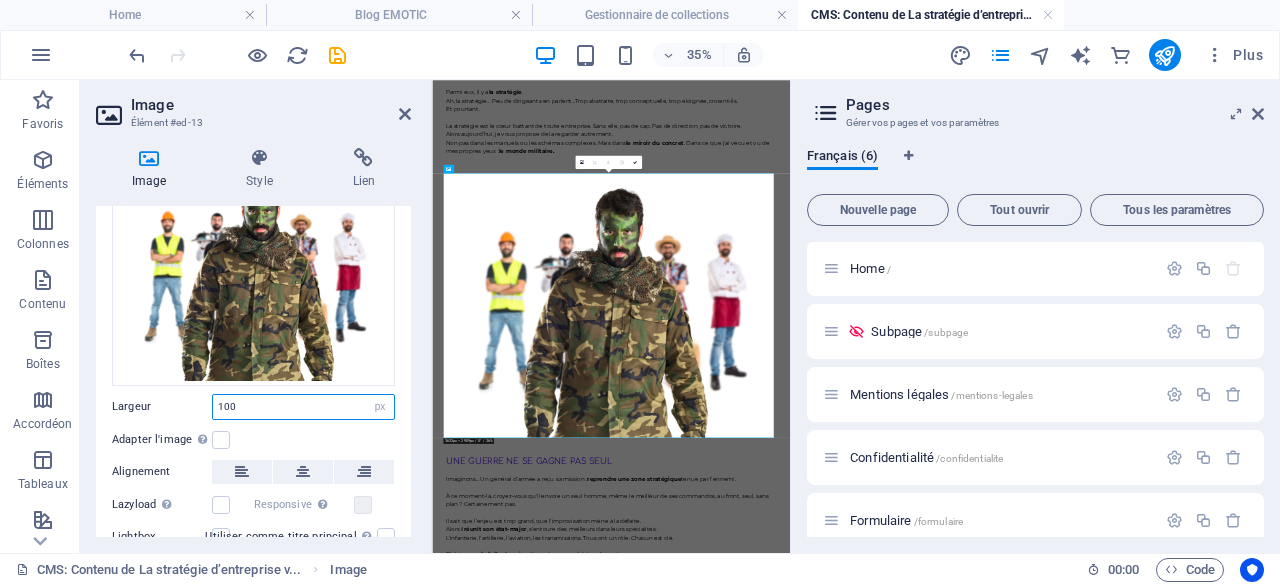 type on "944" 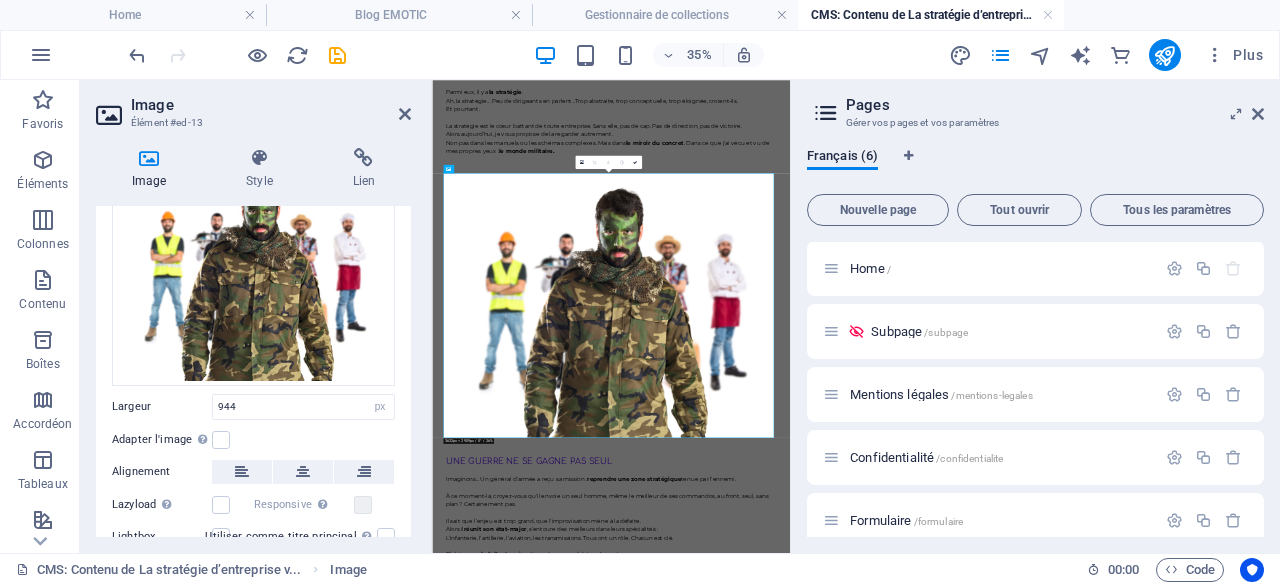 click on "Adapter l'image Adapter automatiquement l'image à une largeur et une hauteur fixes" at bounding box center (253, 440) 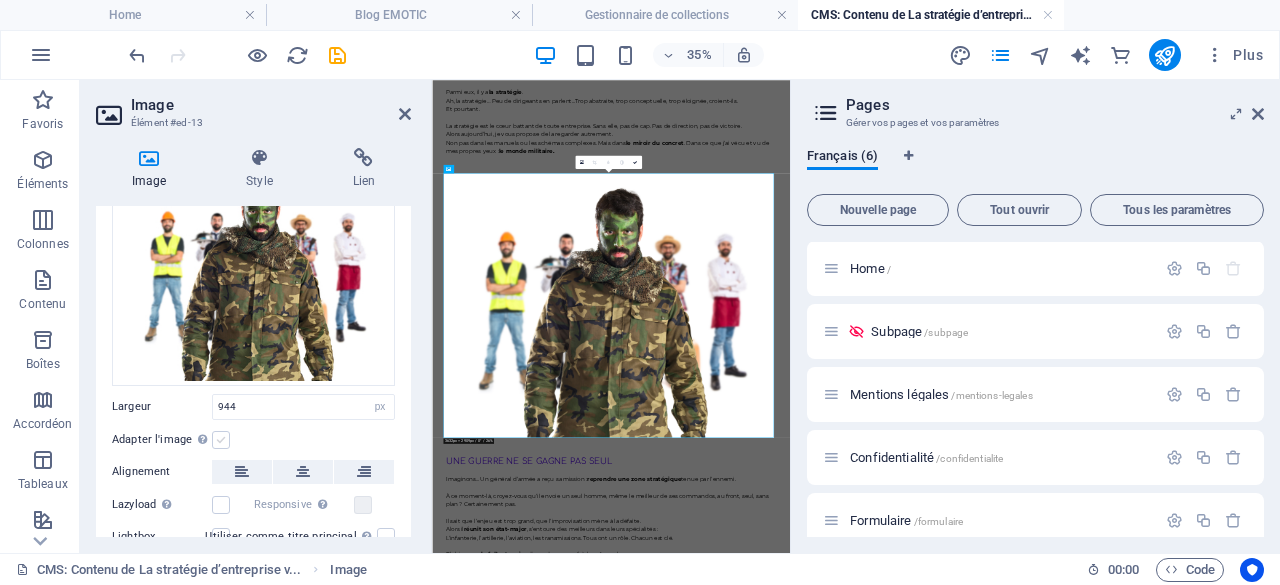 click at bounding box center (221, 440) 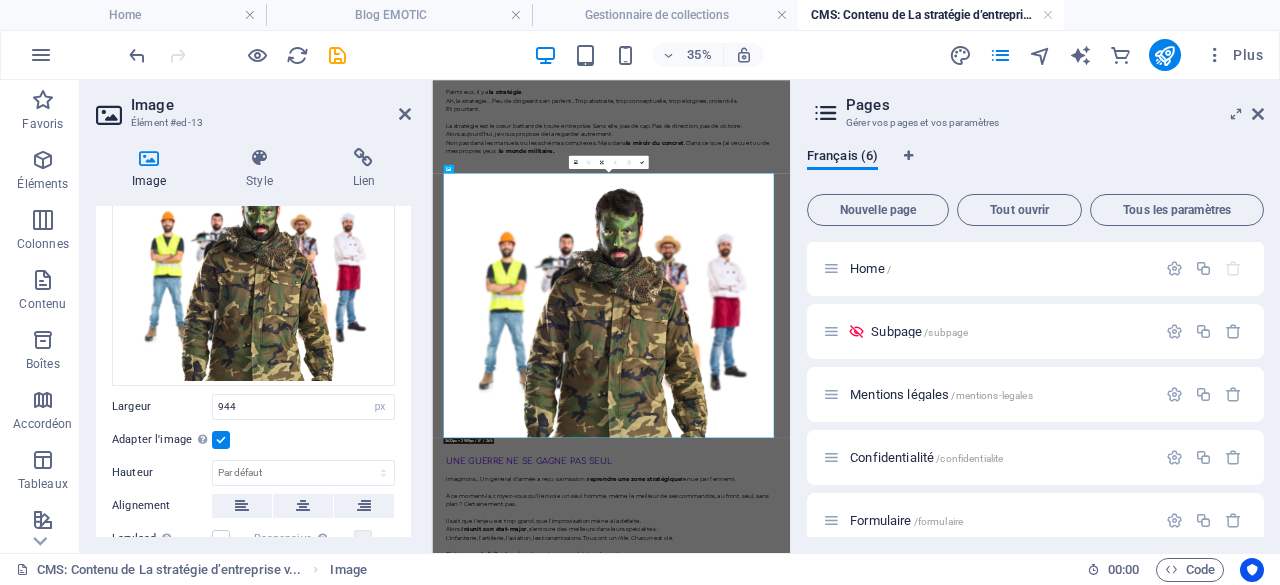 click at bounding box center (221, 440) 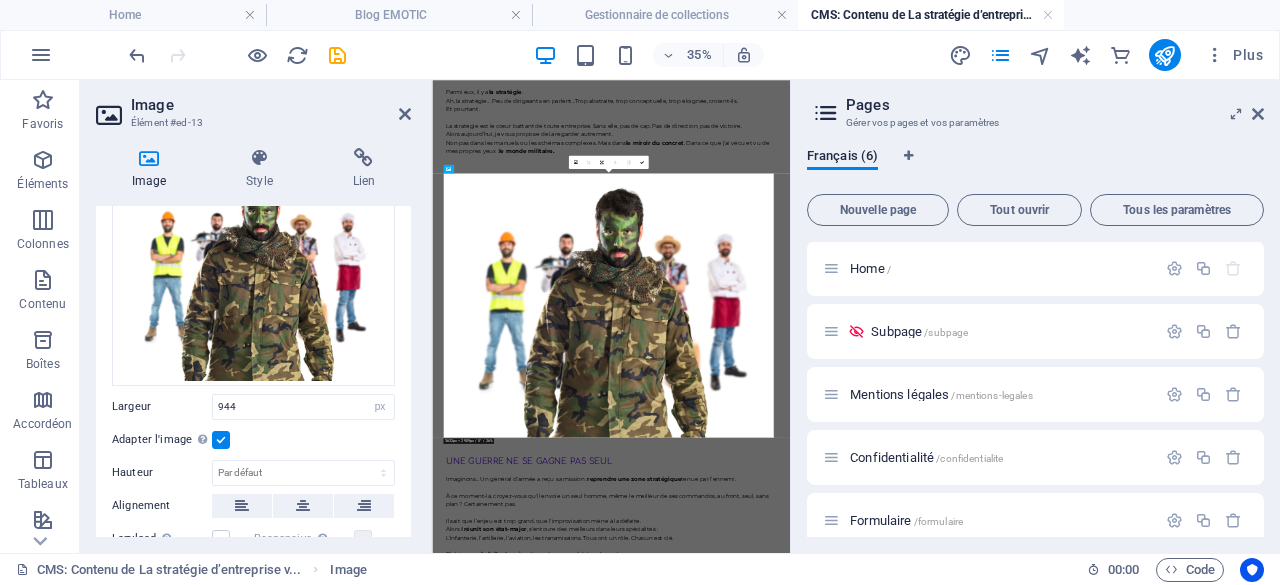 click on "Adapter l'image Adapter automatiquement l'image à une largeur et une hauteur fixes" at bounding box center [0, 0] 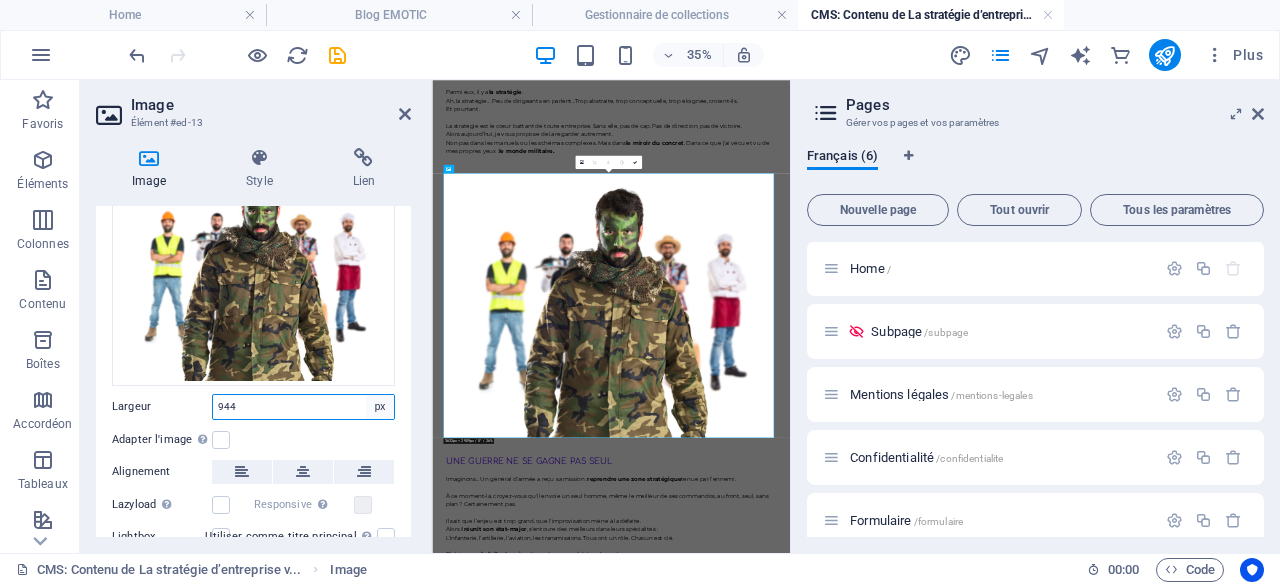 click on "Par défaut auto px rem % em vh vw" at bounding box center [380, 407] 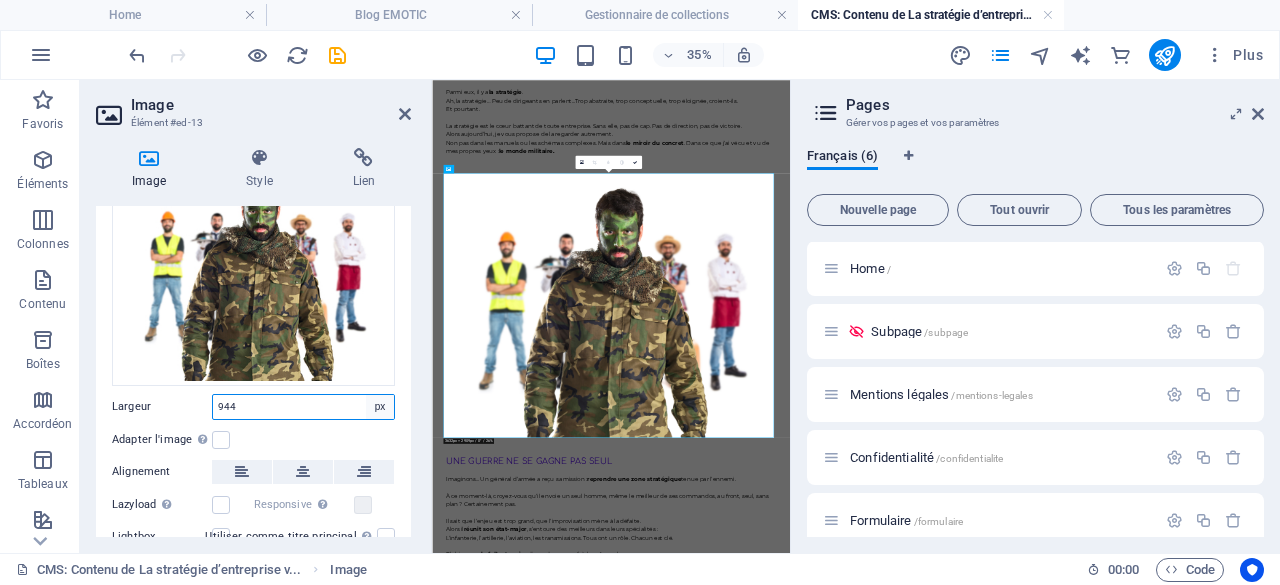 select on "%" 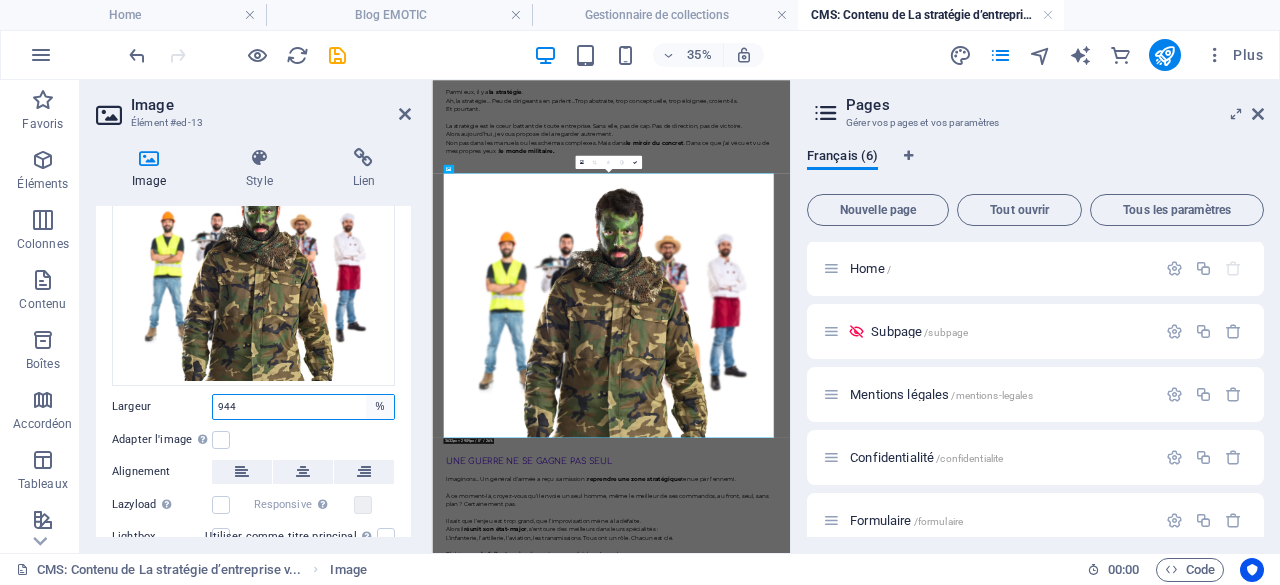 click on "Par défaut auto px rem % em vh vw" at bounding box center [380, 407] 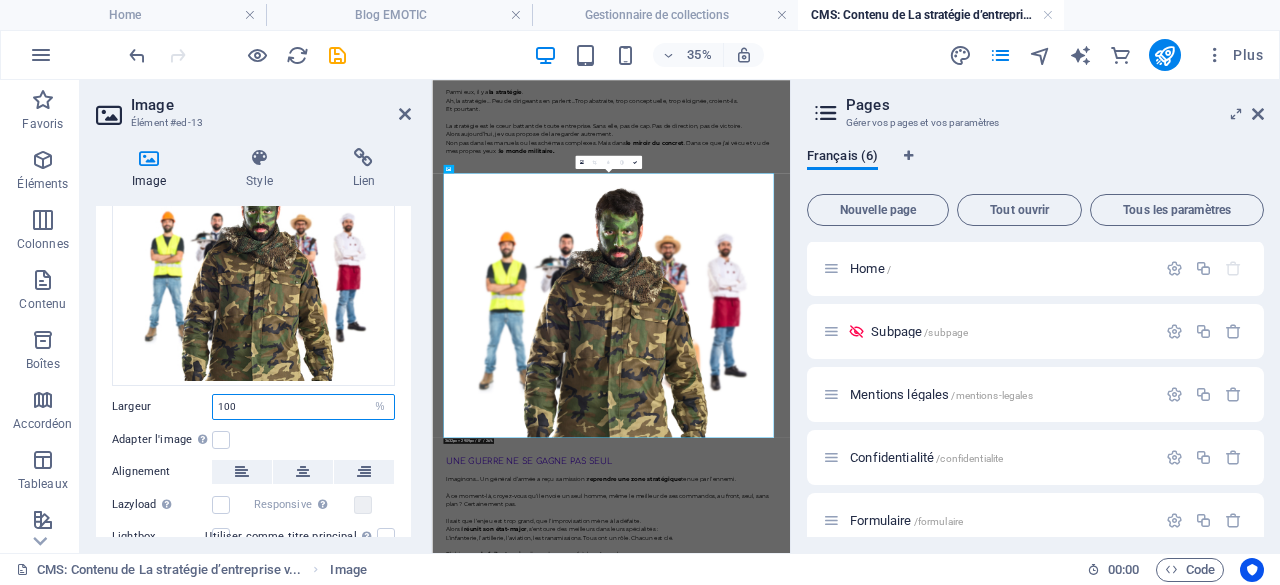 click on "100" at bounding box center (303, 407) 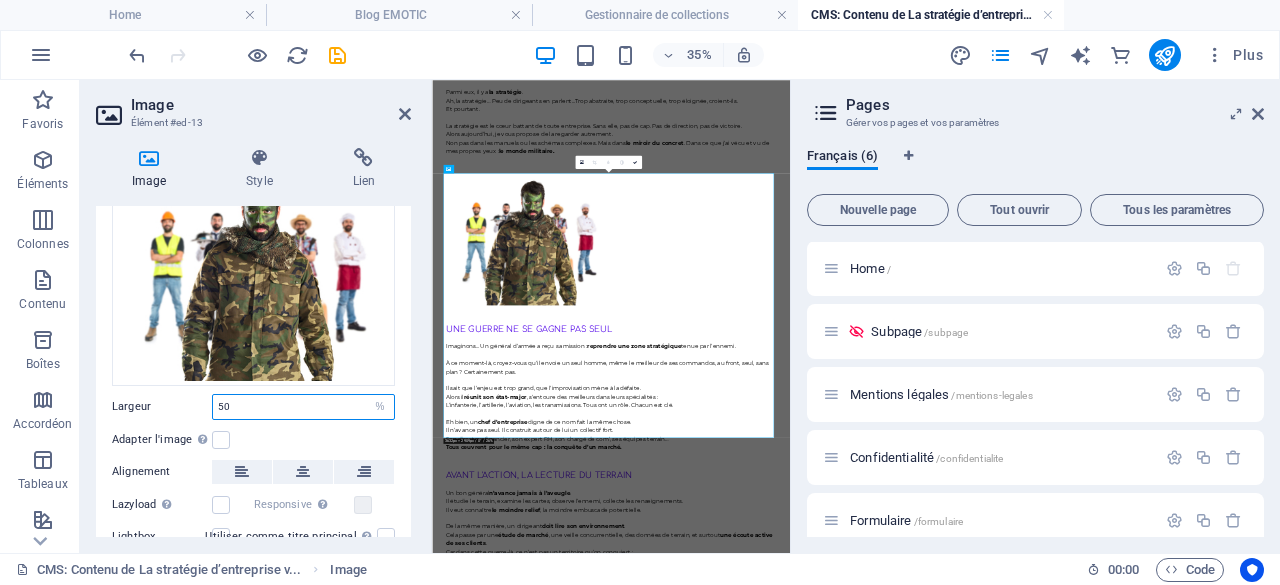 type on "50" 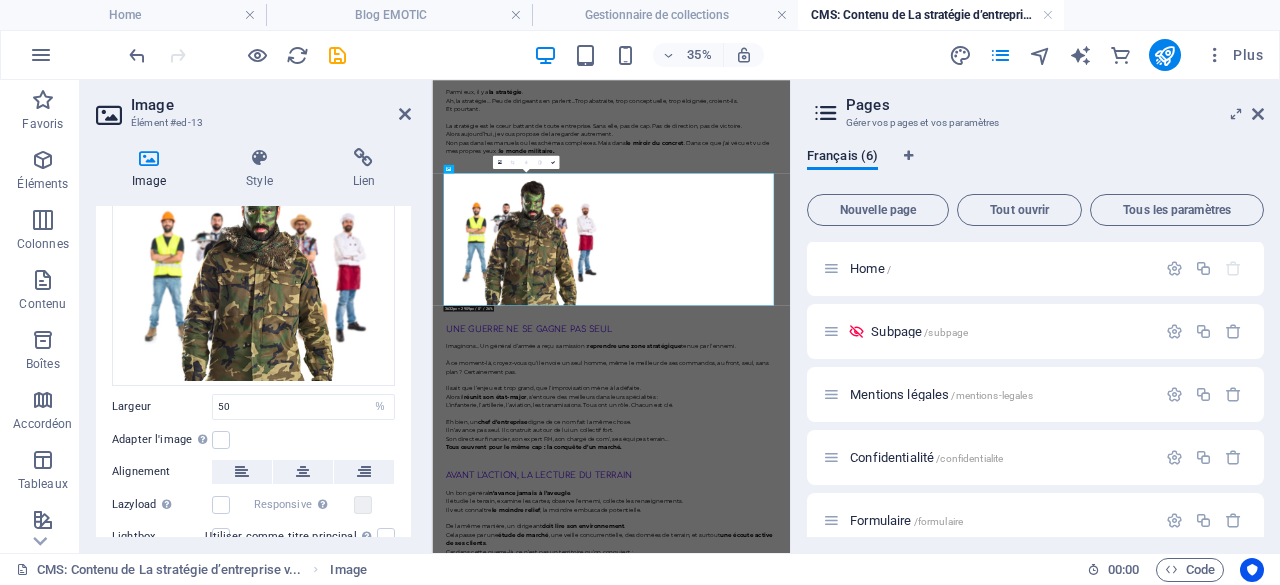 click on "Adapter l'image Adapter automatiquement l'image à une largeur et une hauteur fixes" at bounding box center (253, 440) 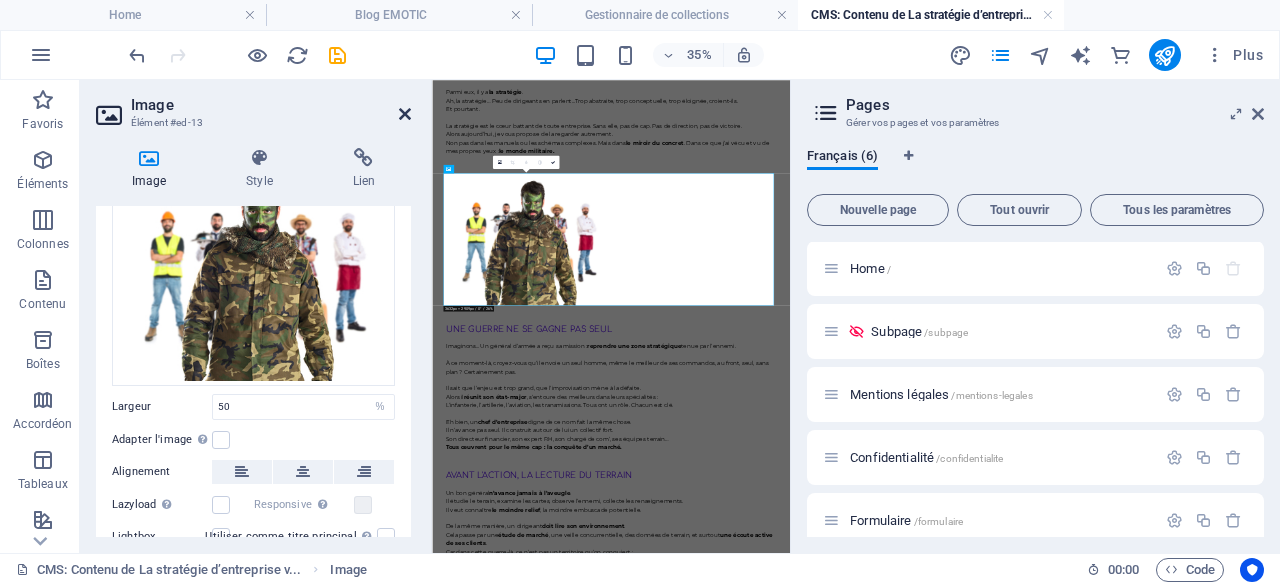 click at bounding box center [405, 114] 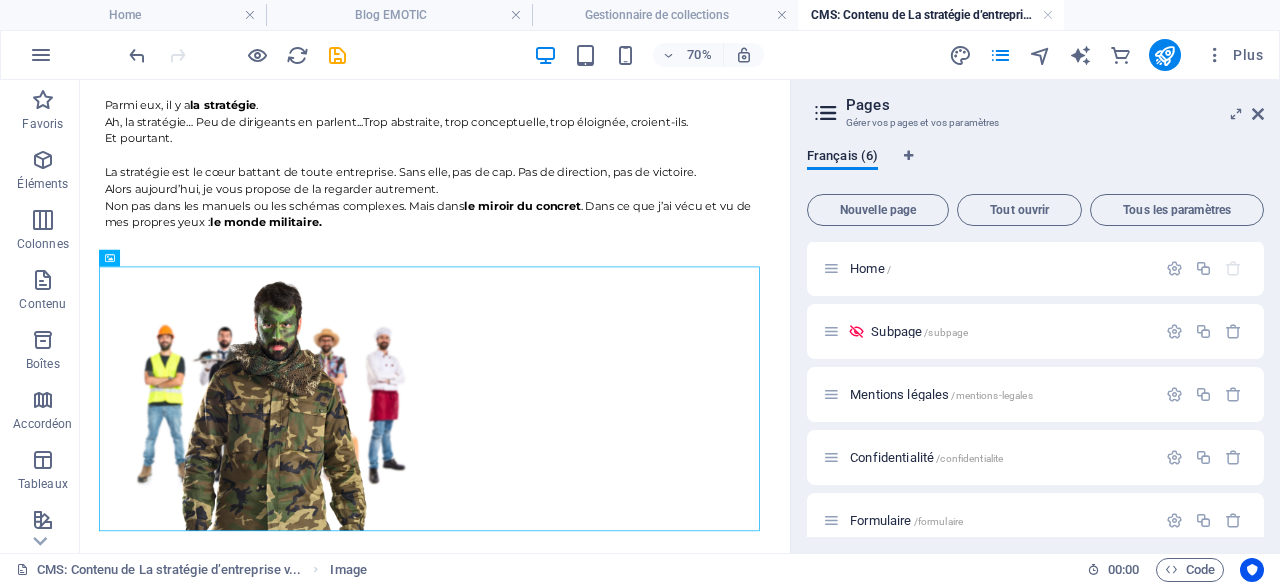 click on "GENERAL OU DIRIGEANT ? Il est des mots que l on n ose prononcer. Des termes qui impressionnent, qu on laisse de côté, persuadé que d autres sauront mieux s en emparer. Parmi eux, il y a la stratégie . Ah, la stratégie… Peu de dirigeants en parlent...Trop abstraite, trop conceptuelle, trop éloignée, croient-ils. Et pourtant. La stratégie est le cœur battant de toute entreprise. Sans elle, pas de cap. Pas de direction, pas de victoire. Alors aujourd hui, je vous propose de la regarder autrement. Non pas dans les manuels ou les schémas complexes. Mais dans le miroir du concret . Dans ce que j ai vécu et vu de mes propres yeux : le monde militaire. UNE GUERRE NE SE GAGNE PAS SEUL Imaginons... Un général d armée a reçu sa mission : reprendre une zone stratégique tenue par l ennemi. À ce moment-là, croyez-vous qu il envoie un seul homme, même le meilleur de ses commandos, au front, seul, sans plan ? Certainement pas. Alors il réunit son état-major Eh bien, un" at bounding box center [587, 2025] 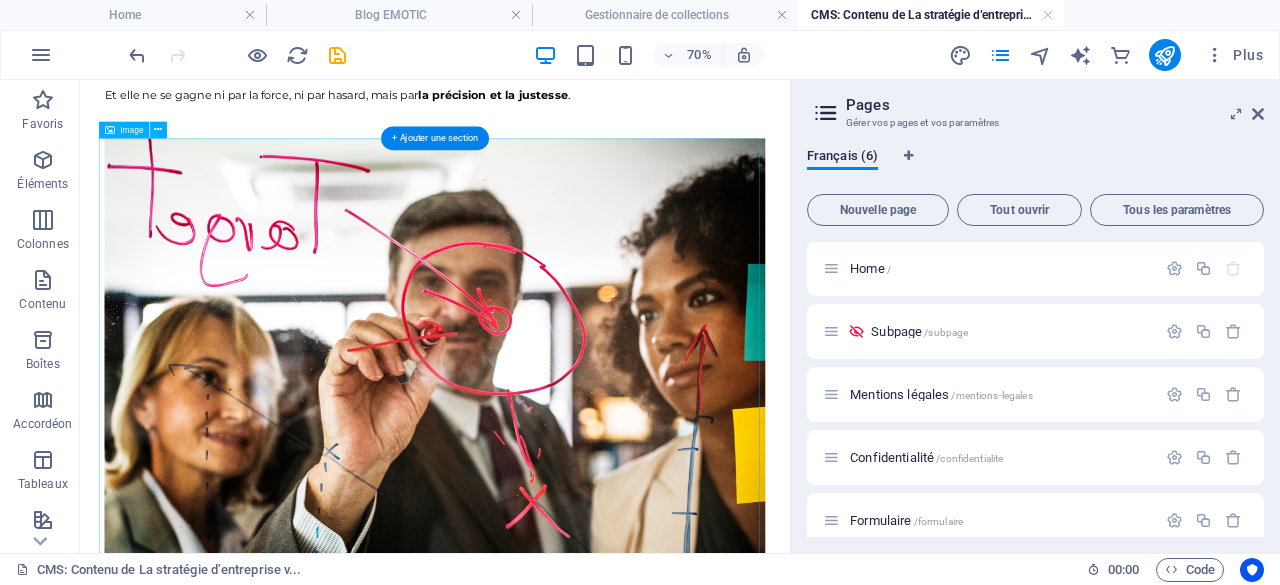 scroll, scrollTop: 1600, scrollLeft: 0, axis: vertical 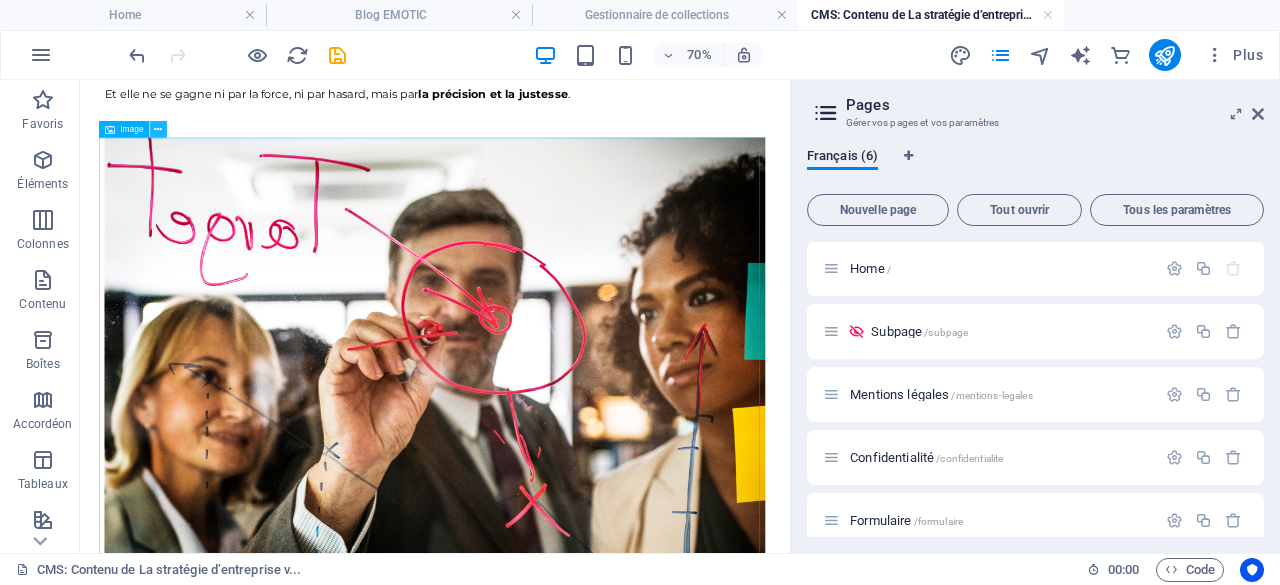 click at bounding box center [158, 129] 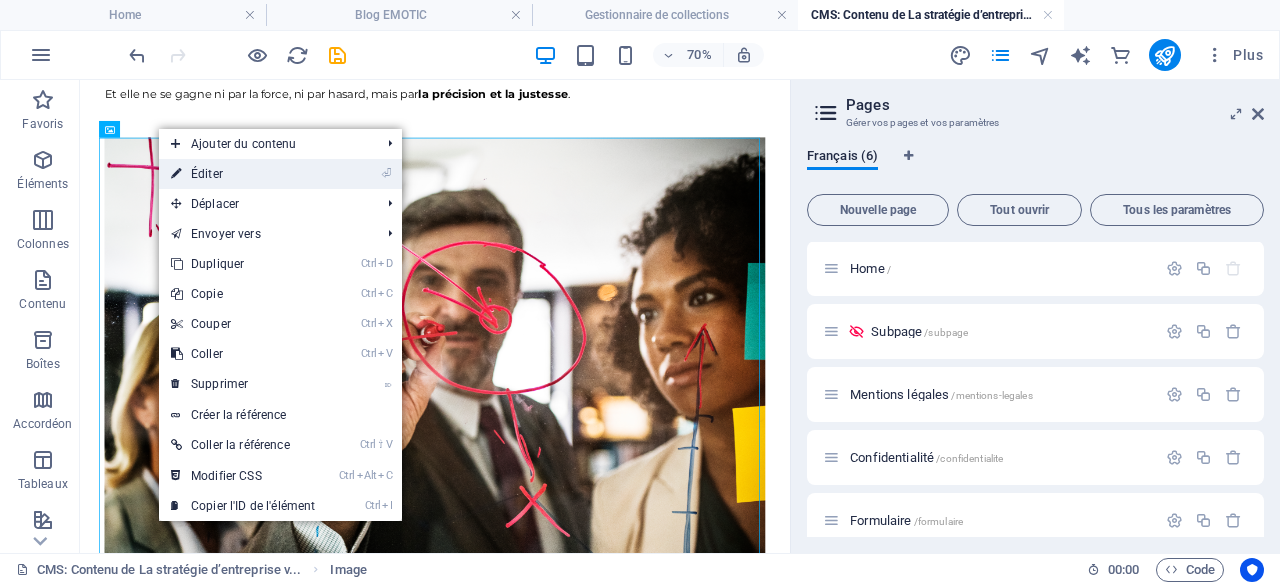 click on "⏎  Éditer" at bounding box center (243, 174) 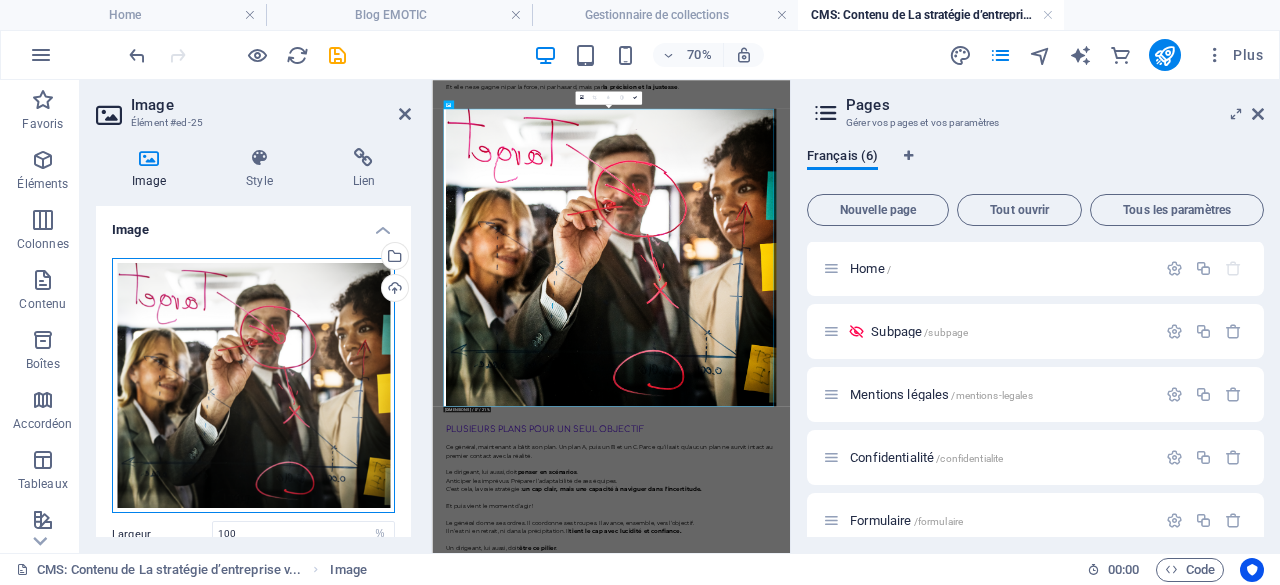 click on "Glissez les fichiers ici, cliquez pour choisir les fichiers ou  sélectionnez les fichiers depuis Fichiers ou depuis notre stock gratuit de photos et de vidéos" at bounding box center [253, 386] 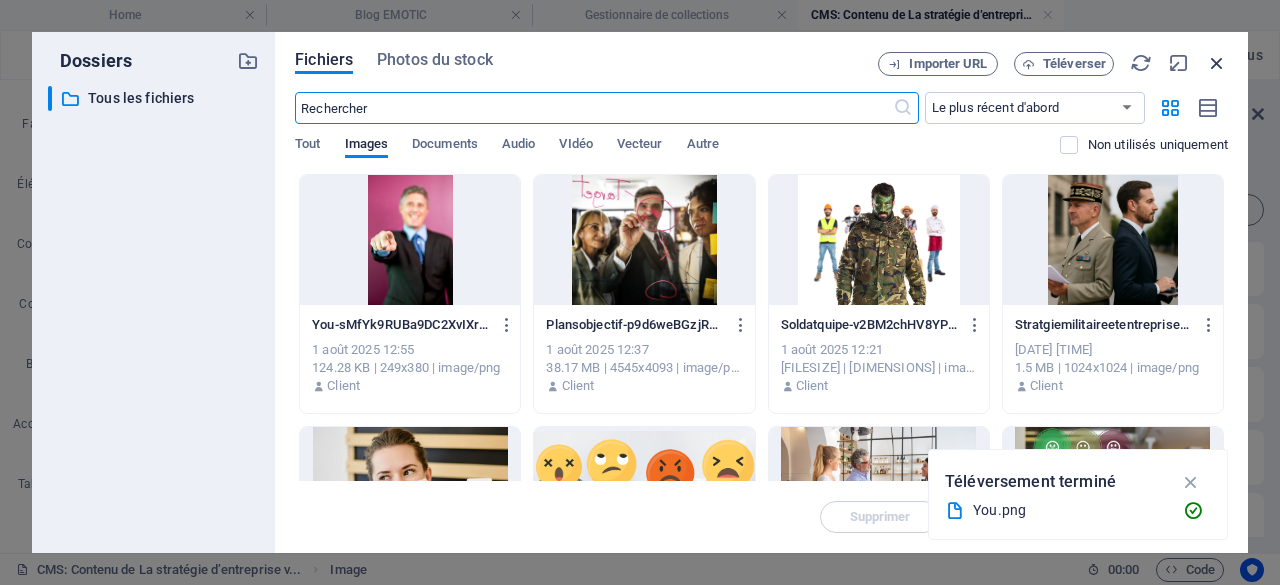click at bounding box center (1217, 63) 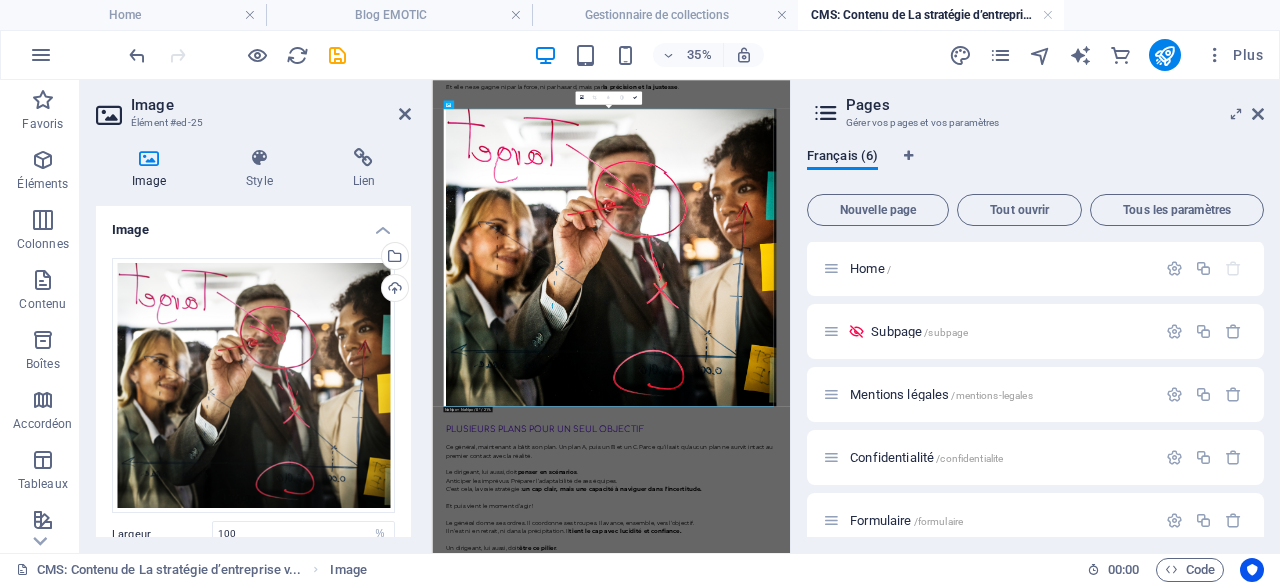 scroll, scrollTop: 200, scrollLeft: 0, axis: vertical 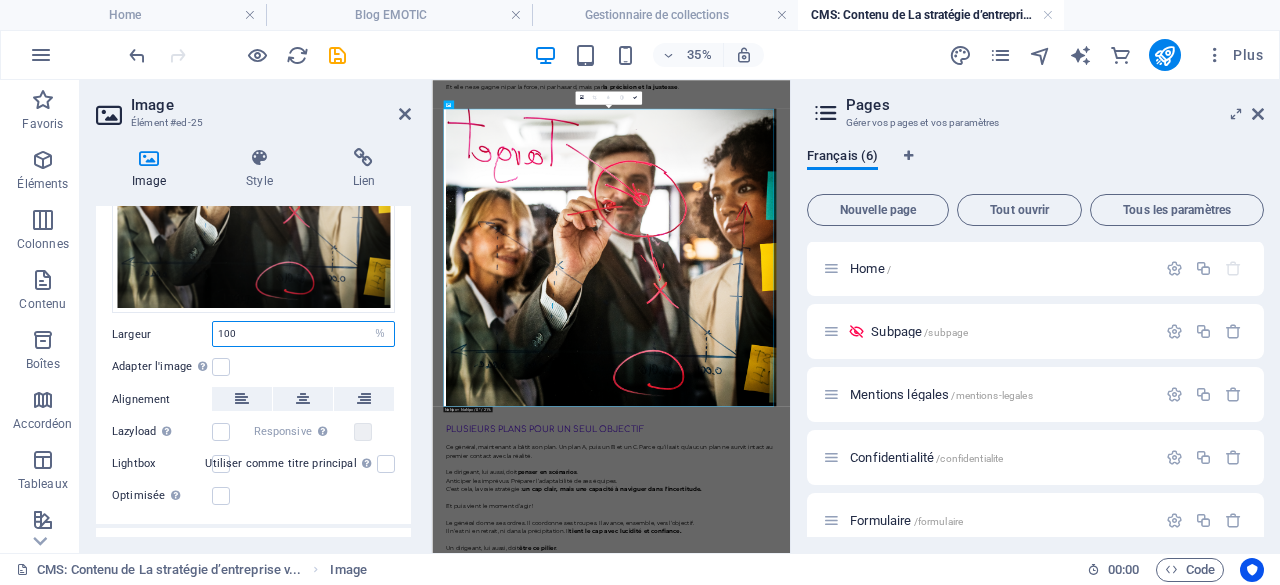 click on "100" at bounding box center (303, 334) 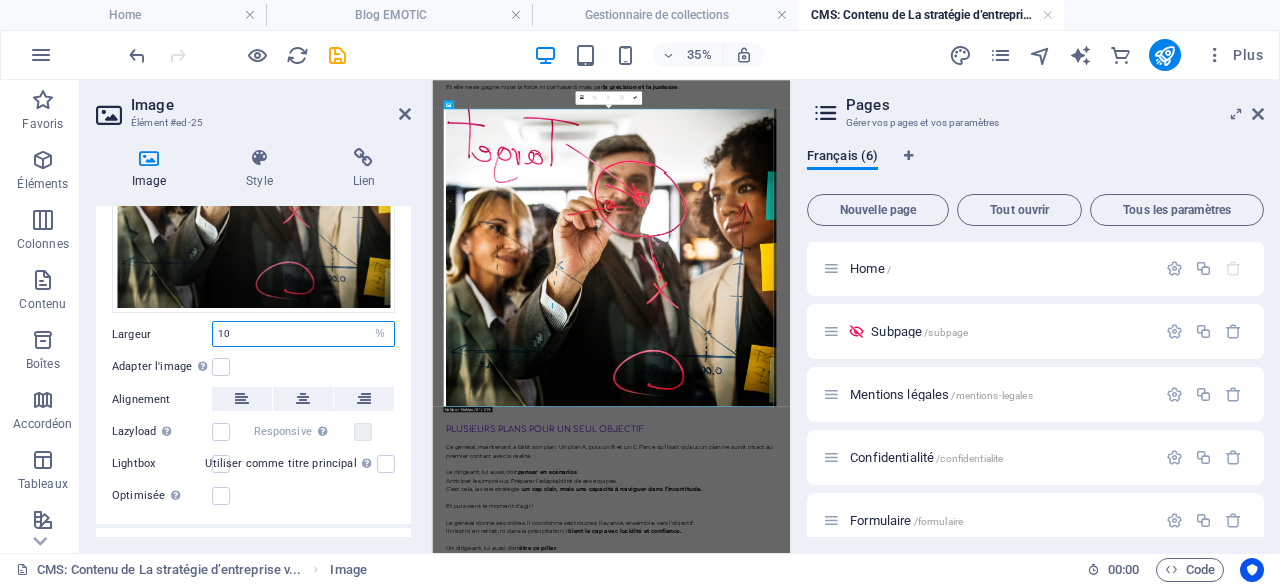 type on "1" 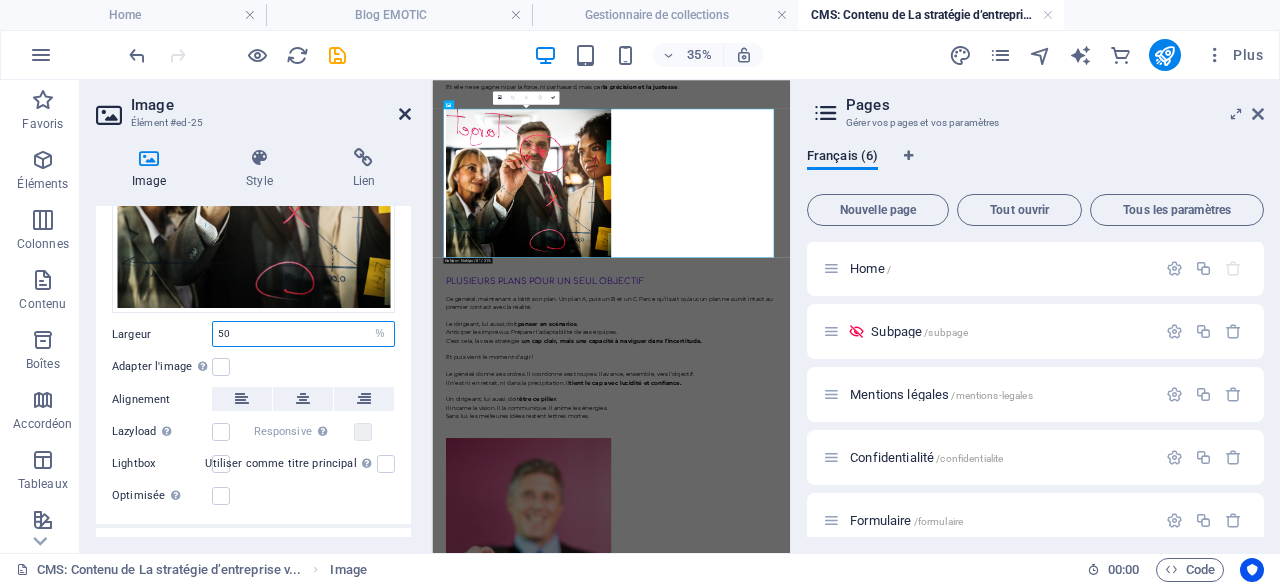type on "50" 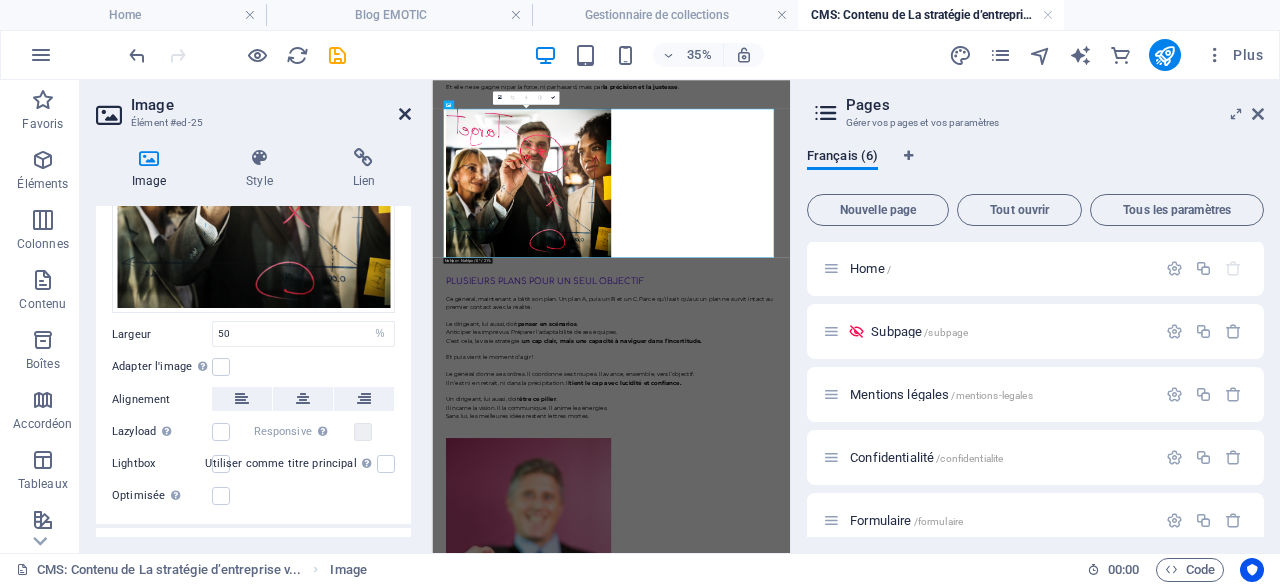 click at bounding box center (405, 114) 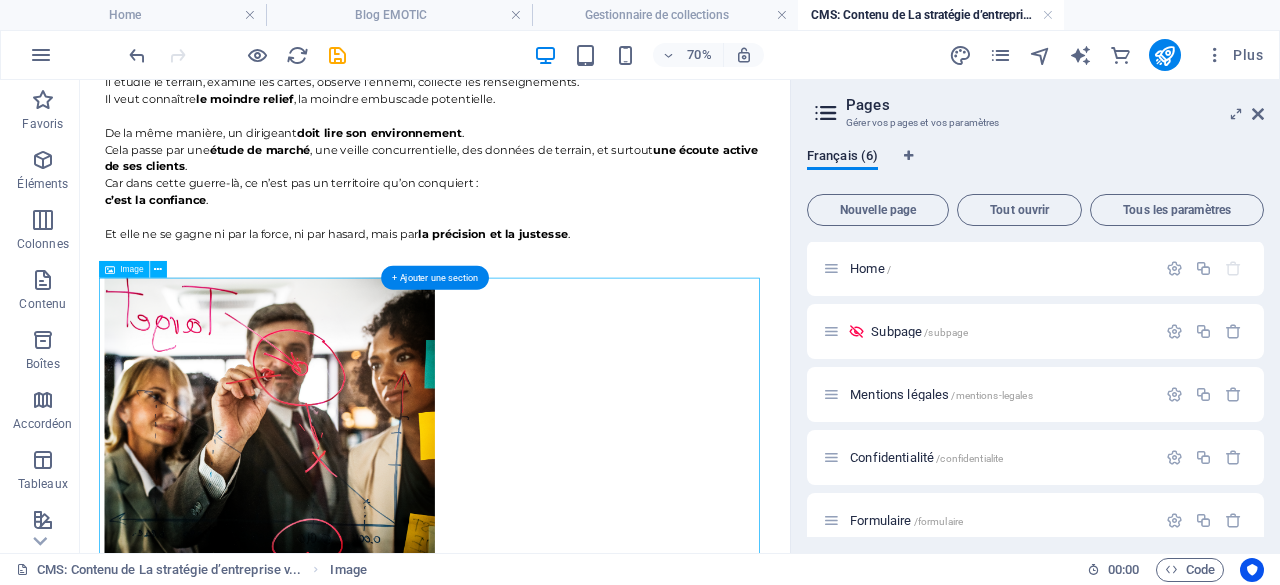 scroll, scrollTop: 1500, scrollLeft: 0, axis: vertical 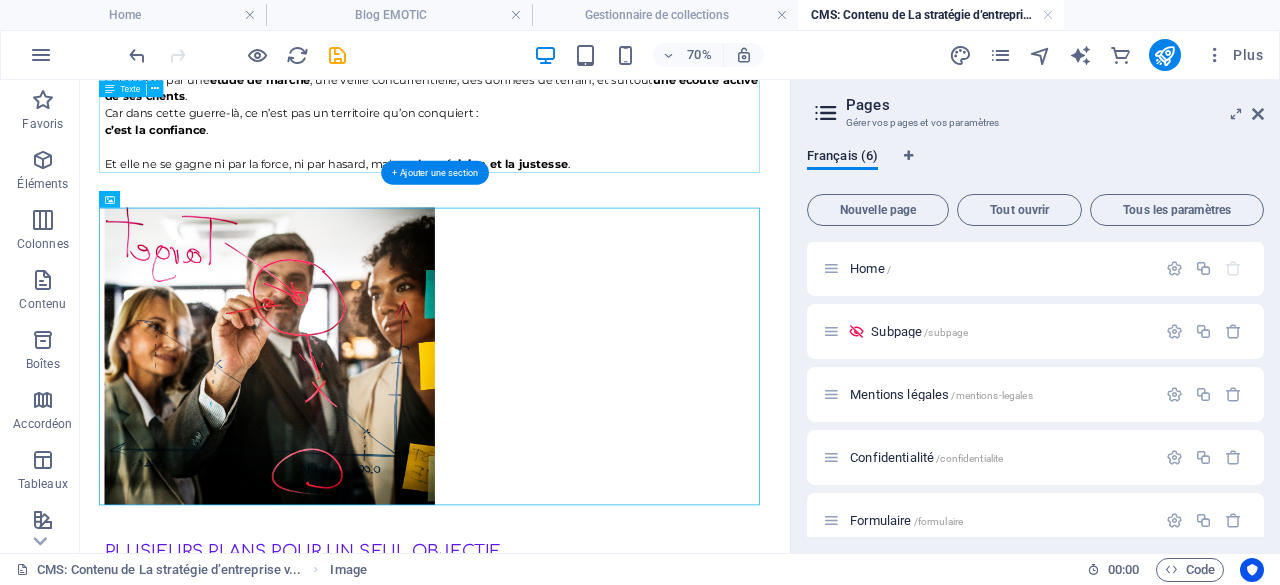 click on "Un bon général n’avance jamais à l’aveugle . Il étudie le terrain, examine les cartes, observe l’ennemi, collecte les renseignements. Il veut connaître le moindre relief , la moindre embuscade potentielle. De la même manière, un dirigeant doit lire son environnement . Cela passe par une étude de marché , une veille concurrentielle, des données de terrain, et surtout une écoute active de ses clients . Car dans cette guerre-là, ce n’est pas un territoire qu’on conquiert : c’est la confiance . Et elle ne se gagne ni par la force, ni par hasard, mais par la précision et la justesse ." at bounding box center [587, 80] 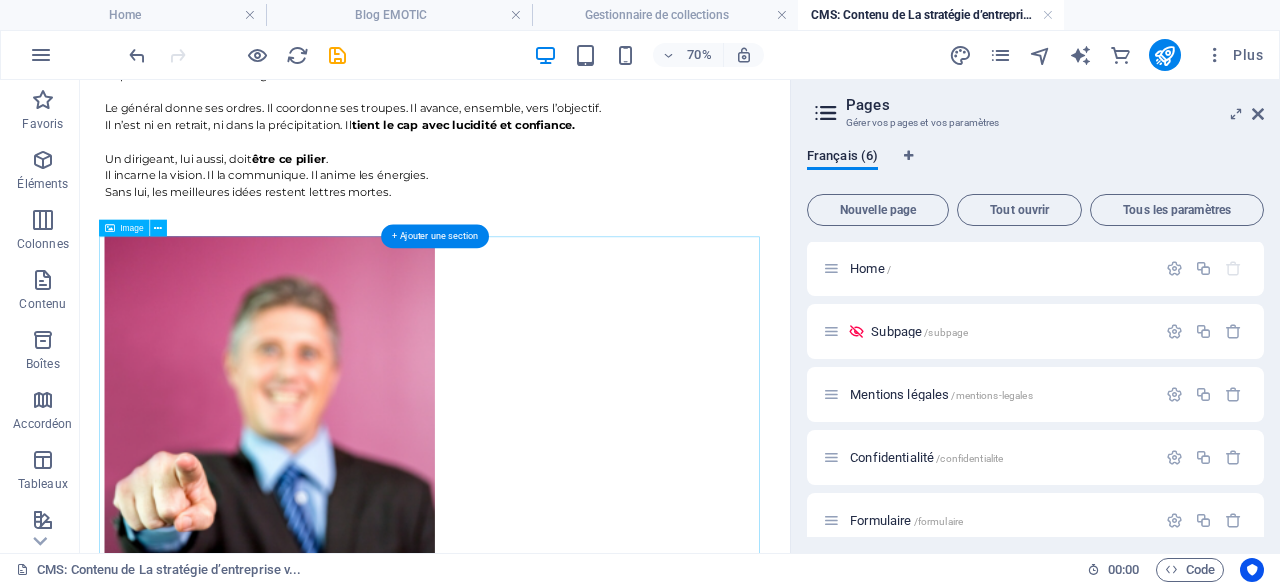 scroll, scrollTop: 2600, scrollLeft: 0, axis: vertical 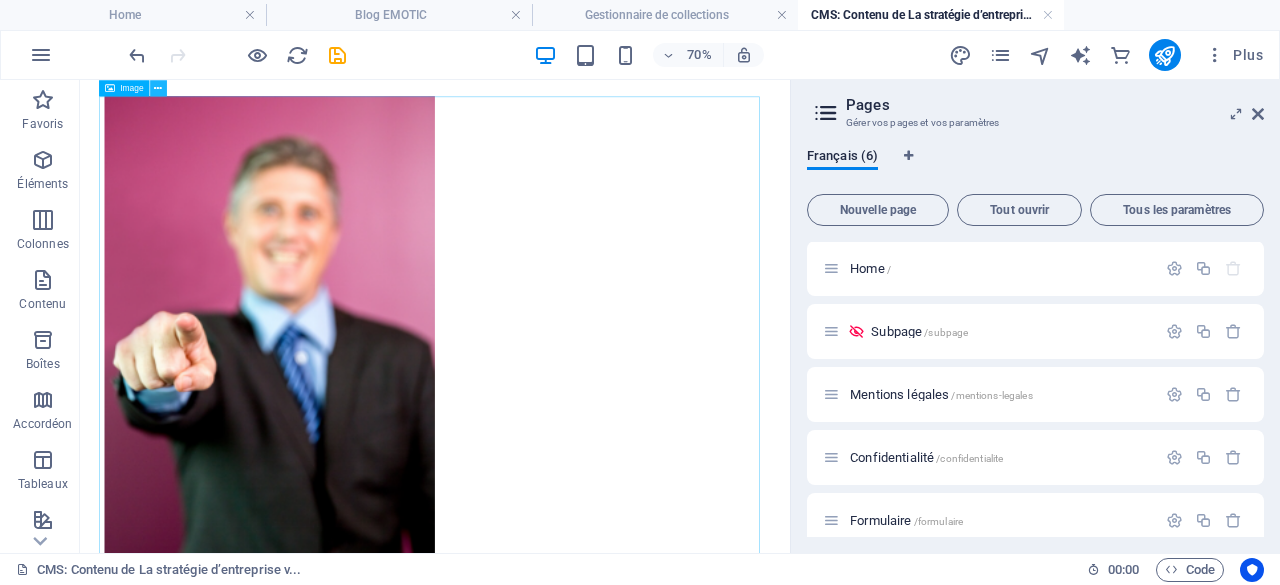 click at bounding box center (158, 87) 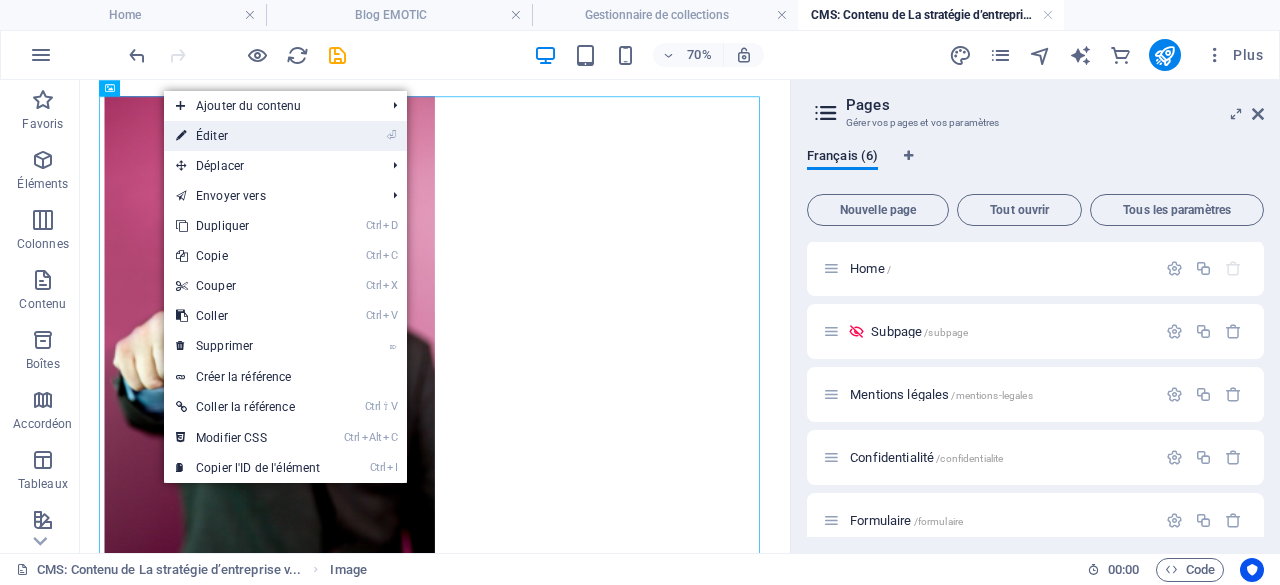 click on "⏎  Éditer" at bounding box center (248, 136) 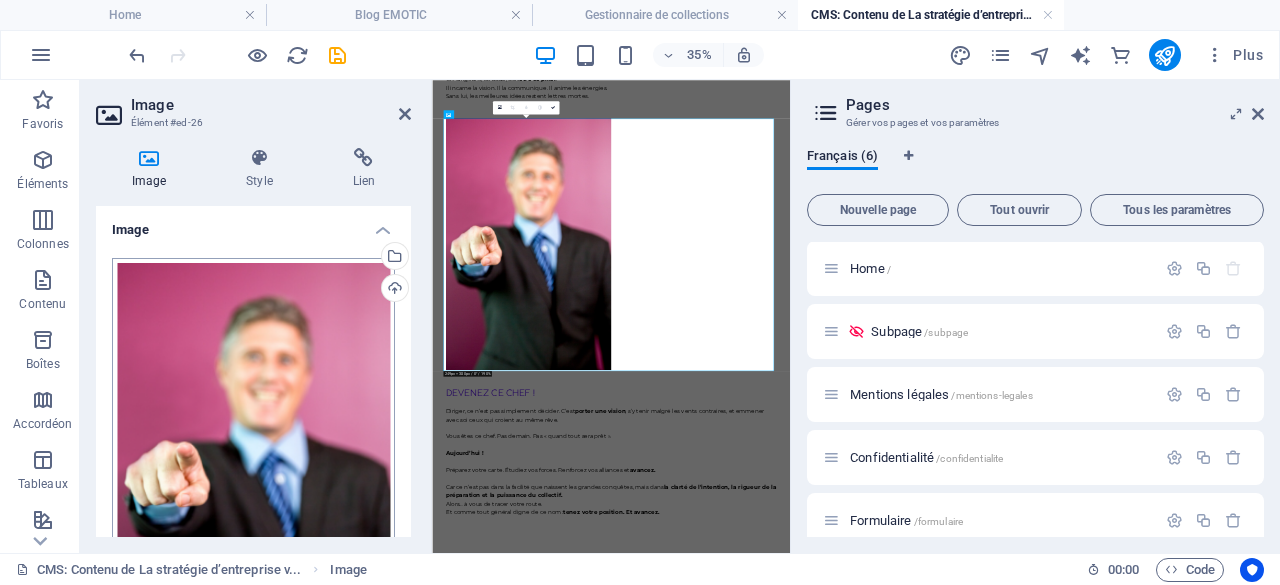 scroll, scrollTop: 2512, scrollLeft: 0, axis: vertical 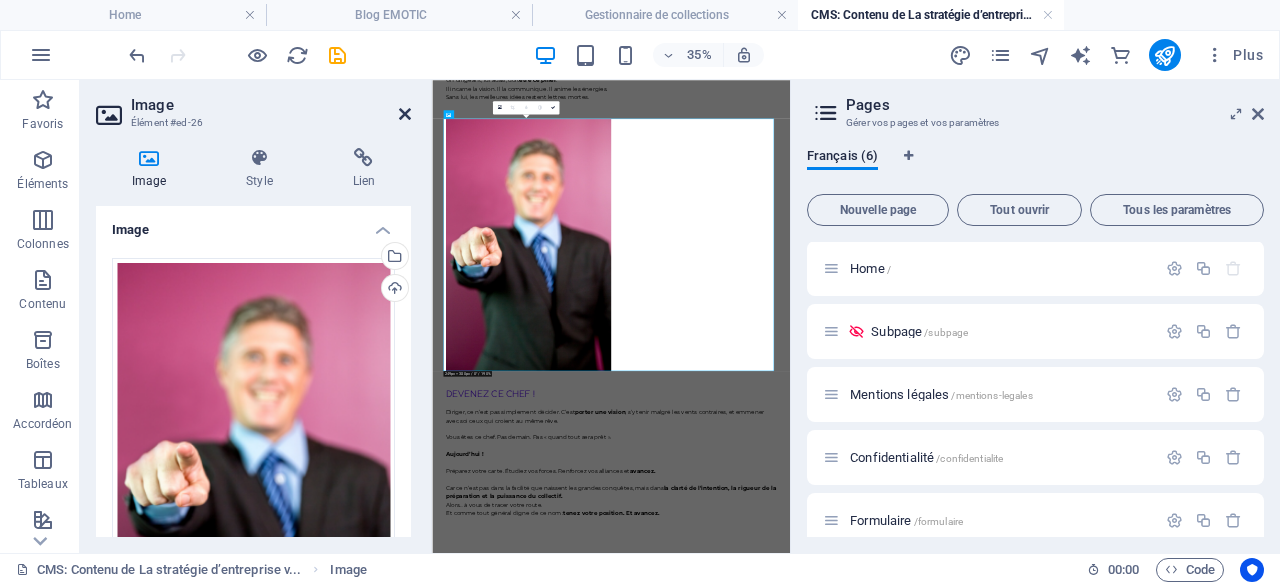 click at bounding box center [405, 114] 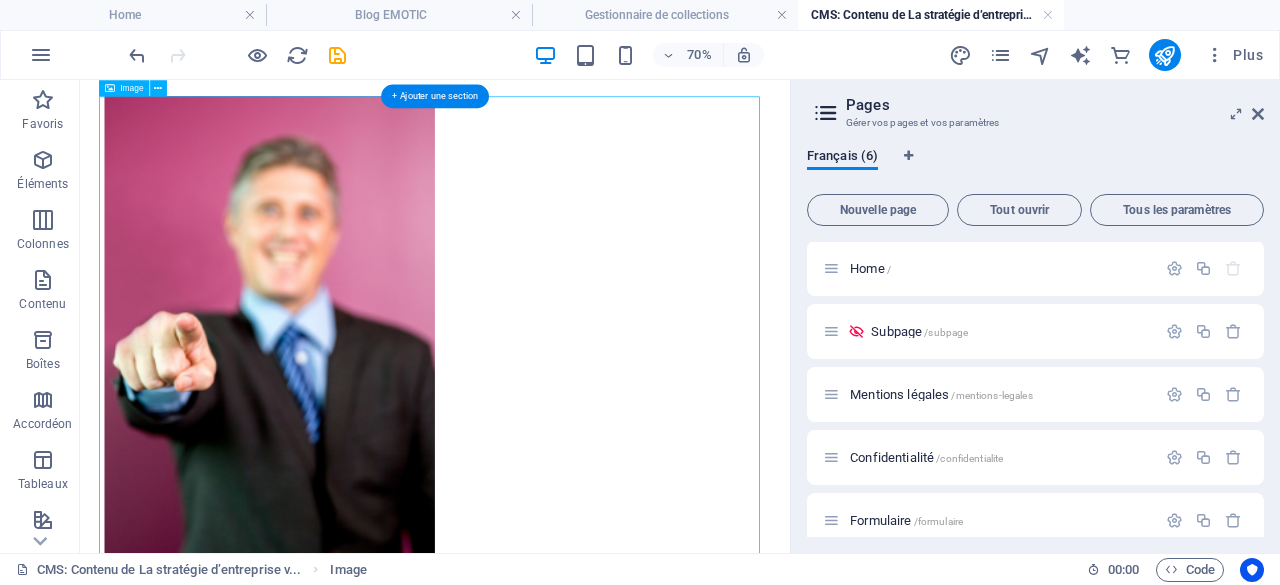 scroll, scrollTop: 2300, scrollLeft: 0, axis: vertical 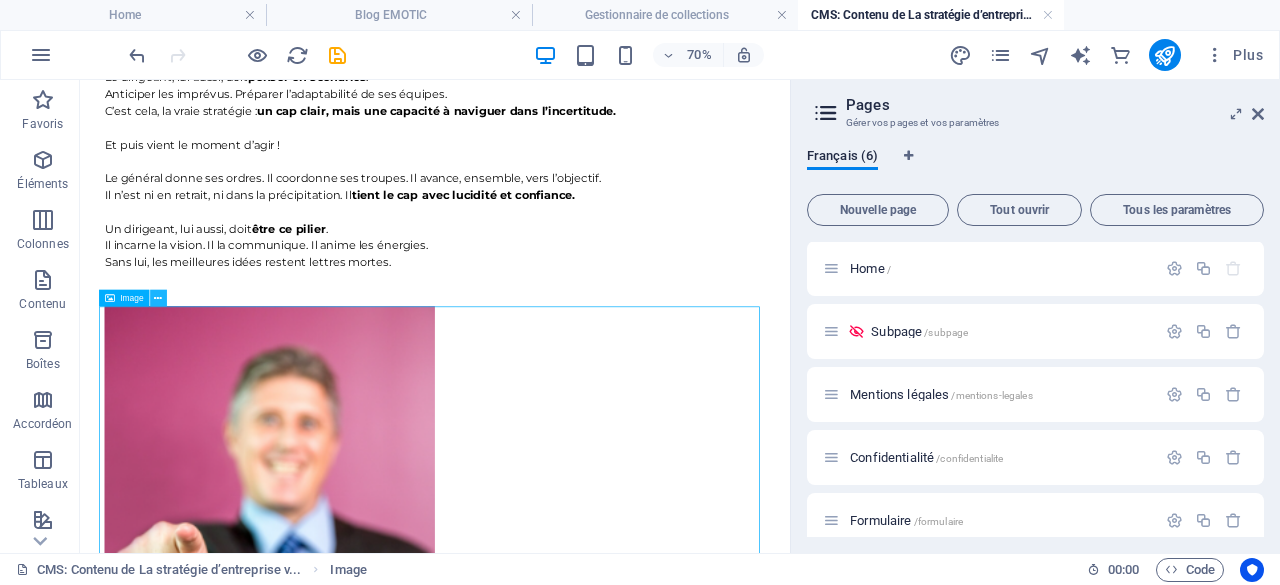 click at bounding box center [158, 297] 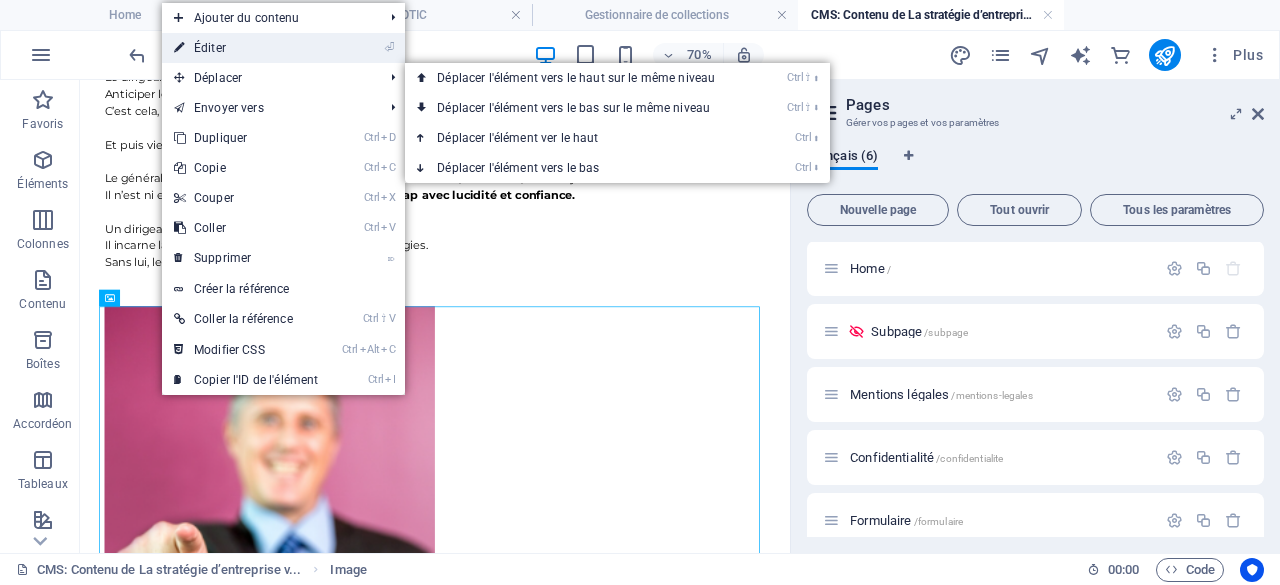 click on "⏎  Éditer" at bounding box center [246, 48] 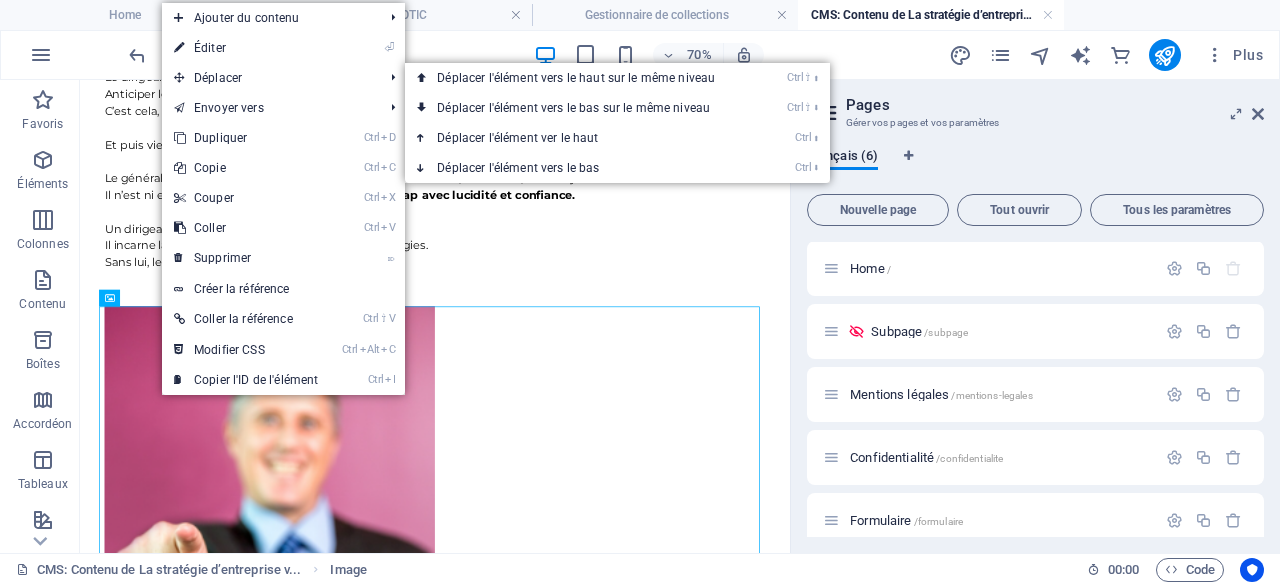 select on "%" 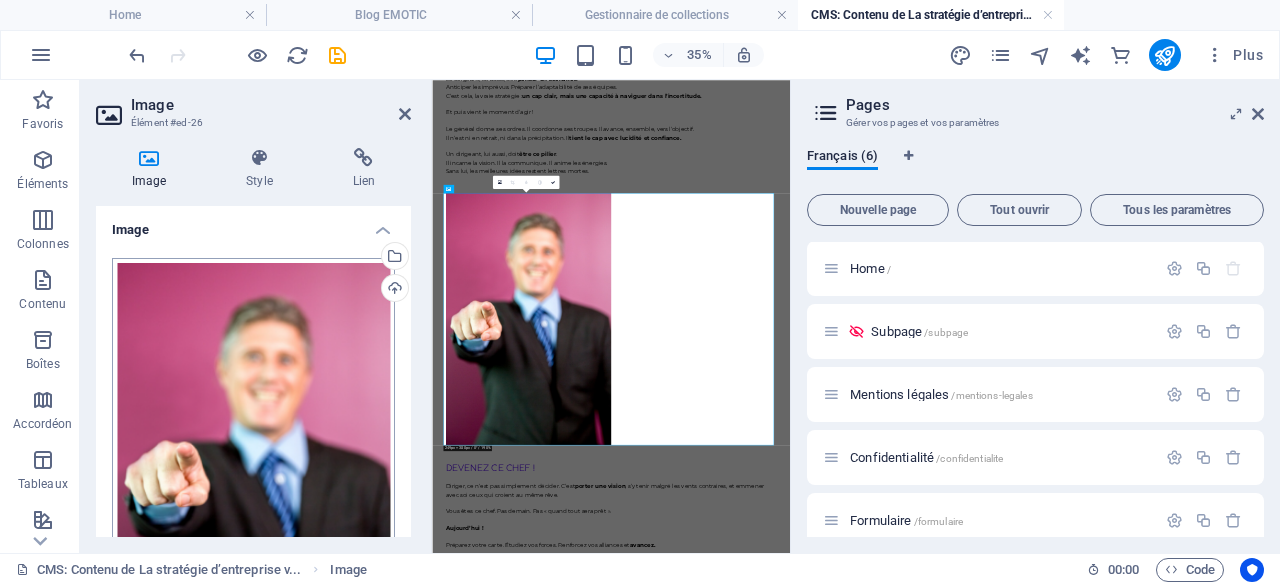 scroll, scrollTop: 400, scrollLeft: 0, axis: vertical 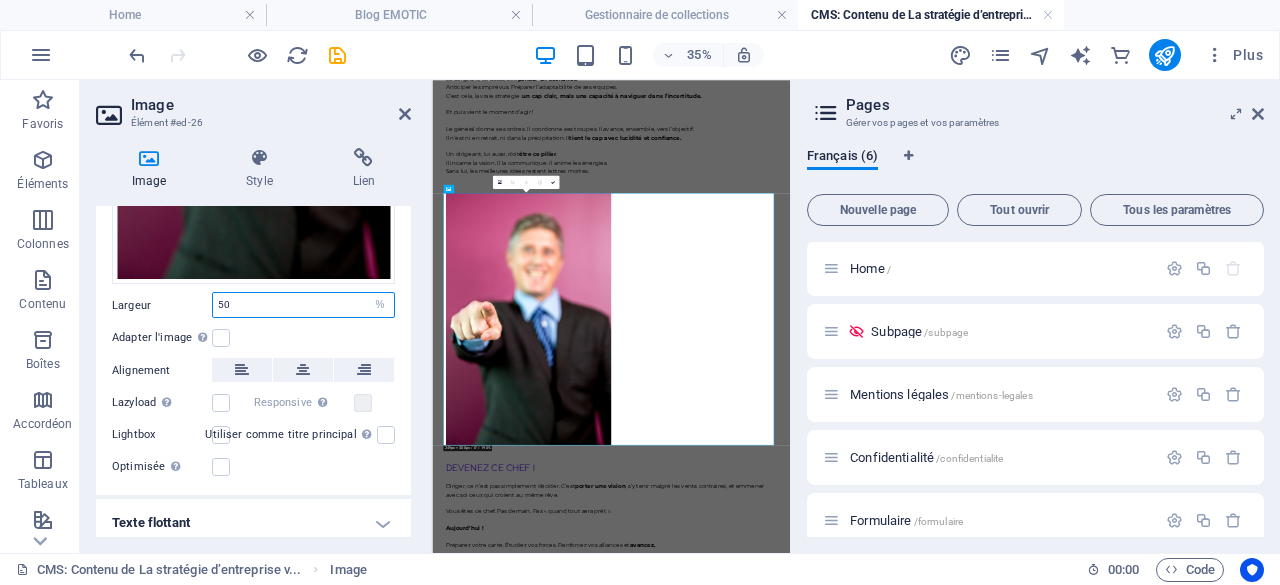 click on "50" at bounding box center [303, 305] 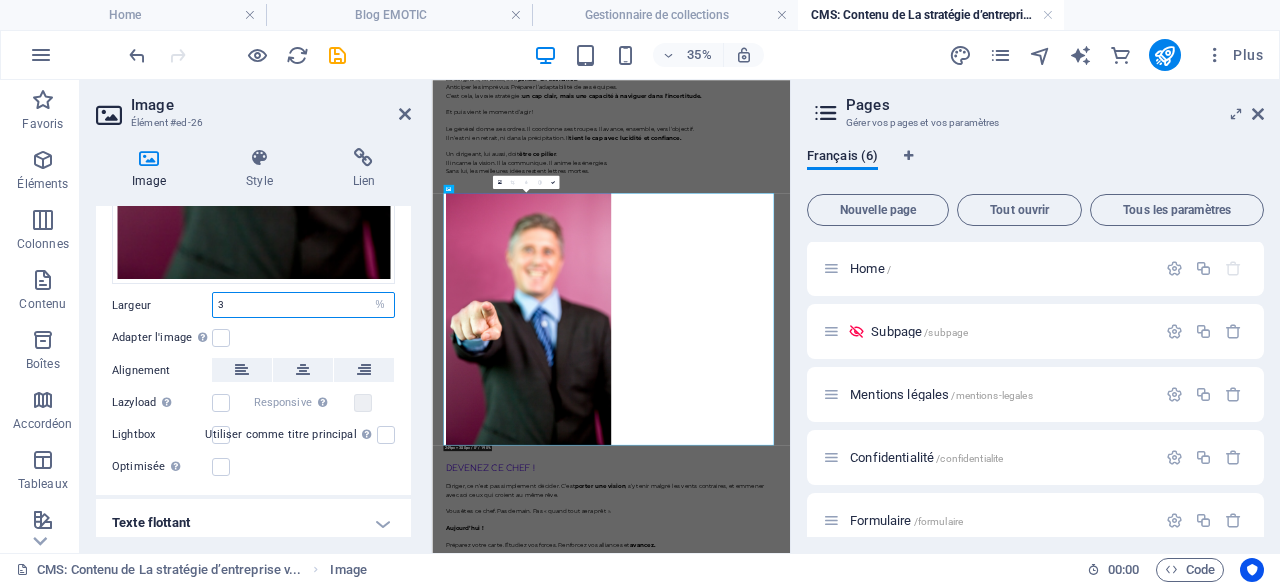 type on "30" 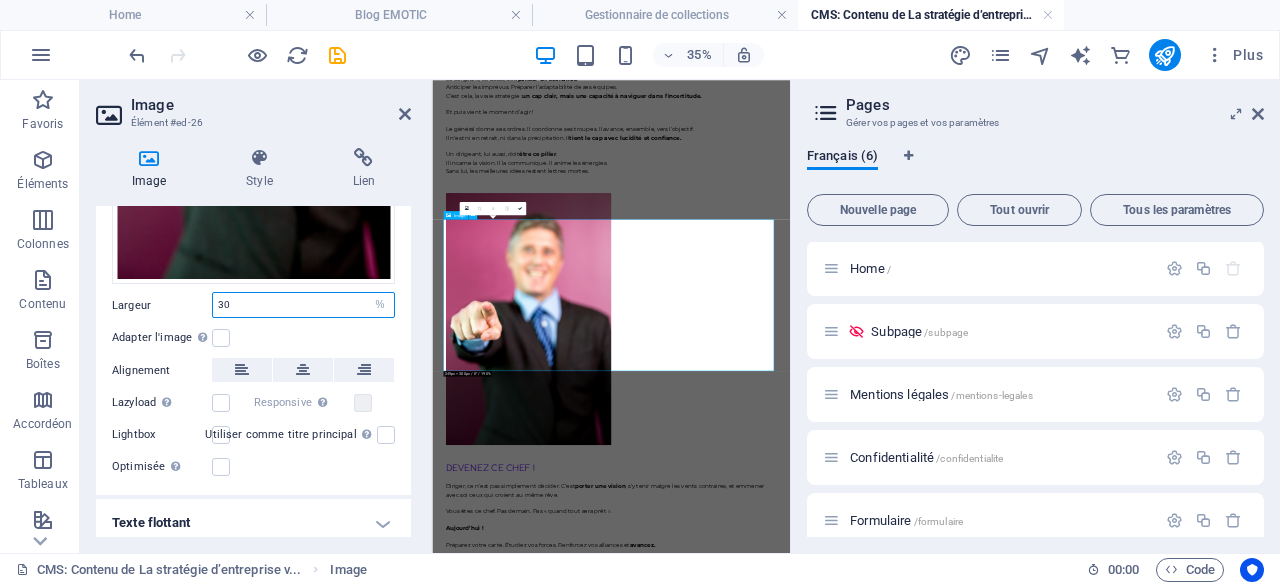 scroll, scrollTop: 2224, scrollLeft: 0, axis: vertical 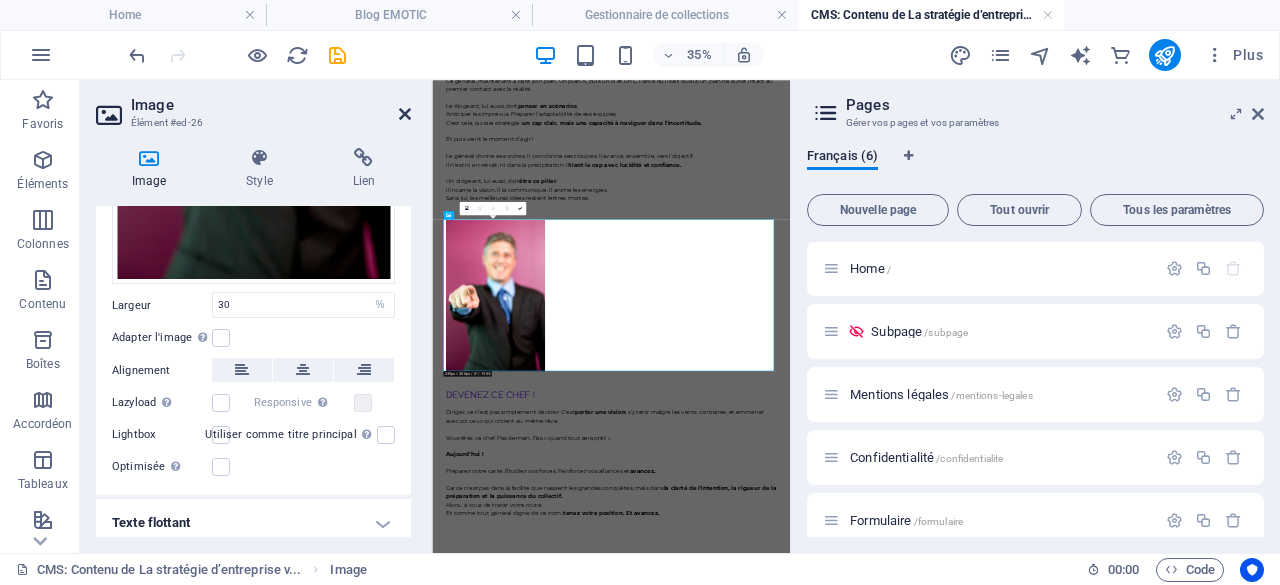 drag, startPoint x: 404, startPoint y: 116, endPoint x: 467, endPoint y: 68, distance: 79.20227 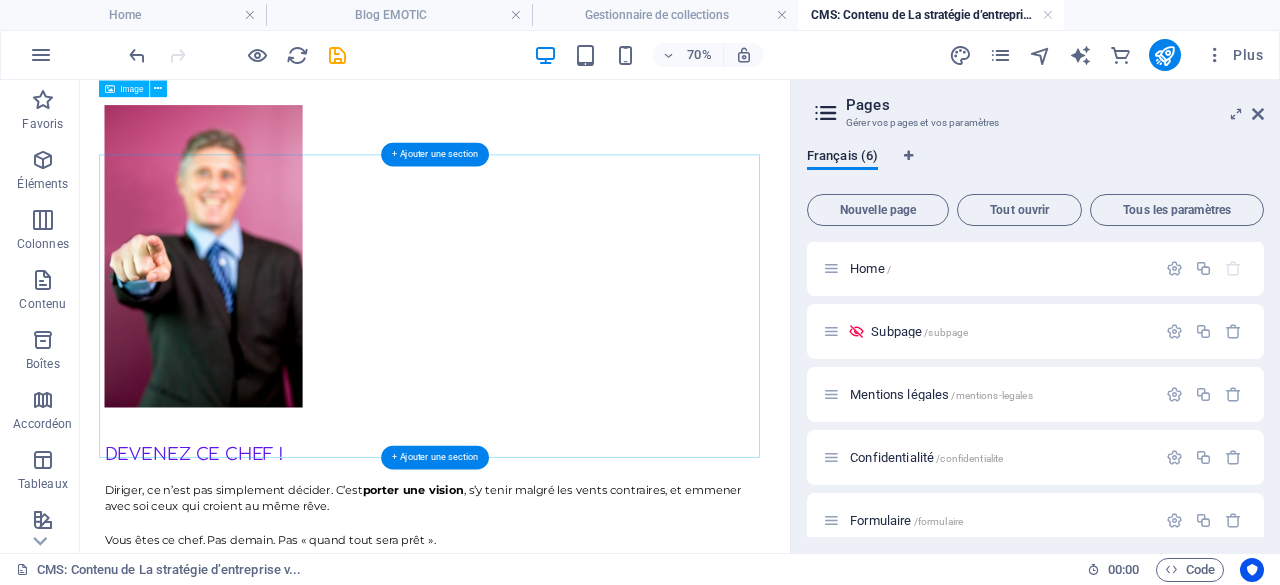 scroll, scrollTop: 2501, scrollLeft: 0, axis: vertical 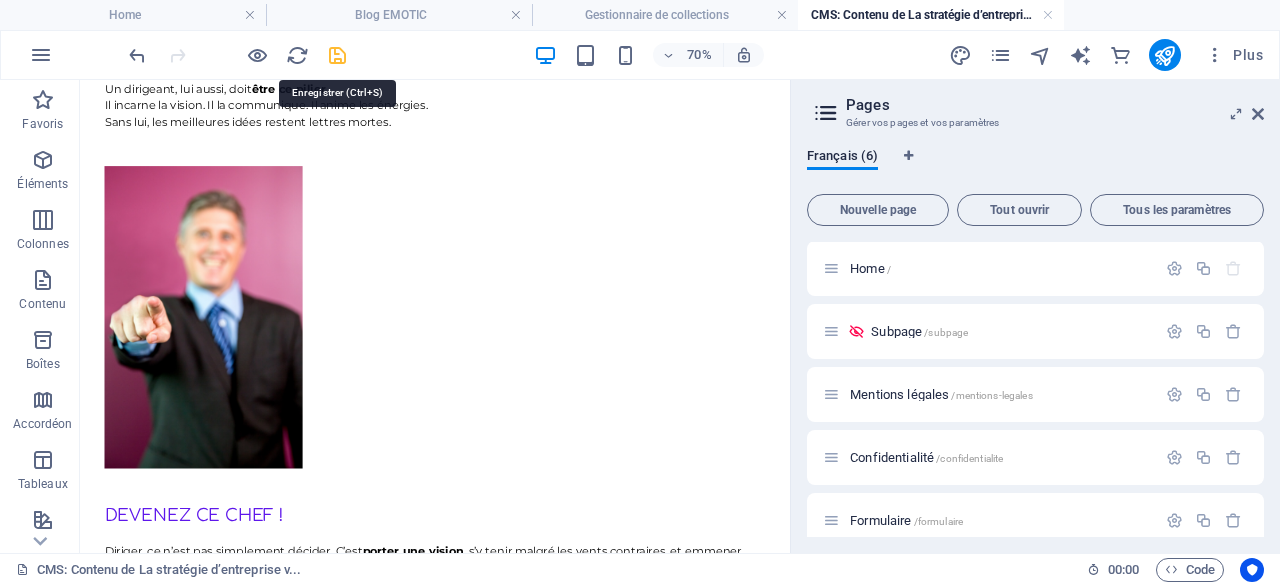 click at bounding box center (337, 55) 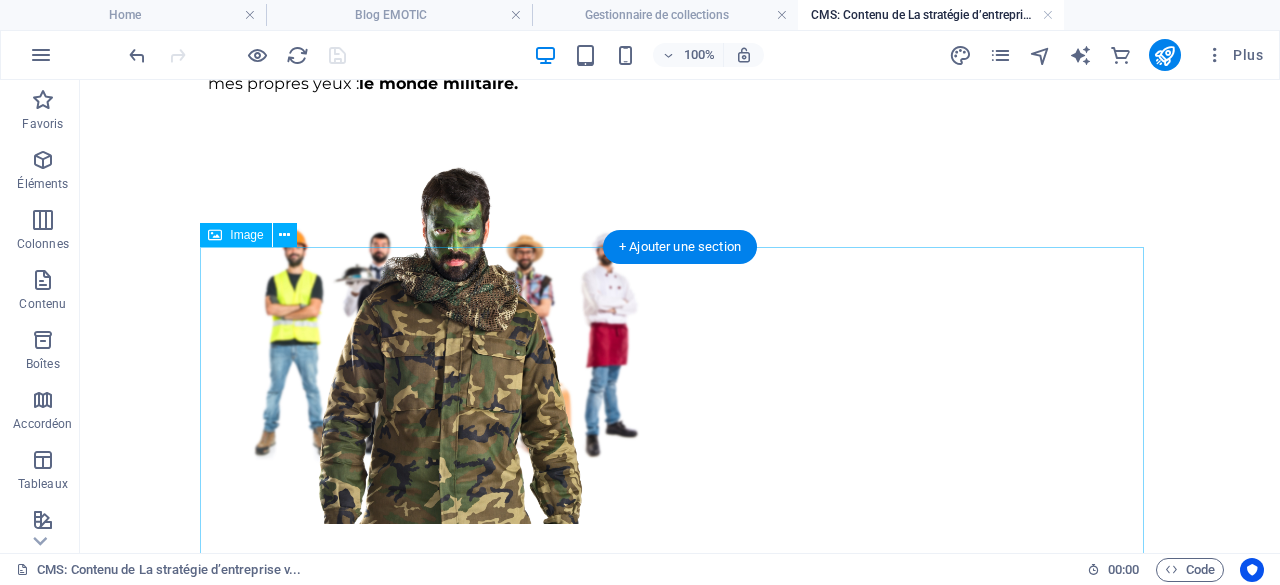 scroll, scrollTop: 0, scrollLeft: 0, axis: both 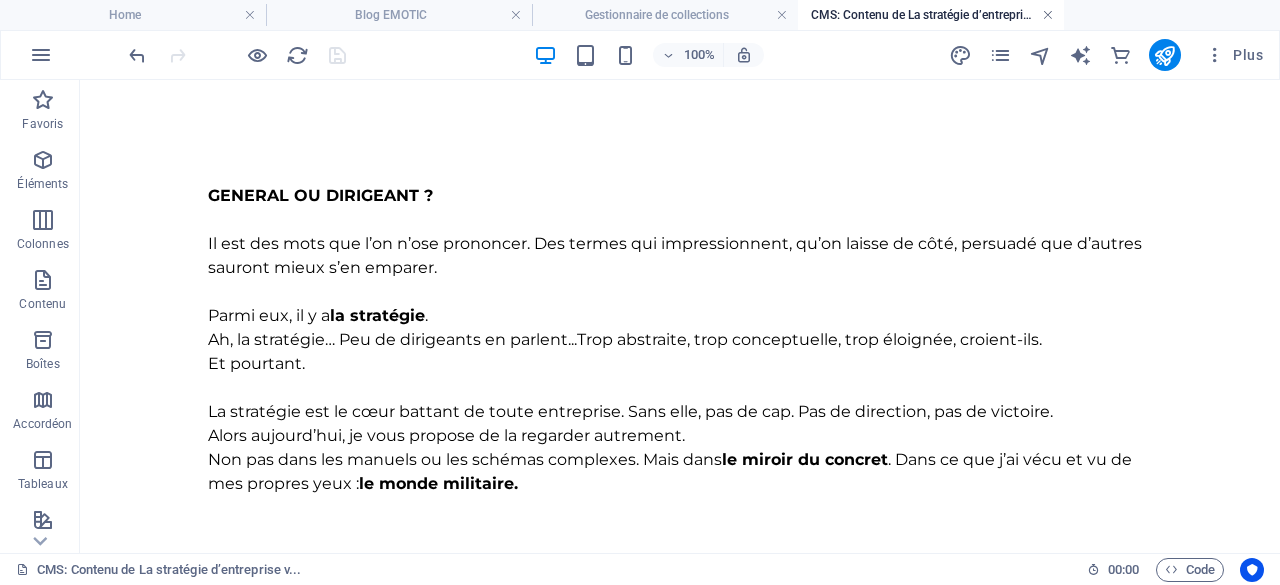 click at bounding box center [1048, 15] 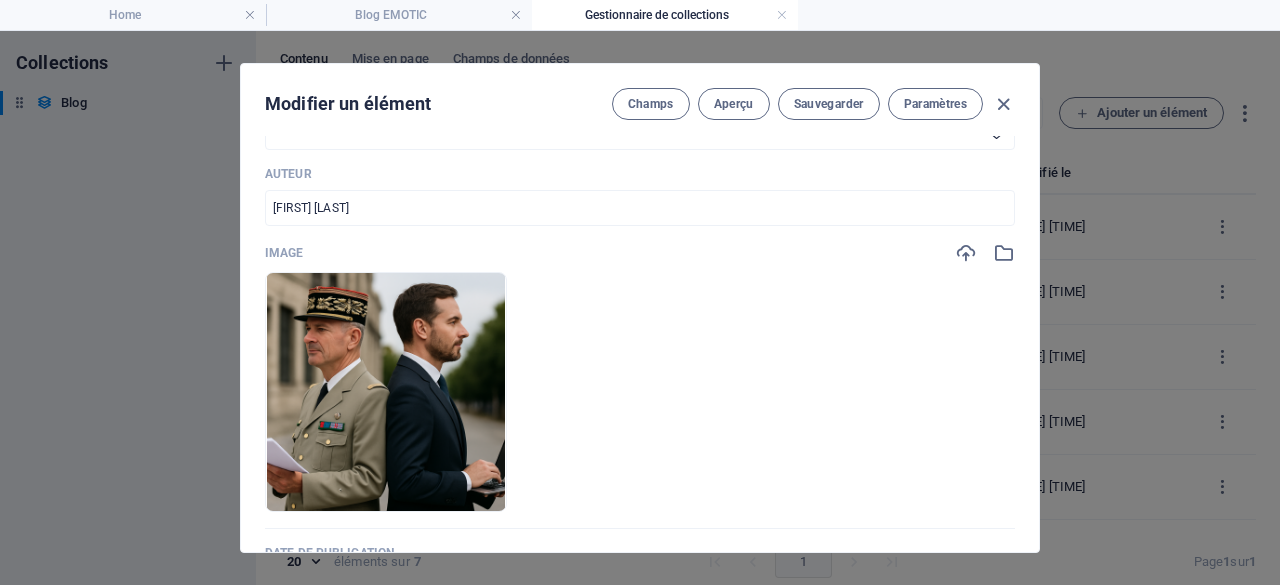 scroll, scrollTop: 600, scrollLeft: 0, axis: vertical 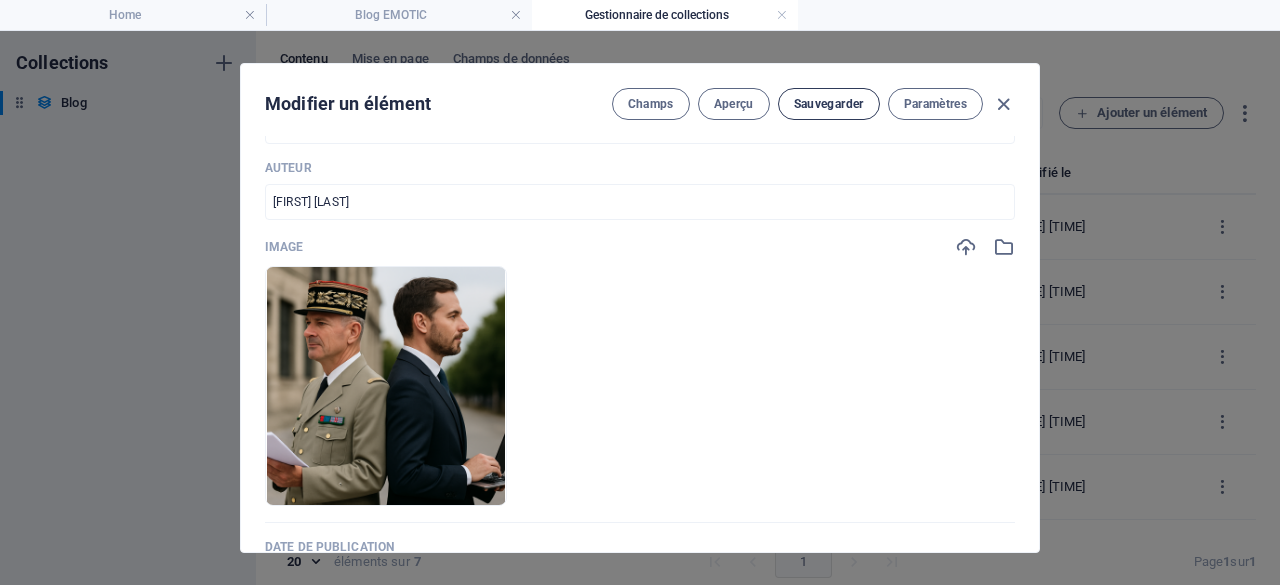 click on "Sauvegarder" at bounding box center (829, 104) 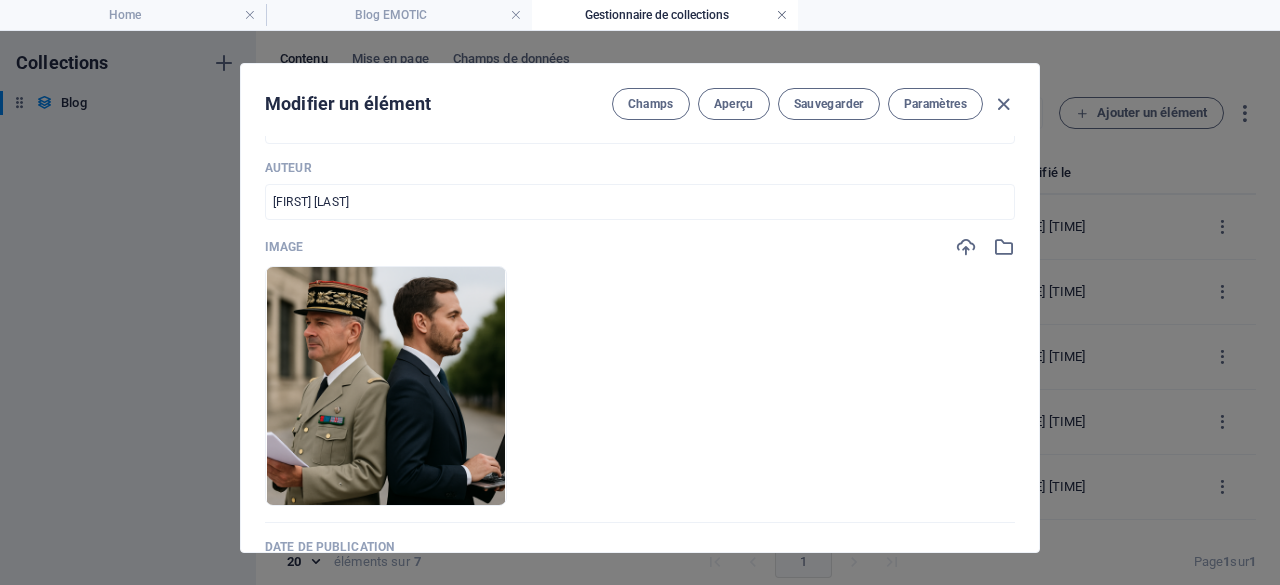 click at bounding box center (782, 15) 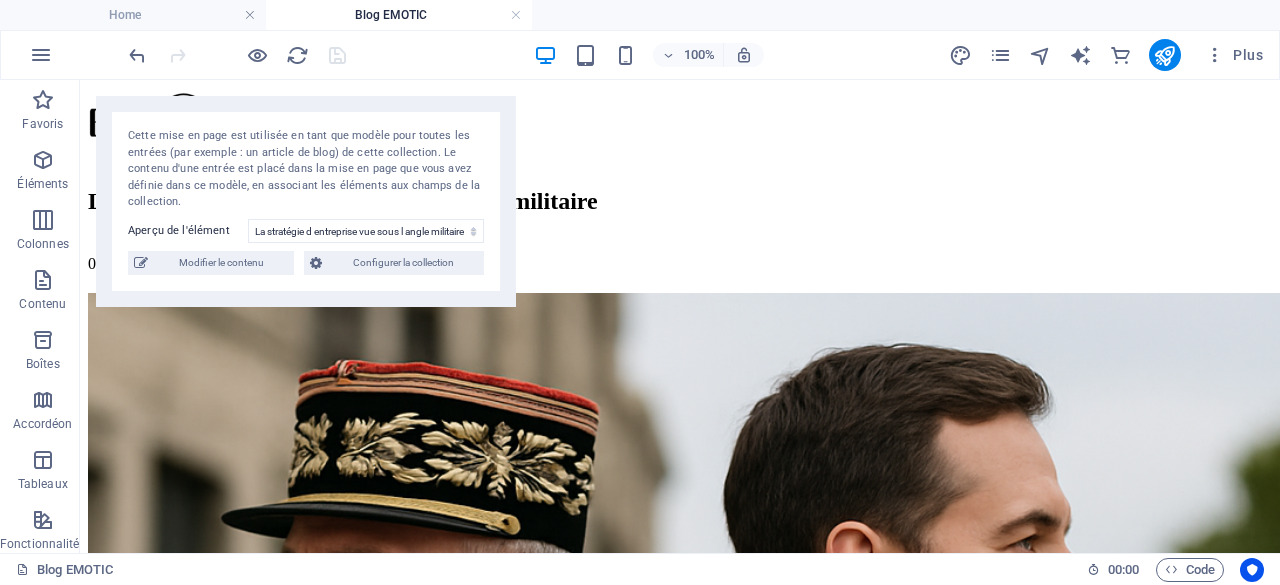 click on "Blog EMOTIC" at bounding box center (399, 15) 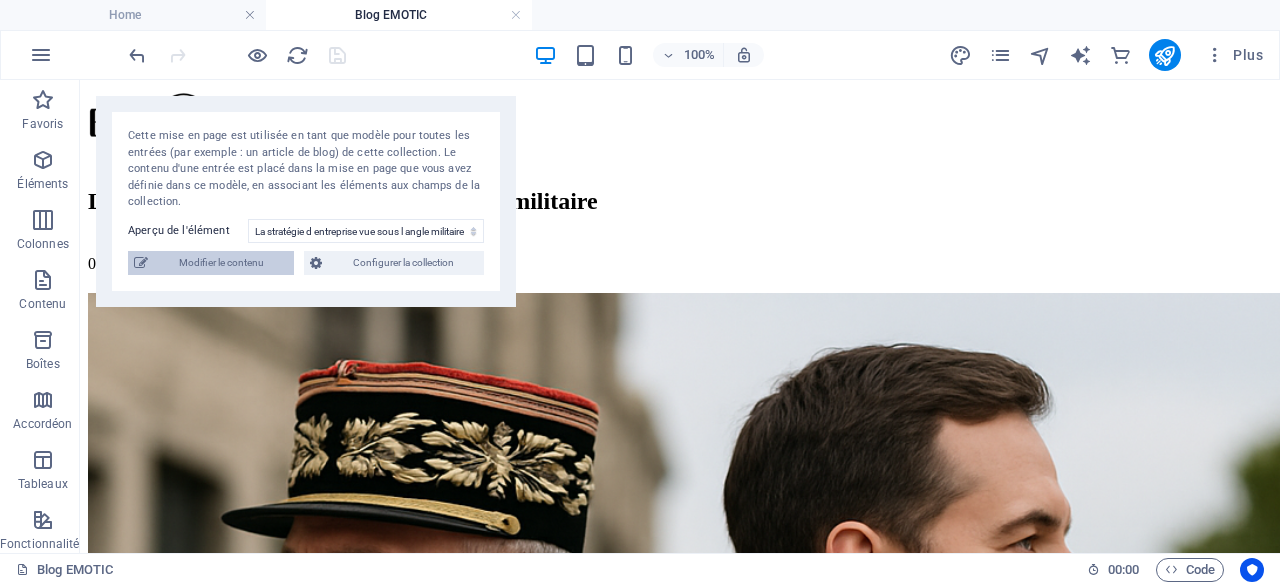 click on "Modifier le contenu" at bounding box center (221, 263) 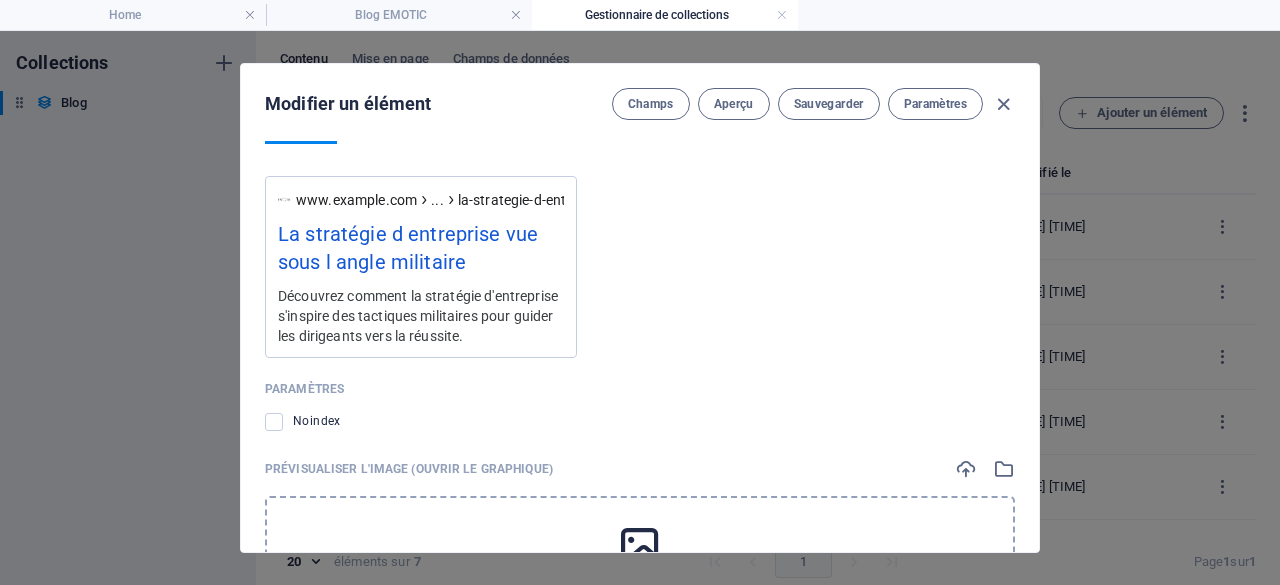 scroll, scrollTop: 2026, scrollLeft: 0, axis: vertical 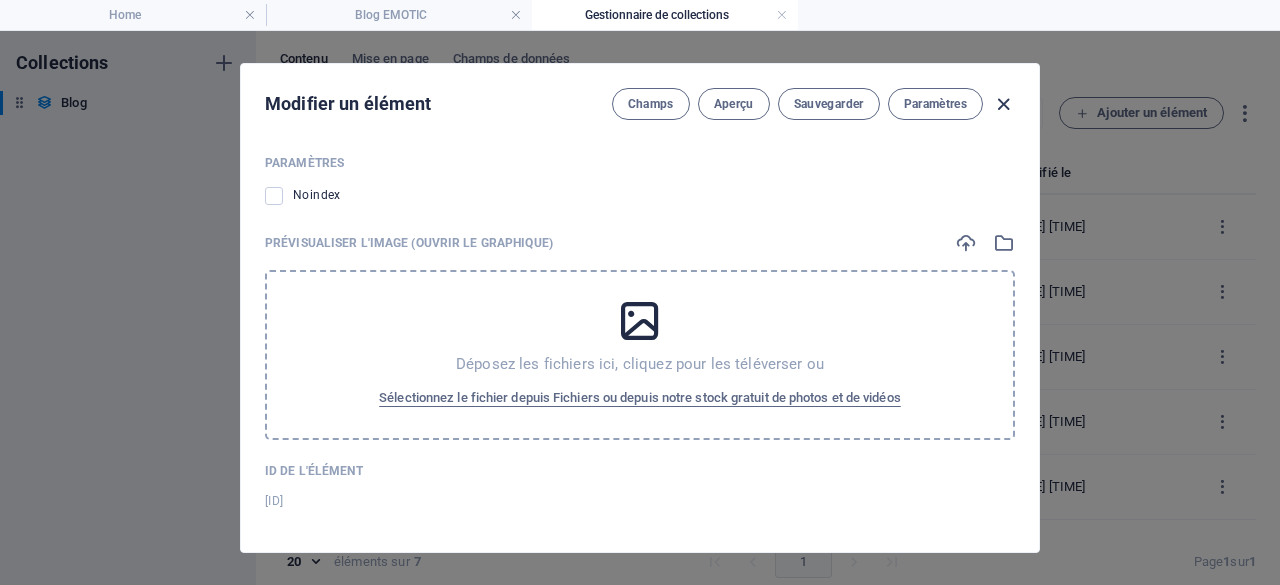 click at bounding box center [1003, 104] 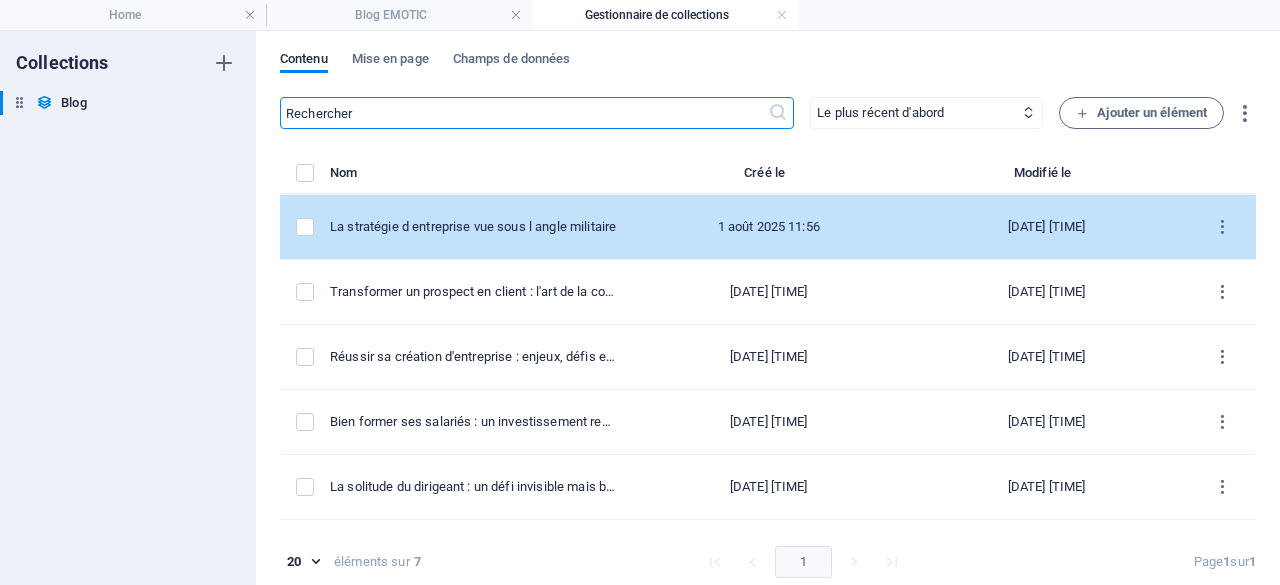 type on "la-strategie-d-entreprise-vue-sous-l-angle-militaire" 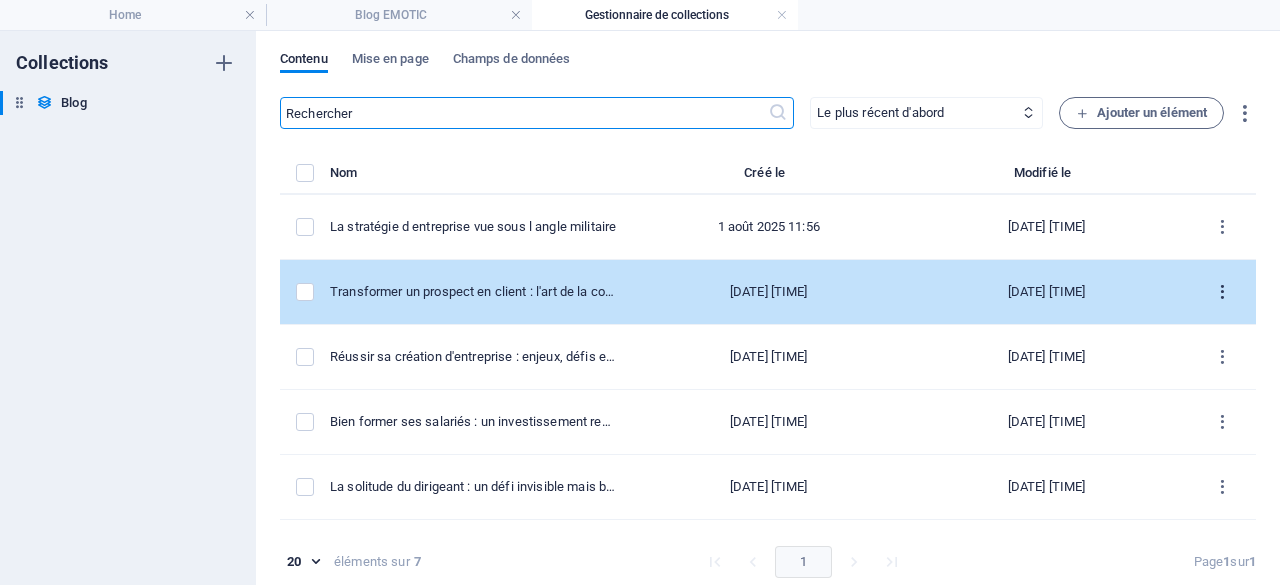 click at bounding box center (1222, 292) 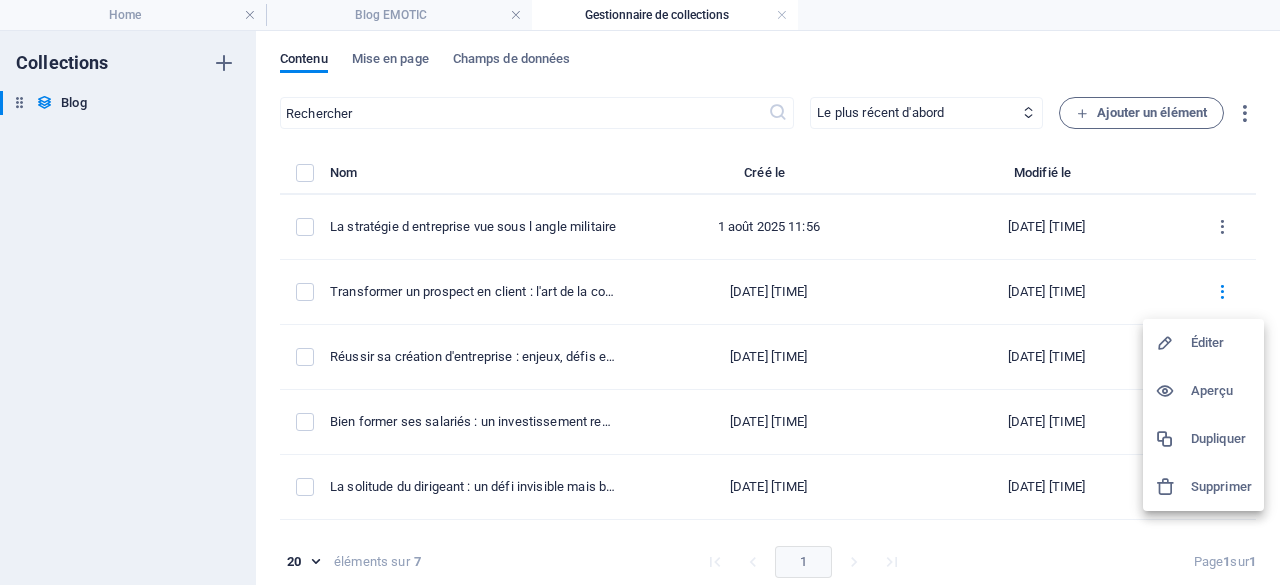 click at bounding box center (1173, 343) 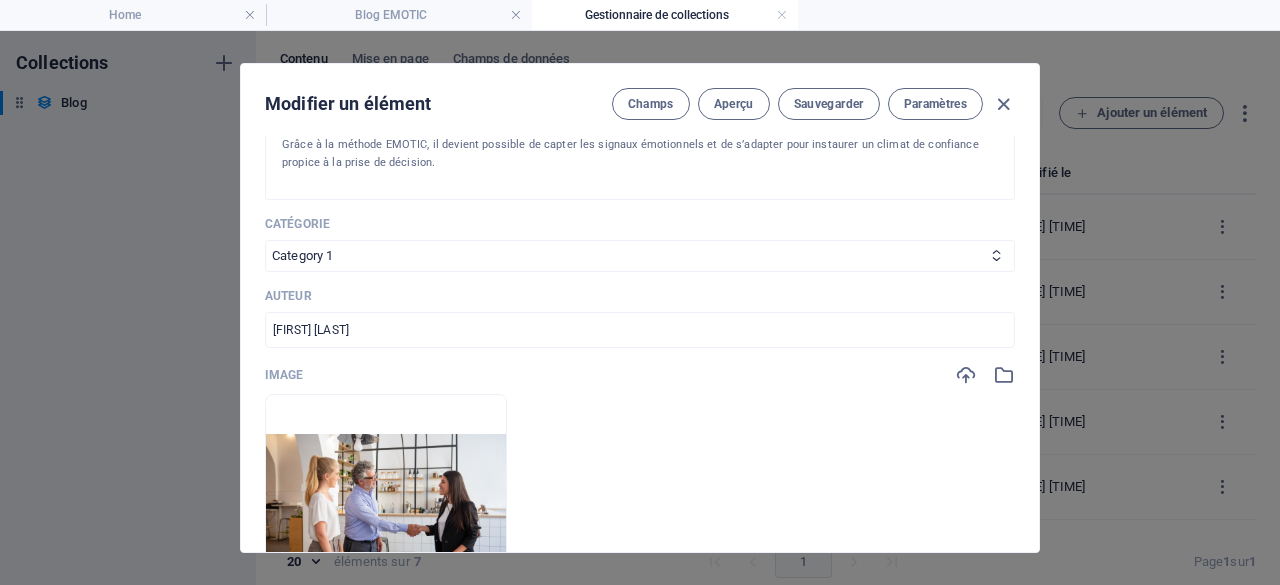 scroll, scrollTop: 500, scrollLeft: 0, axis: vertical 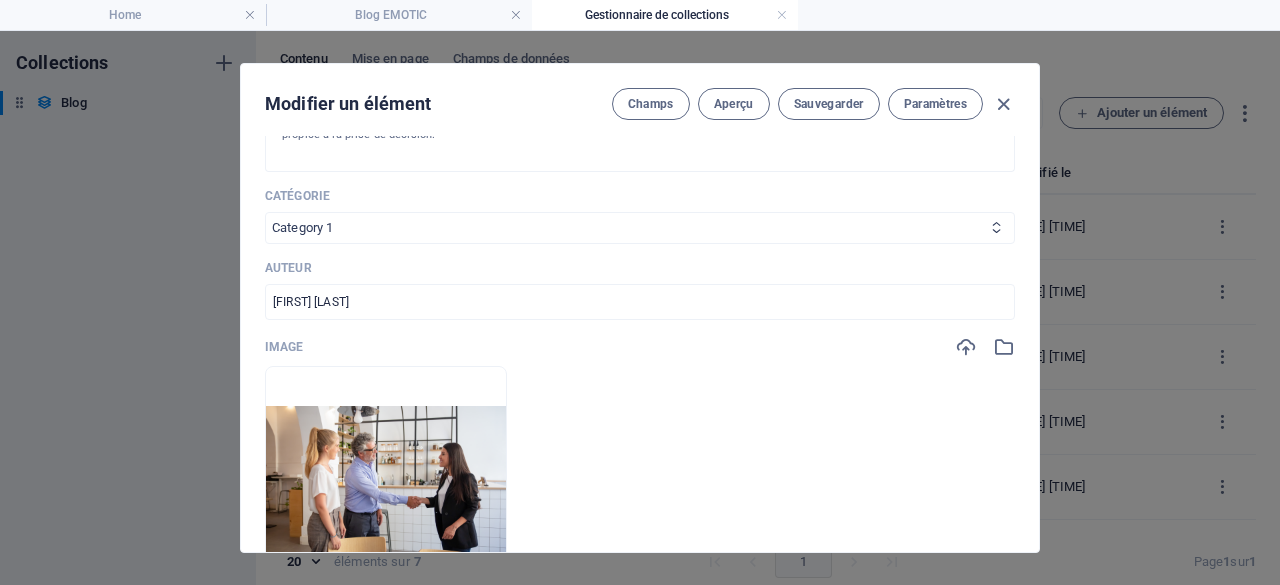 click on "Category 1 Category 2" at bounding box center [640, 228] 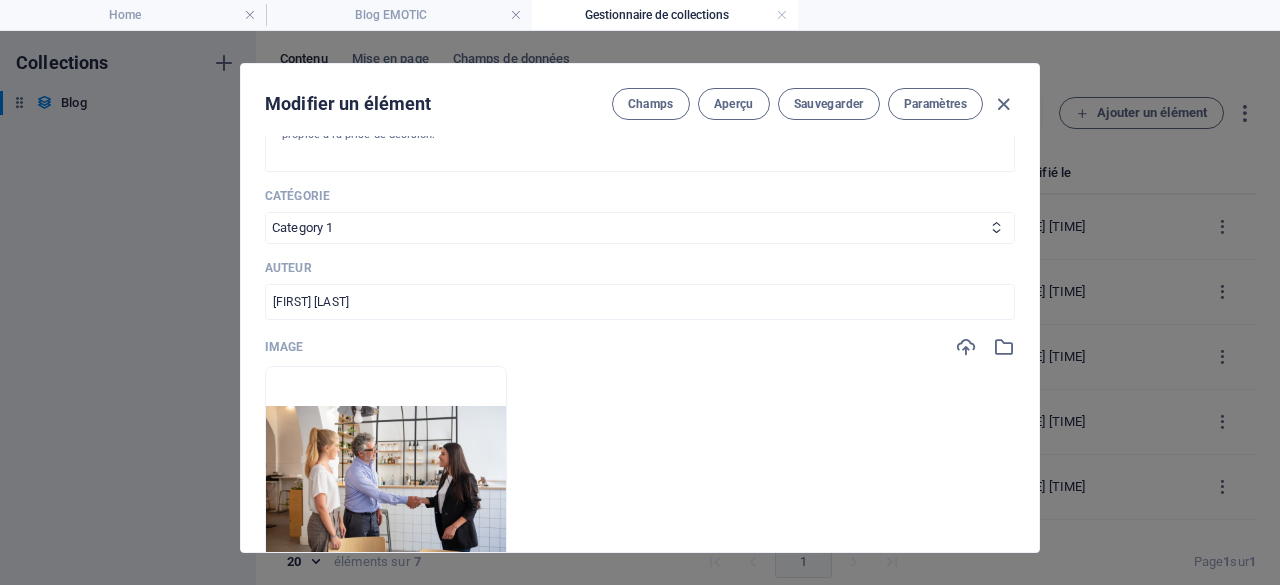 drag, startPoint x: 402, startPoint y: 227, endPoint x: 400, endPoint y: 200, distance: 27.073973 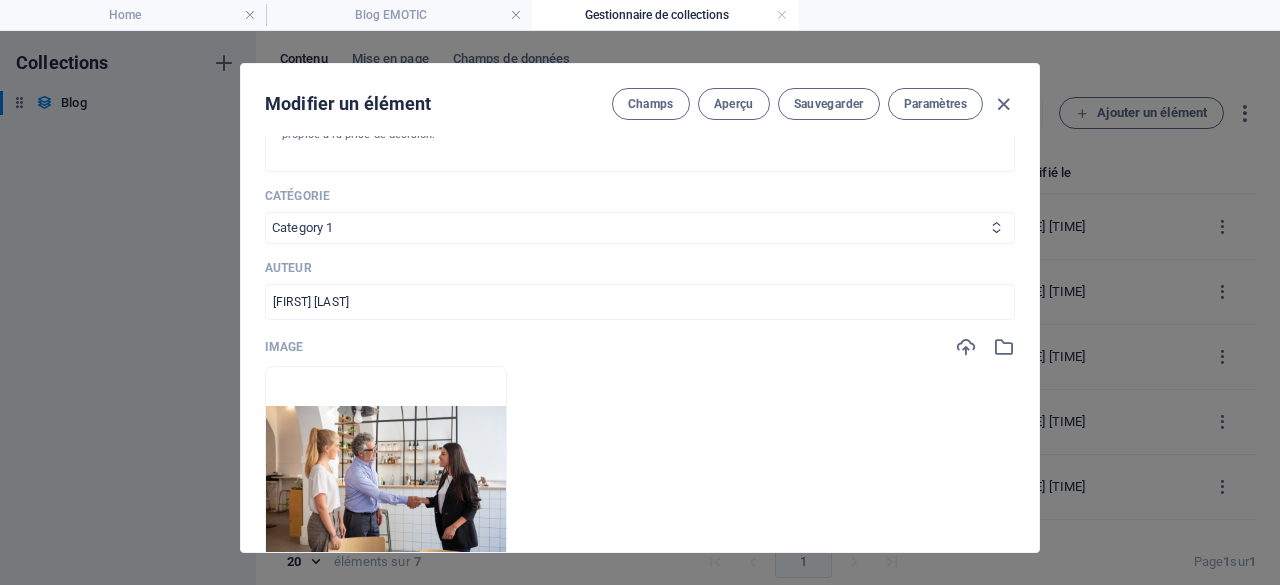 click on "Category 1 Category 2" at bounding box center [640, 228] 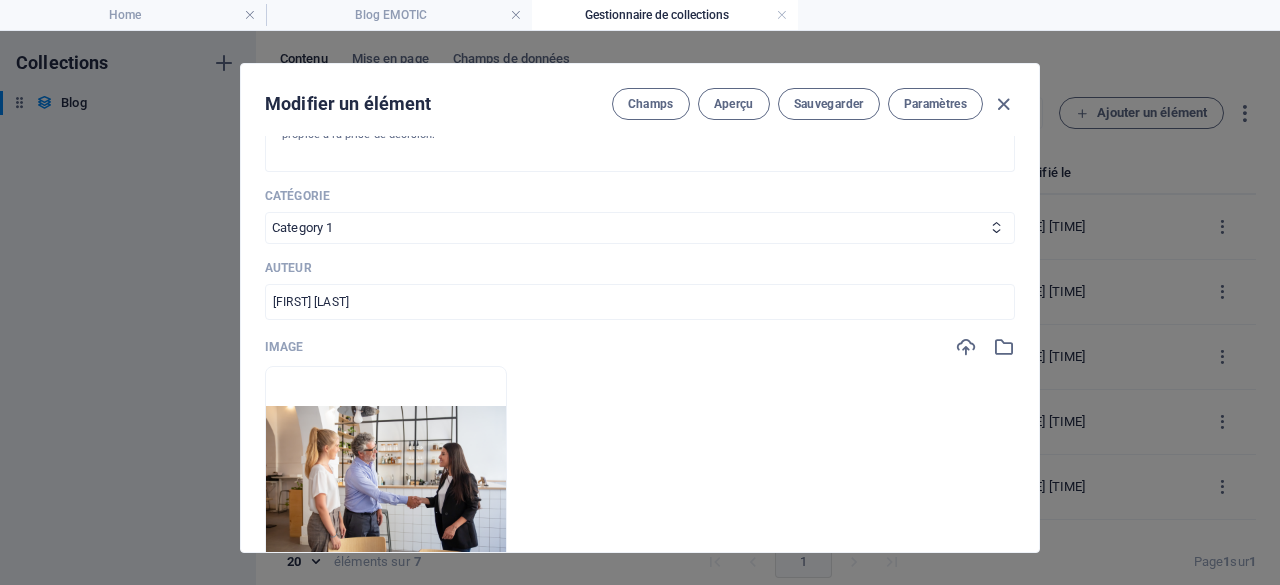 drag, startPoint x: 367, startPoint y: 240, endPoint x: 362, endPoint y: 249, distance: 10.29563 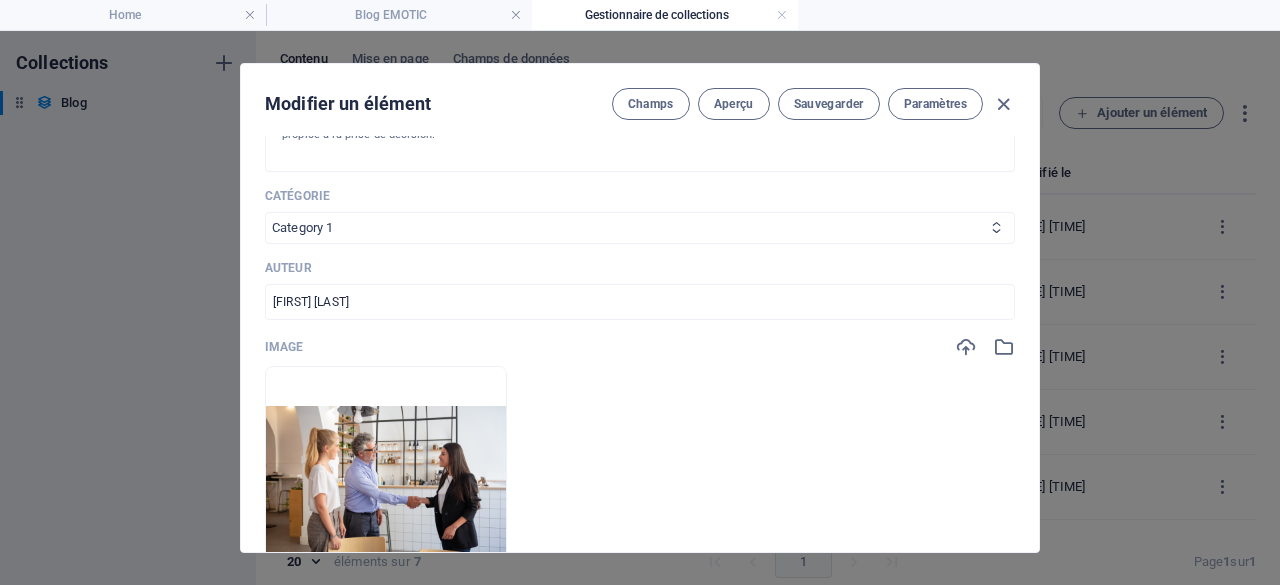 click on "Category 1 Category 2" at bounding box center [640, 228] 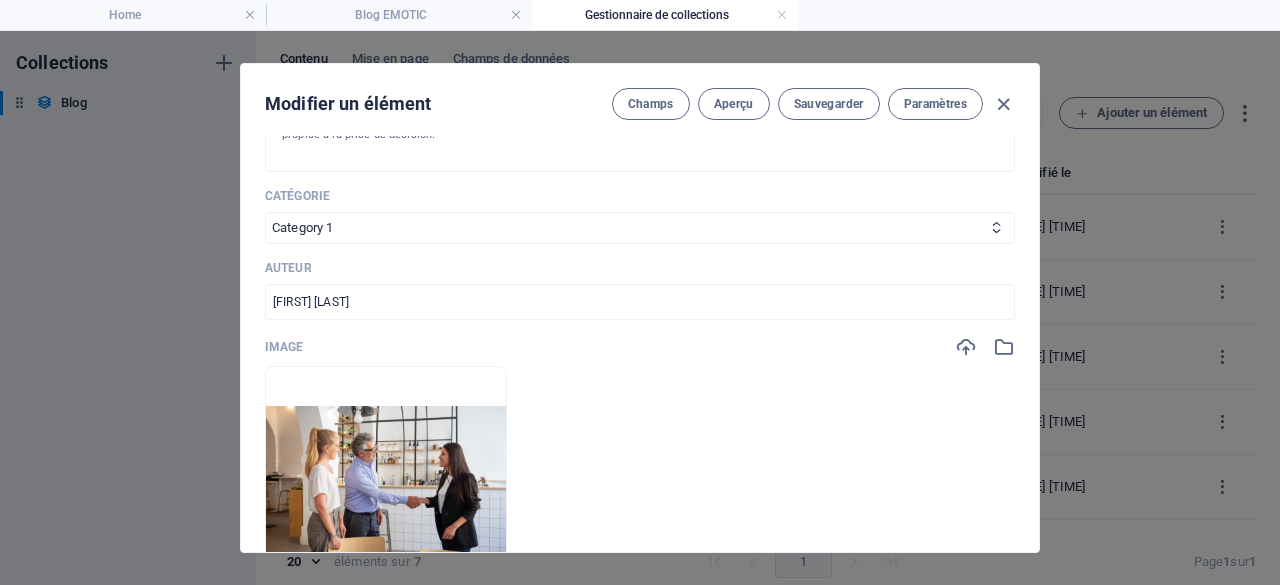 click on "Catégorie" at bounding box center (640, 196) 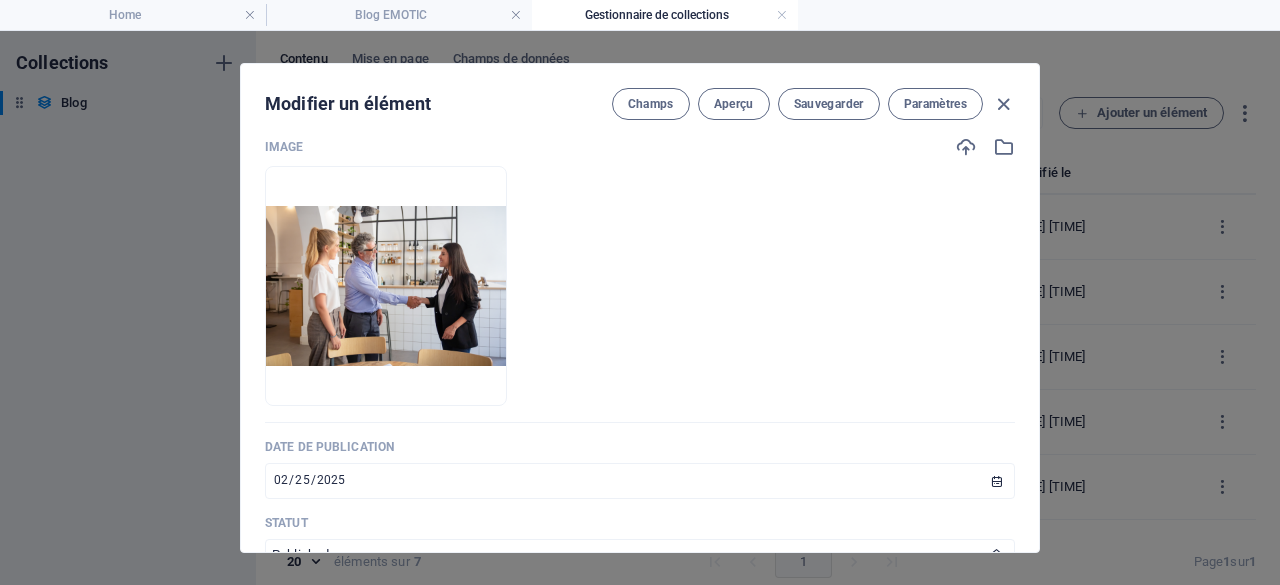 scroll, scrollTop: 900, scrollLeft: 0, axis: vertical 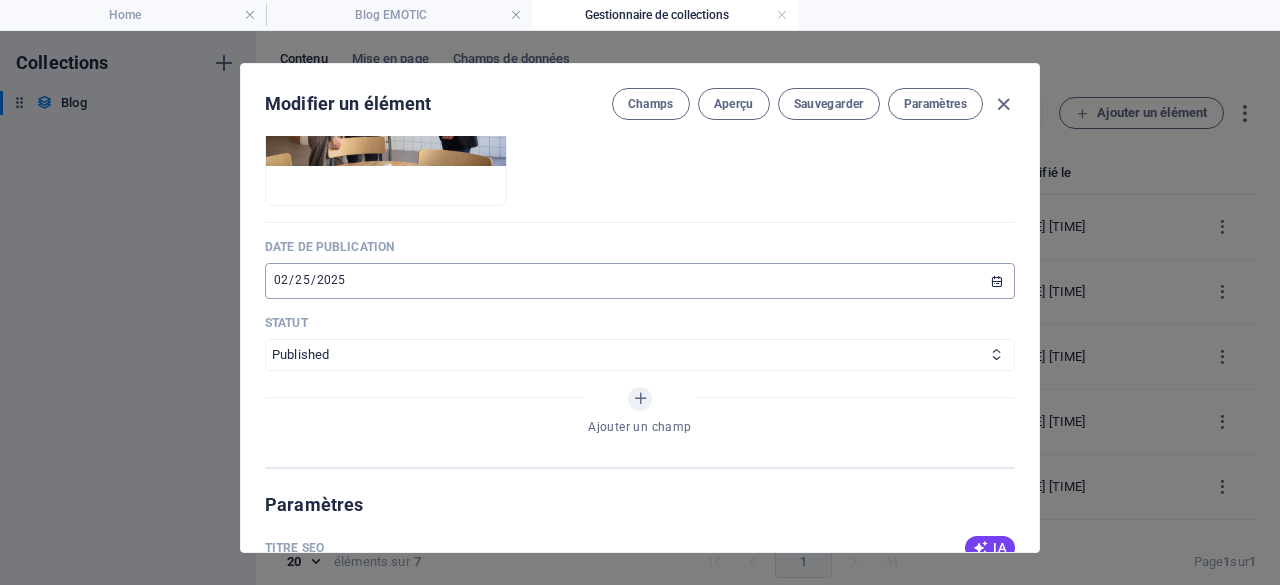 click on "2025-02-25" at bounding box center [640, 281] 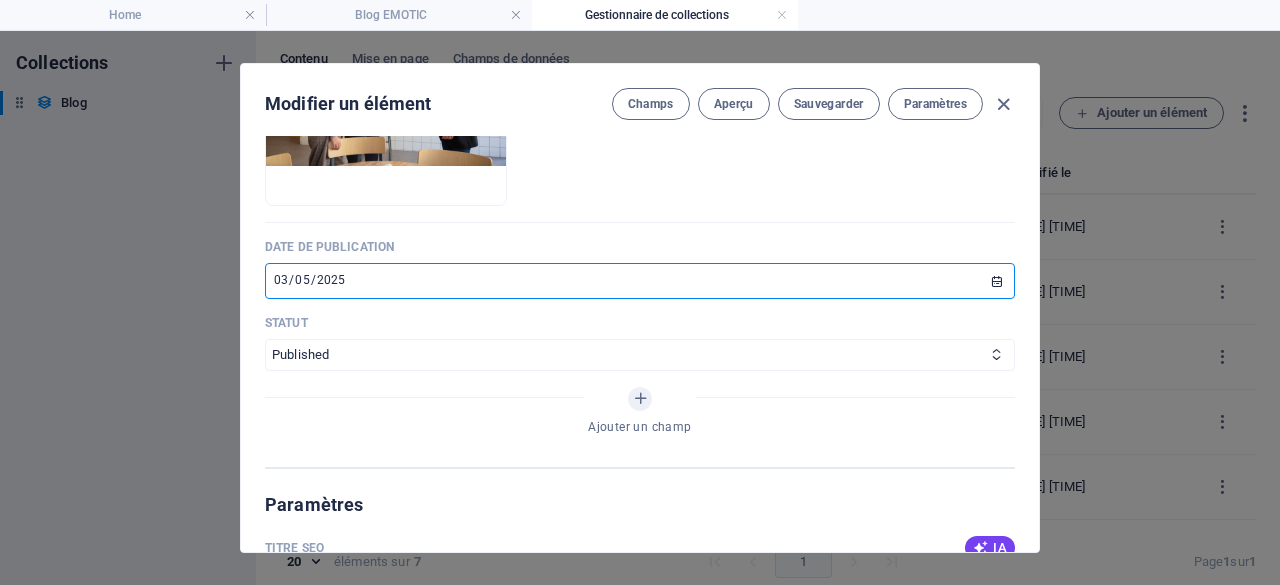 type on "2025-03-05" 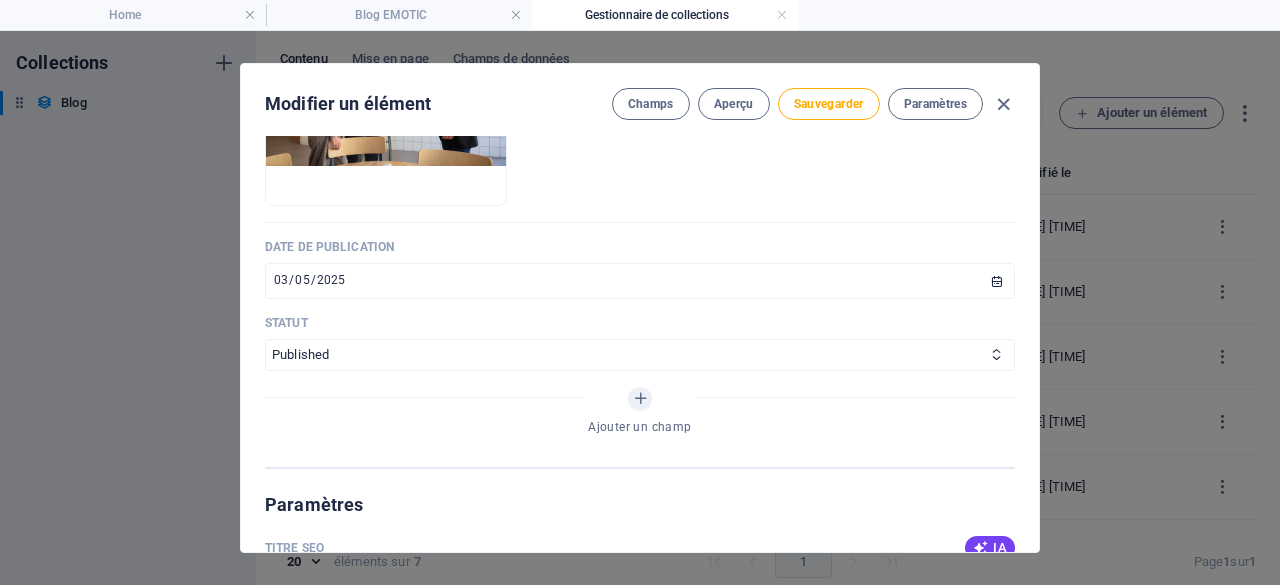 click on "Statut" at bounding box center [640, 323] 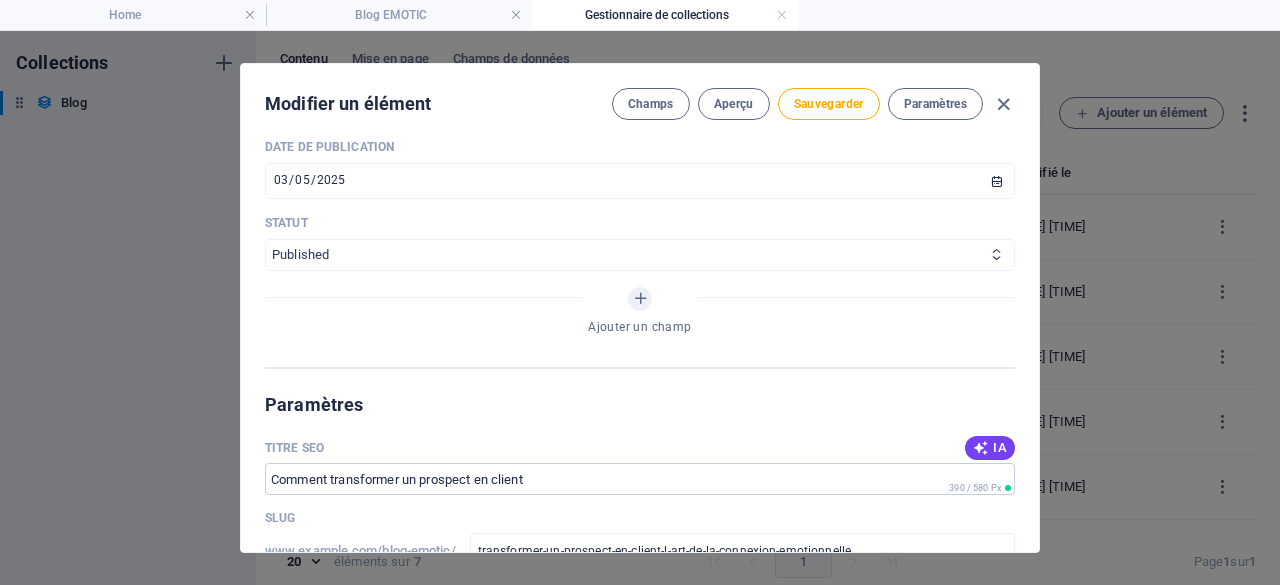 scroll, scrollTop: 1100, scrollLeft: 0, axis: vertical 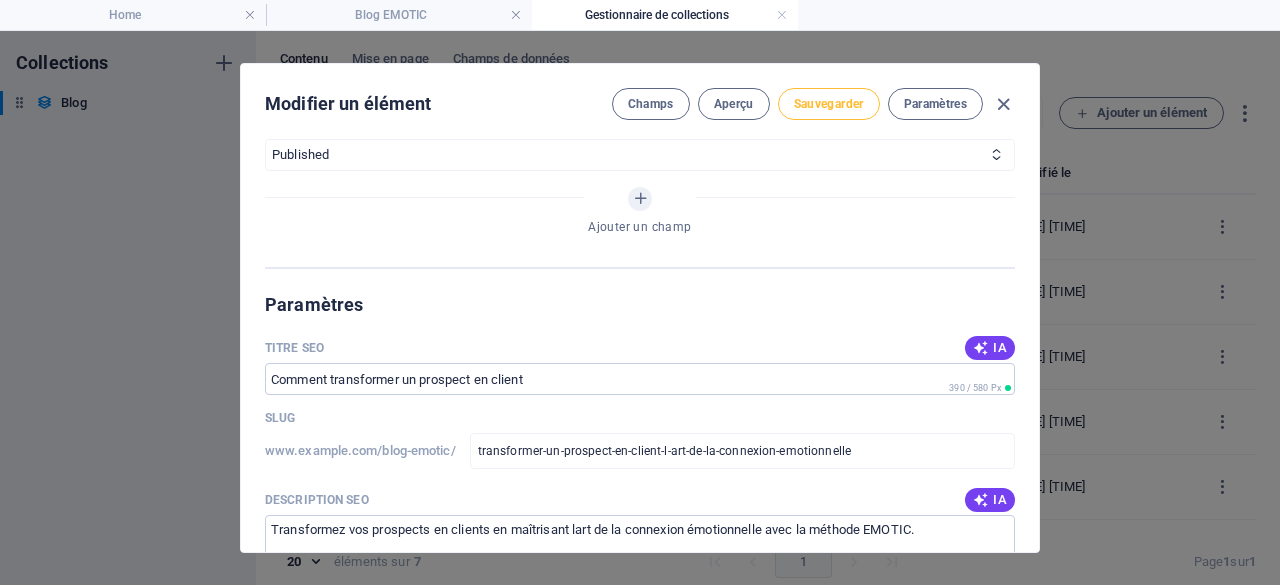 click on "Sauvegarder" at bounding box center (829, 104) 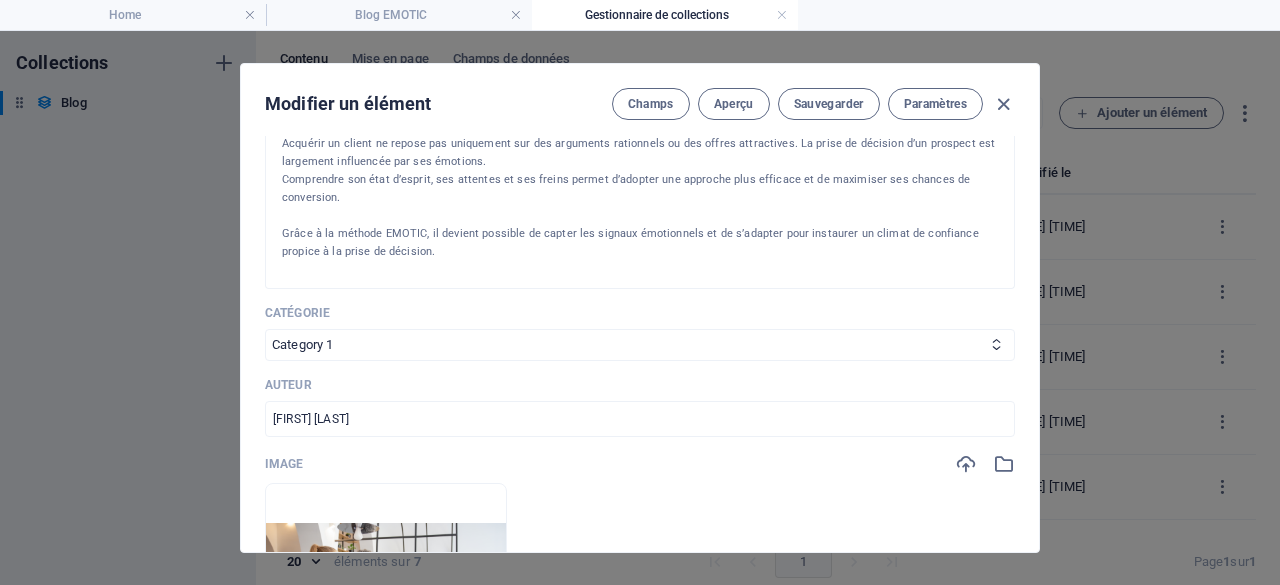 scroll, scrollTop: 400, scrollLeft: 0, axis: vertical 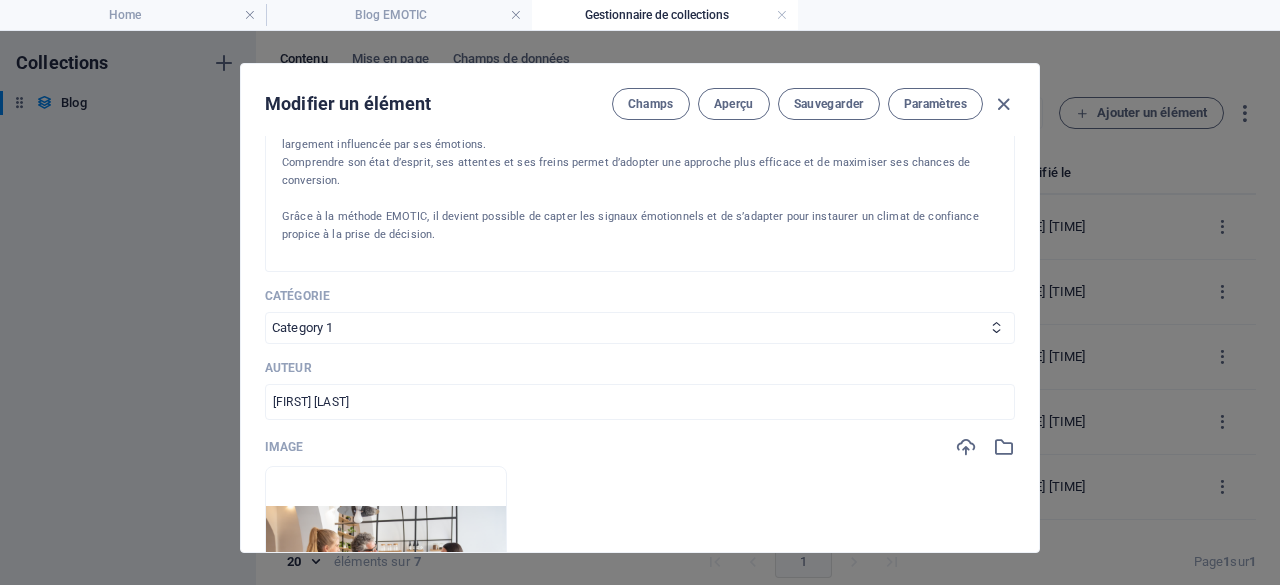 click on "Catégorie" at bounding box center [640, 296] 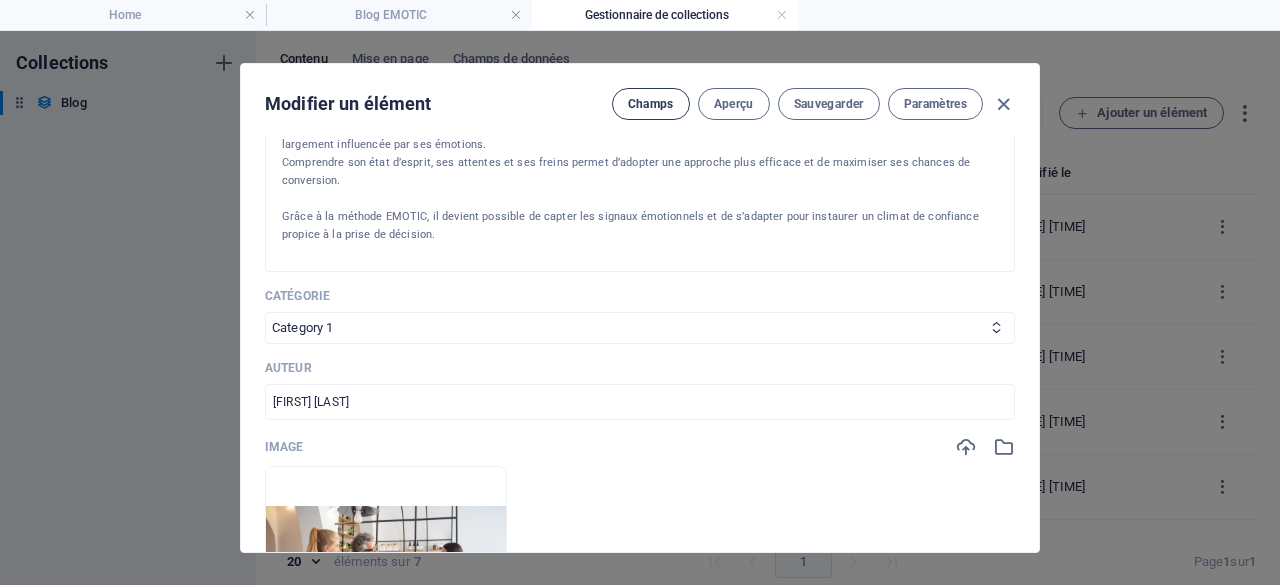 click on "Champs" at bounding box center [651, 104] 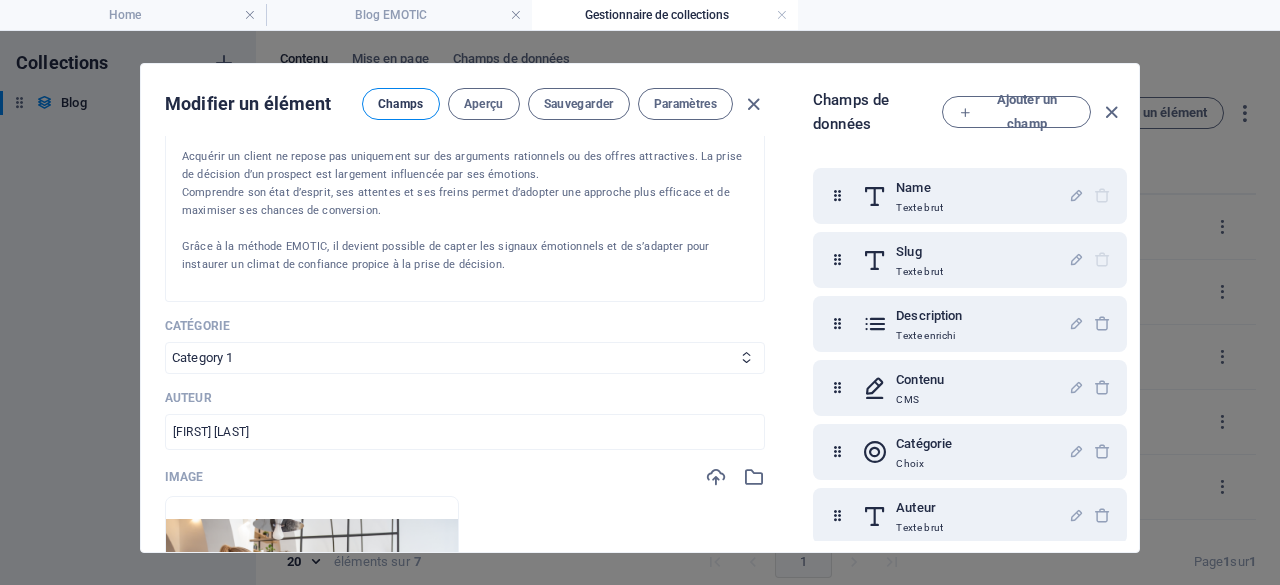 scroll, scrollTop: 430, scrollLeft: 0, axis: vertical 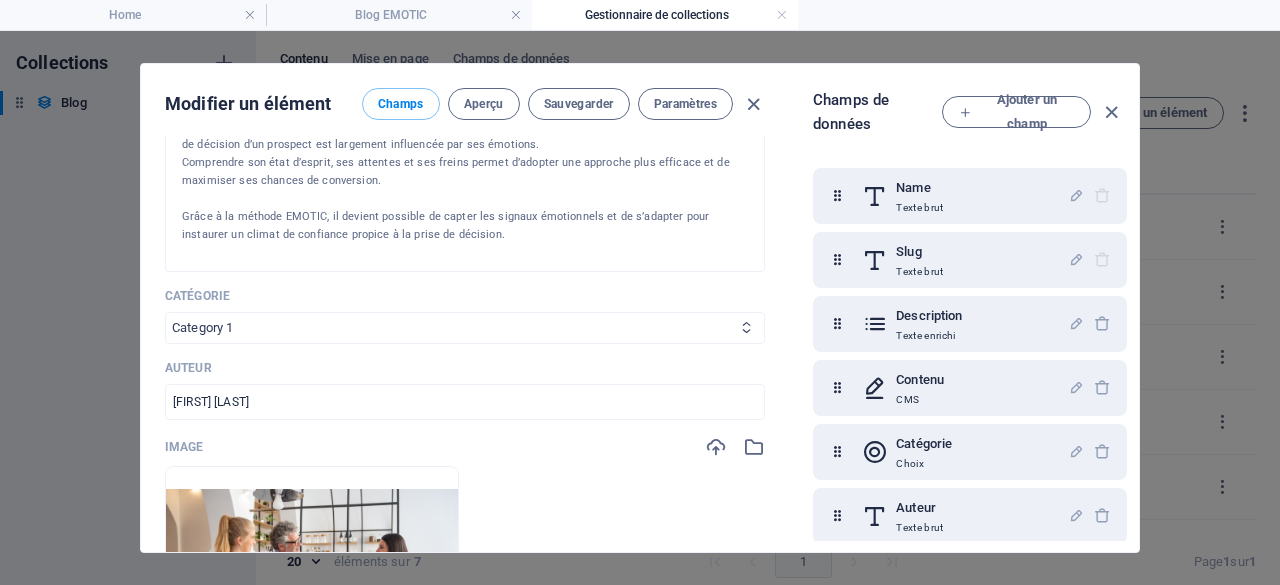 click at bounding box center (746, 327) 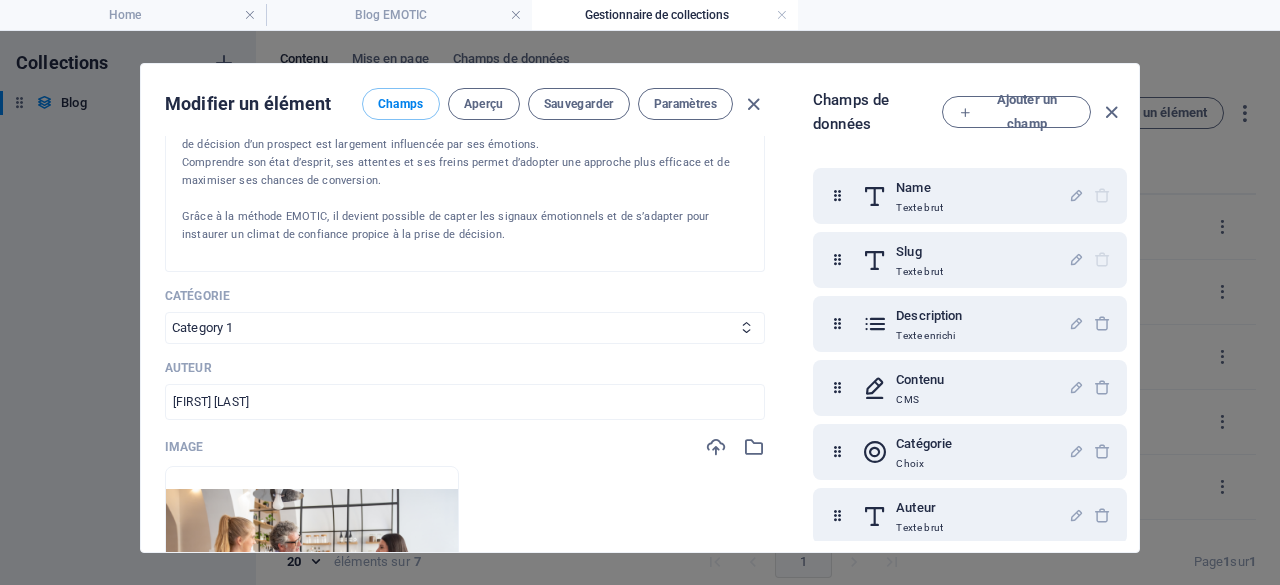 click on "Catégorie" at bounding box center [465, 296] 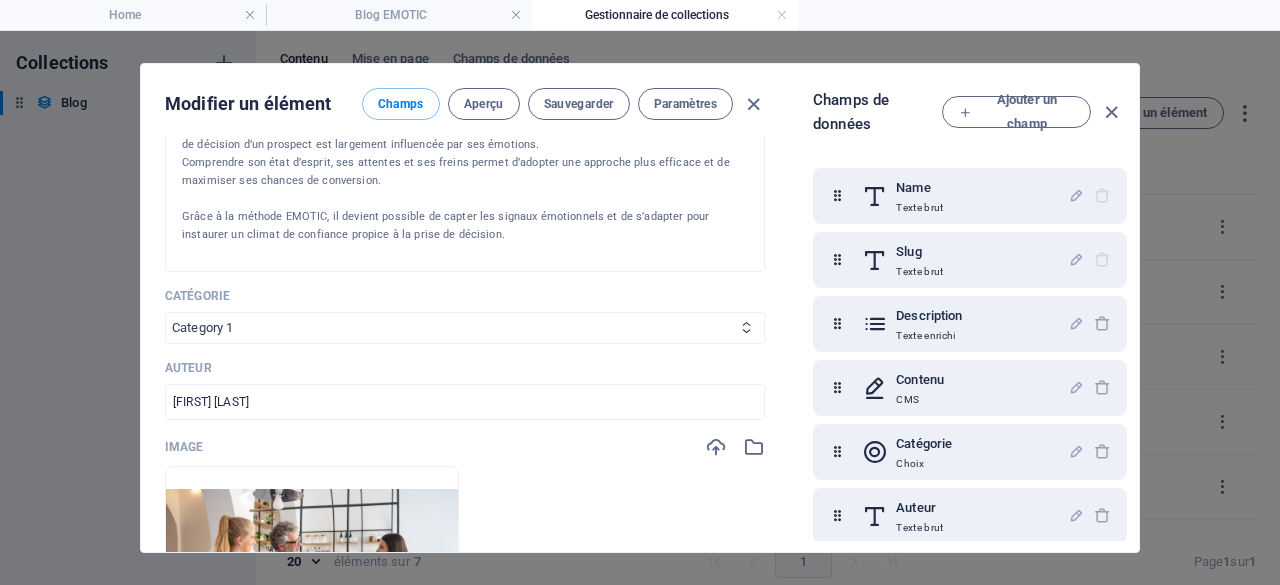 click on "Category 1 Category 2" at bounding box center (465, 328) 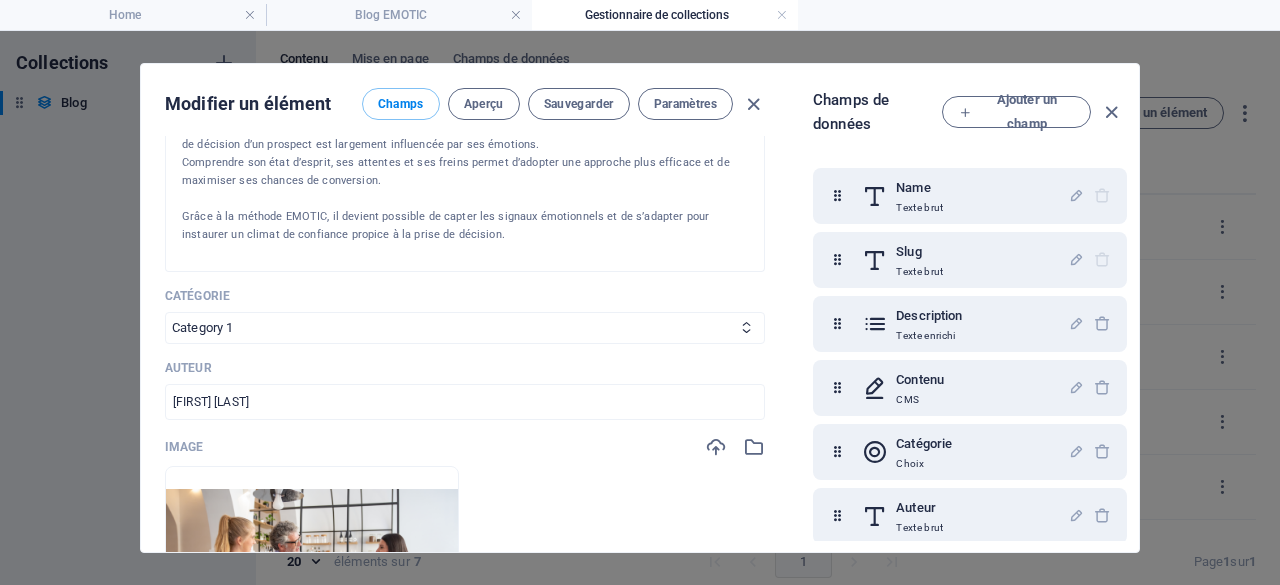 click on "Catégorie" at bounding box center (465, 296) 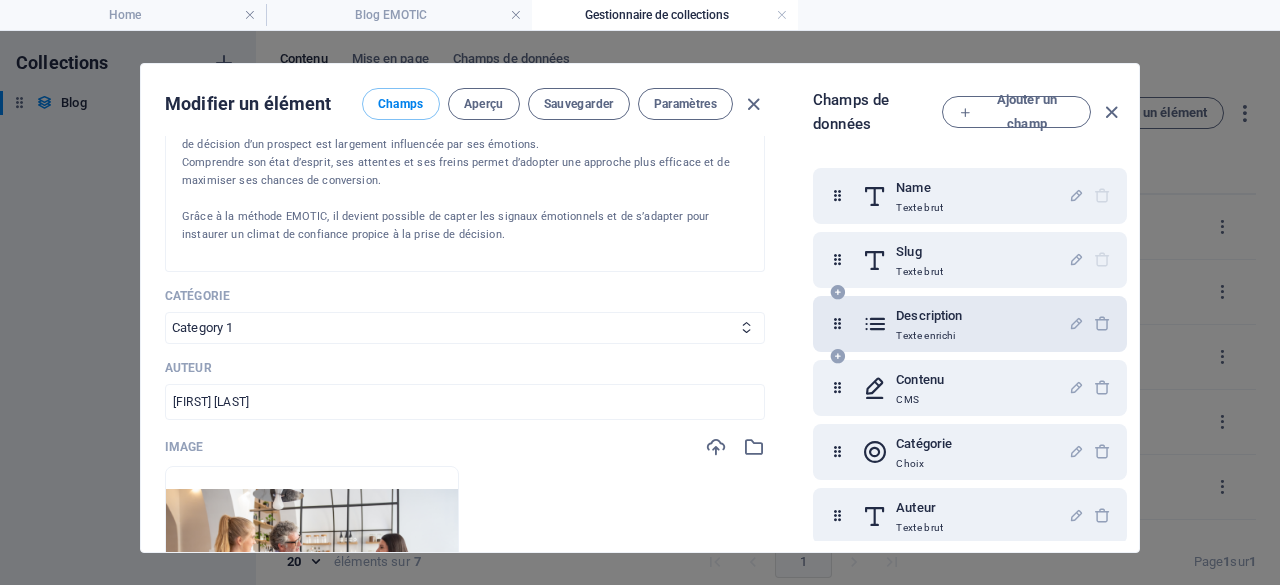 scroll, scrollTop: 200, scrollLeft: 0, axis: vertical 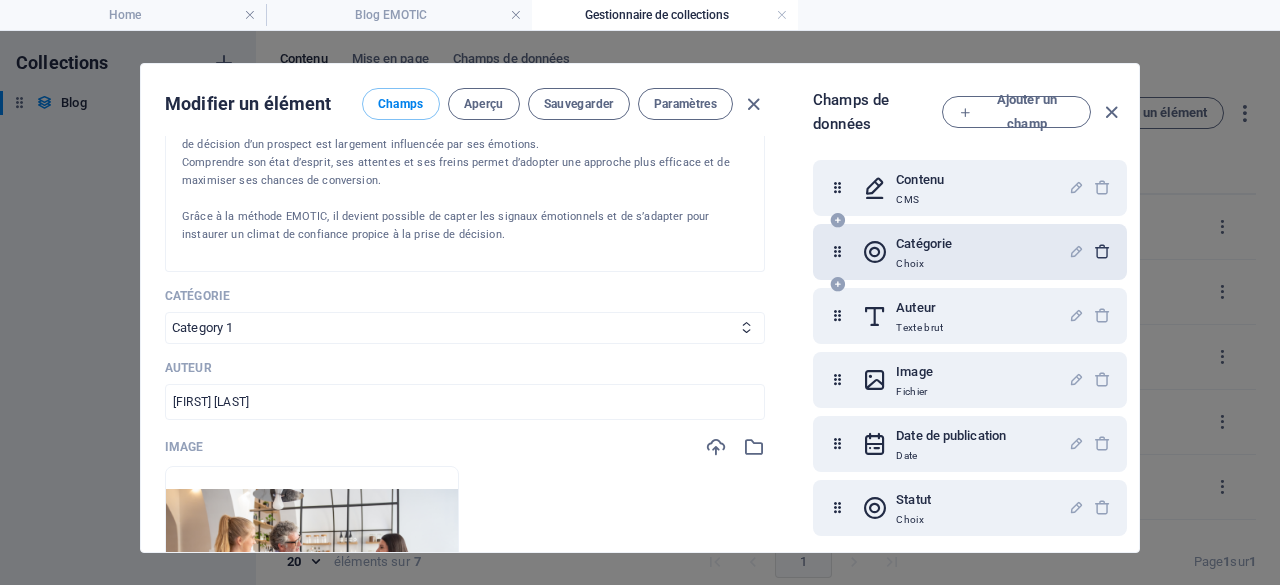 click at bounding box center [1102, 251] 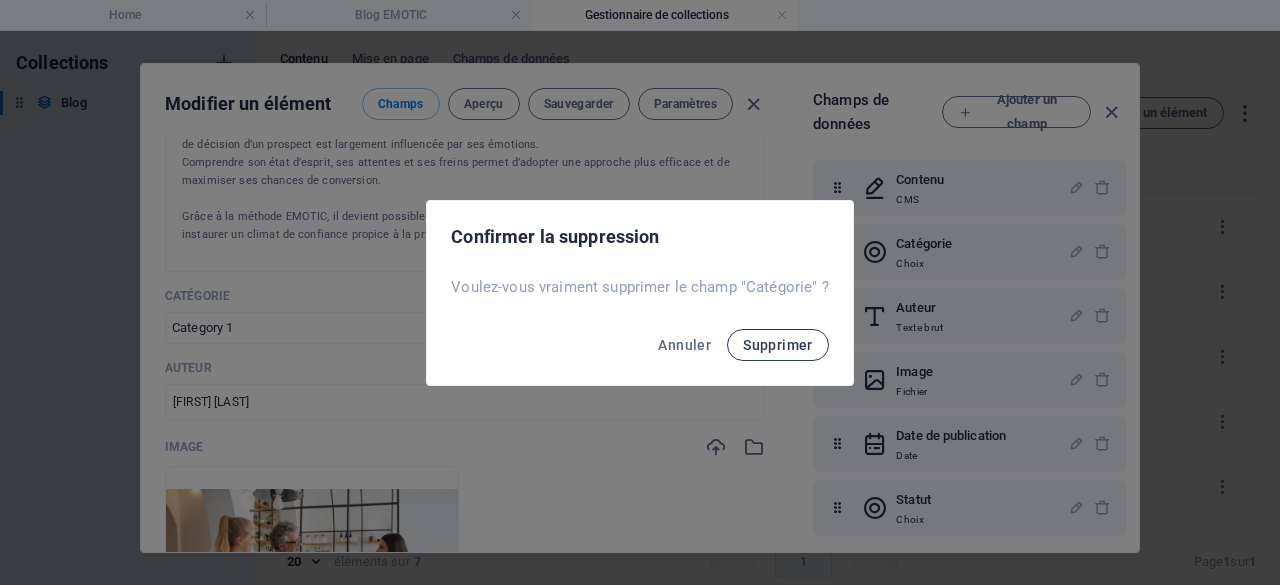 click on "Supprimer" at bounding box center (778, 345) 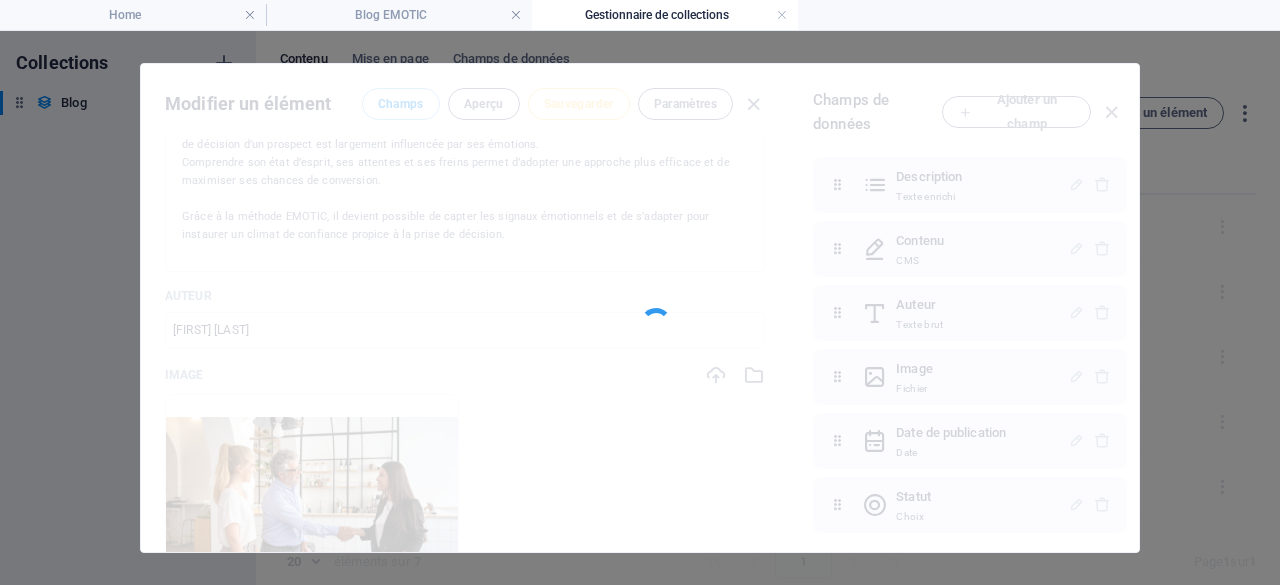 scroll, scrollTop: 137, scrollLeft: 0, axis: vertical 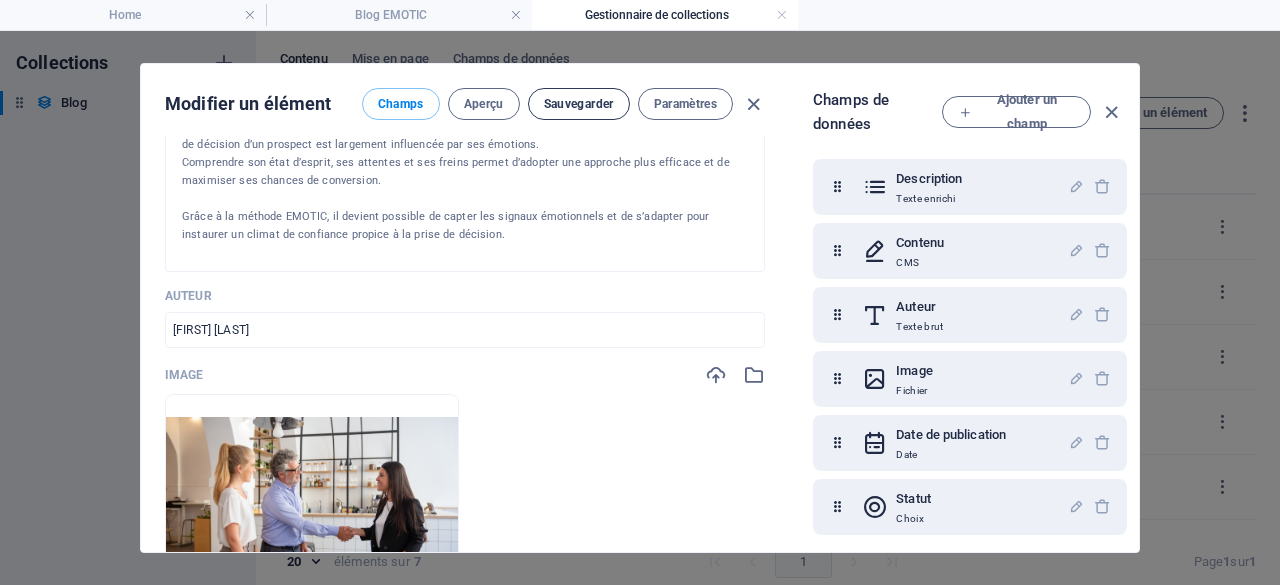 click on "Sauvegarder" at bounding box center (579, 104) 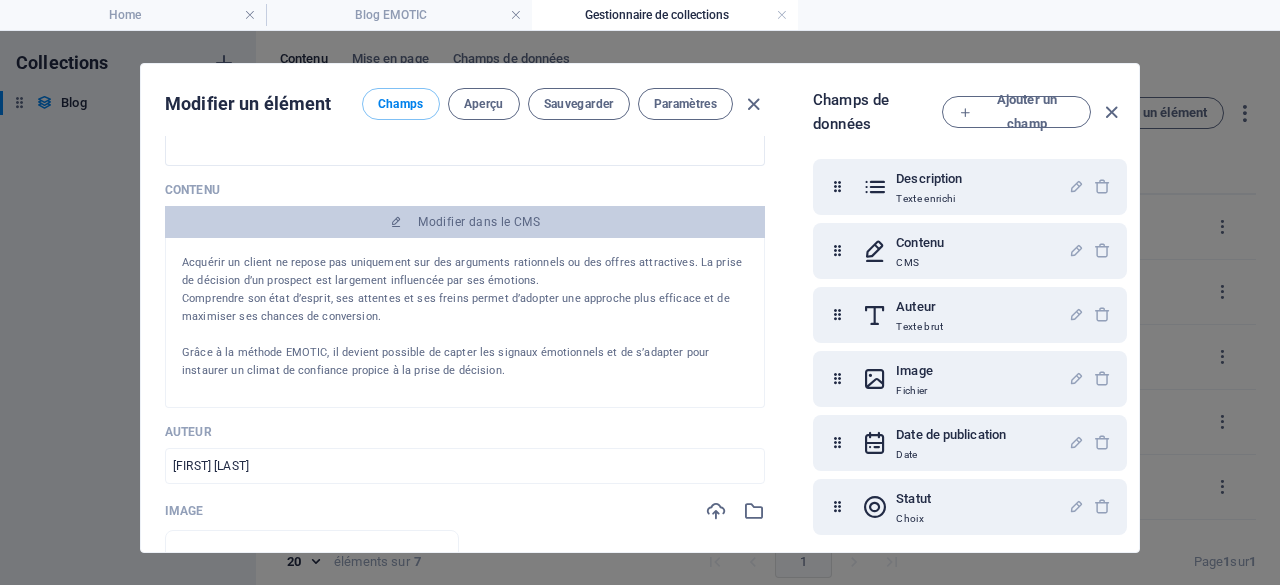 scroll, scrollTop: 300, scrollLeft: 0, axis: vertical 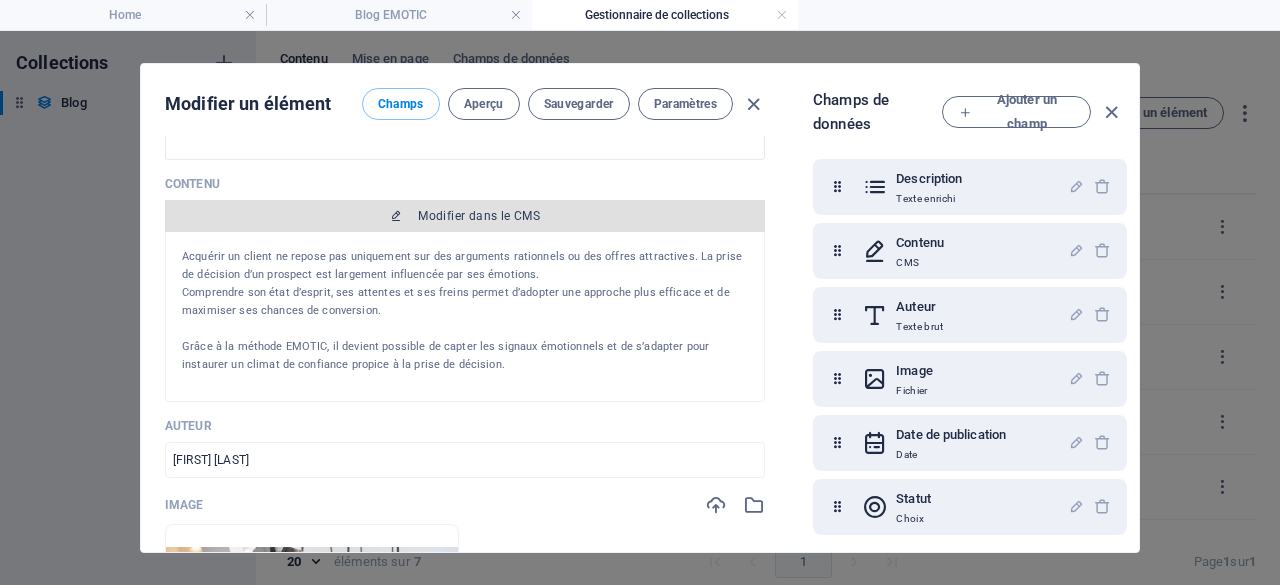 click on "Modifier dans le CMS" at bounding box center [479, 216] 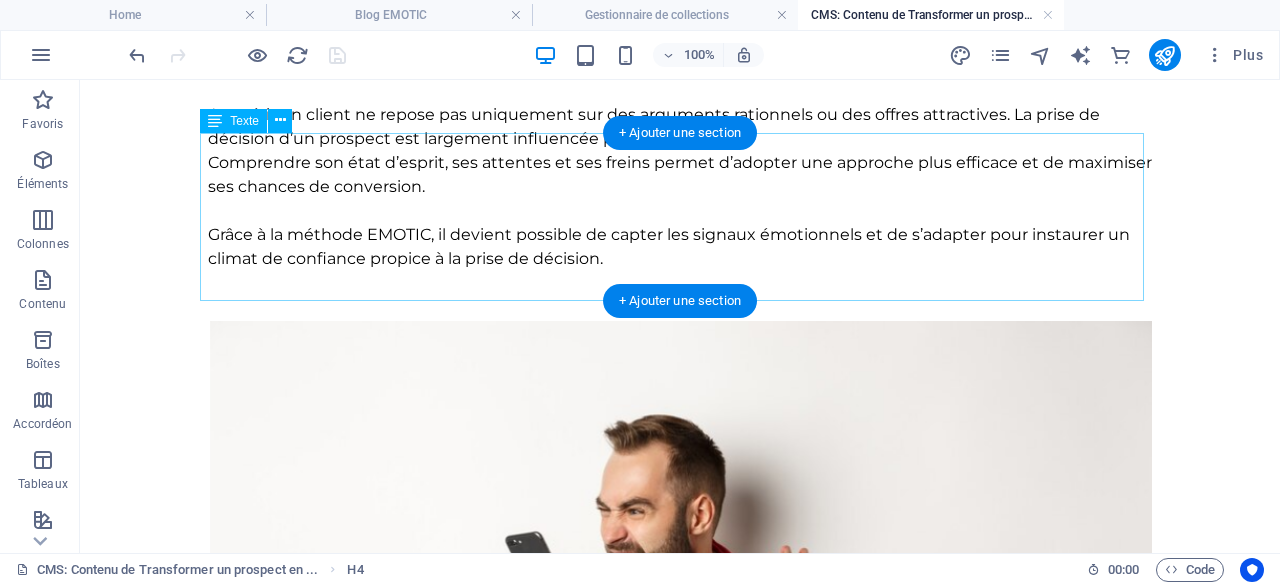 scroll, scrollTop: 100, scrollLeft: 0, axis: vertical 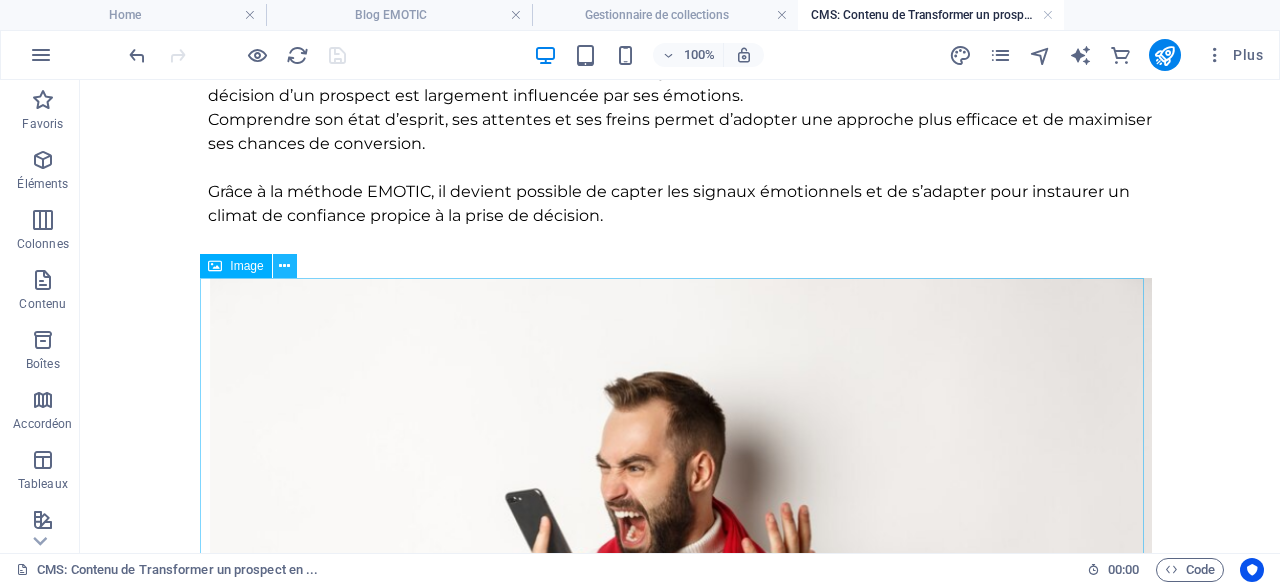 click at bounding box center (284, 266) 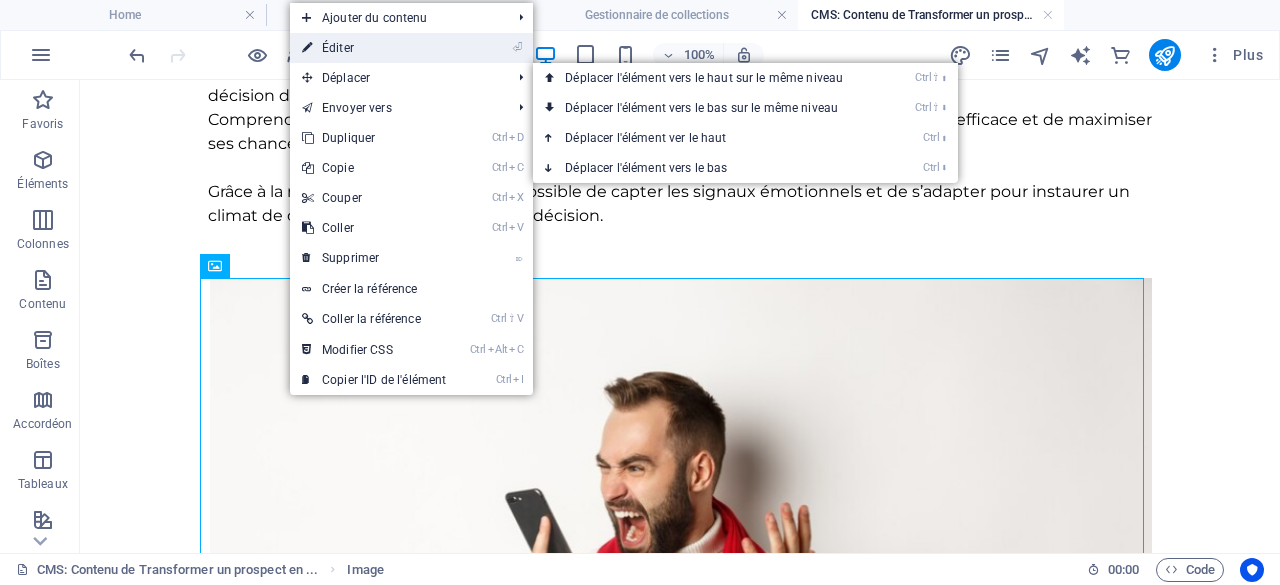 click on "⏎  Éditer" at bounding box center [374, 48] 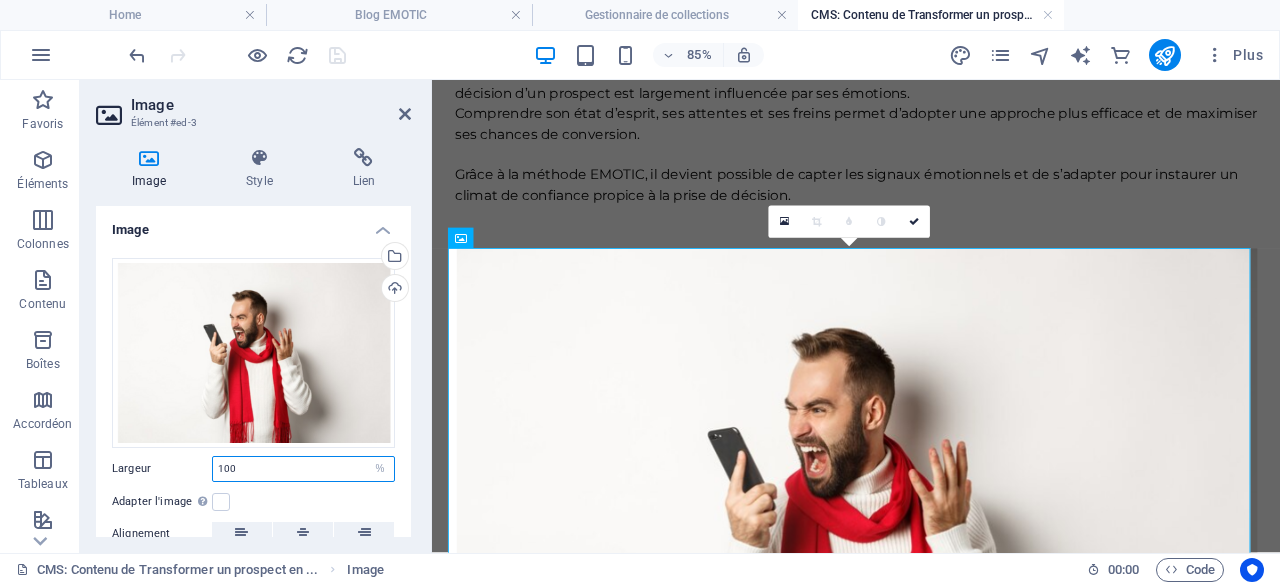 click on "100" at bounding box center [303, 469] 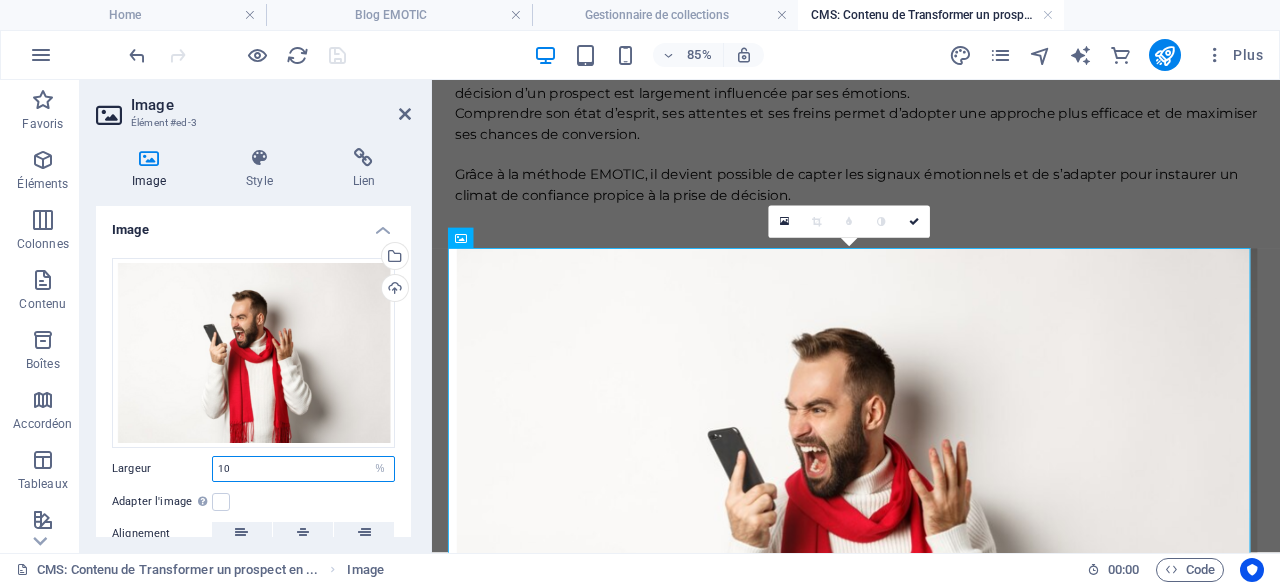 type on "1" 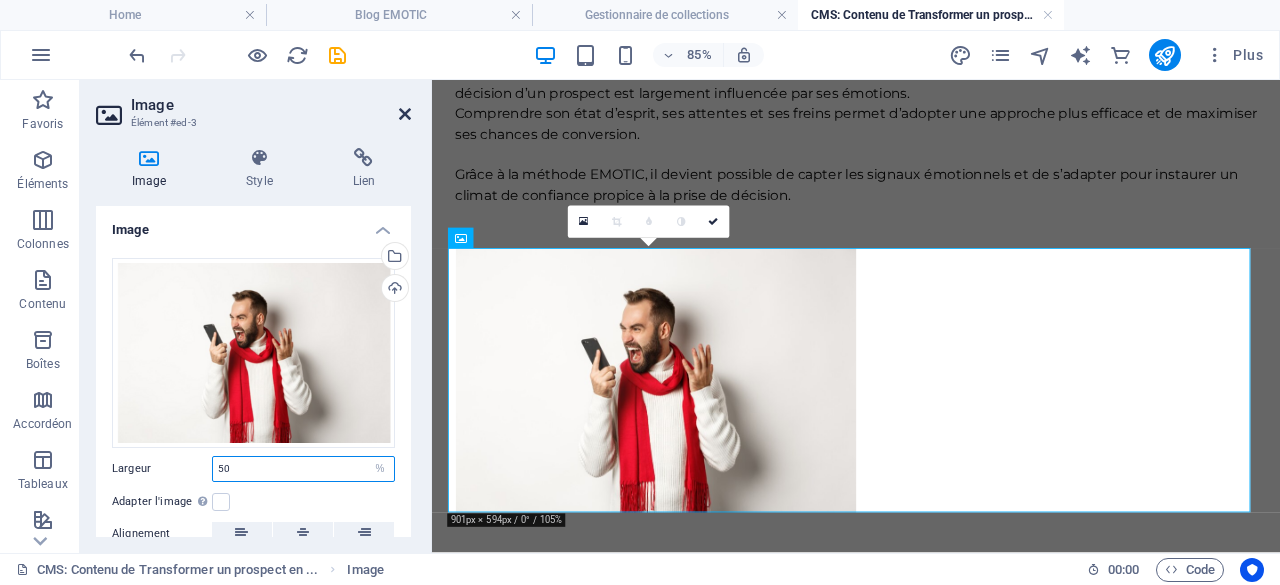 type on "50" 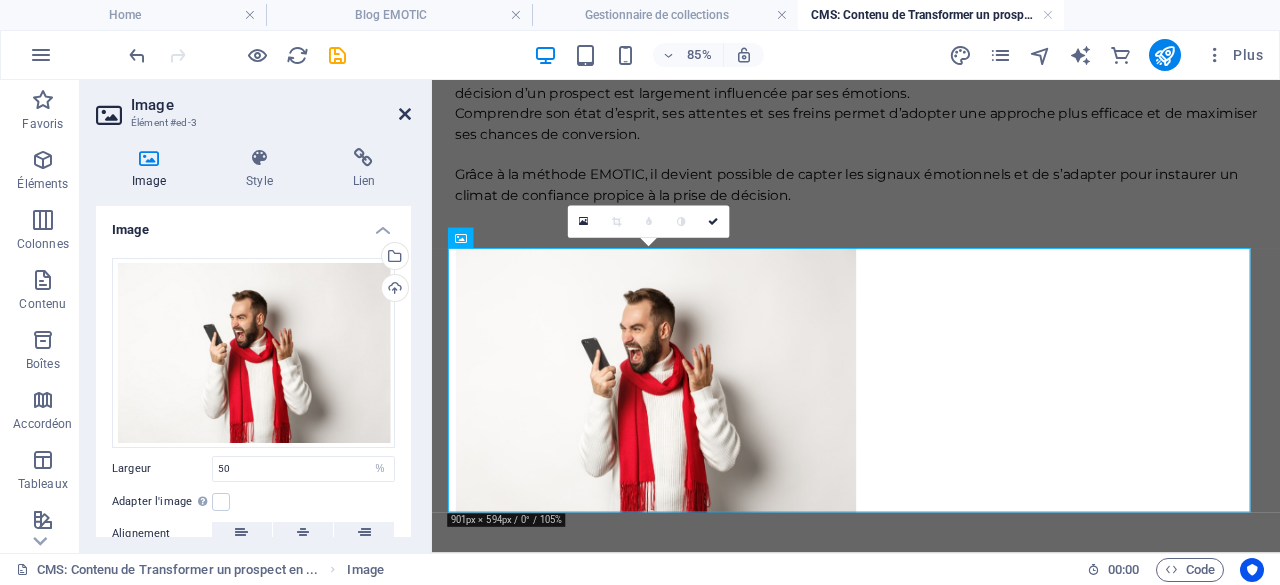 drag, startPoint x: 405, startPoint y: 112, endPoint x: 350, endPoint y: 53, distance: 80.65978 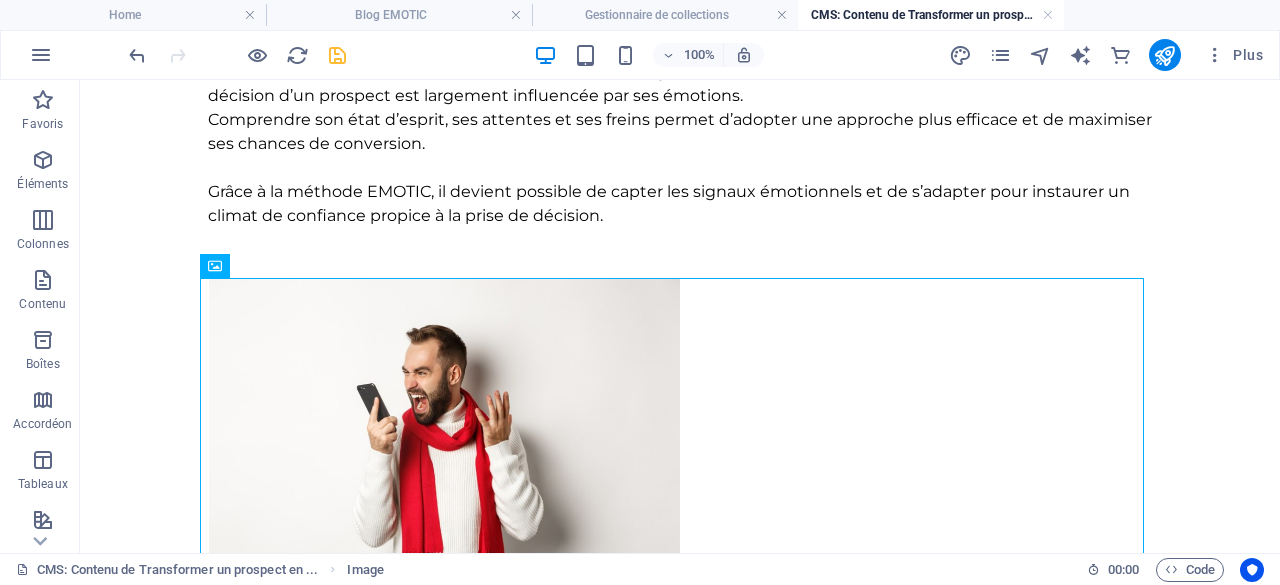 click at bounding box center [337, 55] 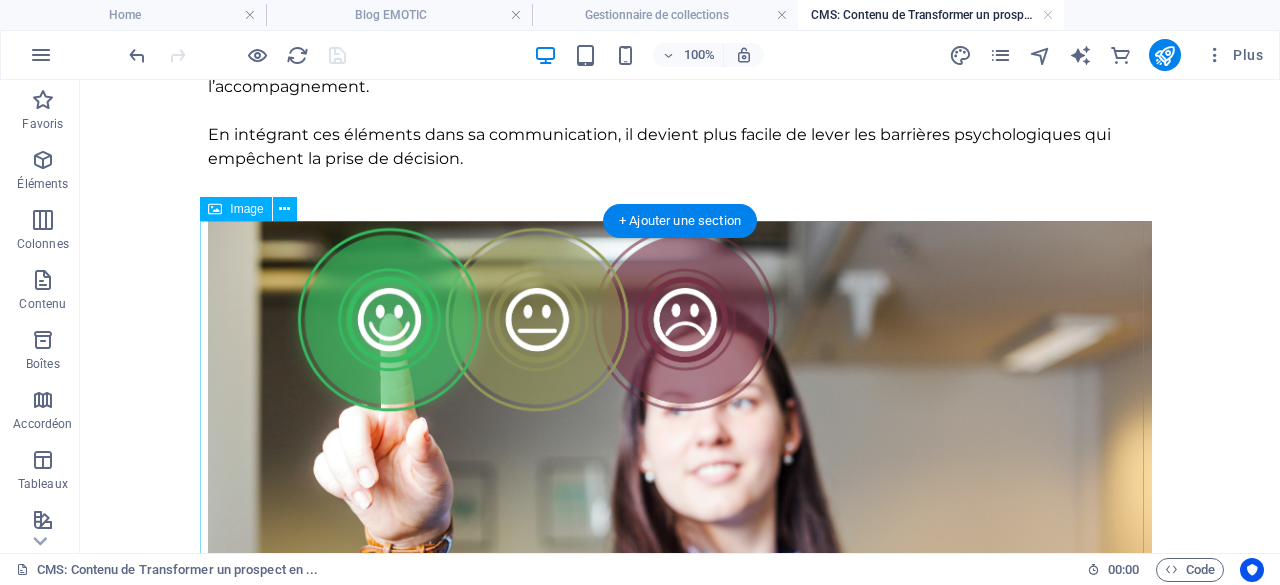 scroll, scrollTop: 1200, scrollLeft: 0, axis: vertical 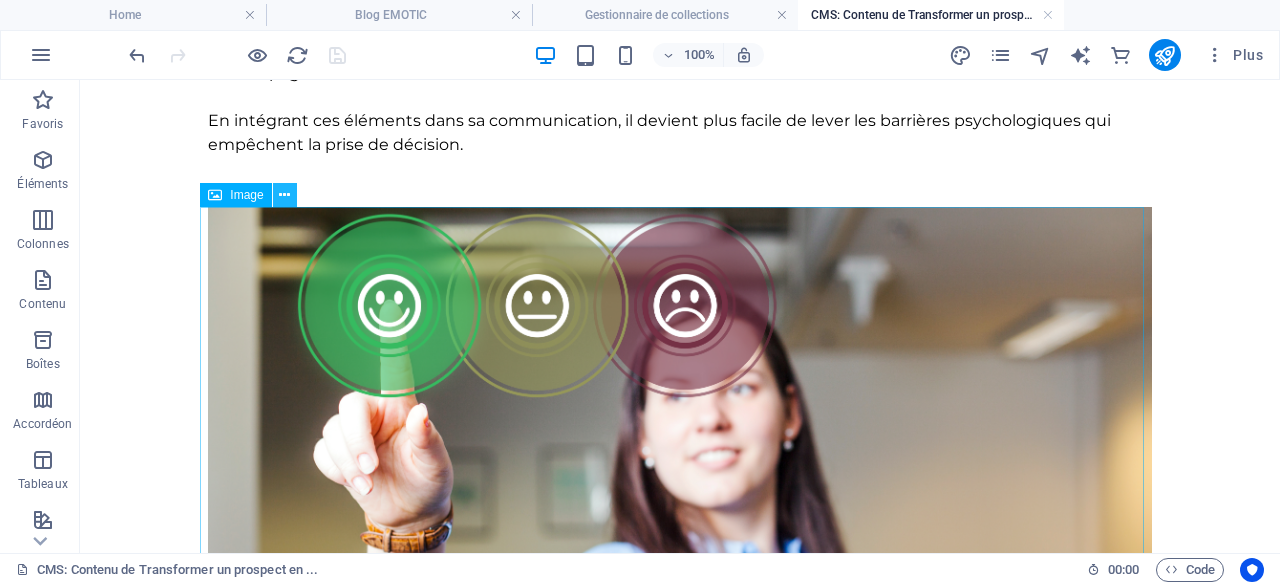 click at bounding box center (285, 195) 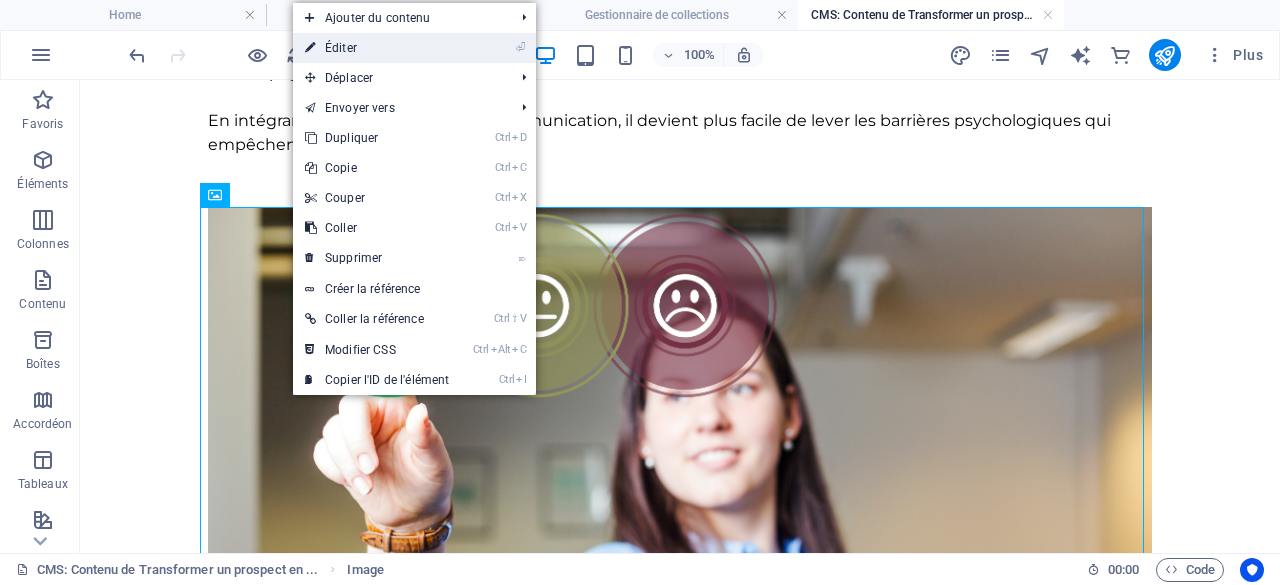 click on "⏎  Éditer" at bounding box center [377, 48] 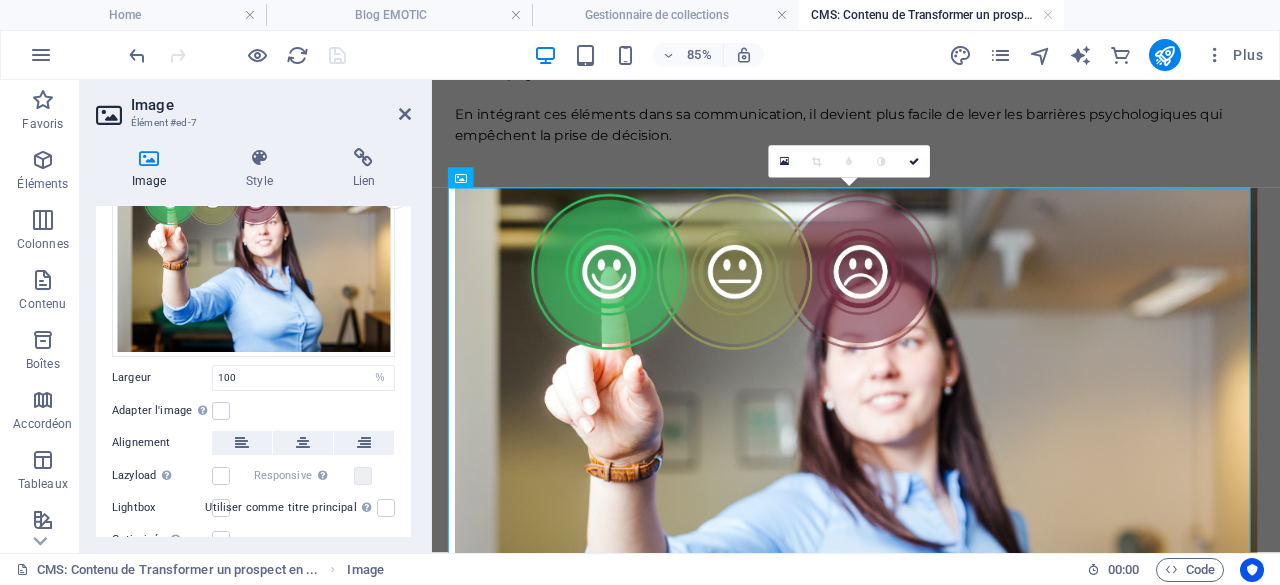 scroll, scrollTop: 100, scrollLeft: 0, axis: vertical 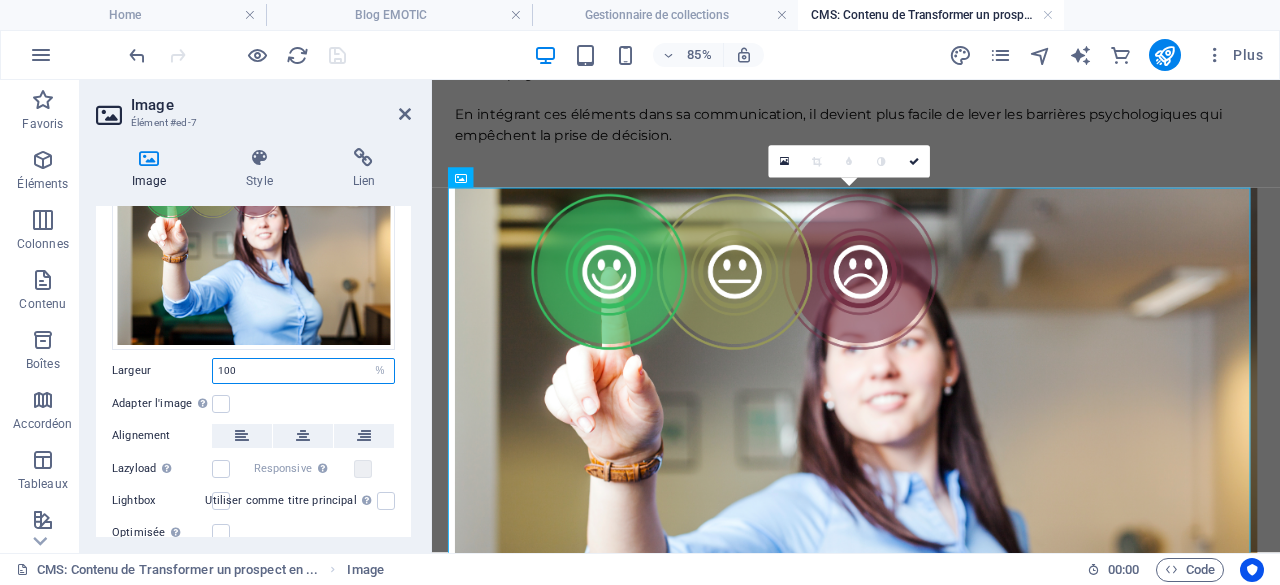 click on "100" at bounding box center [303, 371] 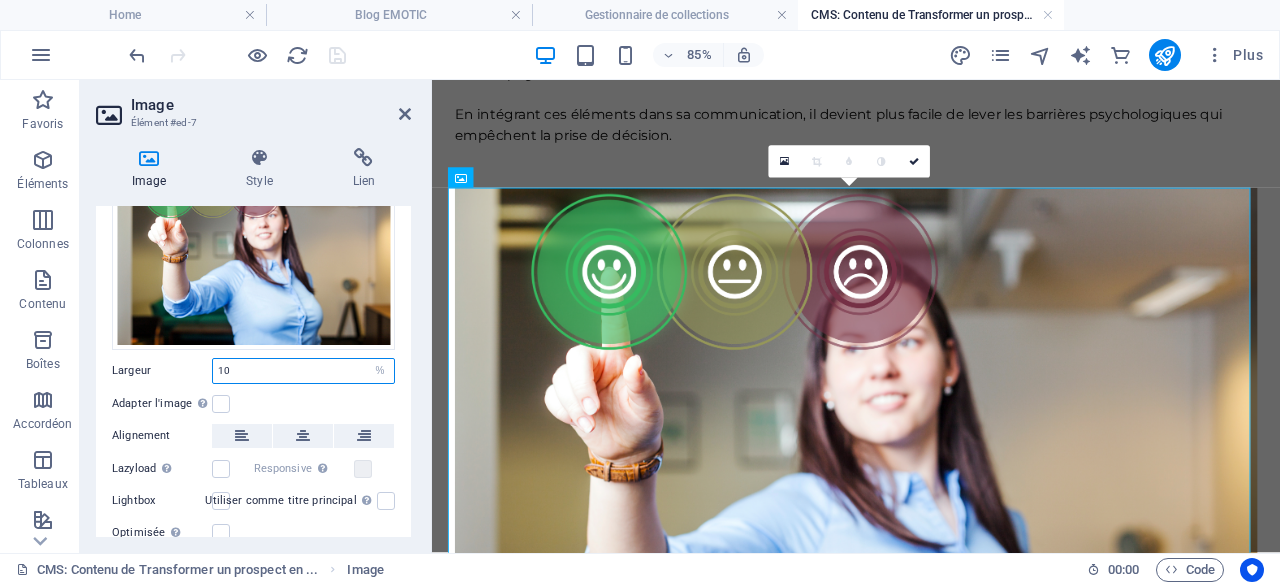 type on "1" 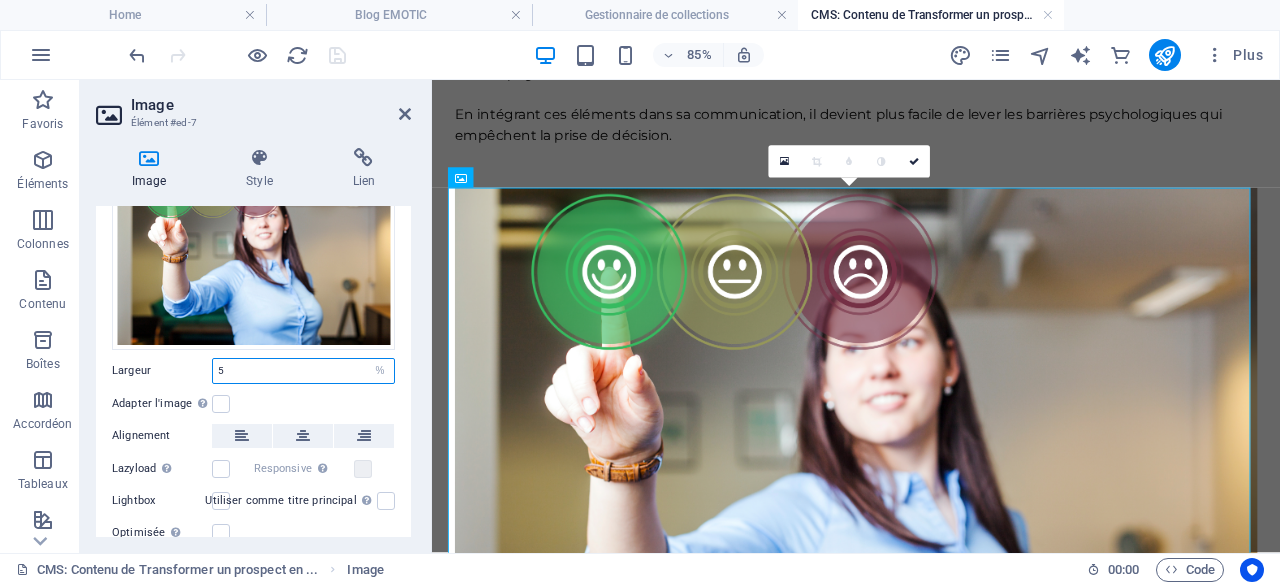 type on "50" 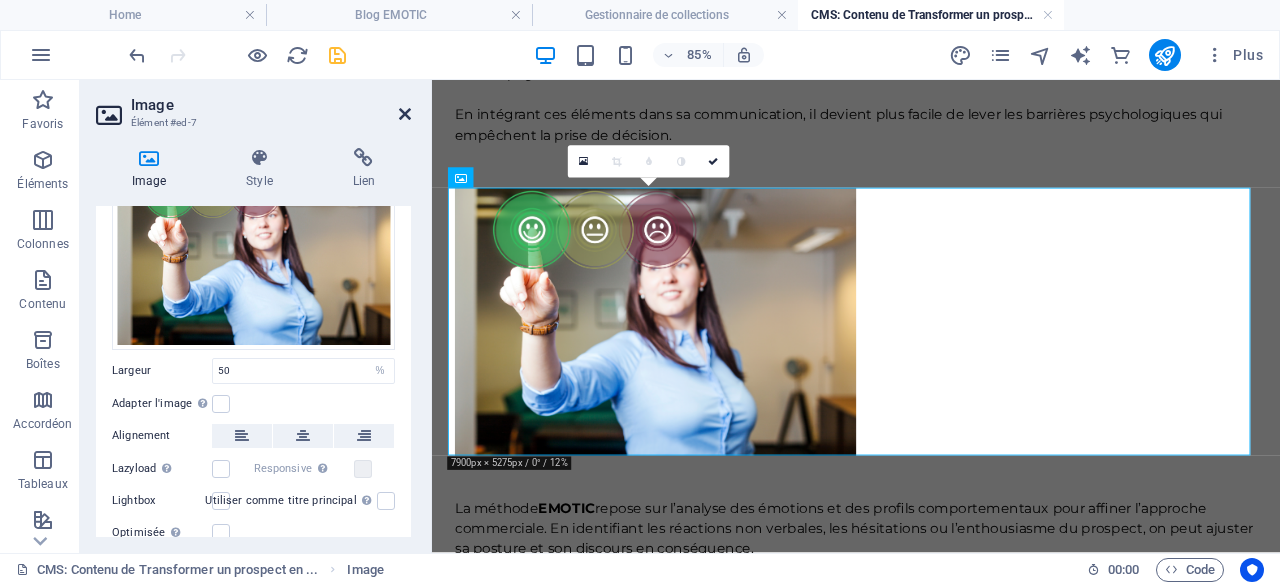 click at bounding box center [405, 114] 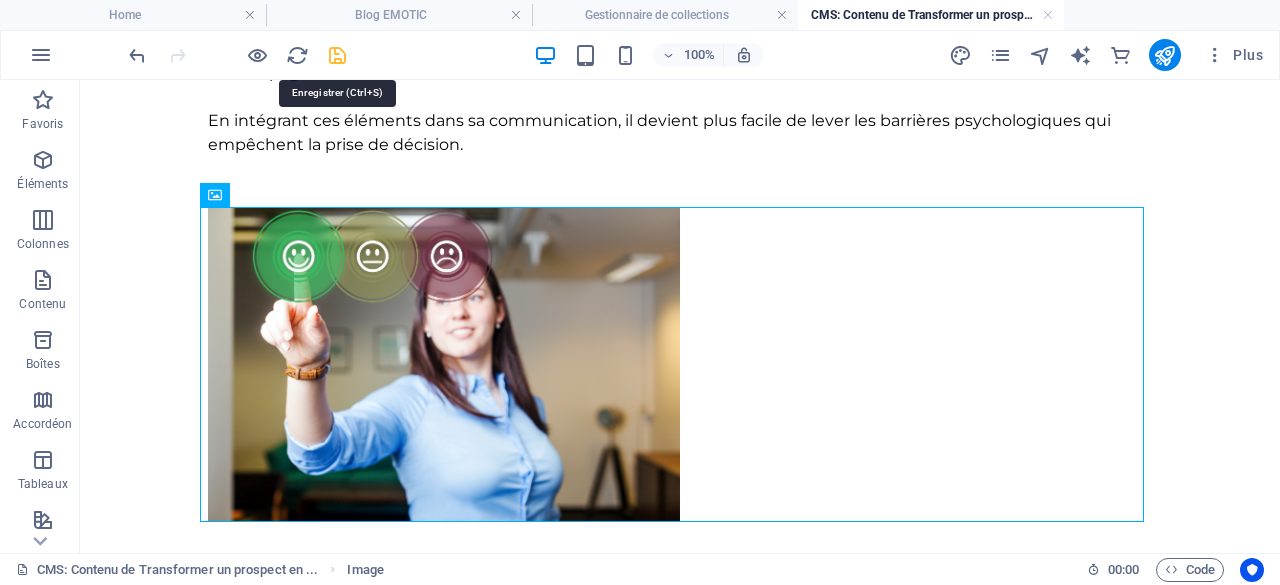 click at bounding box center (337, 55) 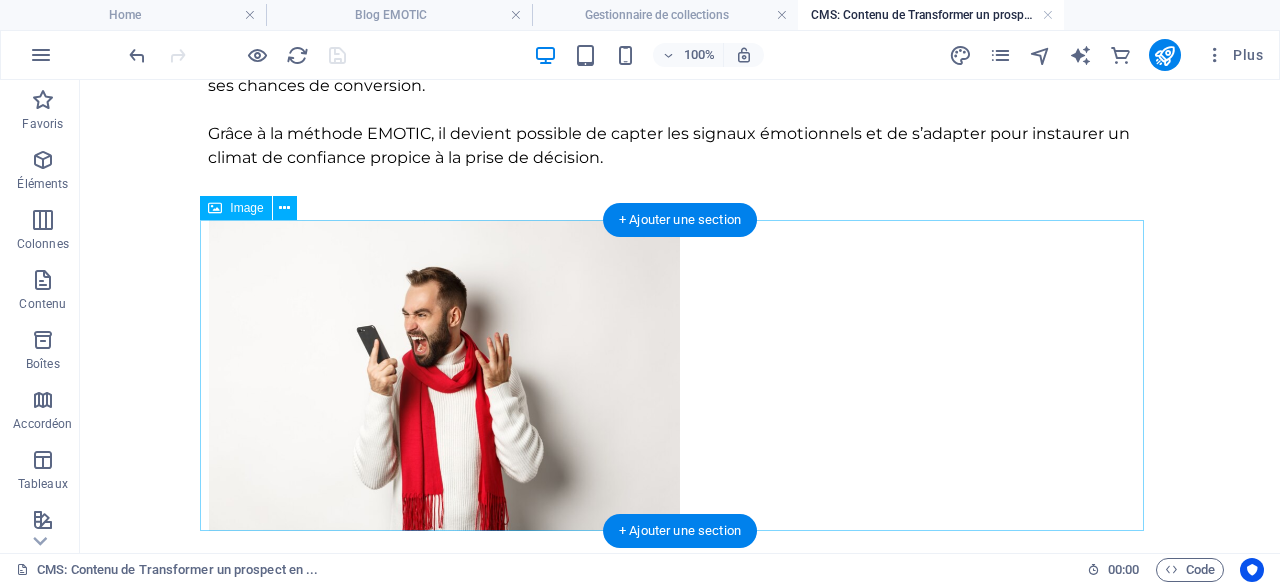 scroll, scrollTop: 0, scrollLeft: 0, axis: both 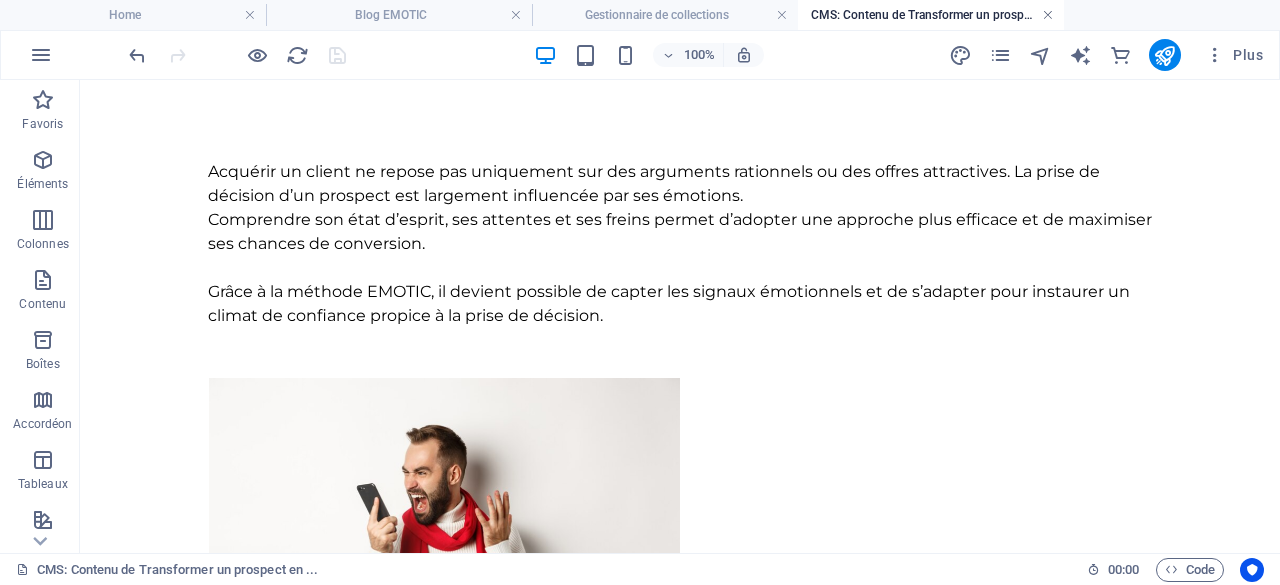 click at bounding box center [1048, 15] 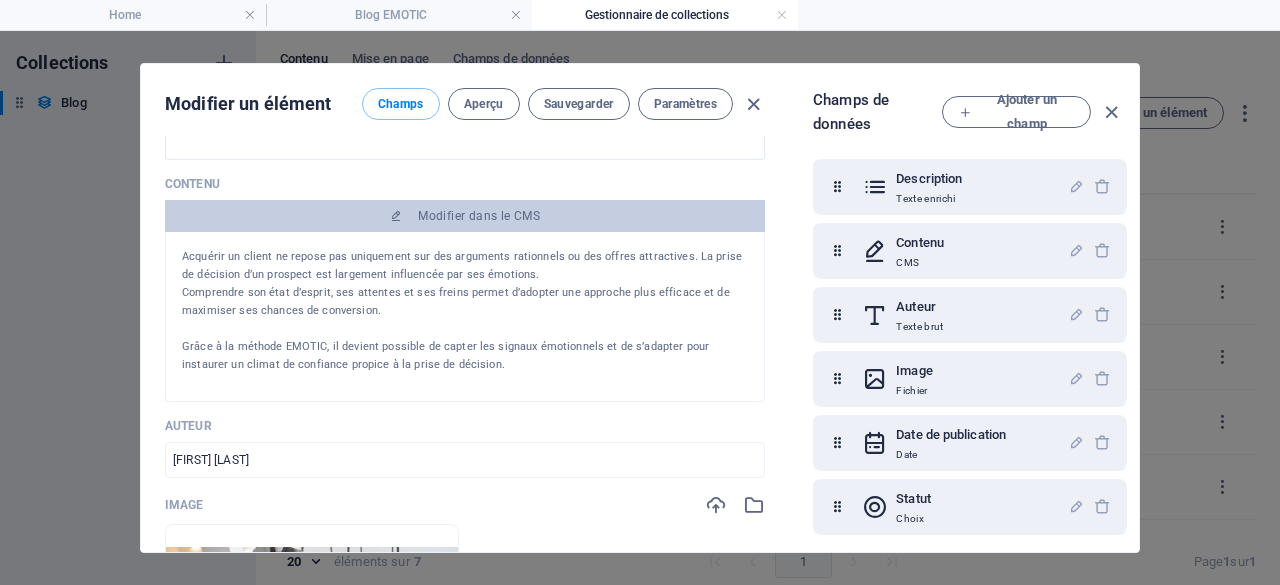 scroll, scrollTop: 0, scrollLeft: 0, axis: both 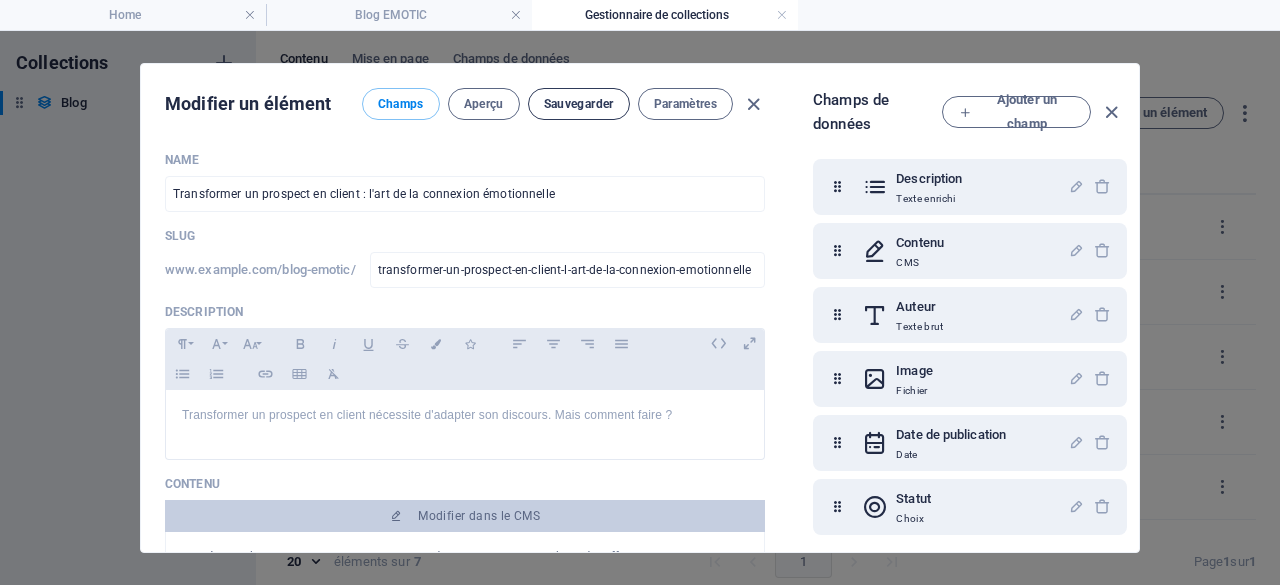 click on "Sauvegarder" at bounding box center (579, 104) 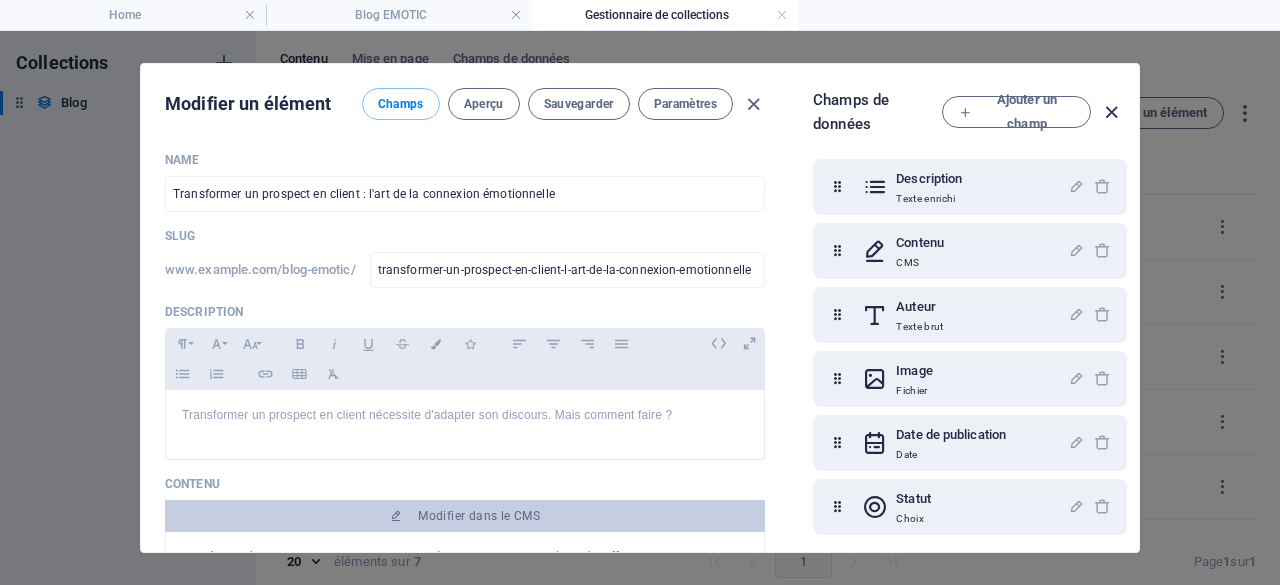 click at bounding box center [1111, 112] 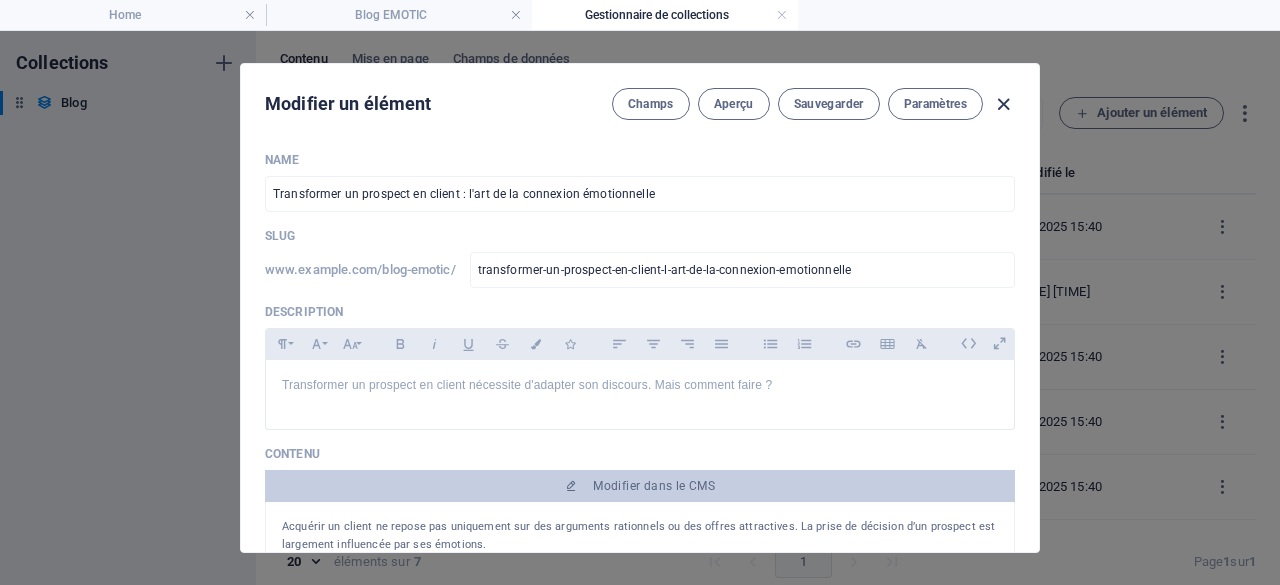 click at bounding box center [1003, 104] 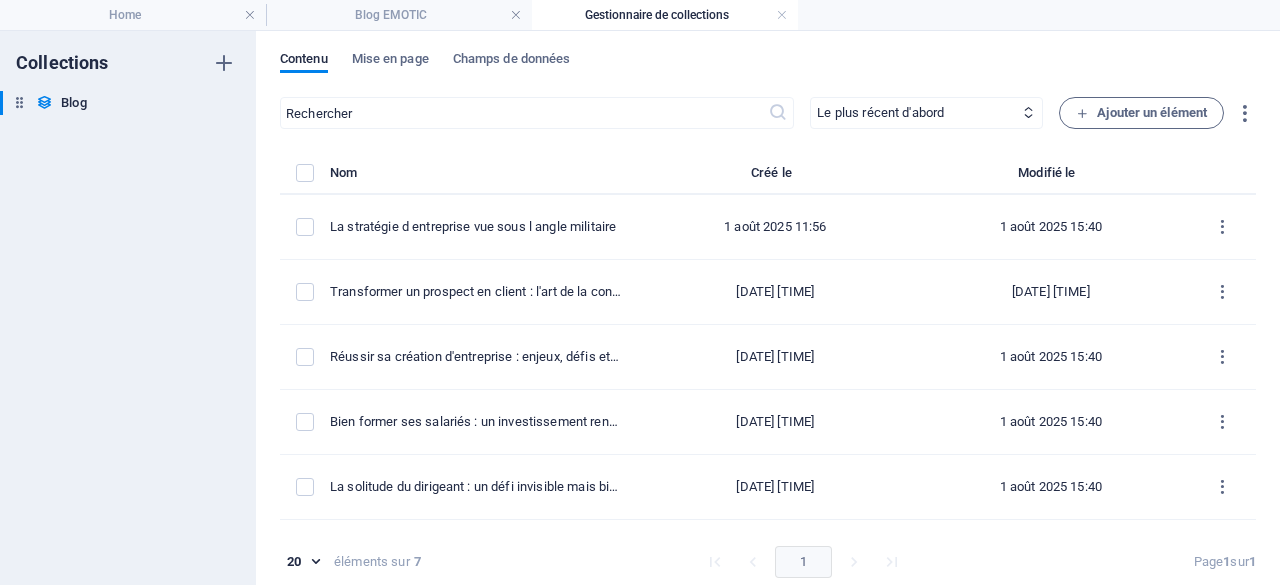 type on "2025-08-01" 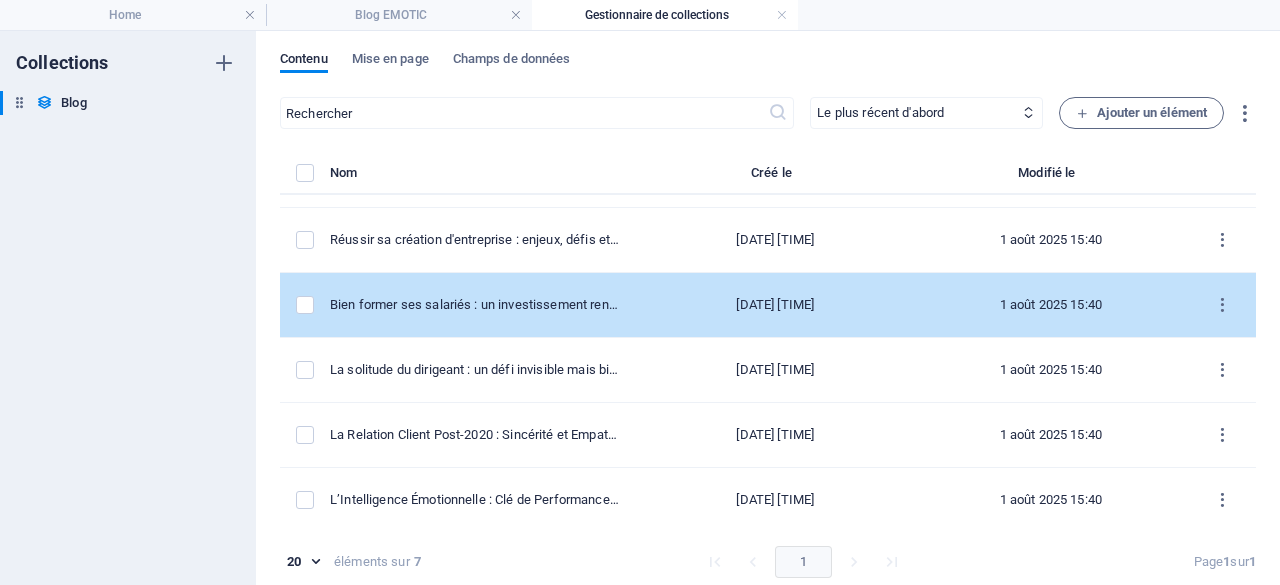 scroll, scrollTop: 0, scrollLeft: 0, axis: both 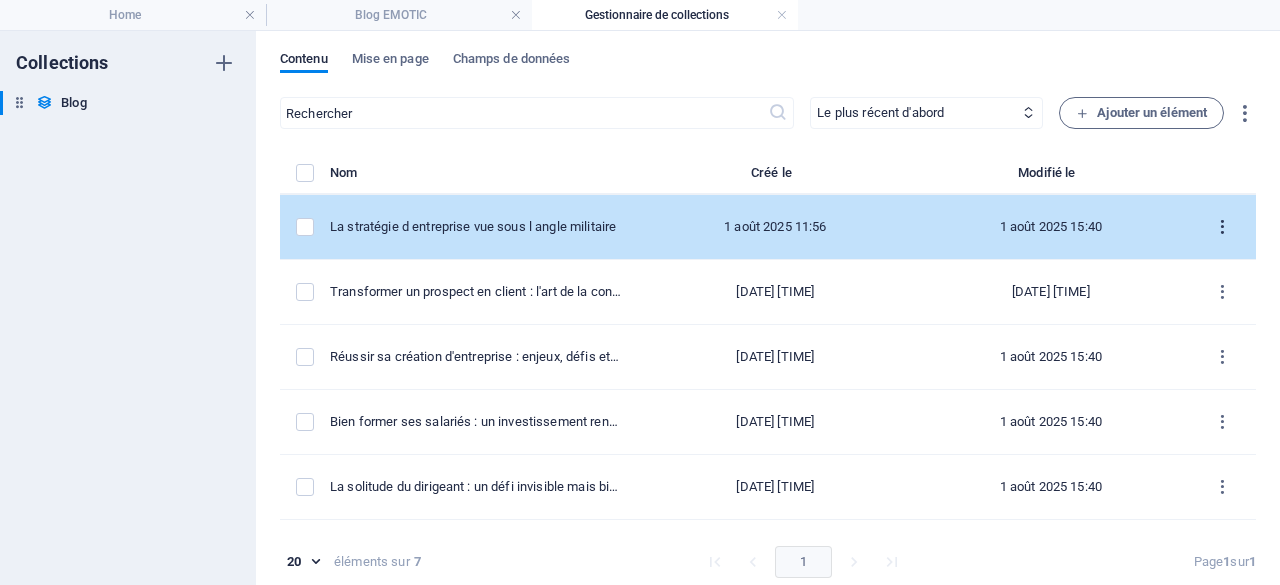 click at bounding box center (1222, 227) 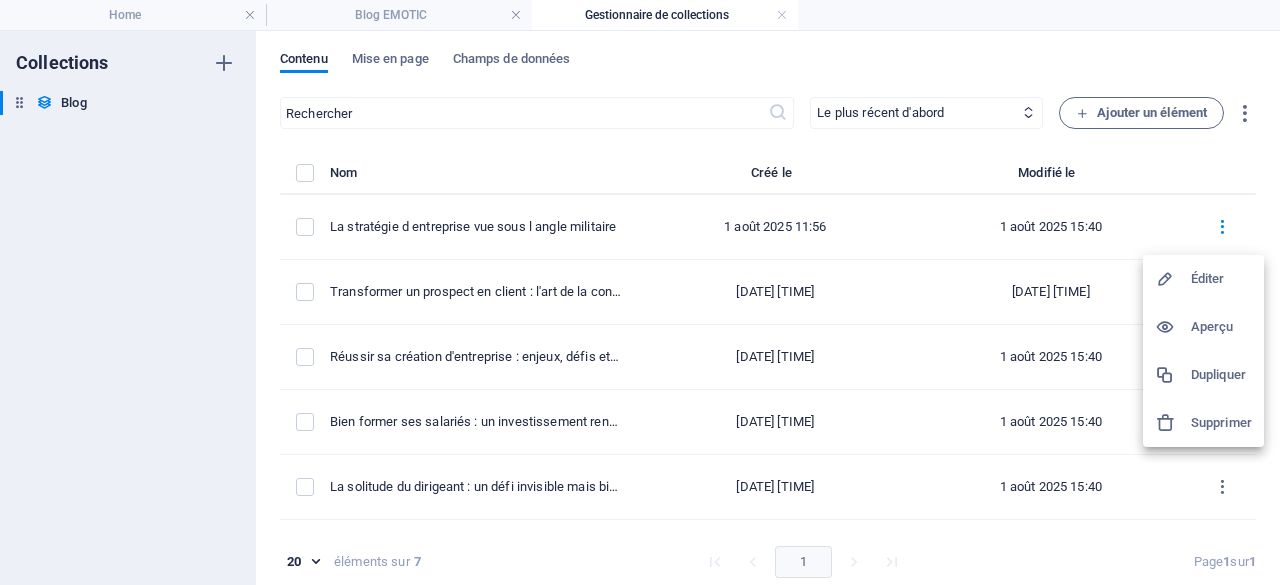 click on "Éditer" at bounding box center (1221, 279) 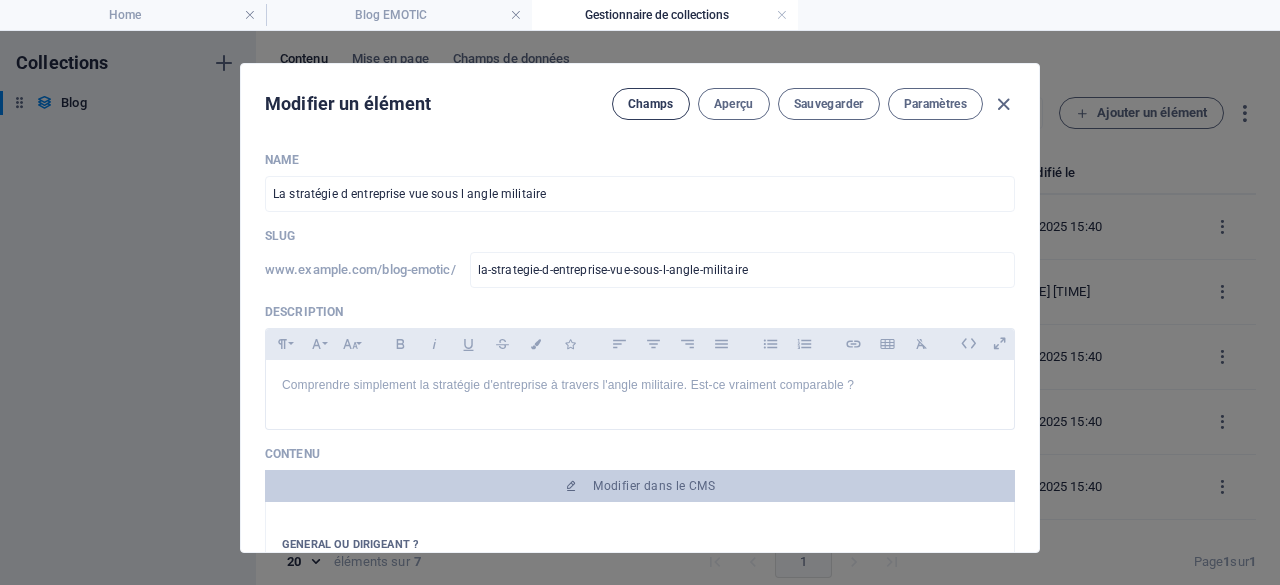 click on "Champs" at bounding box center [651, 104] 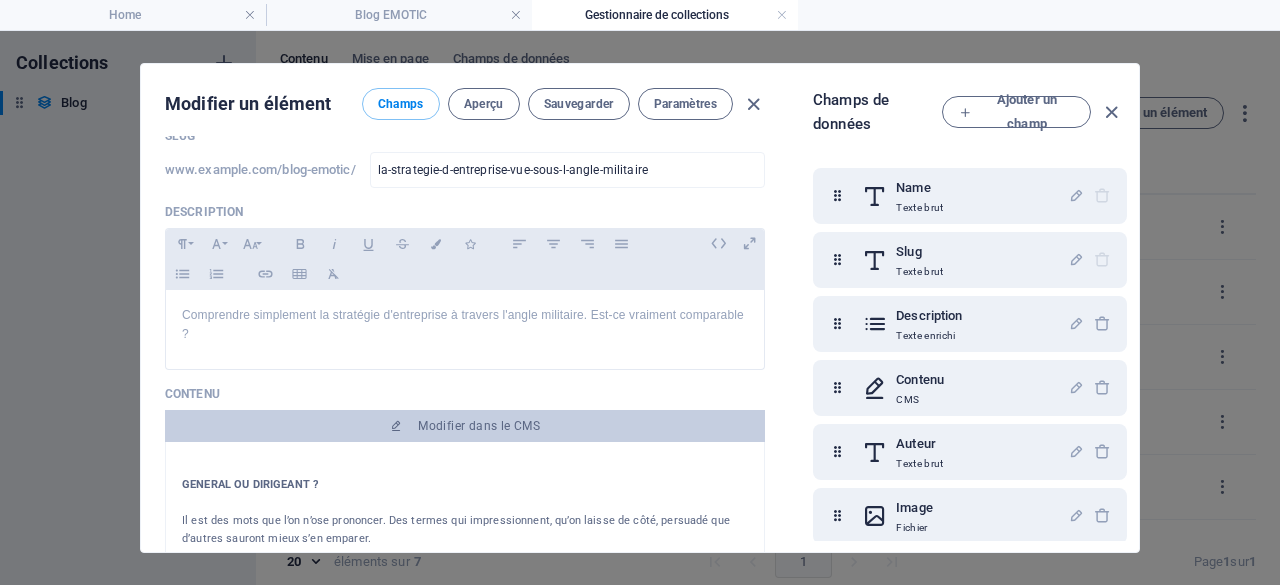 scroll, scrollTop: 0, scrollLeft: 0, axis: both 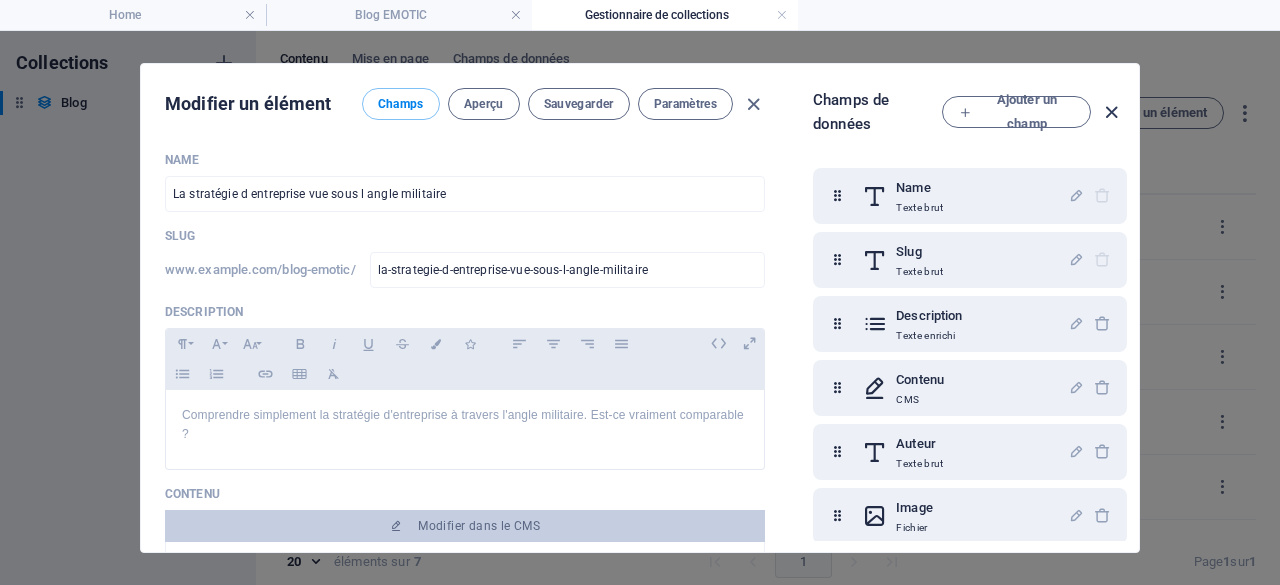 click at bounding box center (1111, 112) 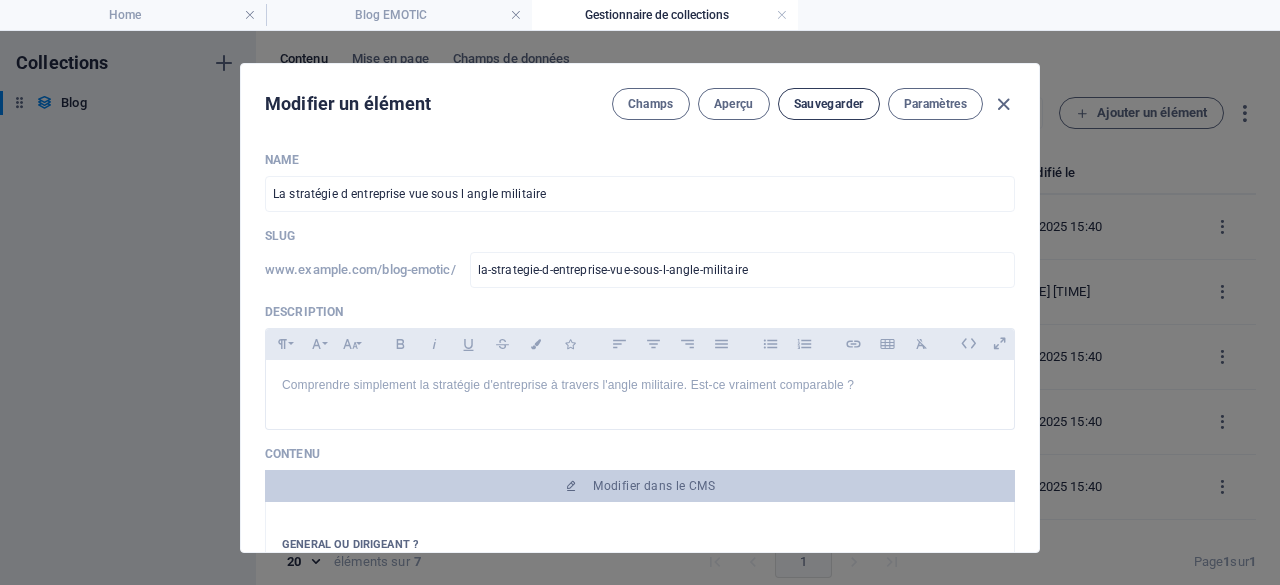 click on "Sauvegarder" at bounding box center [829, 104] 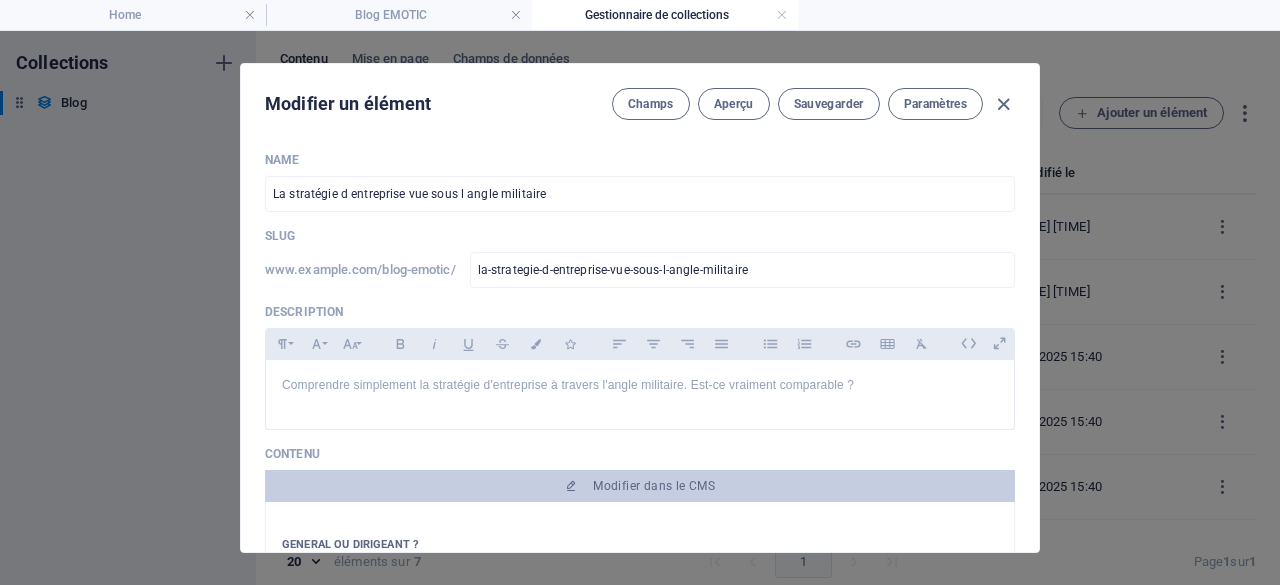 click at bounding box center (1003, 104) 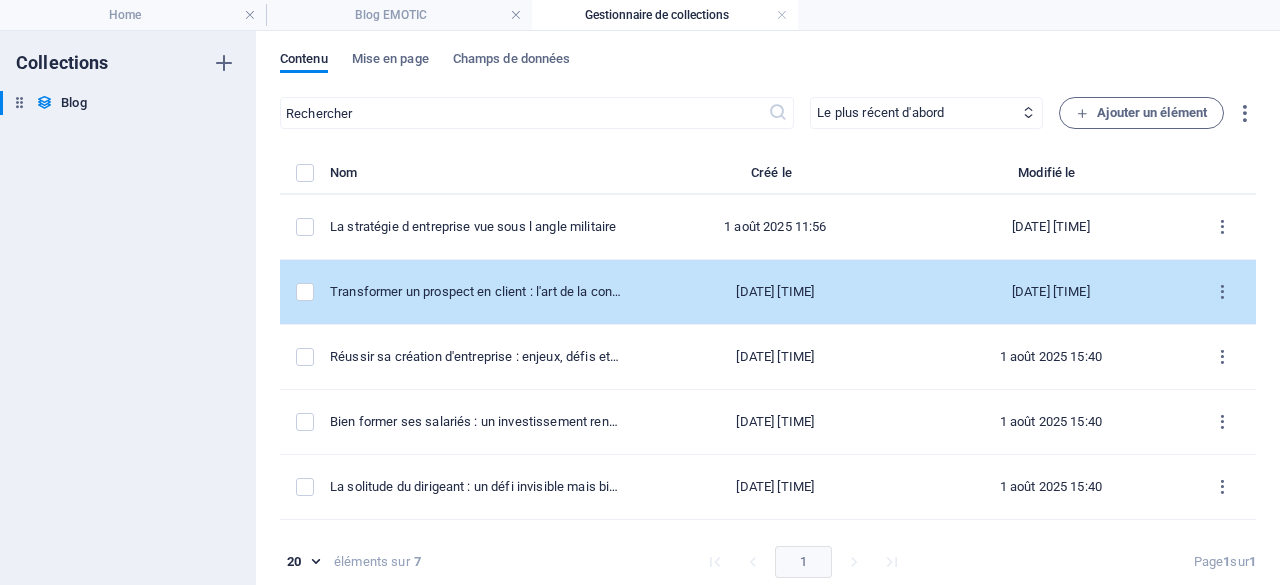 scroll, scrollTop: 117, scrollLeft: 0, axis: vertical 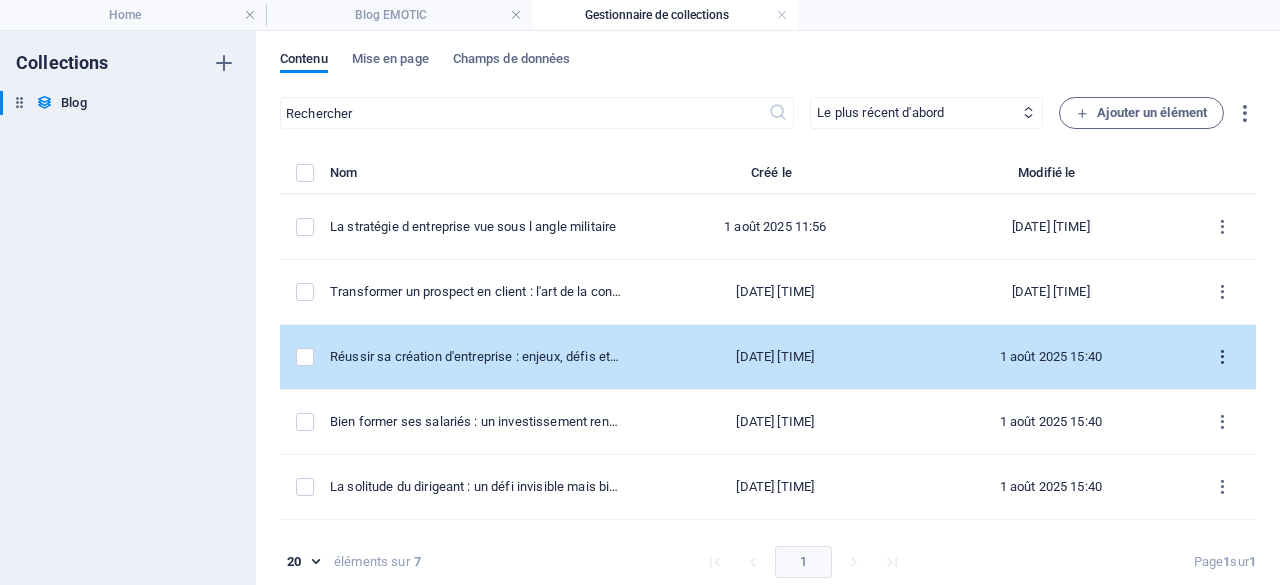 click at bounding box center (1222, 357) 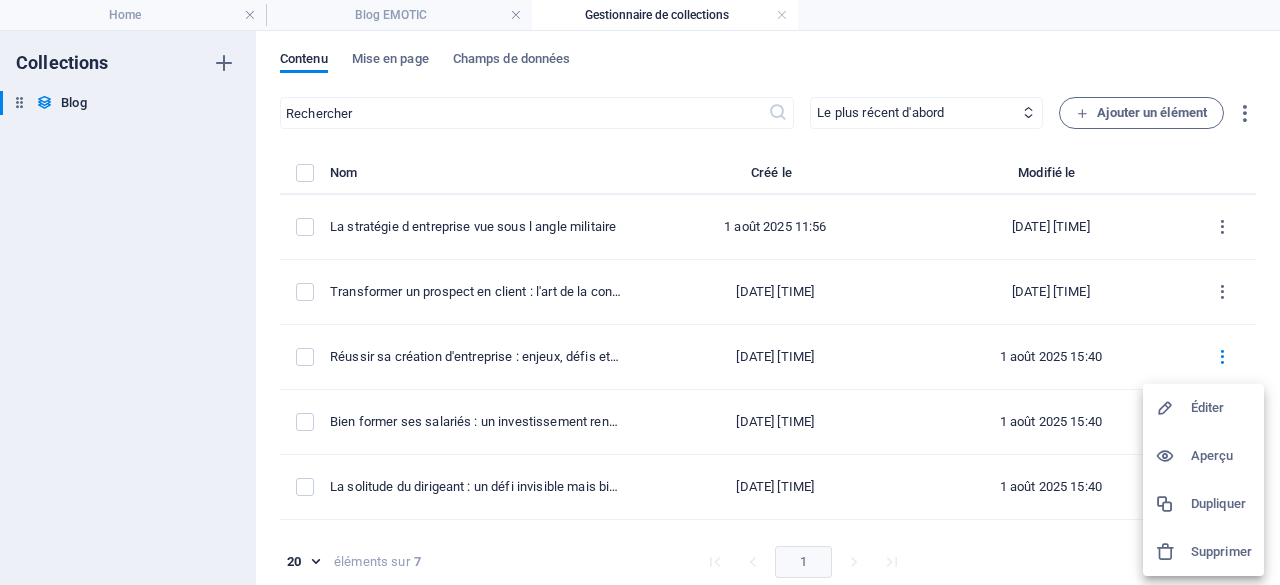 click on "Éditer" at bounding box center (1221, 408) 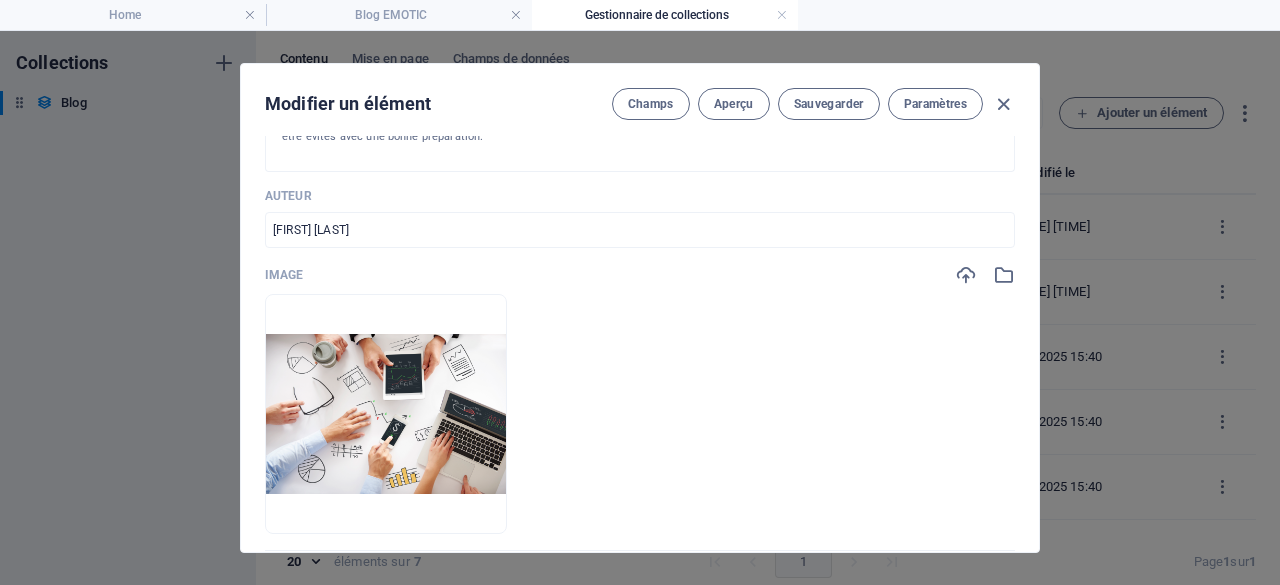 scroll, scrollTop: 800, scrollLeft: 0, axis: vertical 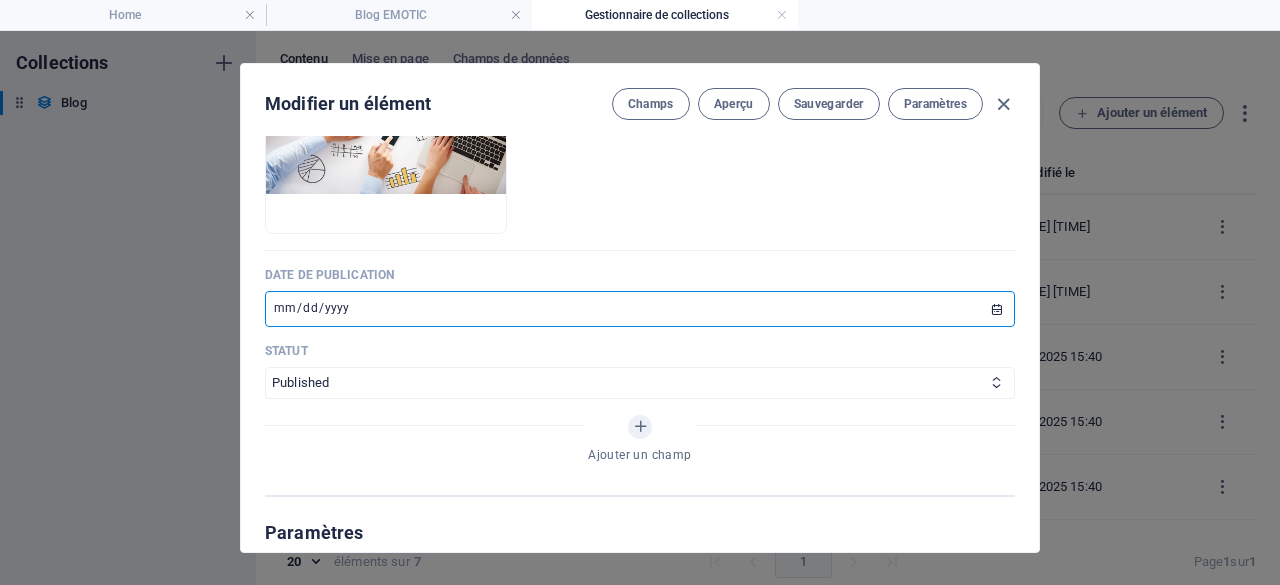 click on "[DATE]" at bounding box center [640, 309] 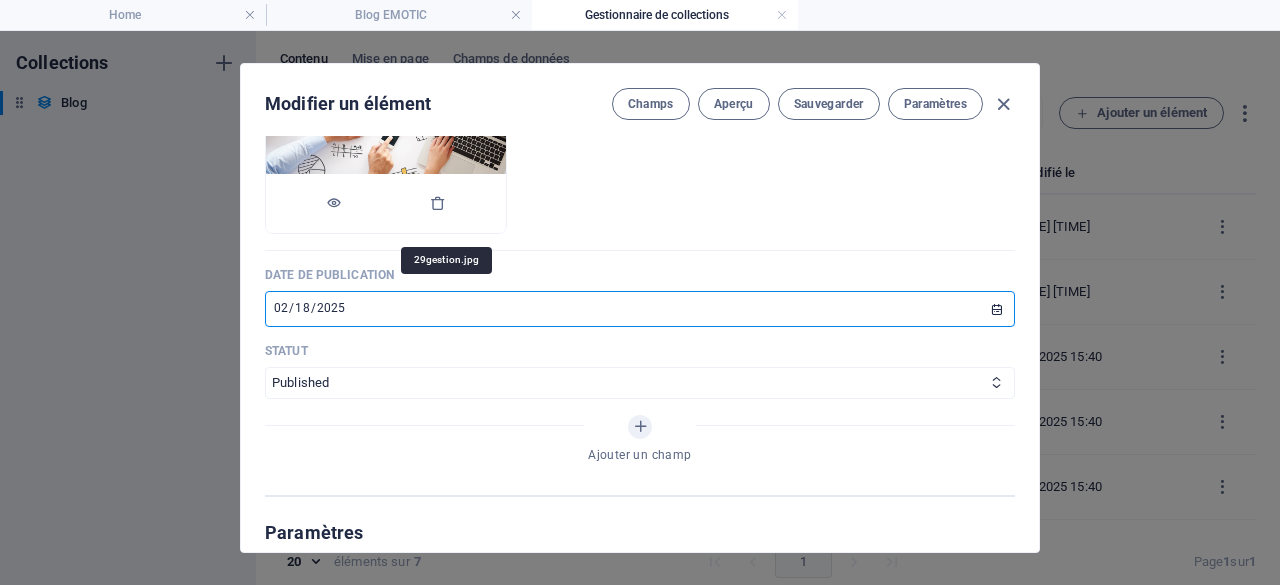 type on "2025-02-18" 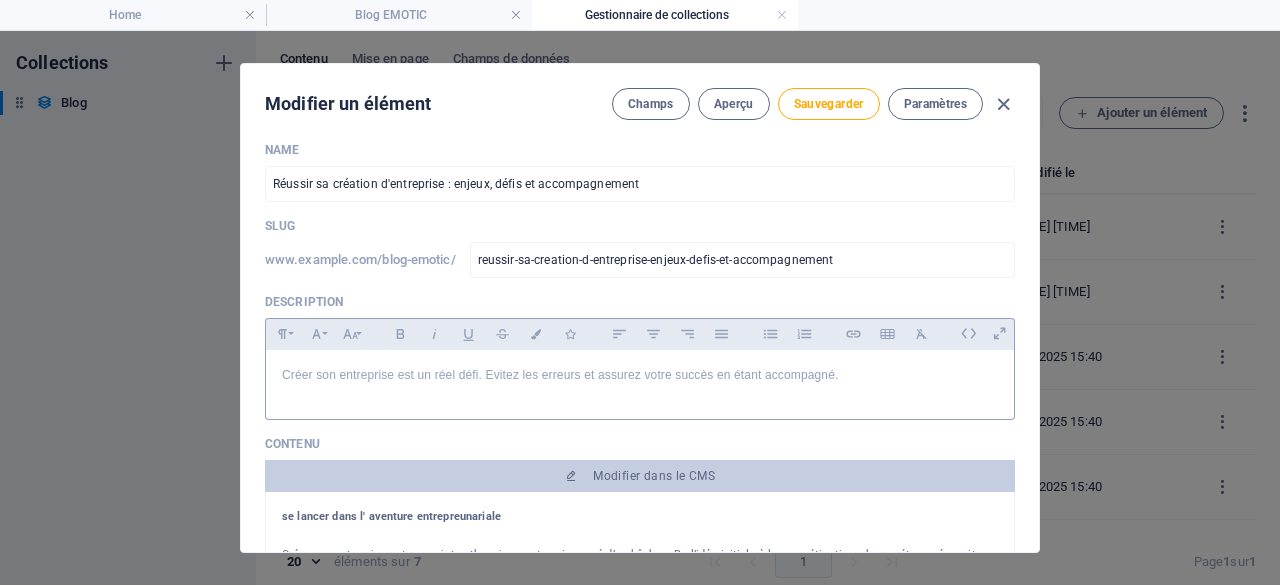 scroll, scrollTop: 0, scrollLeft: 0, axis: both 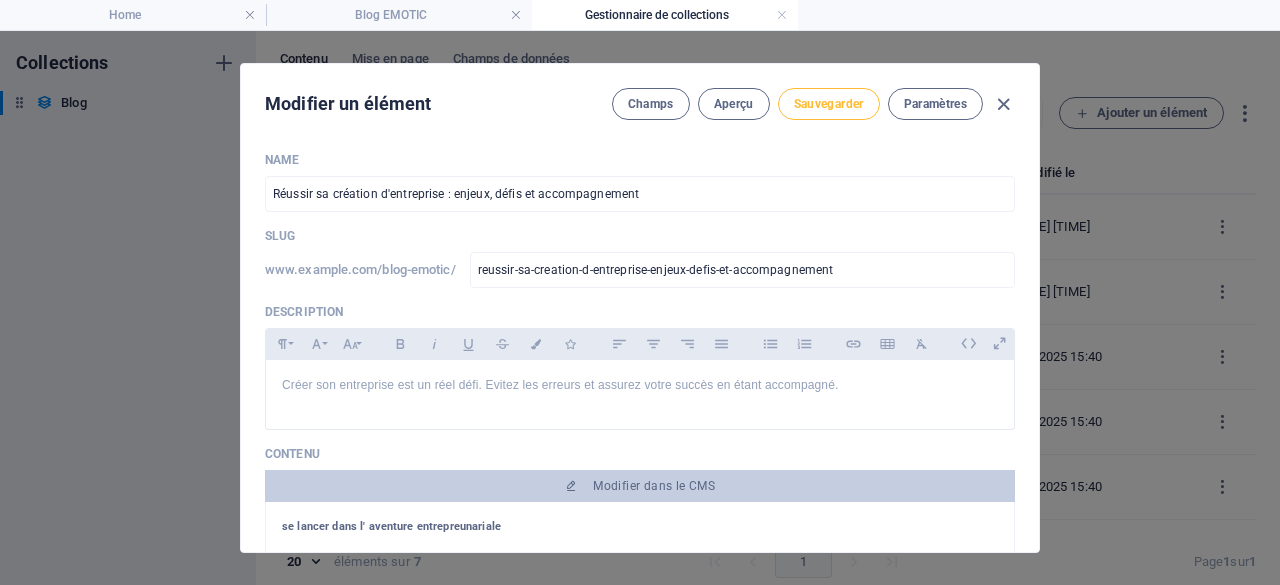 click on "Sauvegarder" at bounding box center [829, 104] 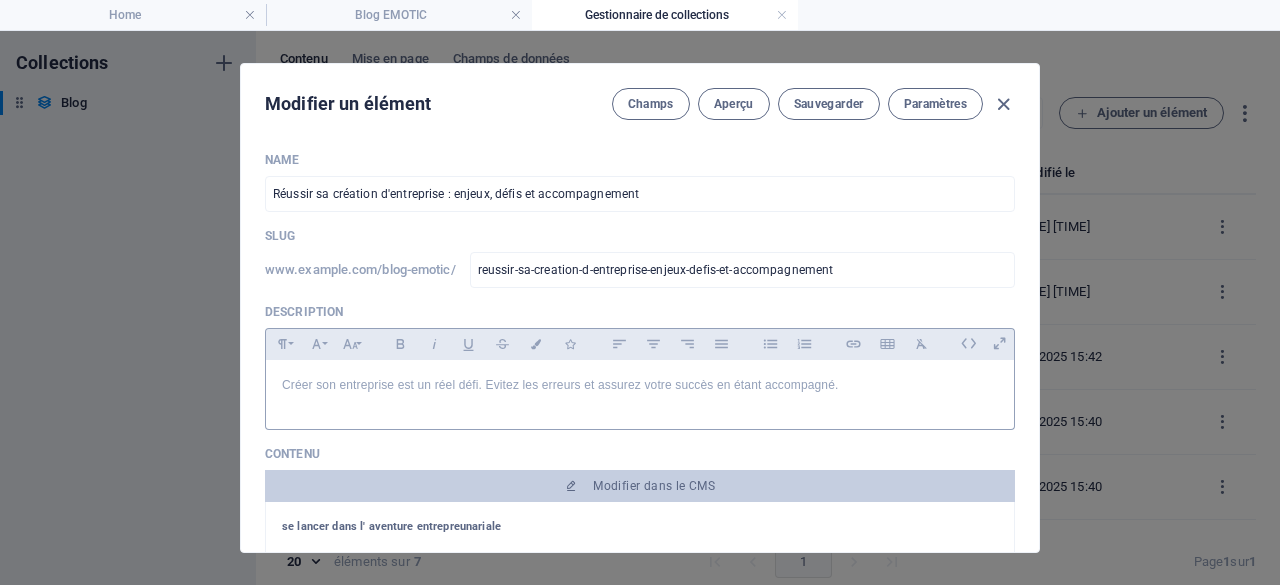 scroll, scrollTop: 100, scrollLeft: 0, axis: vertical 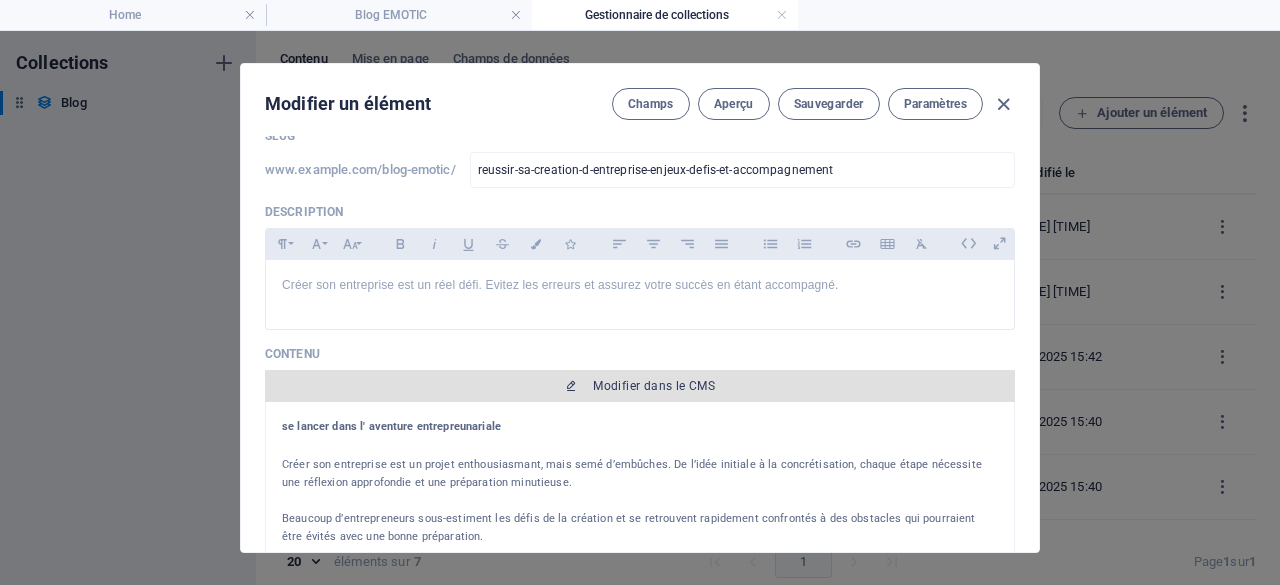 click on "Modifier dans le CMS" at bounding box center [654, 386] 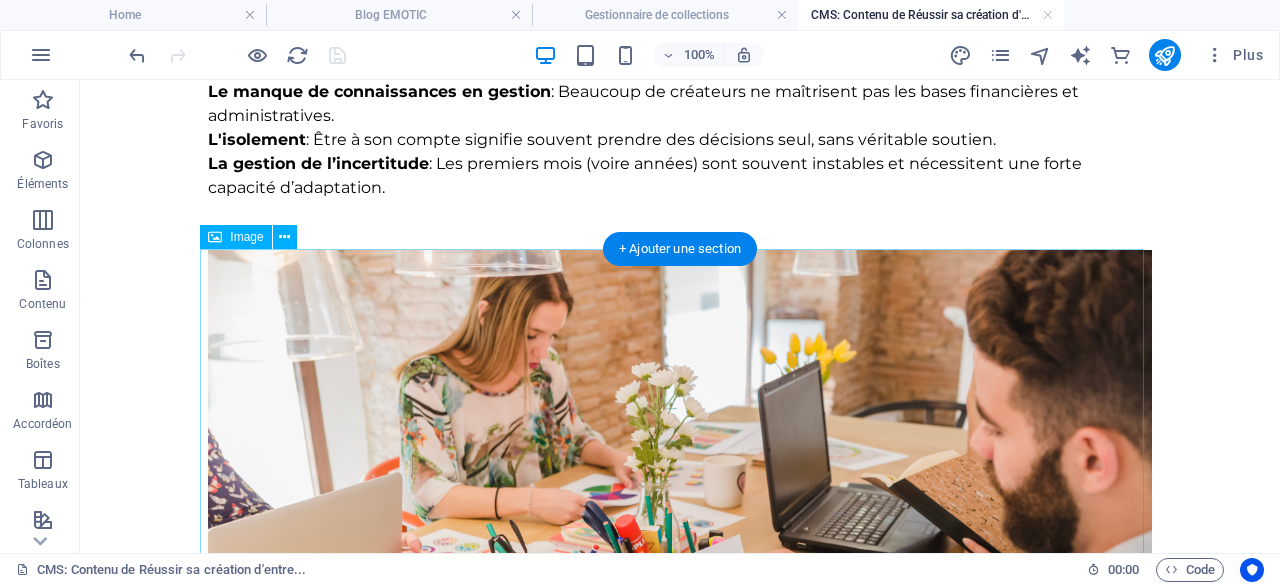 scroll, scrollTop: 500, scrollLeft: 0, axis: vertical 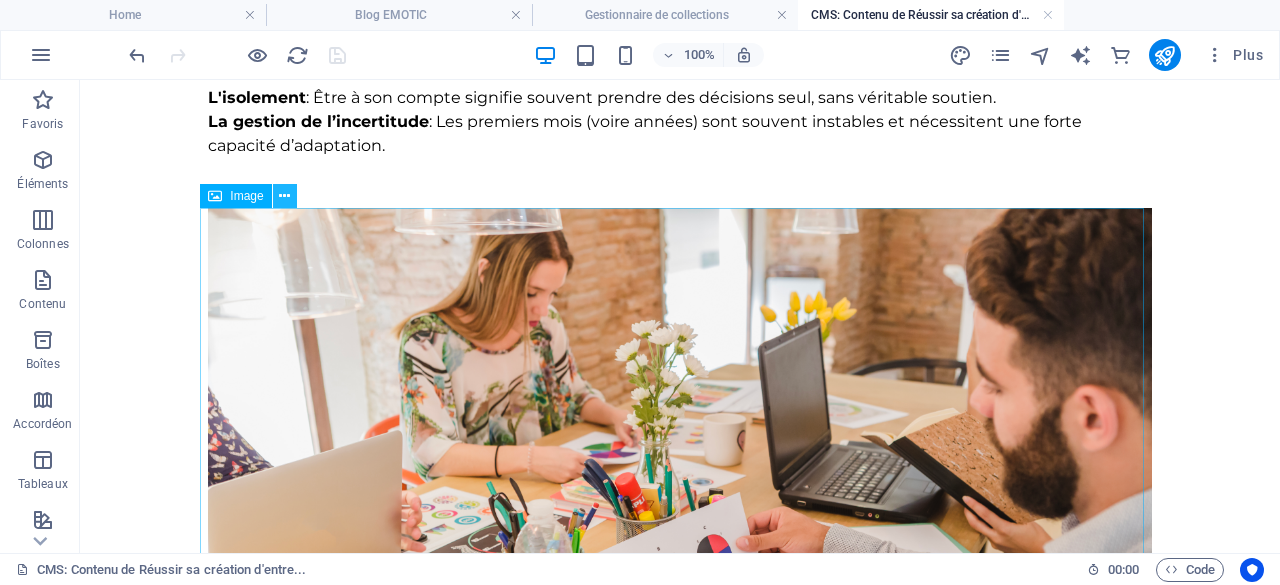 click at bounding box center (284, 196) 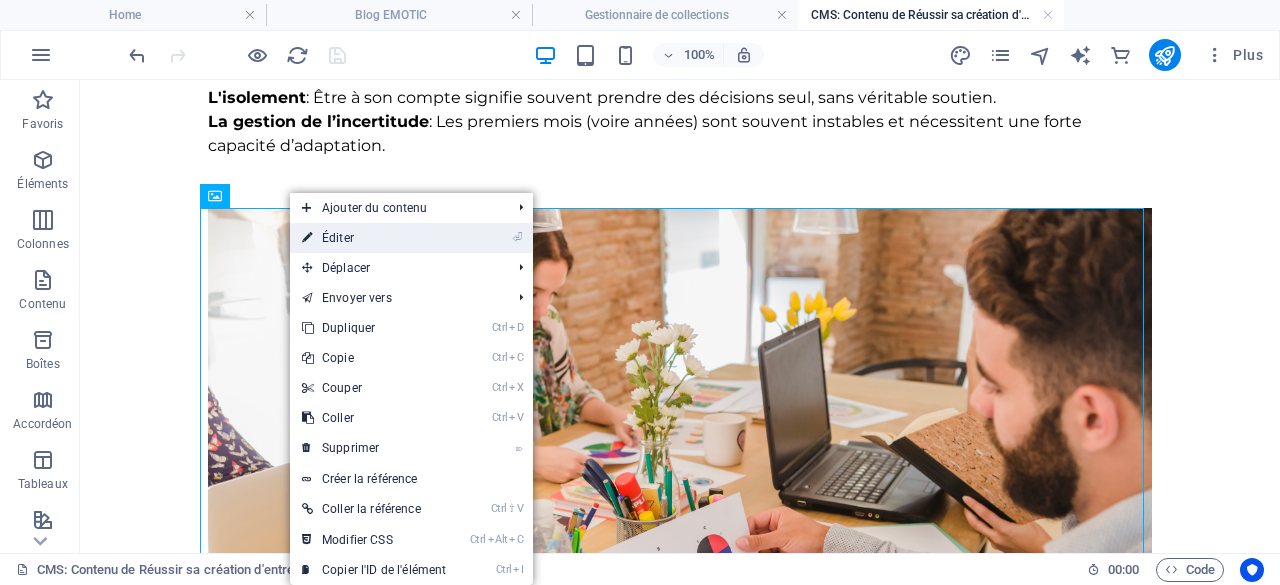 click on "⏎  Éditer" at bounding box center (374, 238) 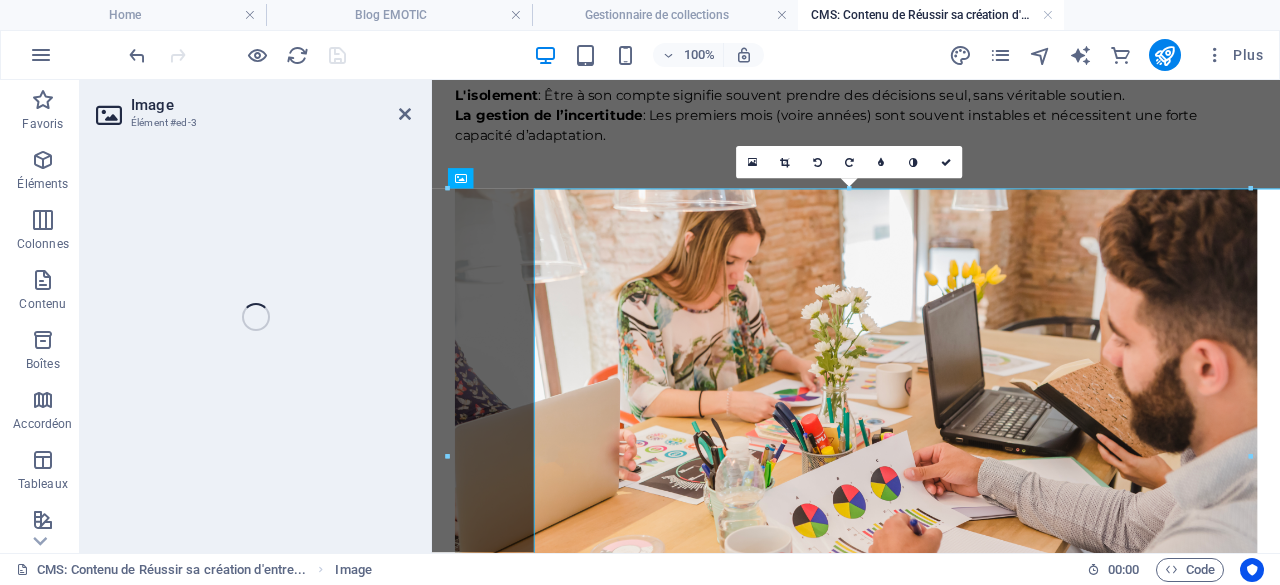 select on "%" 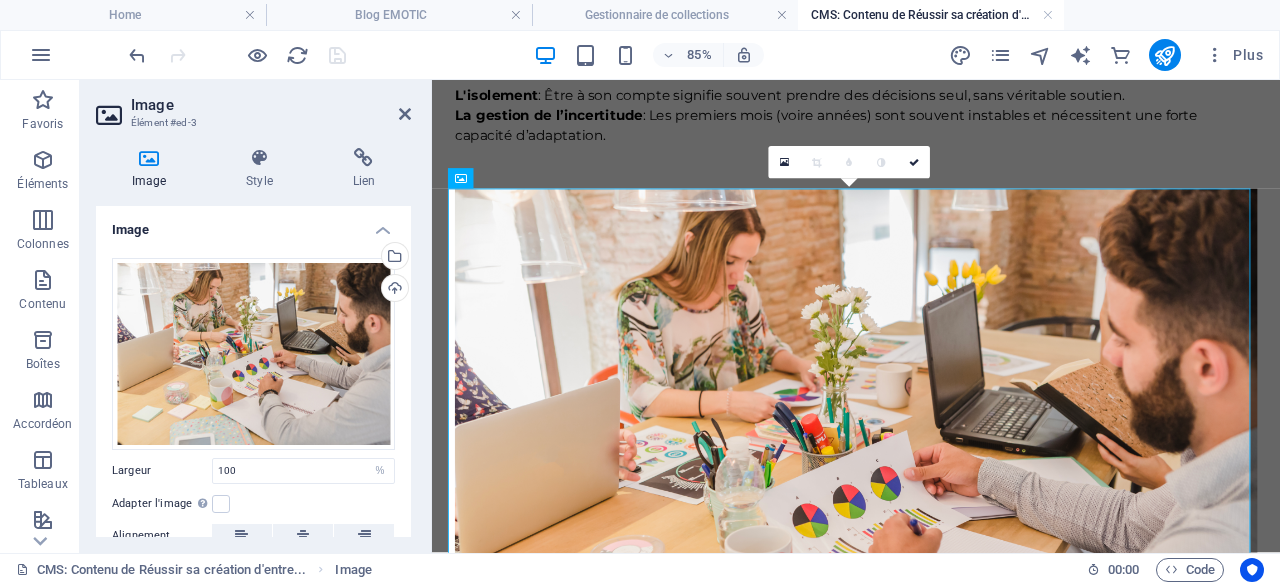 scroll, scrollTop: 100, scrollLeft: 0, axis: vertical 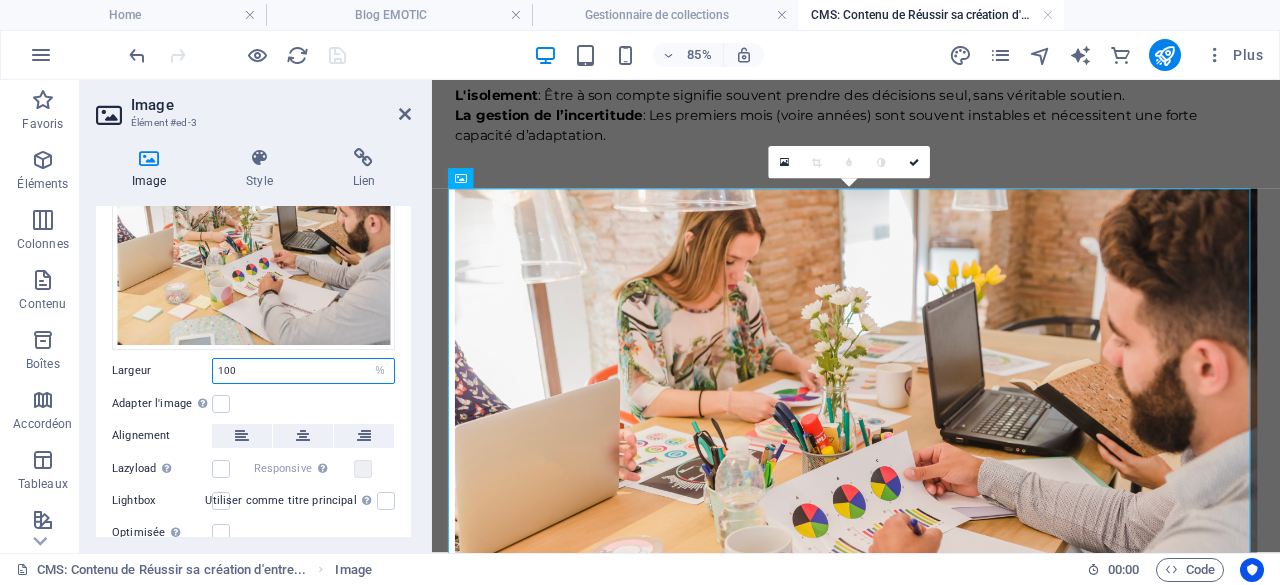 click on "100" at bounding box center [303, 371] 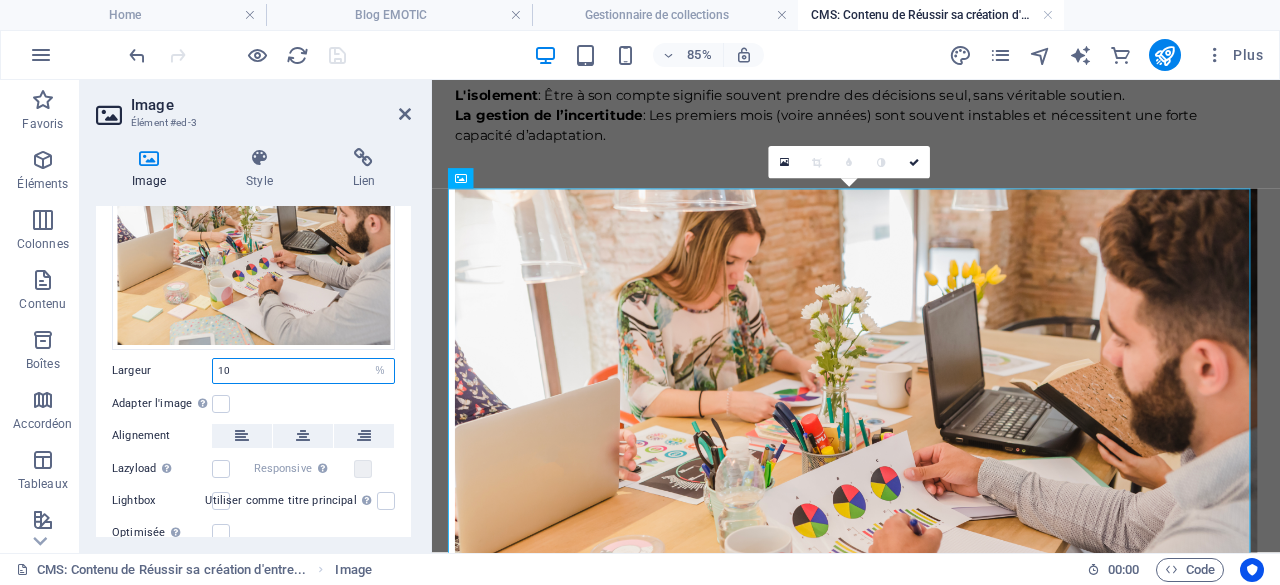type on "1" 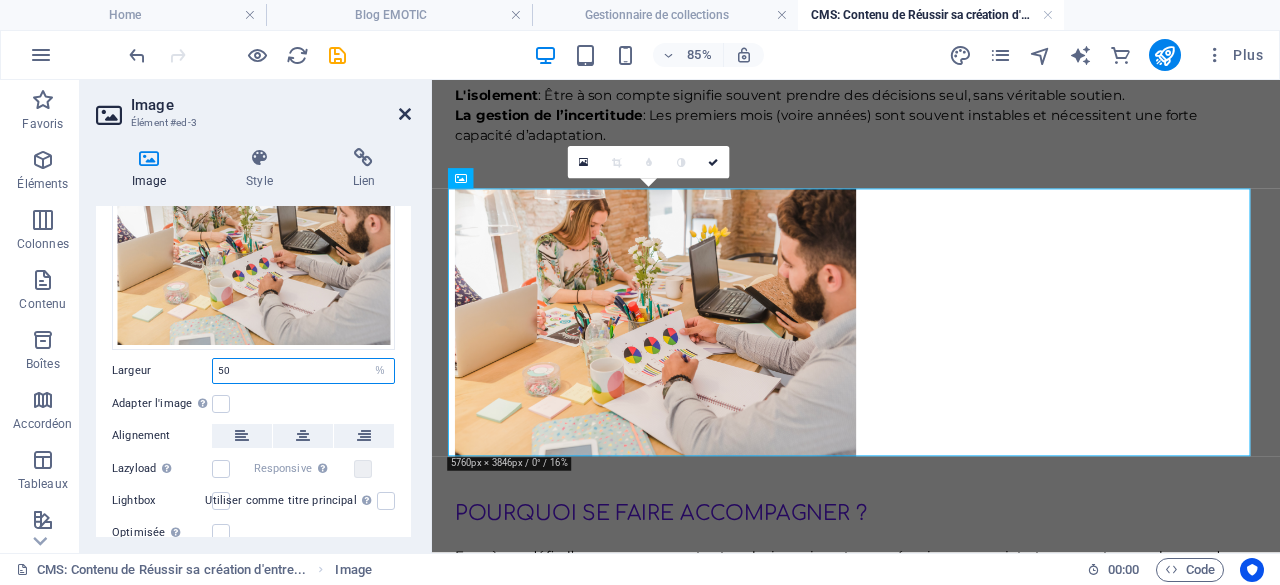 type on "50" 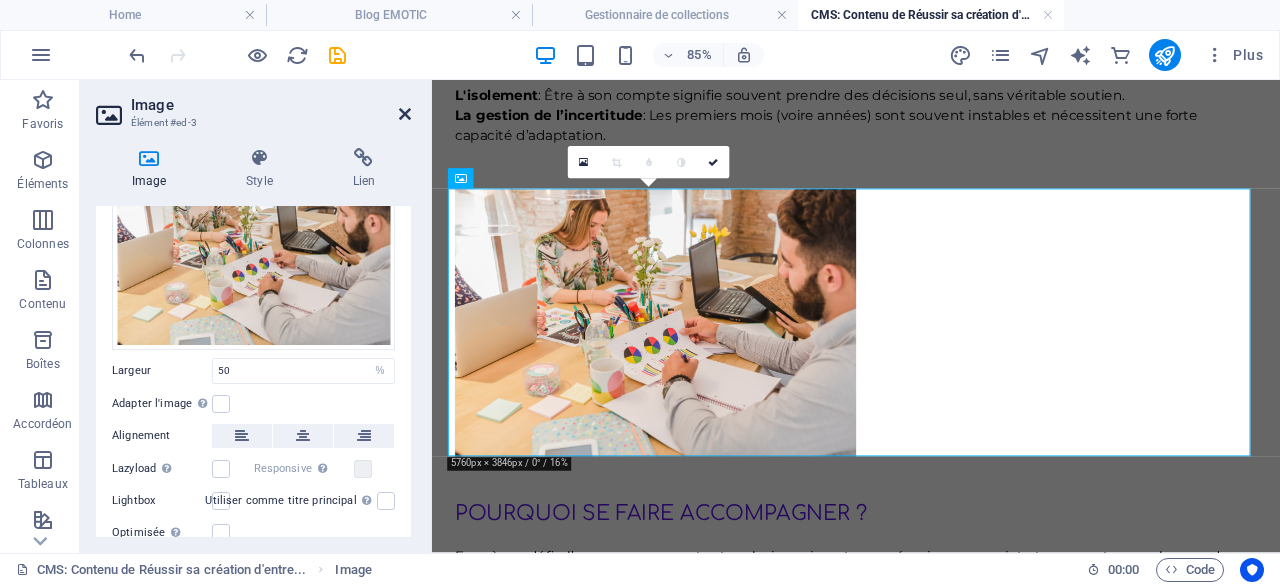 click at bounding box center (405, 114) 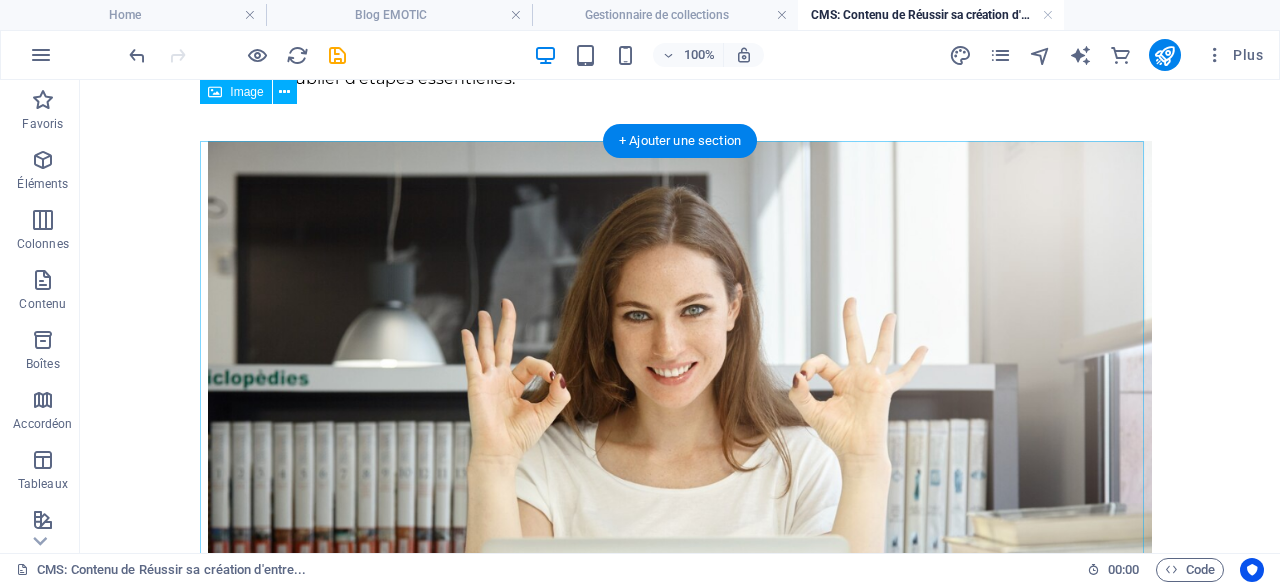 scroll, scrollTop: 1200, scrollLeft: 0, axis: vertical 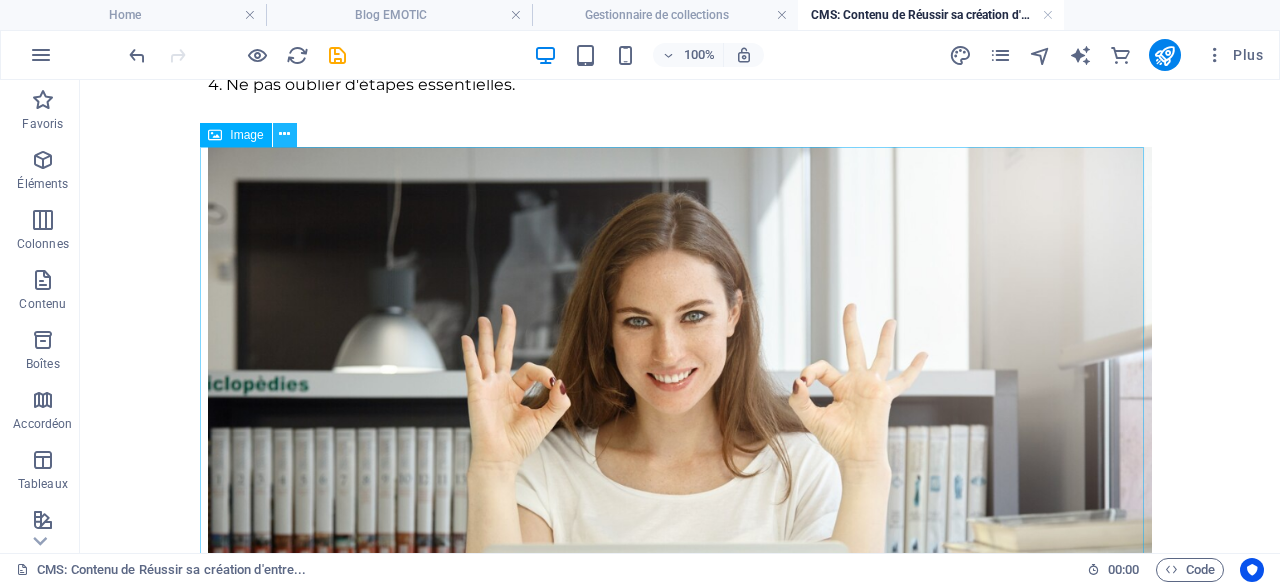 click at bounding box center [285, 135] 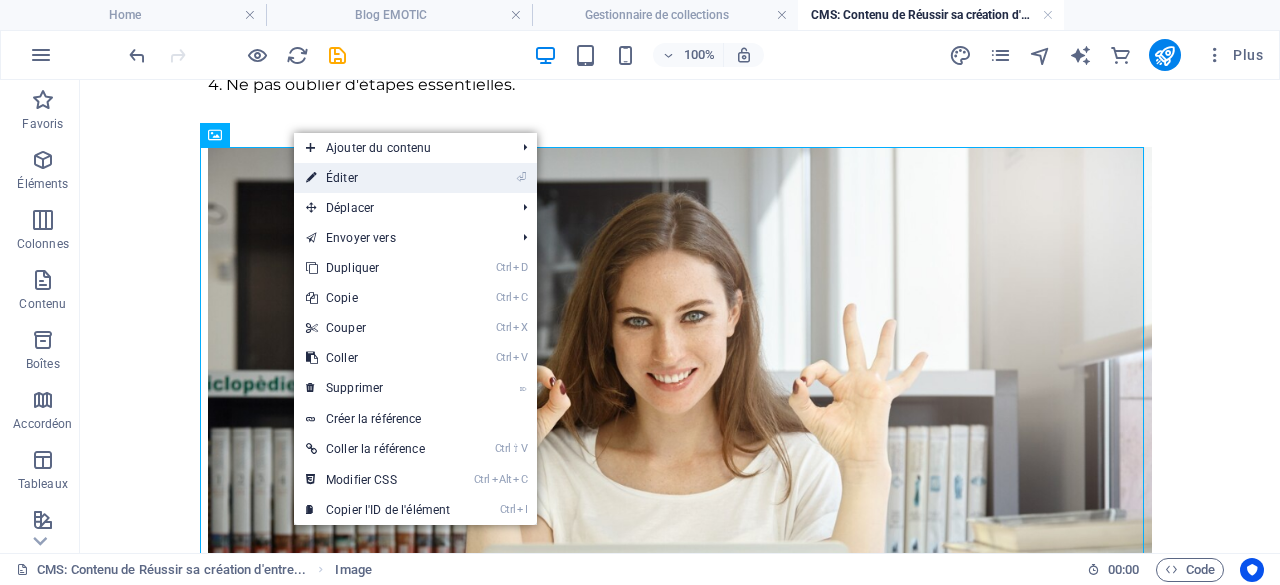 drag, startPoint x: 377, startPoint y: 162, endPoint x: 378, endPoint y: 177, distance: 15.033297 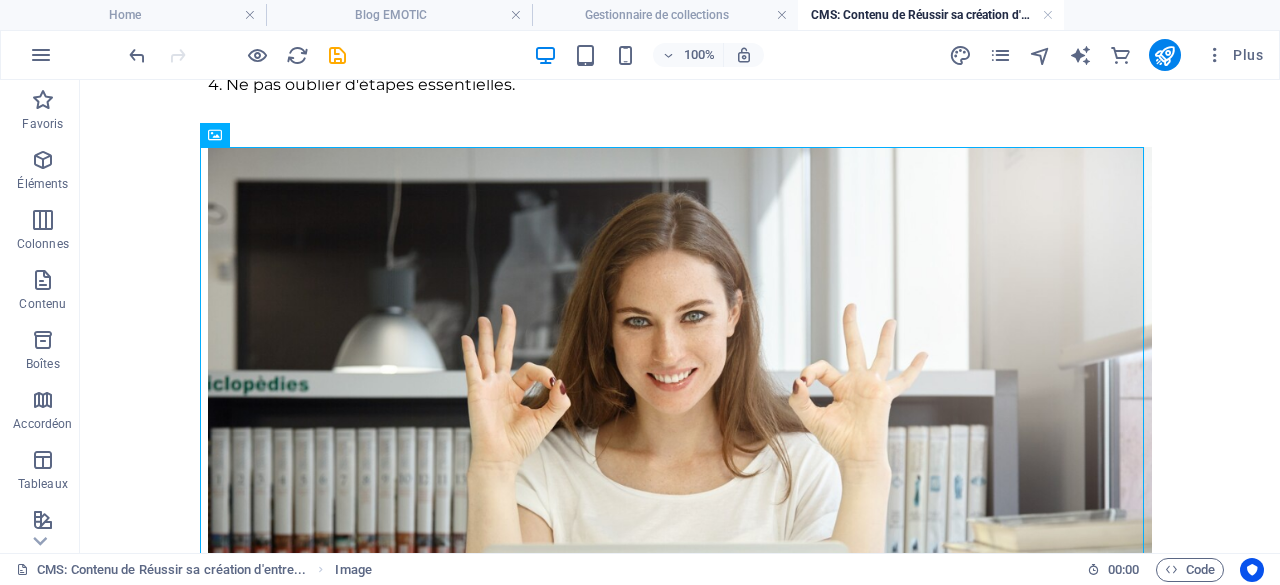 drag, startPoint x: 154, startPoint y: 177, endPoint x: 245, endPoint y: 177, distance: 91 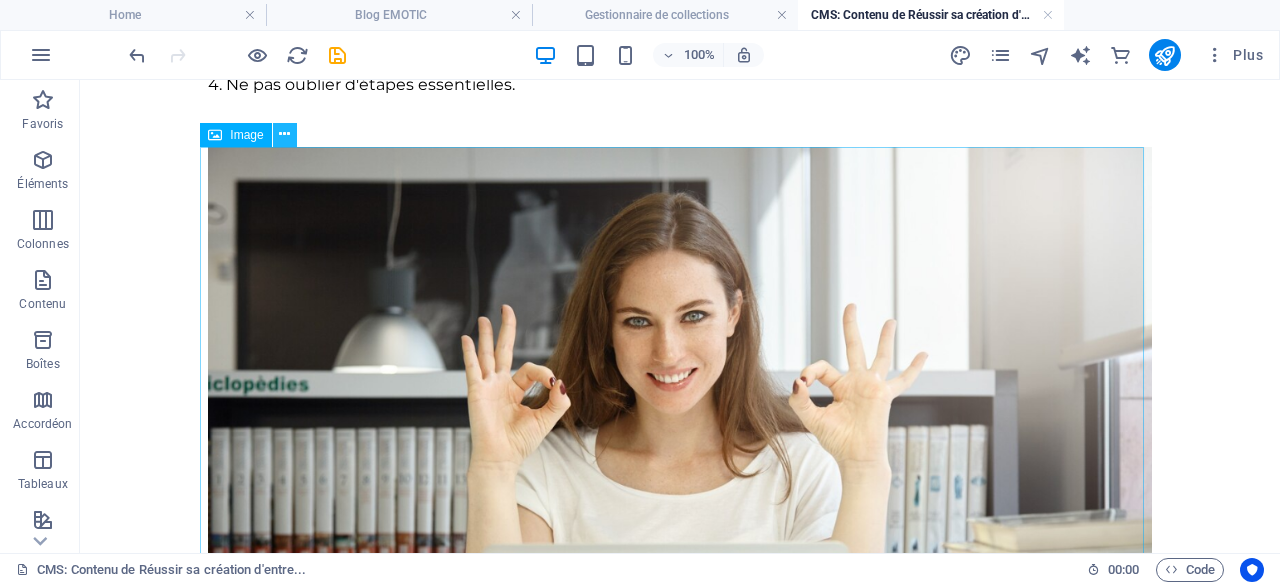 click at bounding box center [284, 134] 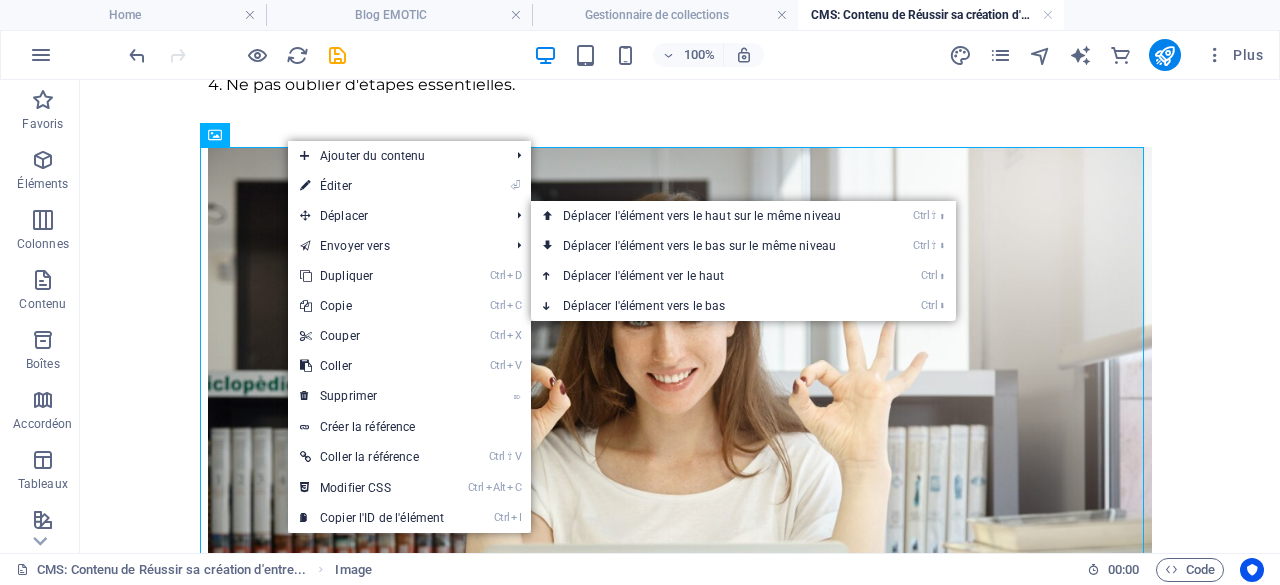 click on "⏎  Éditer" at bounding box center [372, 186] 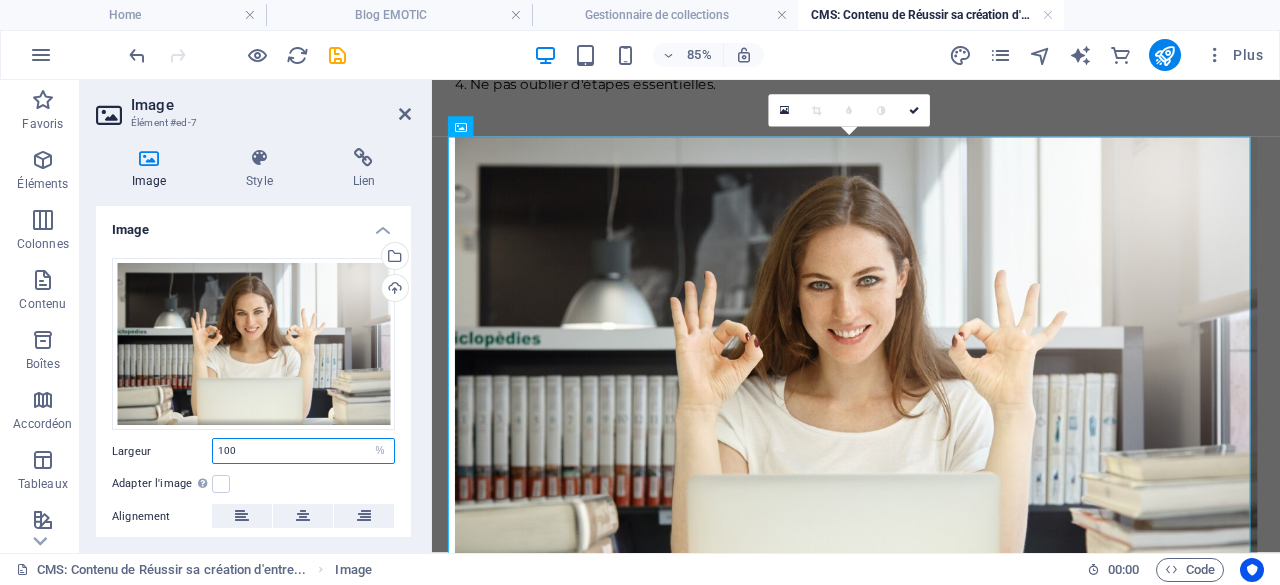 click on "100" at bounding box center [303, 451] 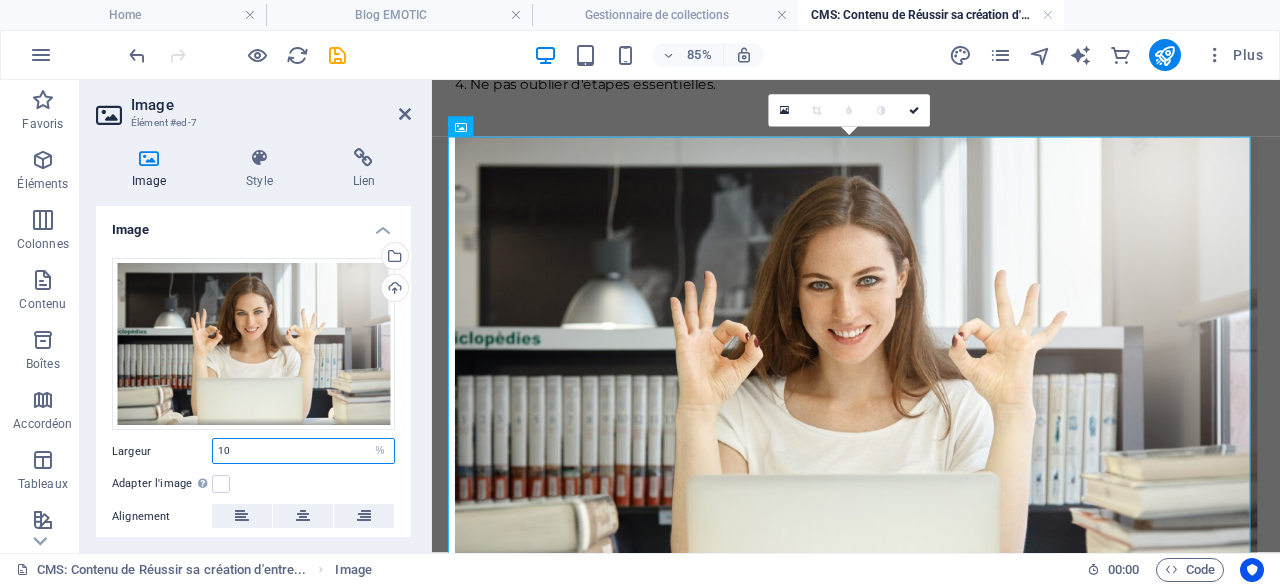 type on "1" 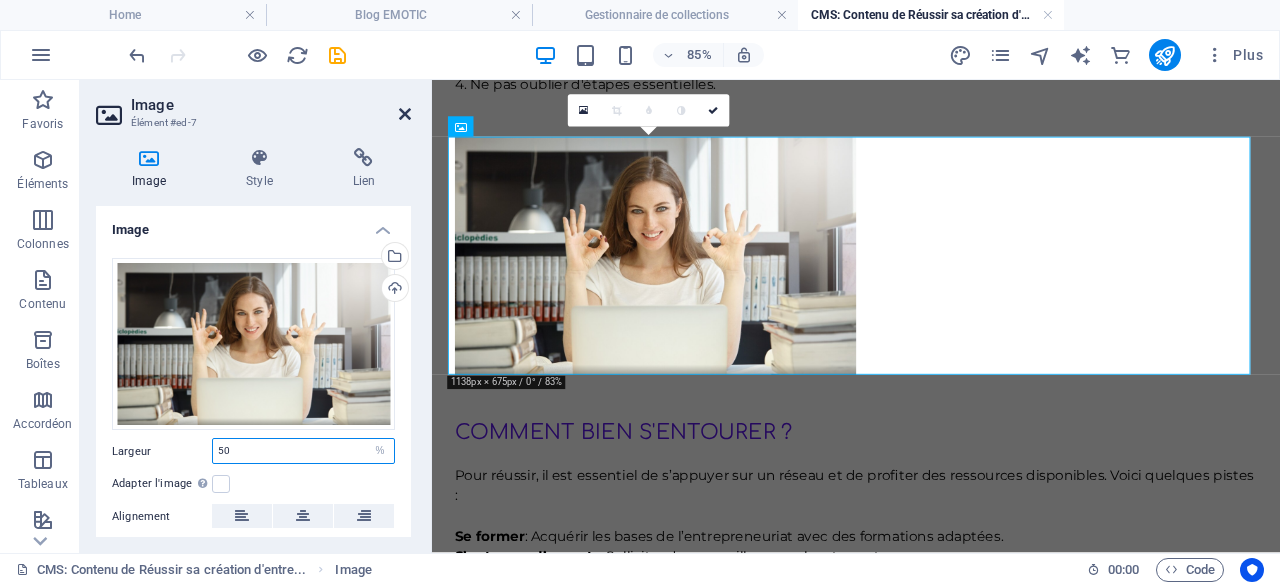 type on "50" 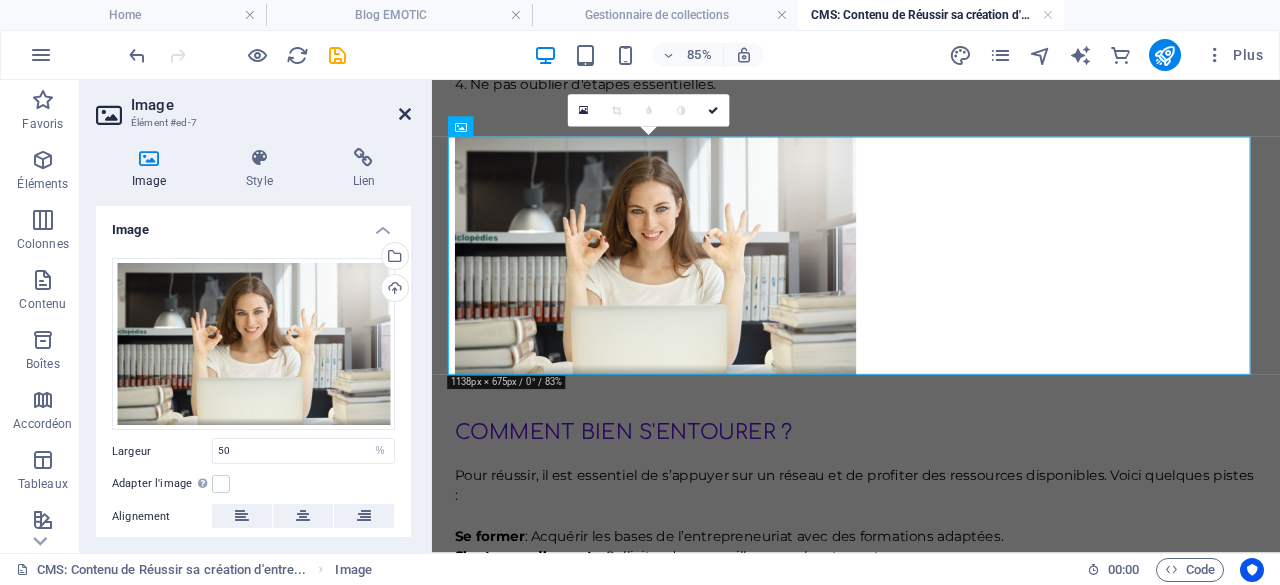 drag, startPoint x: 404, startPoint y: 109, endPoint x: 460, endPoint y: 135, distance: 61.741398 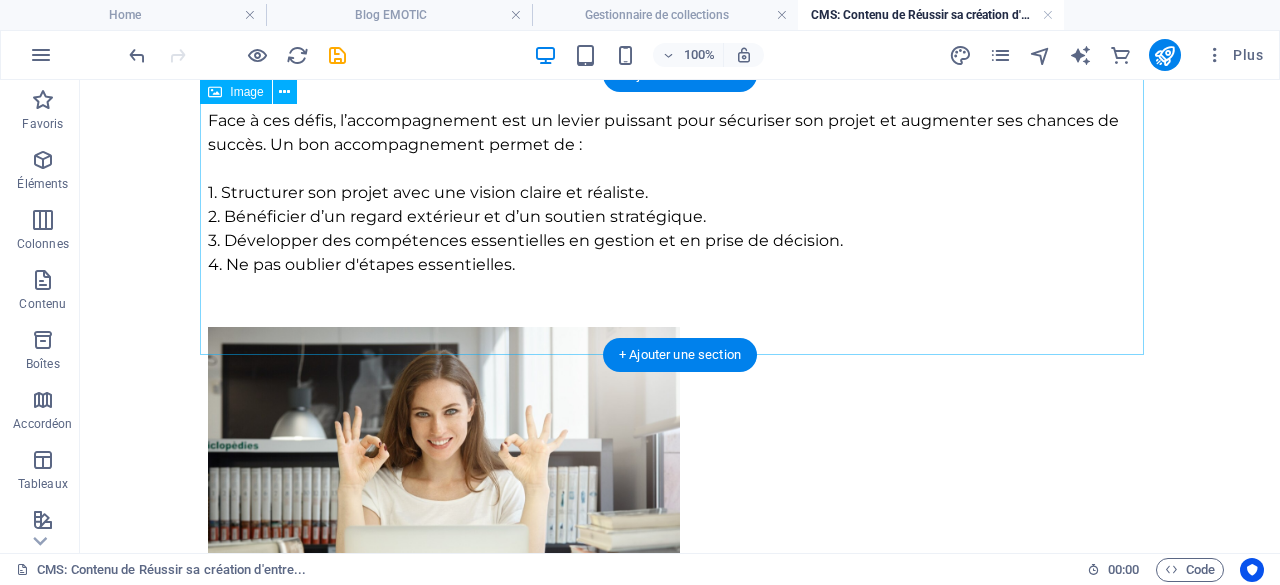 scroll, scrollTop: 1008, scrollLeft: 0, axis: vertical 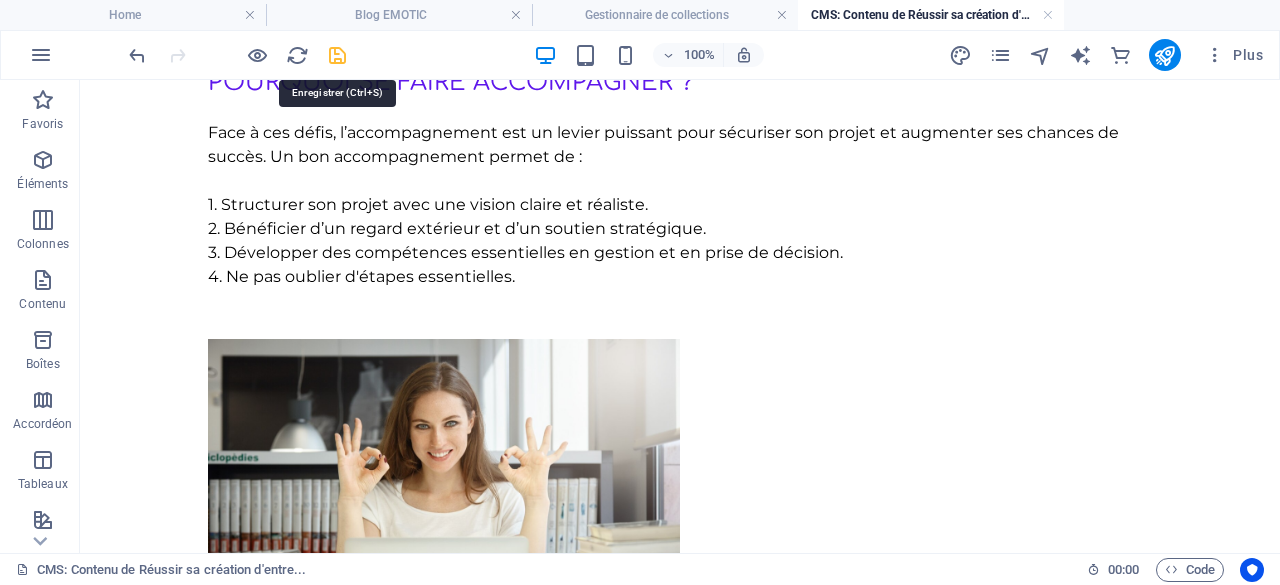 drag, startPoint x: 339, startPoint y: 49, endPoint x: 344, endPoint y: 89, distance: 40.311287 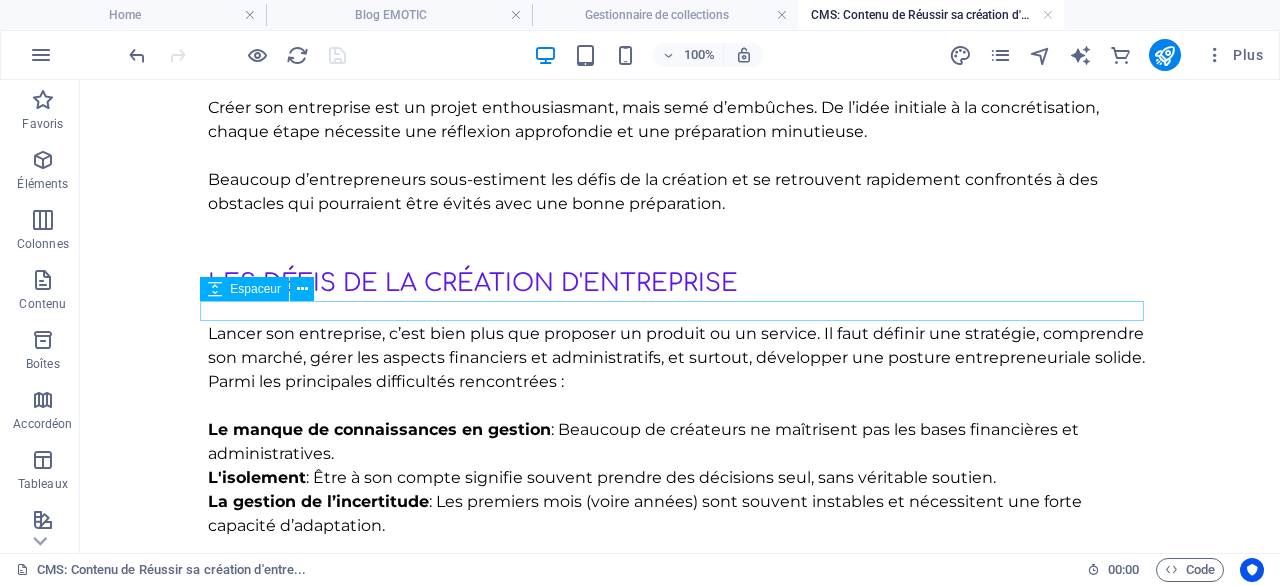scroll, scrollTop: 0, scrollLeft: 0, axis: both 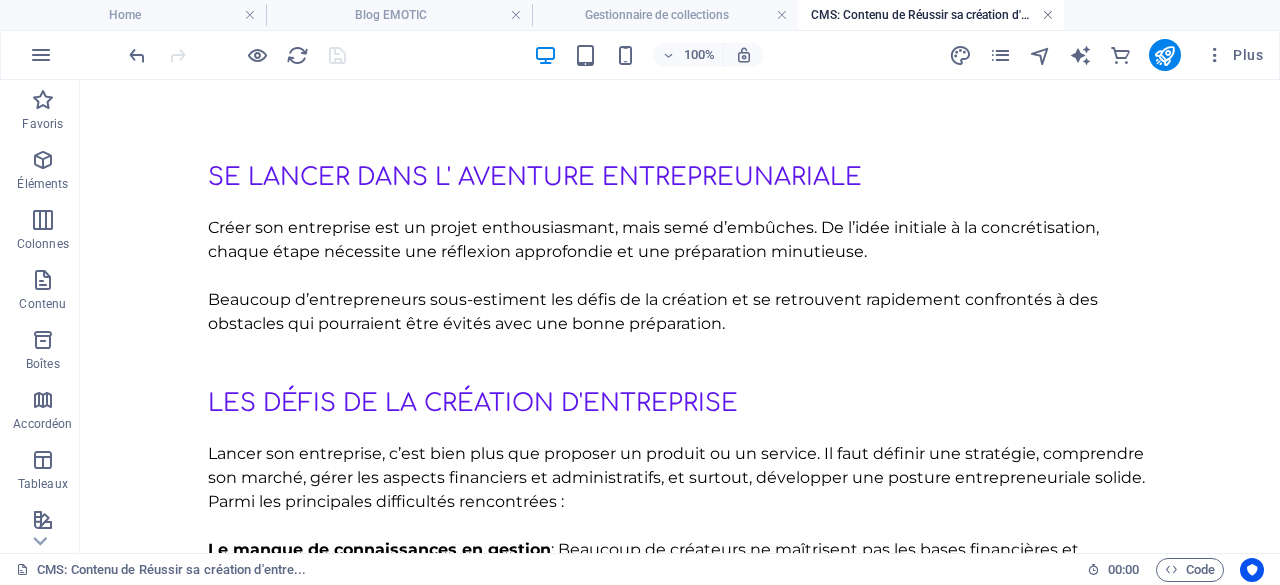 click at bounding box center [1048, 15] 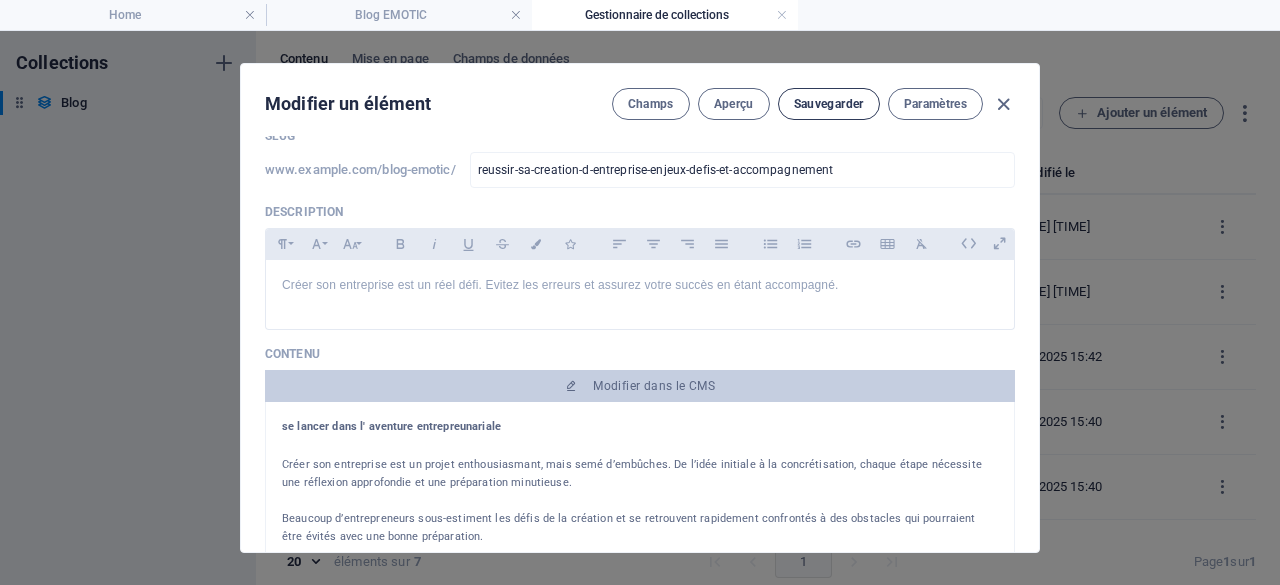 click on "Sauvegarder" at bounding box center [829, 104] 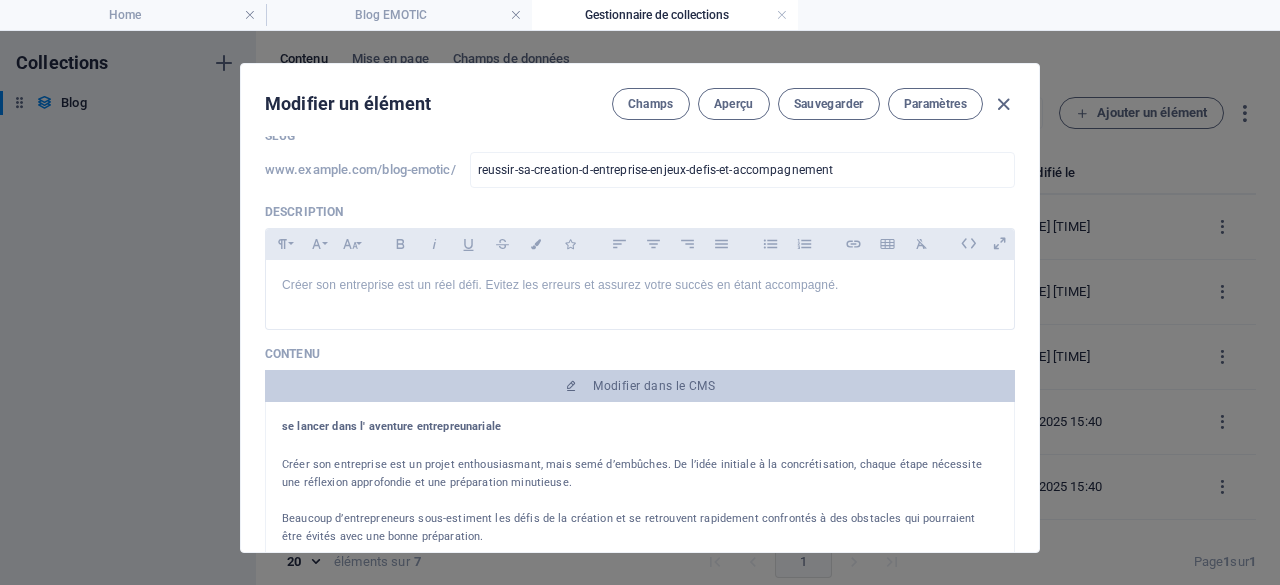 click at bounding box center (1003, 104) 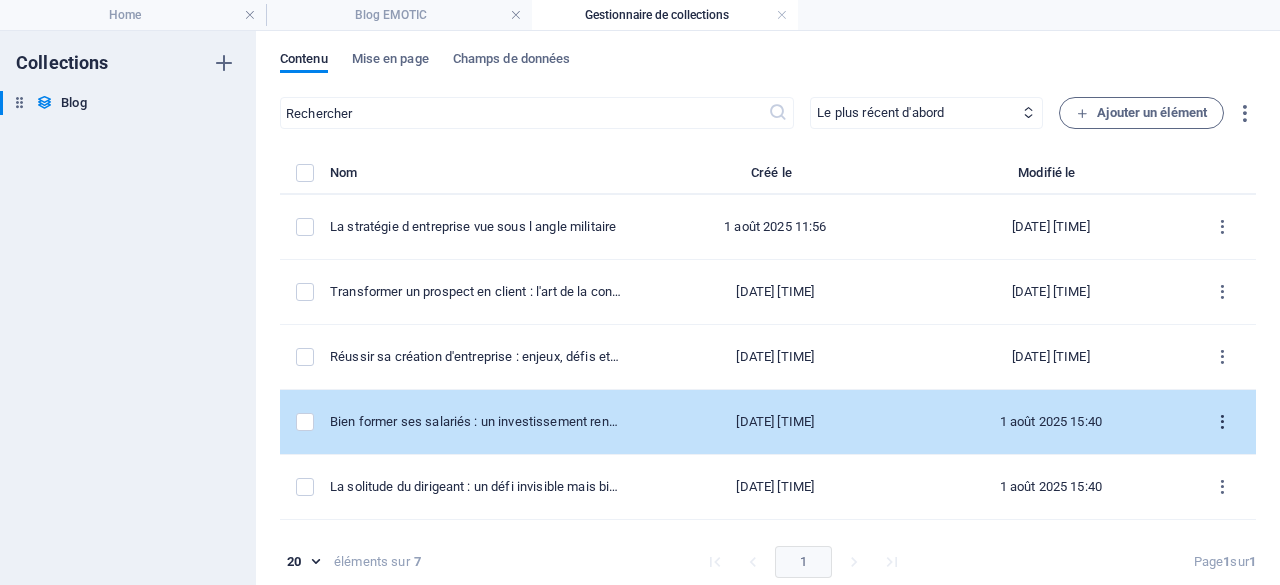 click at bounding box center (1222, 422) 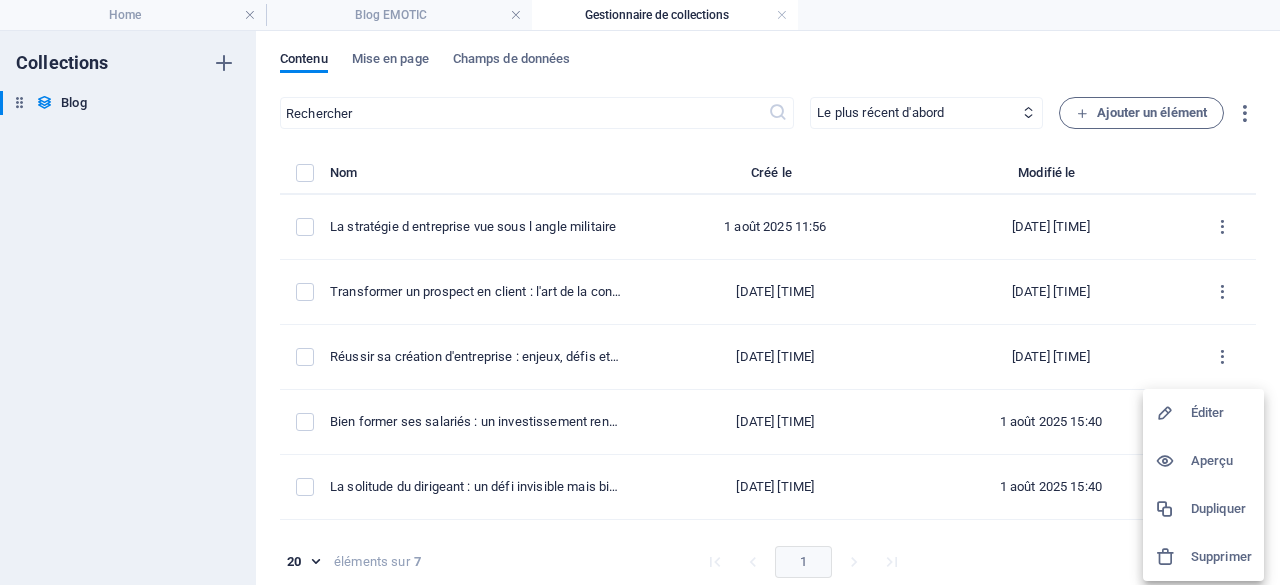 click on "Éditer" at bounding box center (1221, 413) 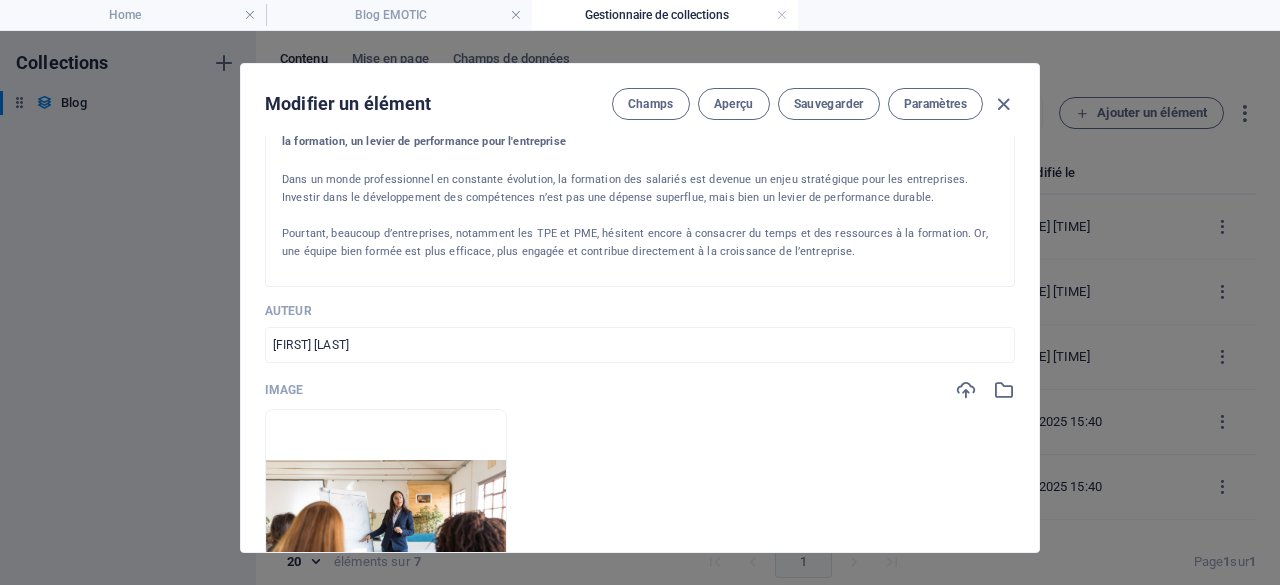scroll, scrollTop: 400, scrollLeft: 0, axis: vertical 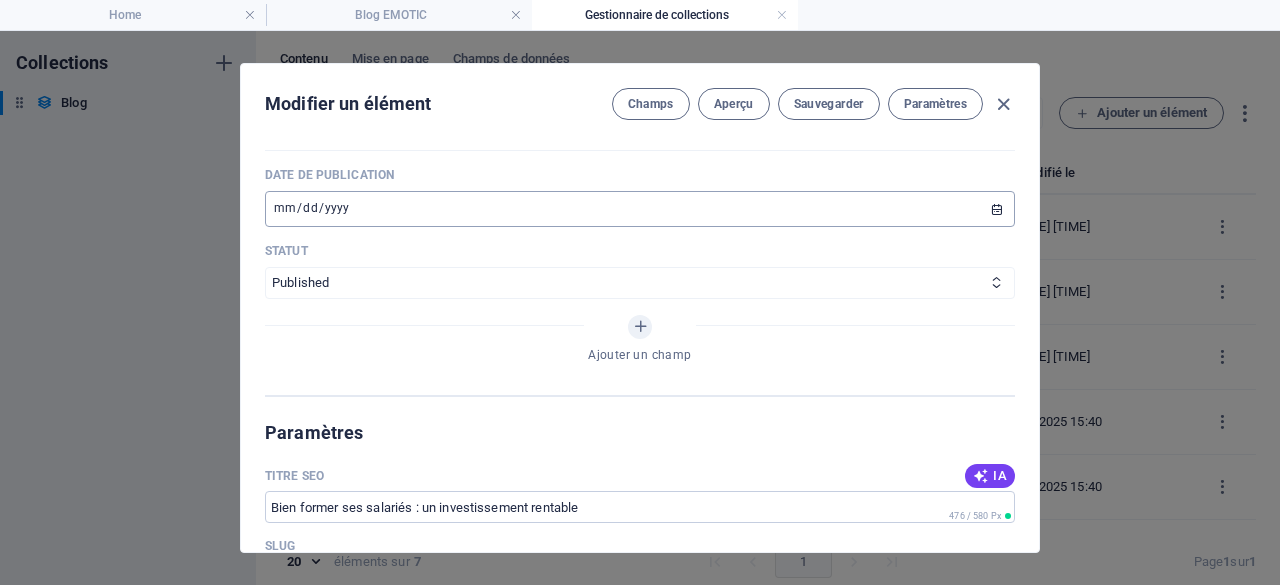 click on "[DATE]" at bounding box center (640, 209) 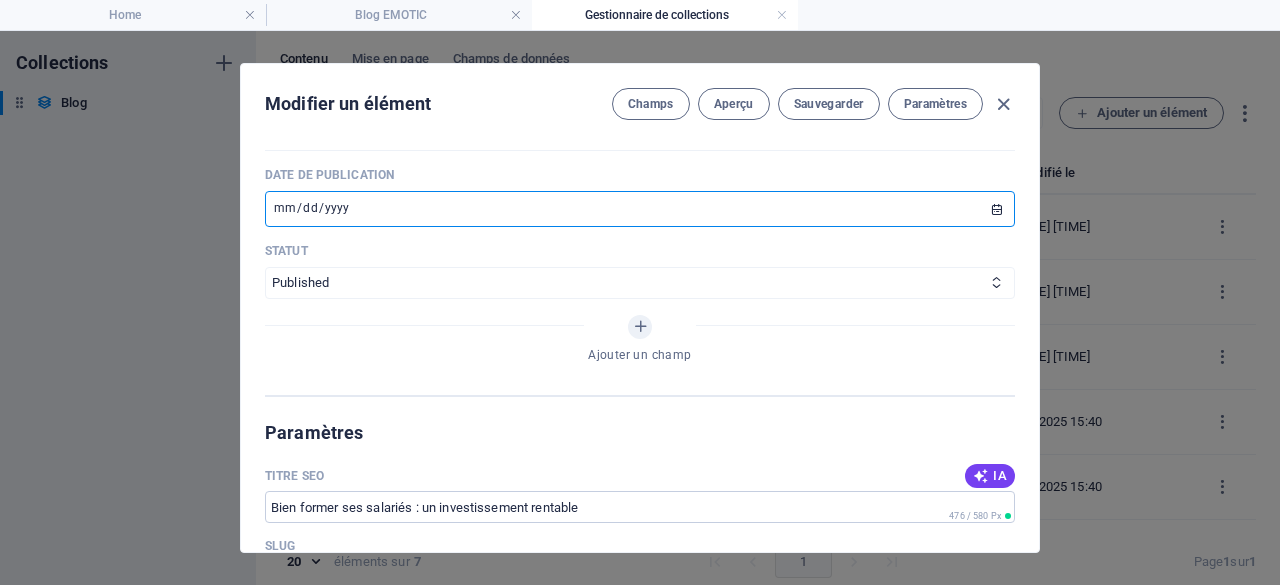 type on "[DATE]" 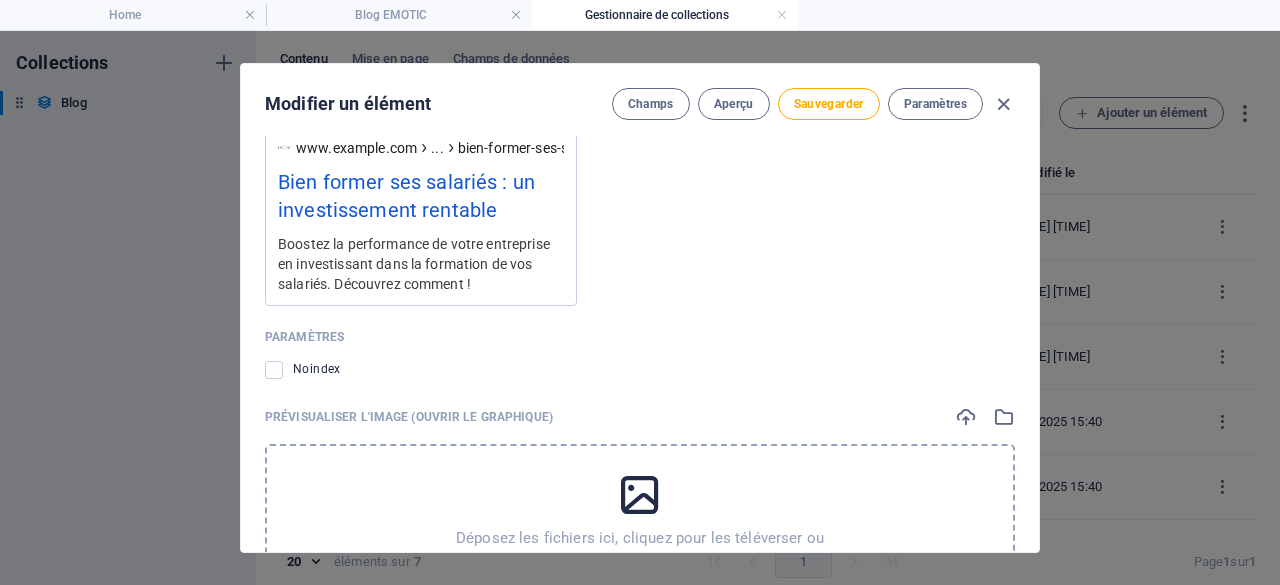 scroll, scrollTop: 1954, scrollLeft: 0, axis: vertical 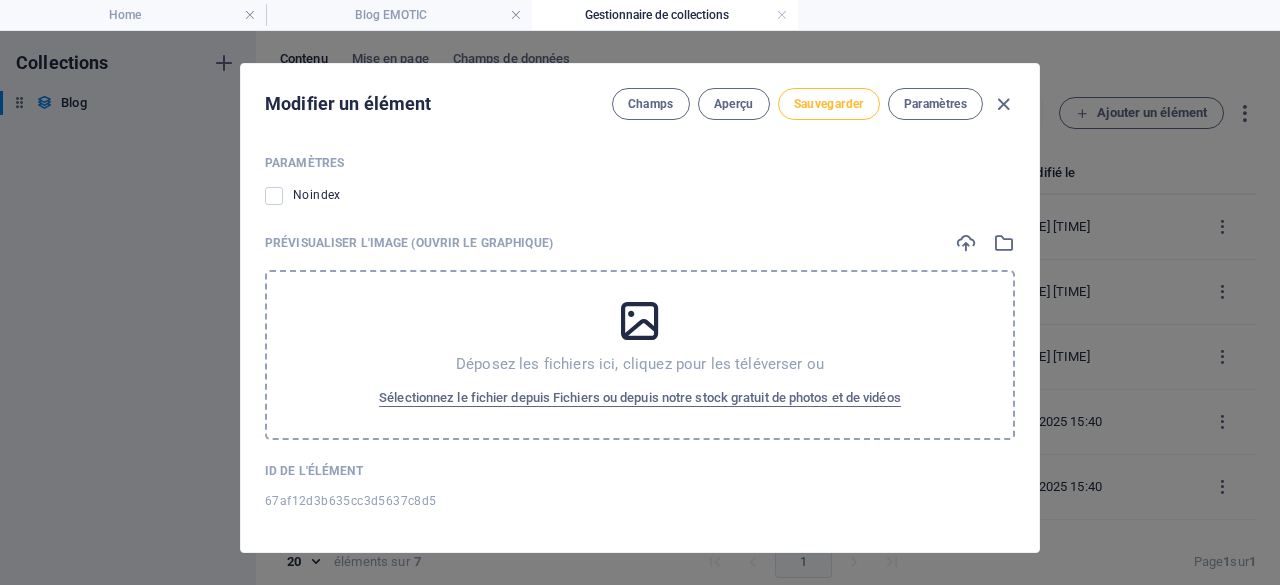 click on "Sauvegarder" at bounding box center [829, 104] 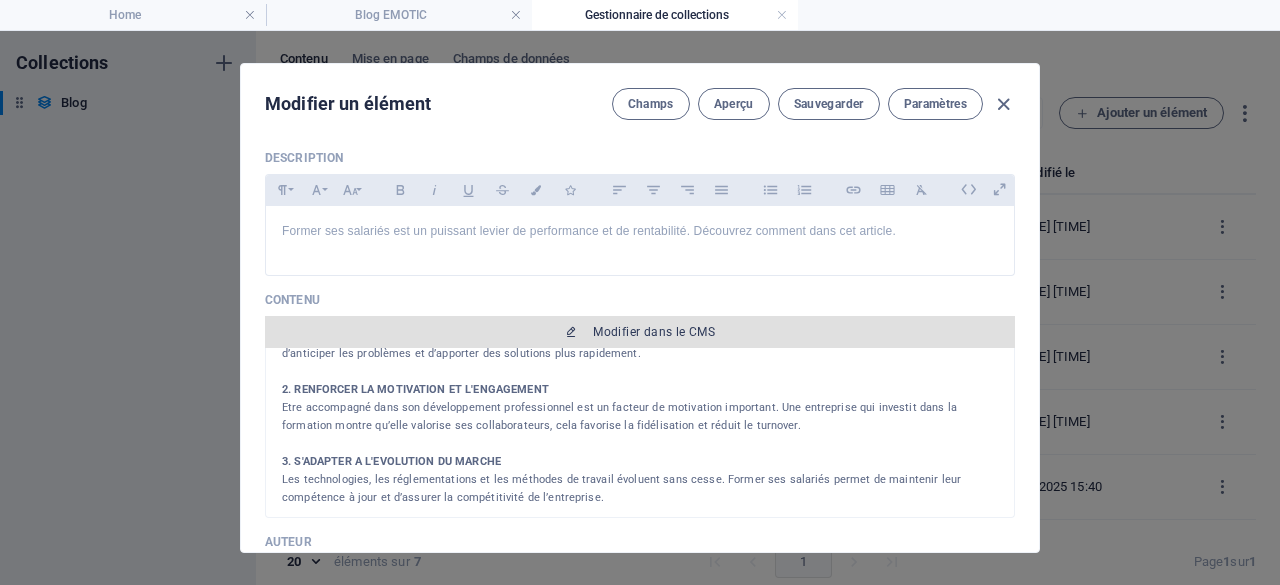 scroll, scrollTop: 154, scrollLeft: 0, axis: vertical 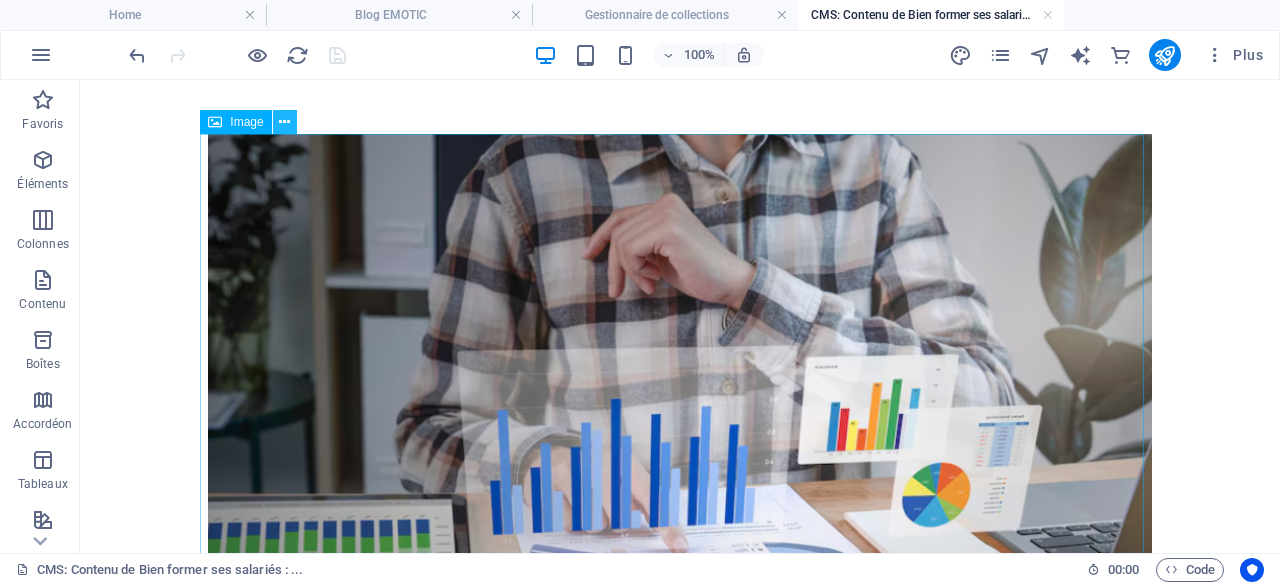 click at bounding box center [284, 122] 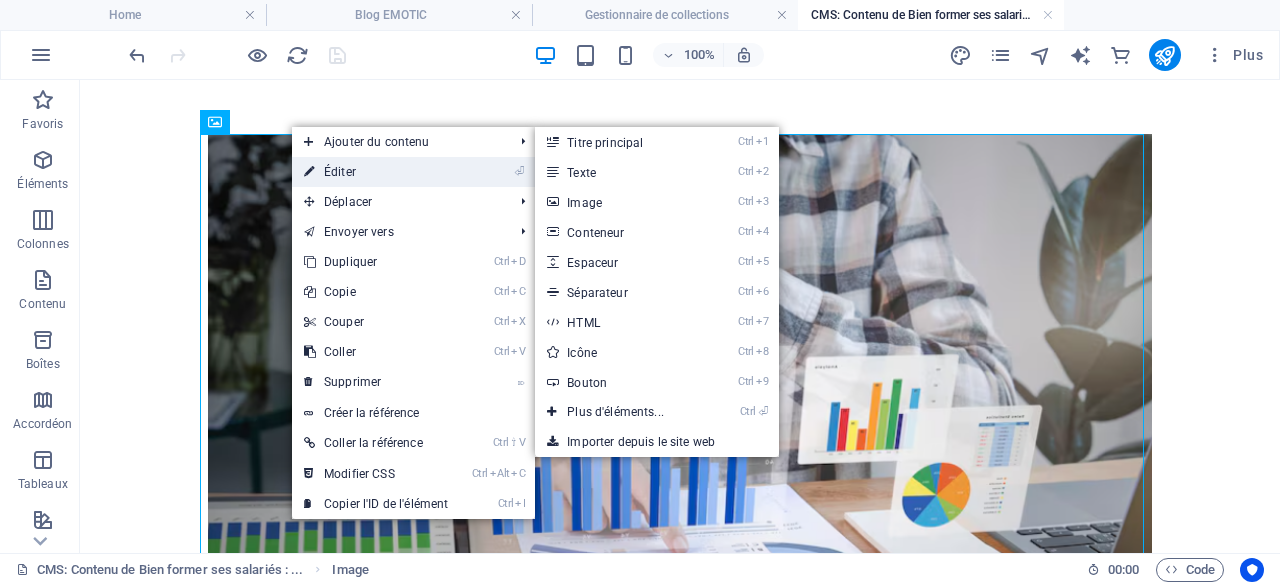 click on "⏎  Éditer" at bounding box center (376, 172) 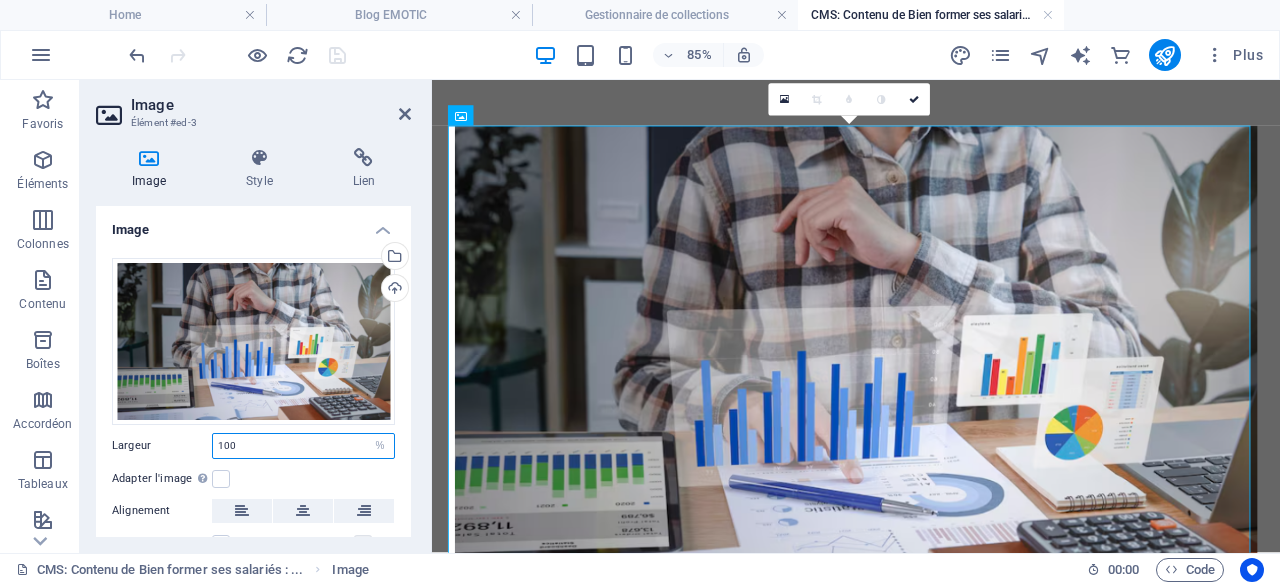 click on "100" at bounding box center [303, 446] 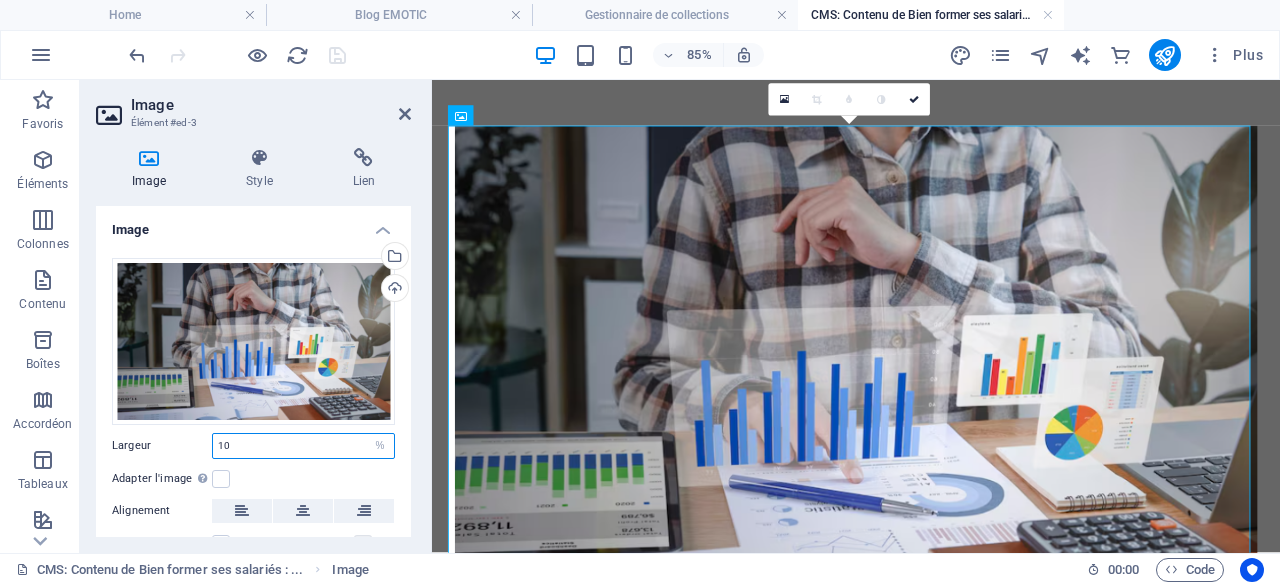 type on "1" 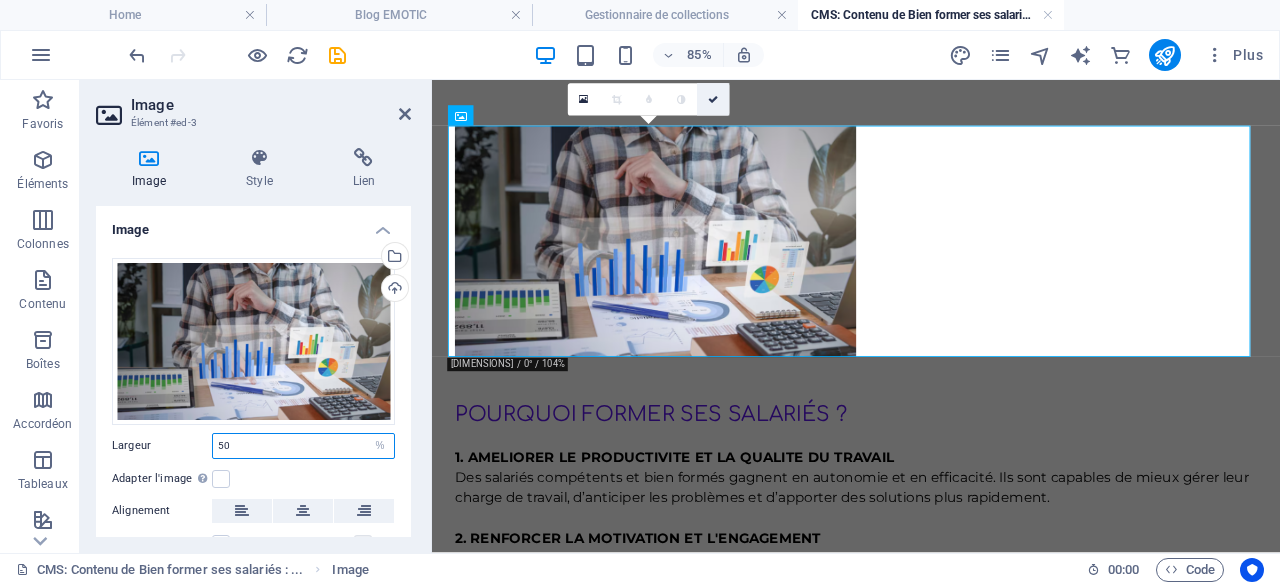 type on "50" 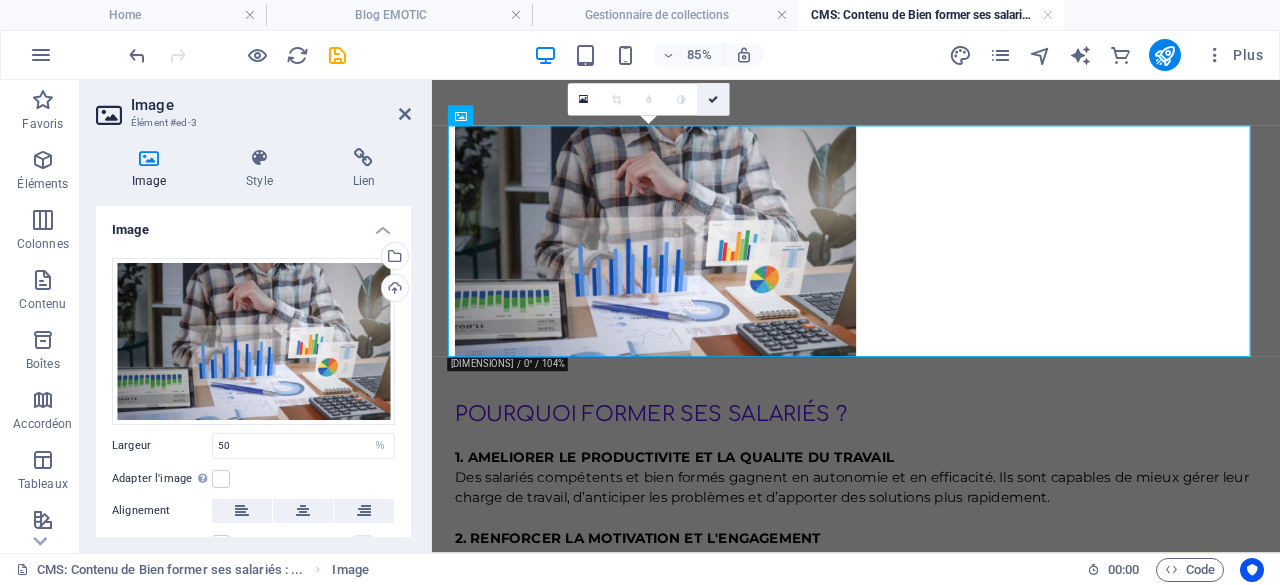 click at bounding box center [713, 99] 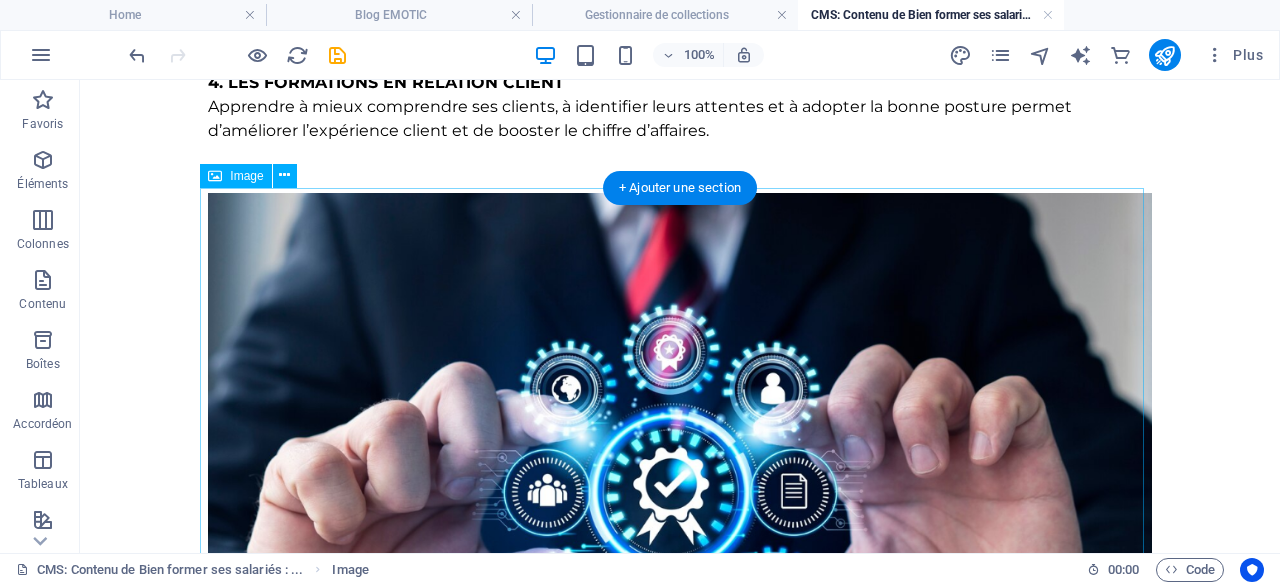 scroll, scrollTop: 1500, scrollLeft: 0, axis: vertical 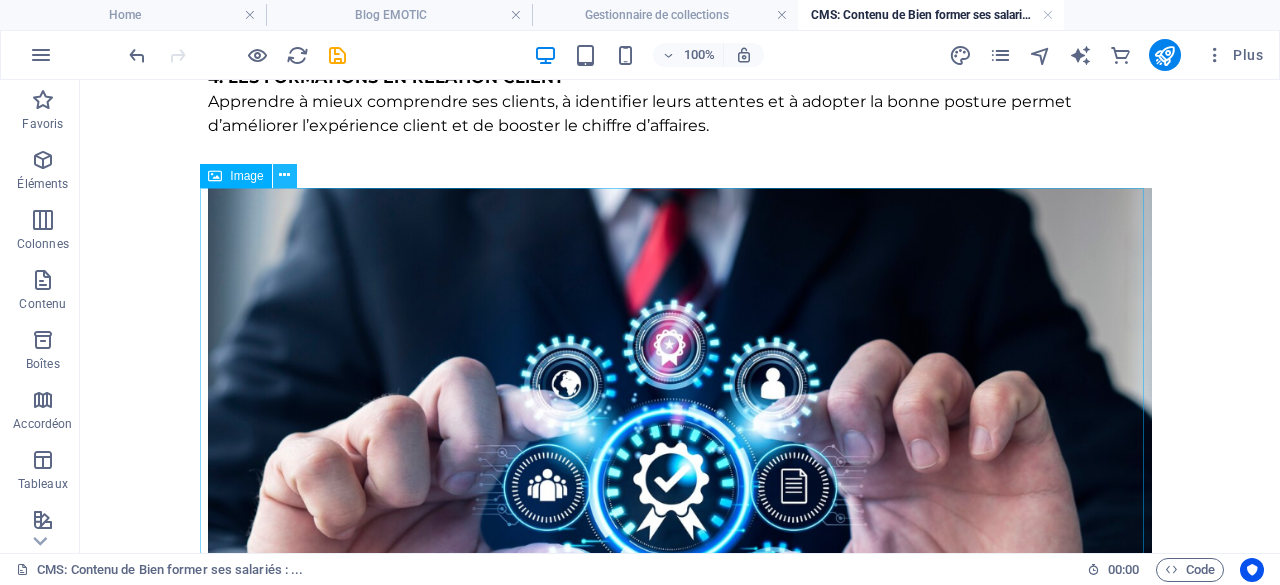 click at bounding box center (285, 176) 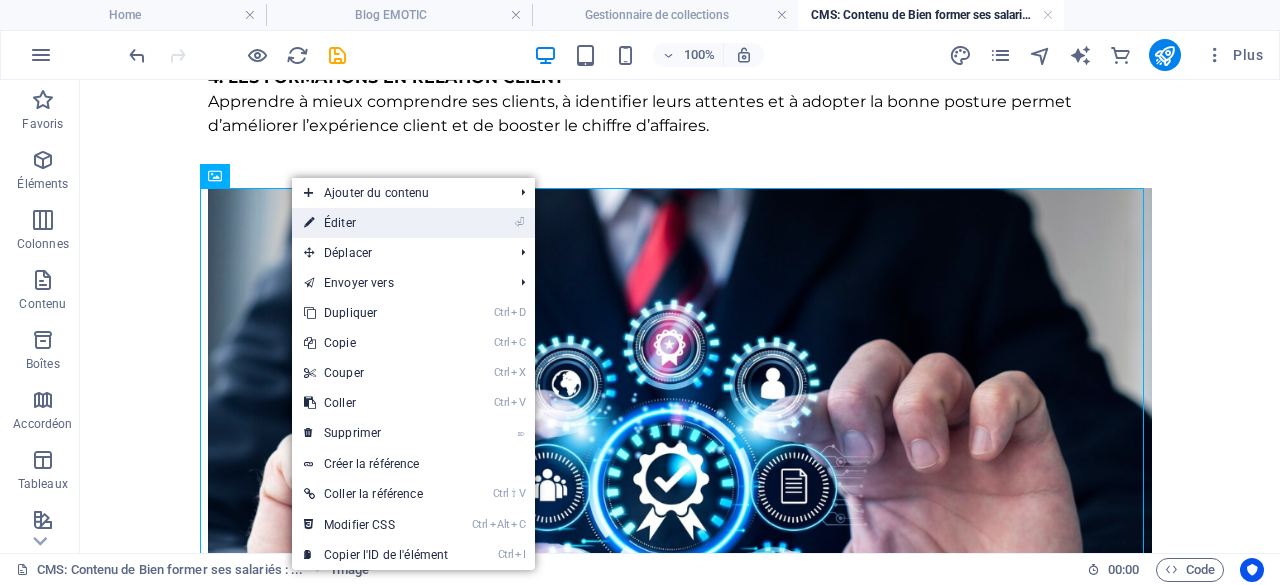 click on "⏎  Éditer" at bounding box center (376, 223) 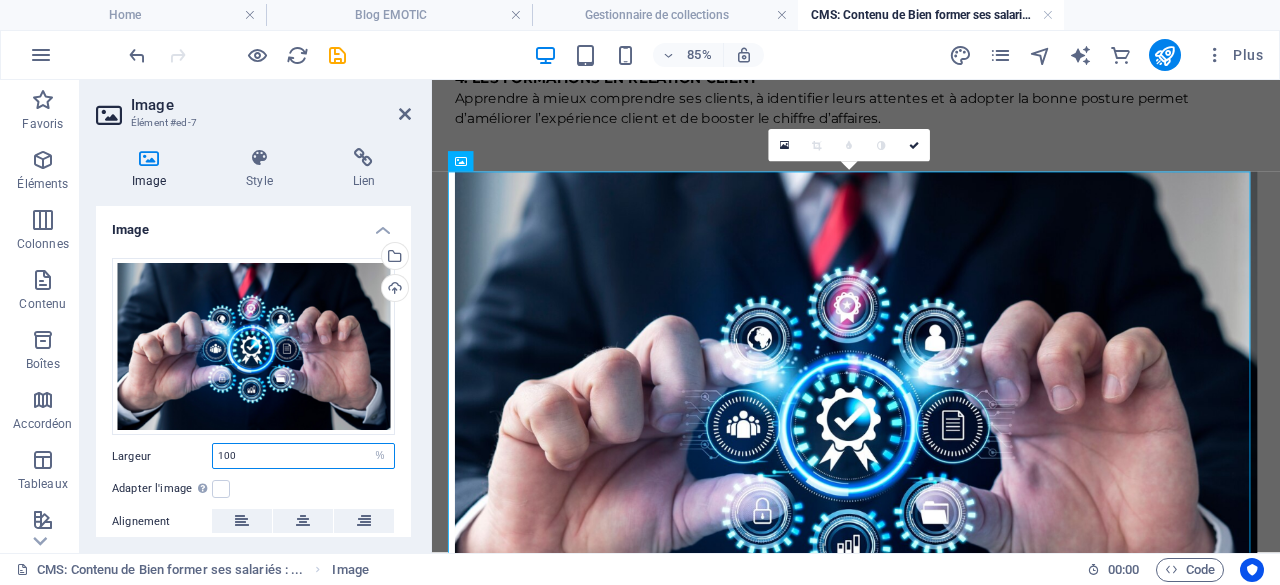 click on "100" at bounding box center (303, 456) 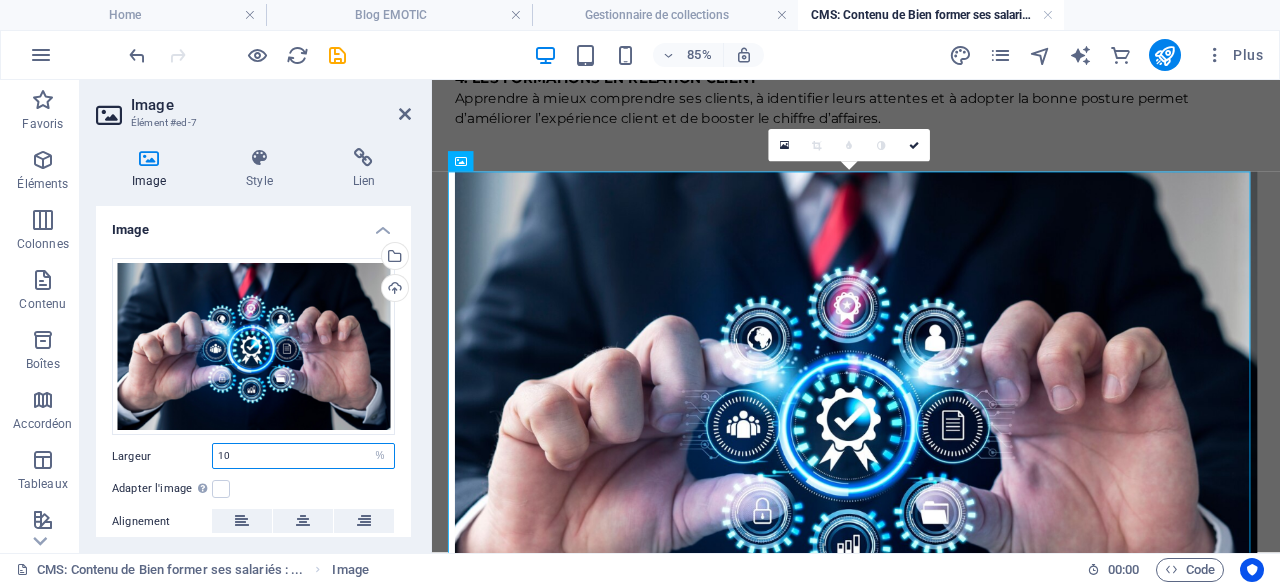 type on "1" 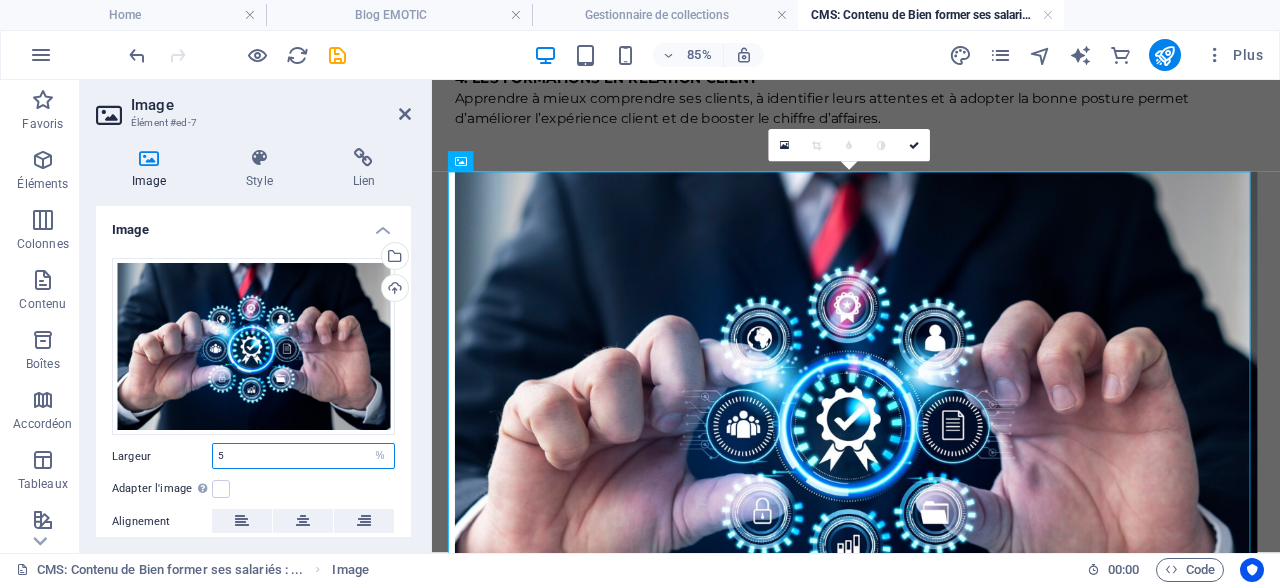type on "50" 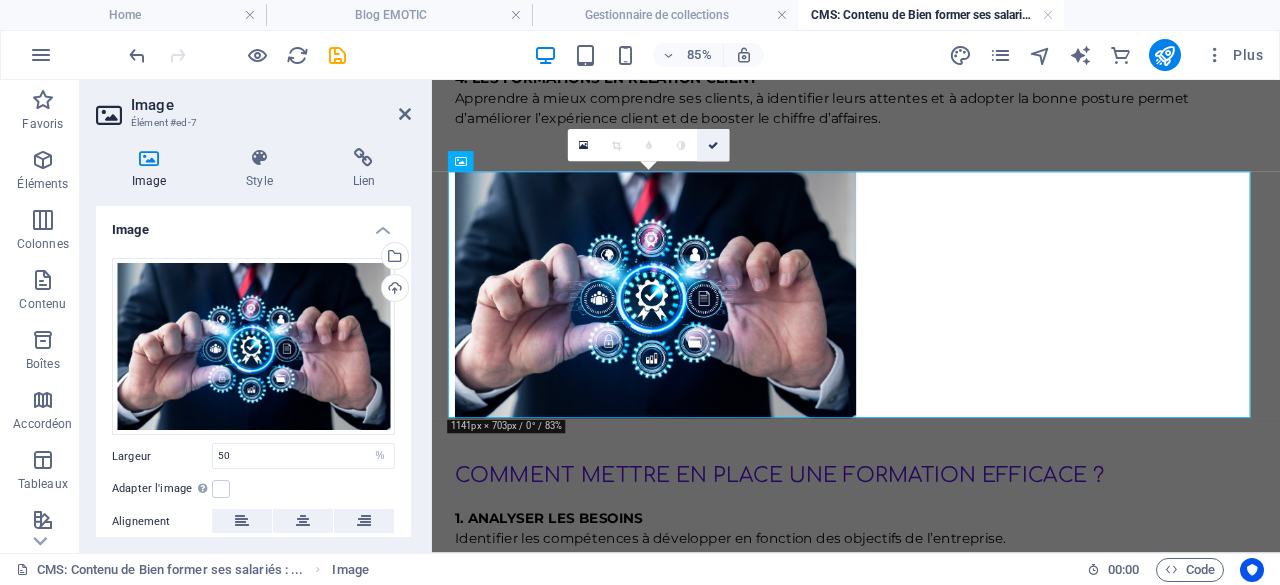 drag, startPoint x: 716, startPoint y: 142, endPoint x: 634, endPoint y: 66, distance: 111.8034 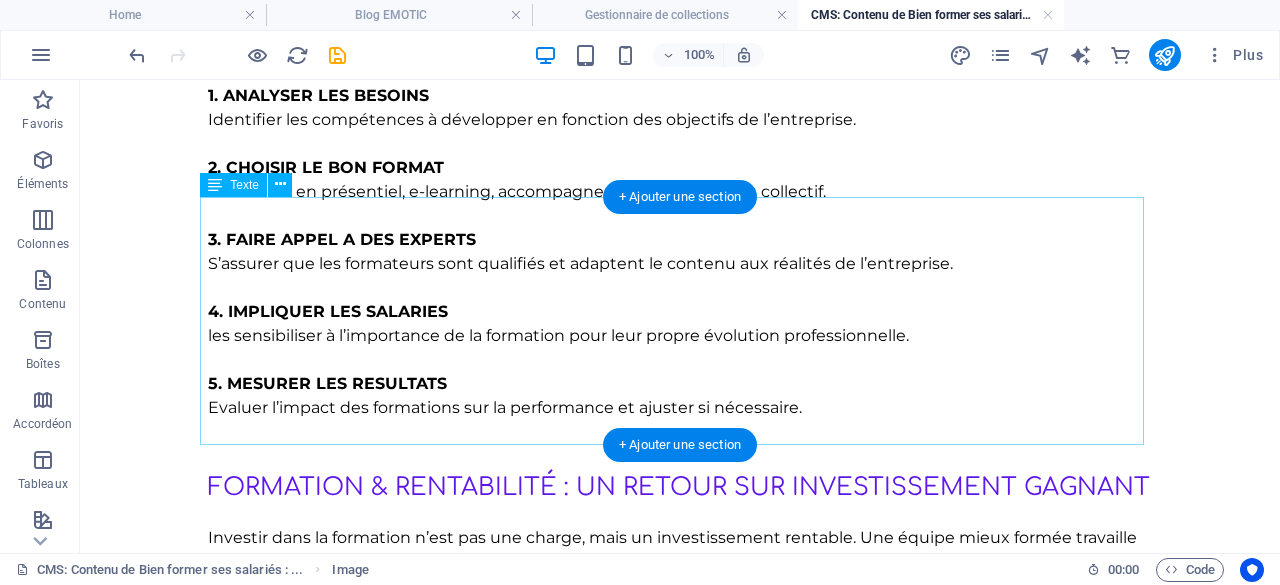 scroll, scrollTop: 2360, scrollLeft: 0, axis: vertical 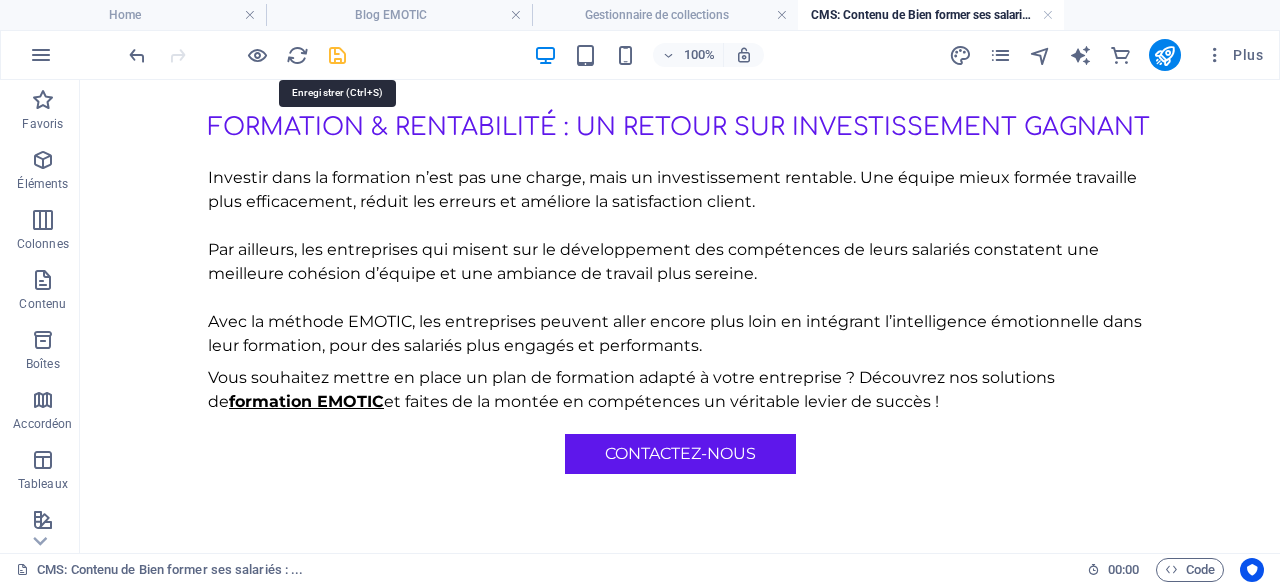 drag, startPoint x: 346, startPoint y: 53, endPoint x: 464, endPoint y: 1, distance: 128.9496 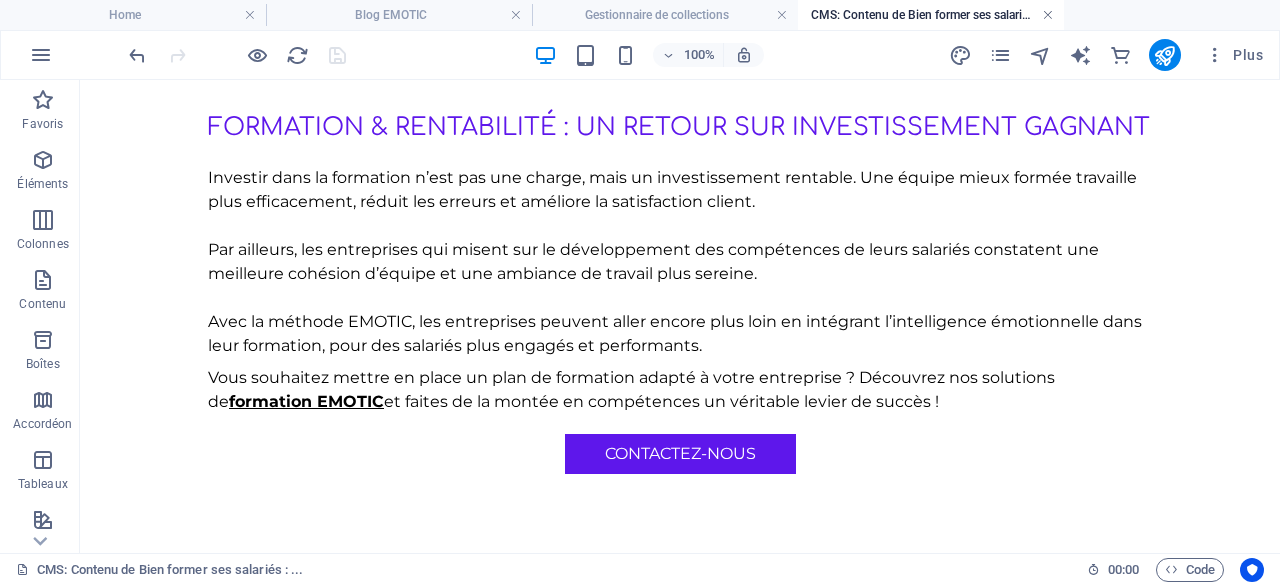 click at bounding box center (1048, 15) 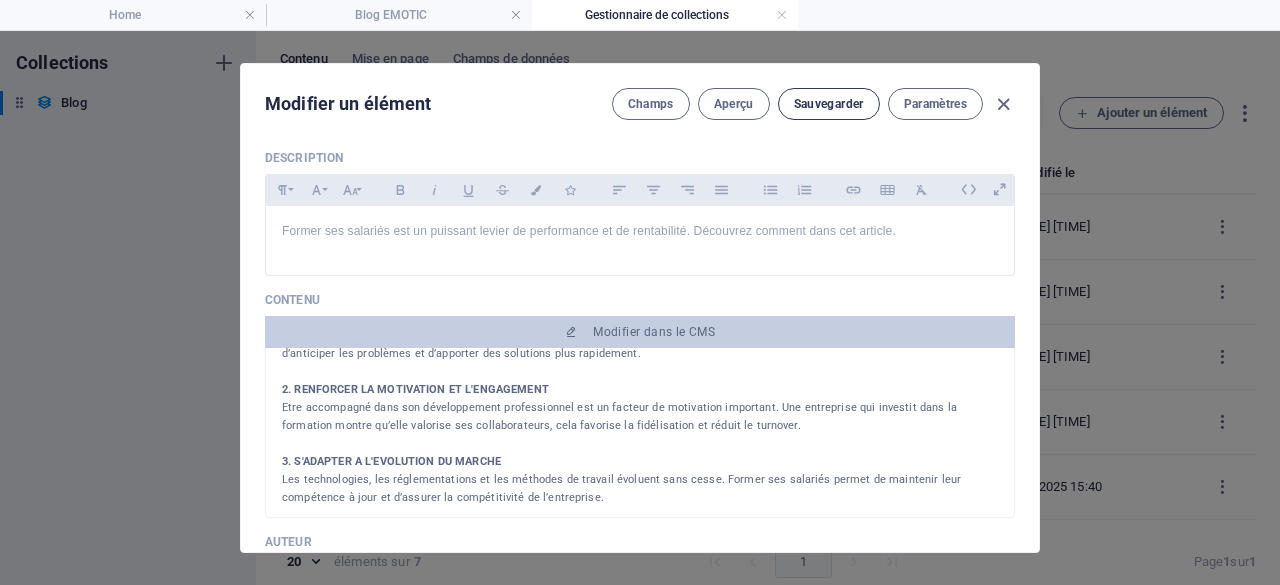 click on "Sauvegarder" at bounding box center (829, 104) 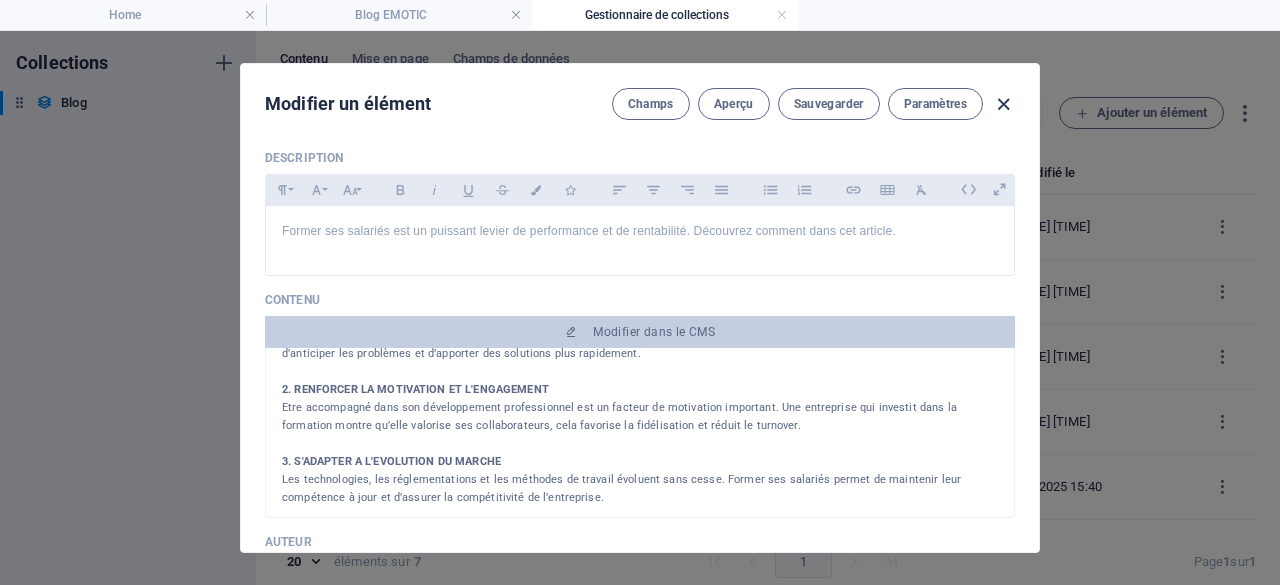 click at bounding box center (1003, 104) 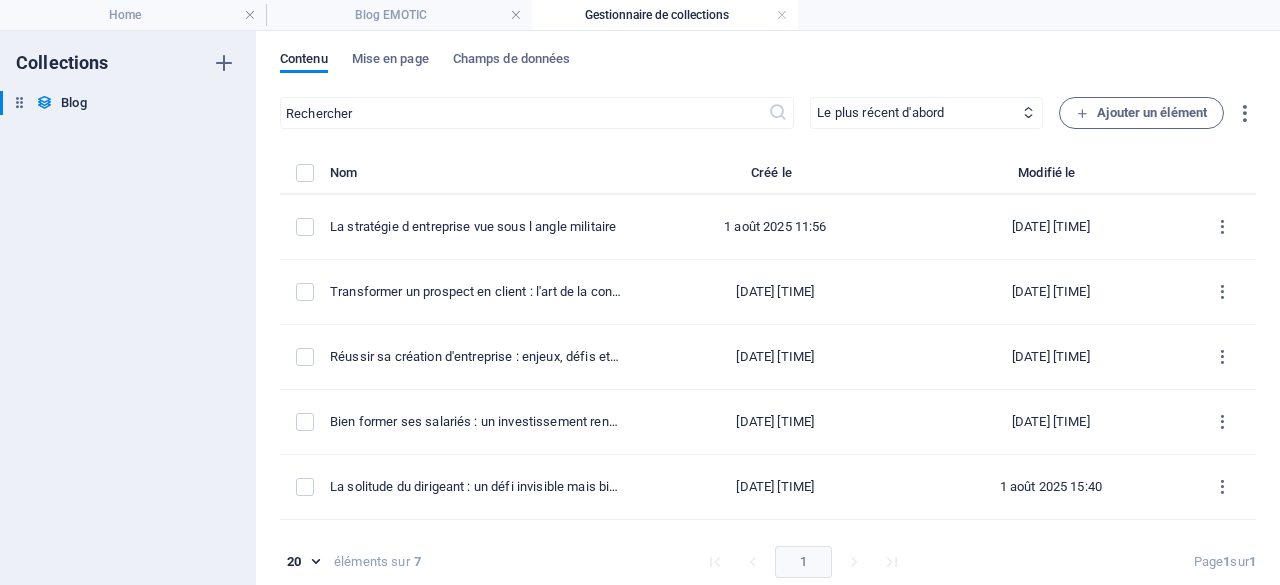 scroll, scrollTop: 0, scrollLeft: 0, axis: both 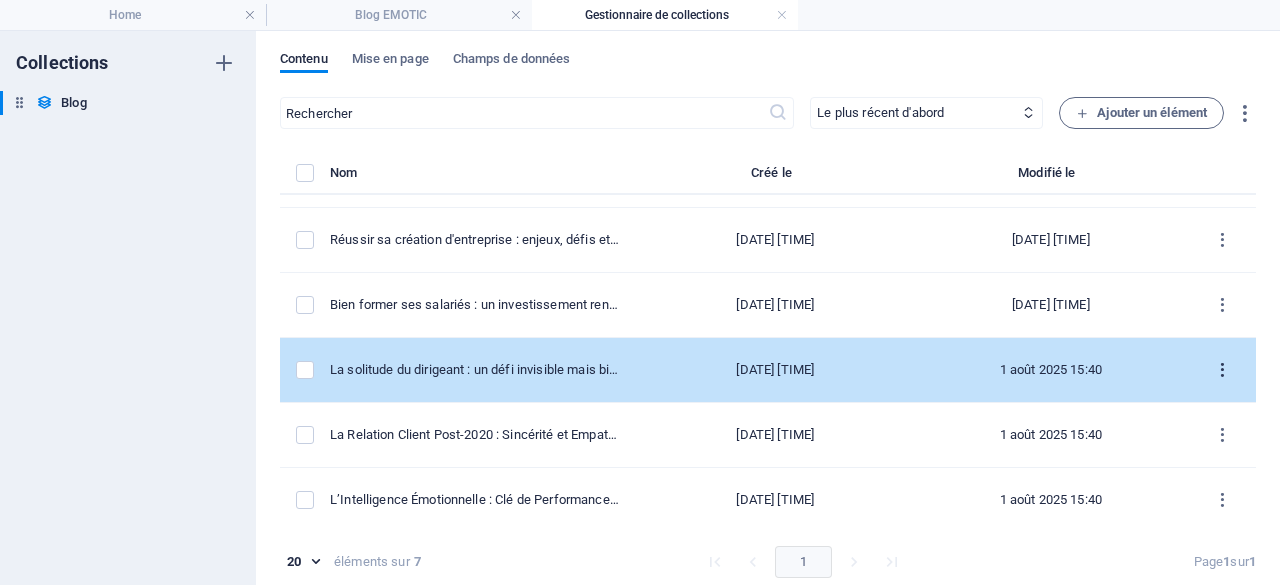 click at bounding box center (1222, 370) 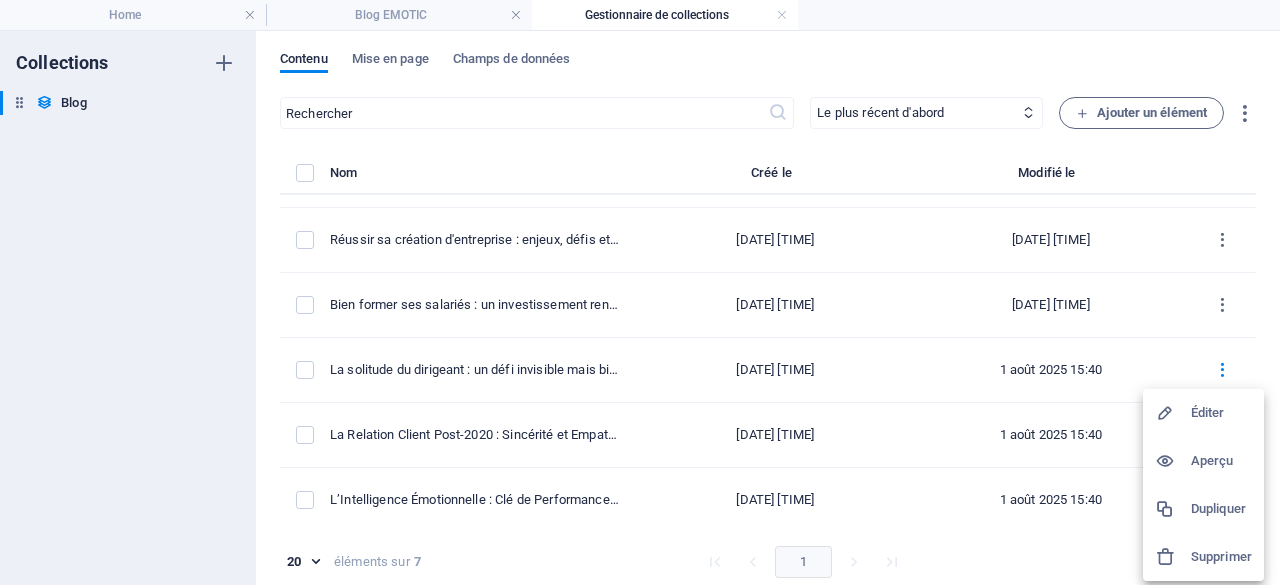 click at bounding box center (1173, 413) 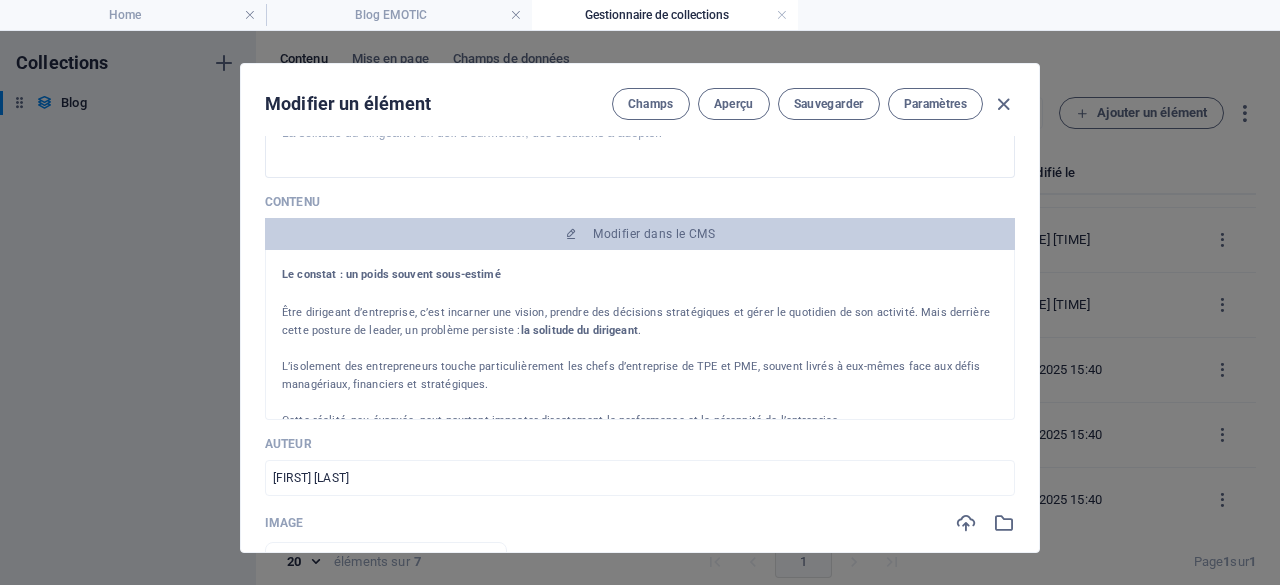 scroll, scrollTop: 300, scrollLeft: 0, axis: vertical 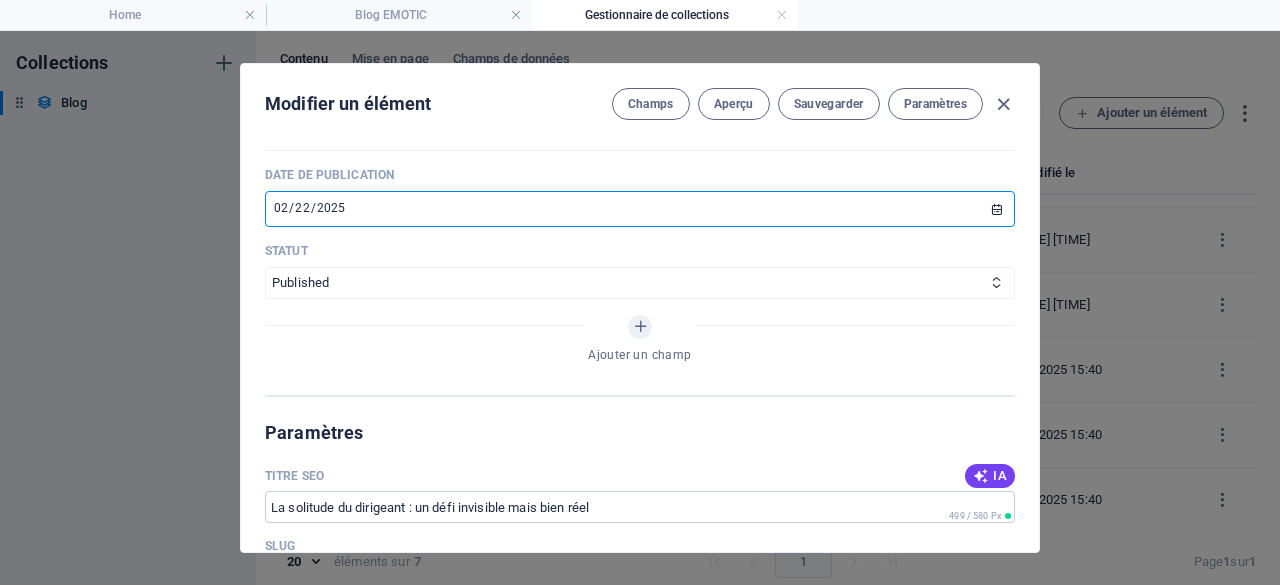click on "2025-02-22" at bounding box center (640, 209) 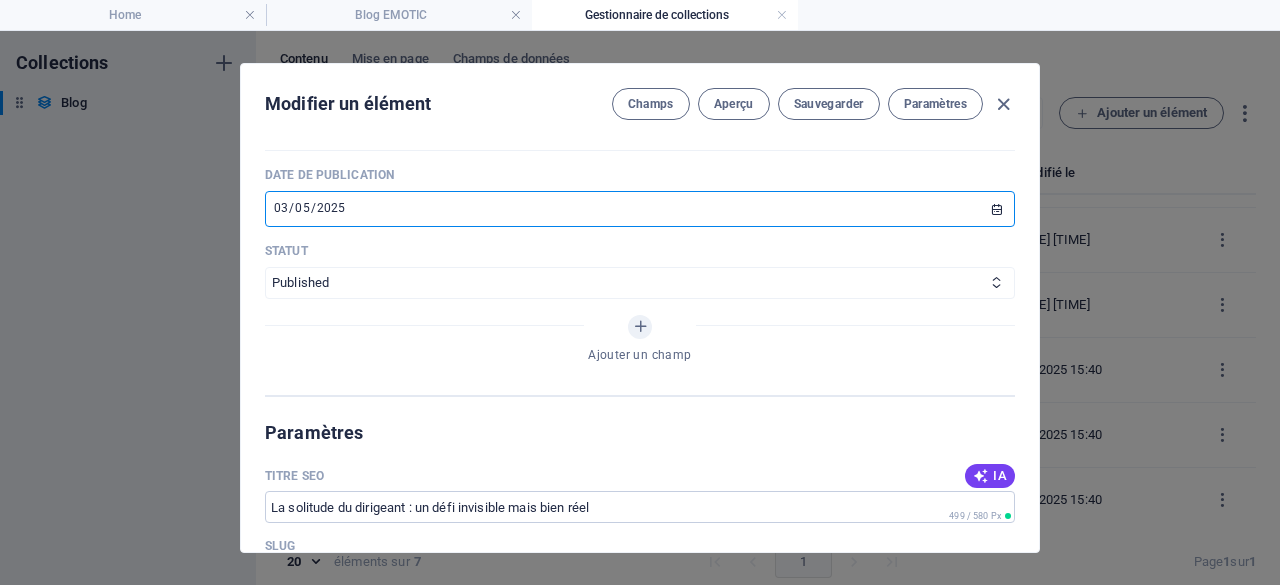 type on "2025-03-05" 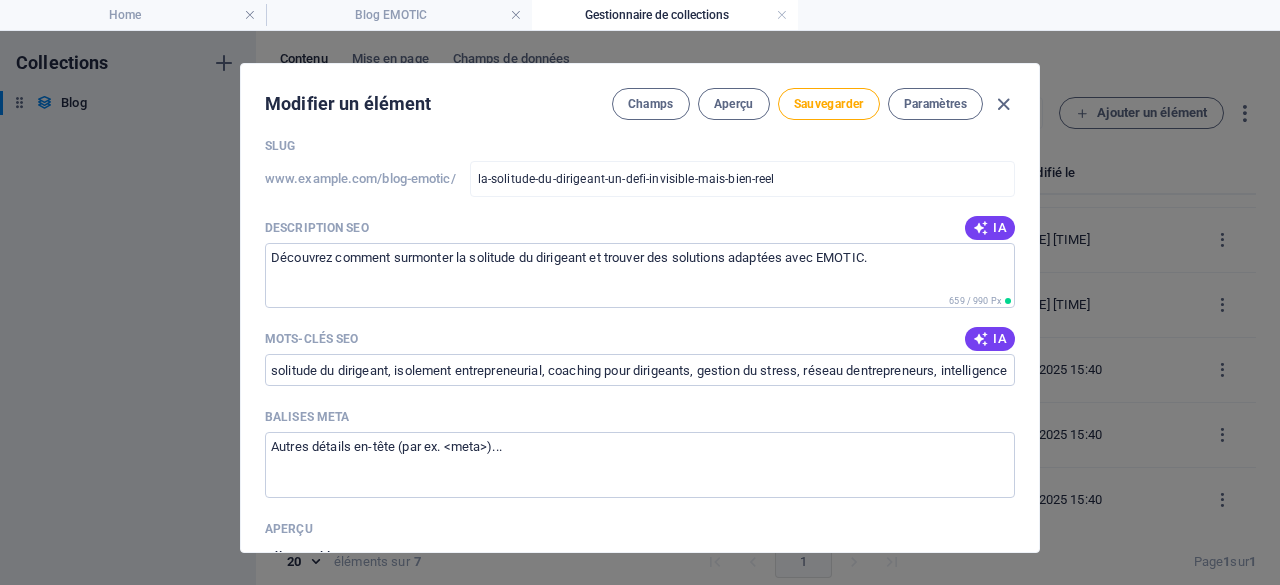 scroll, scrollTop: 1400, scrollLeft: 0, axis: vertical 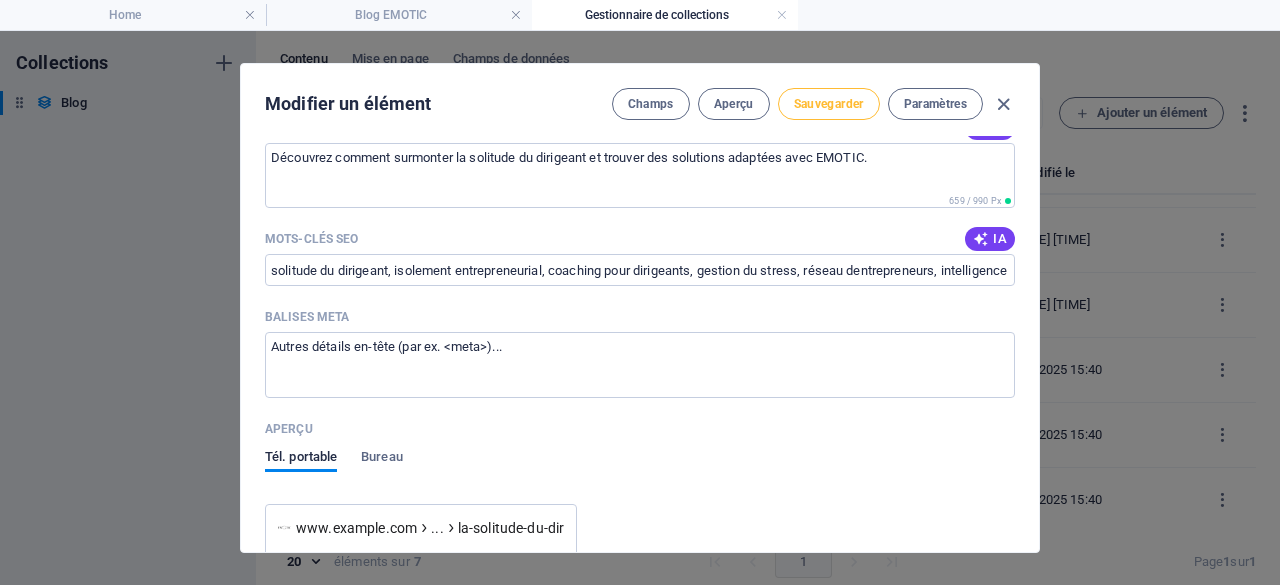 click on "Sauvegarder" at bounding box center (829, 104) 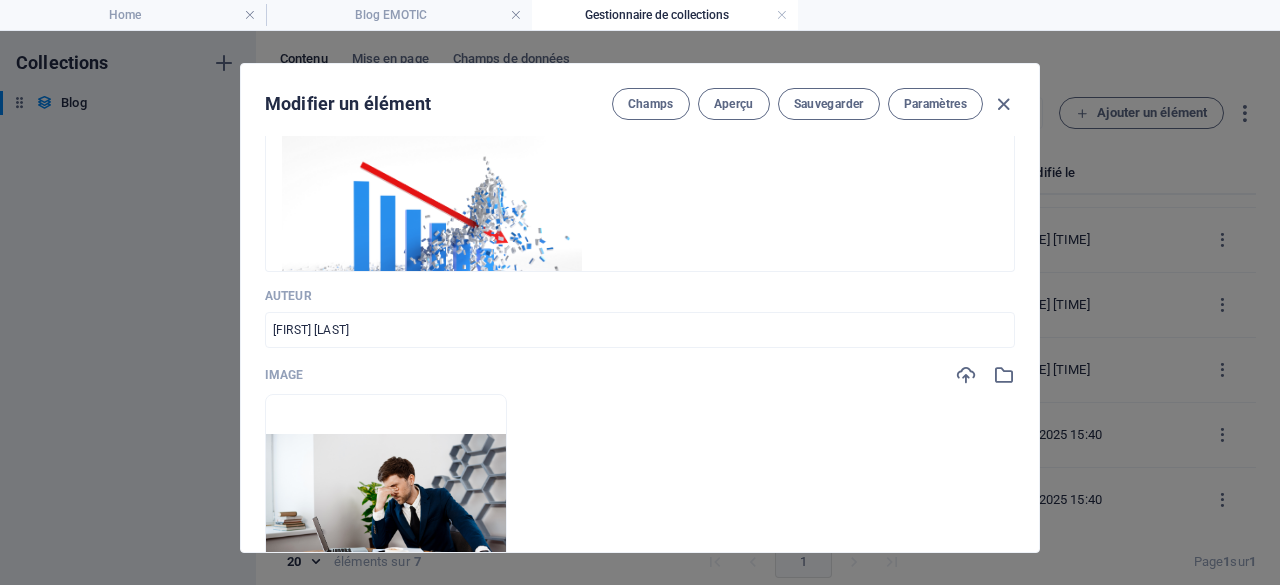 scroll, scrollTop: 300, scrollLeft: 0, axis: vertical 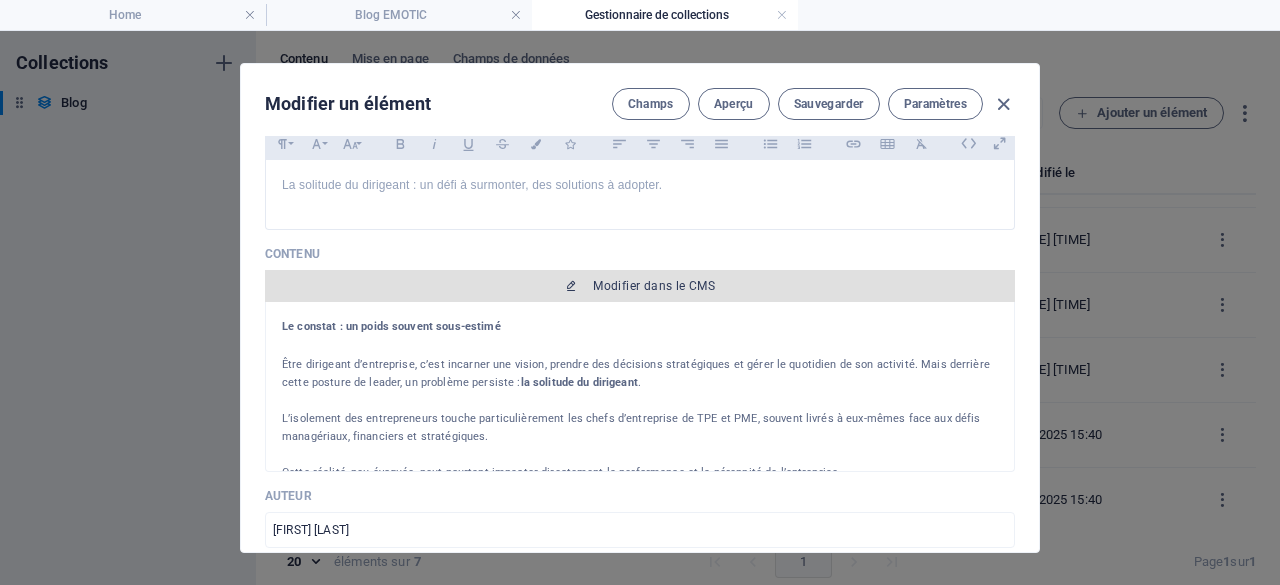 click on "Modifier dans le CMS" at bounding box center (654, 286) 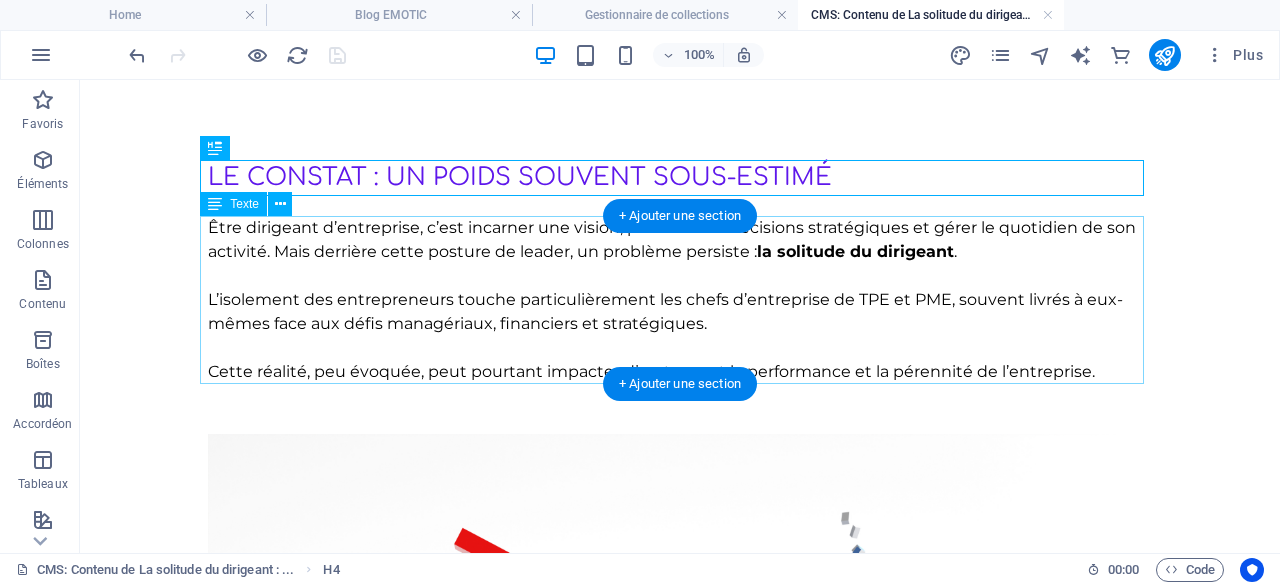 scroll, scrollTop: 200, scrollLeft: 0, axis: vertical 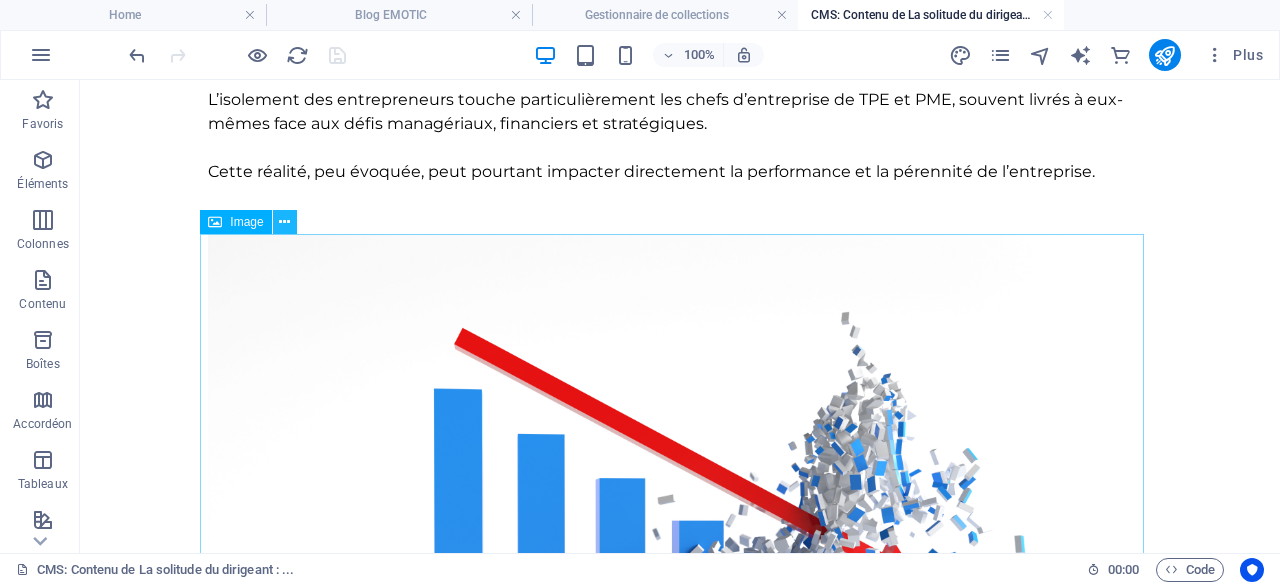 click at bounding box center [284, 222] 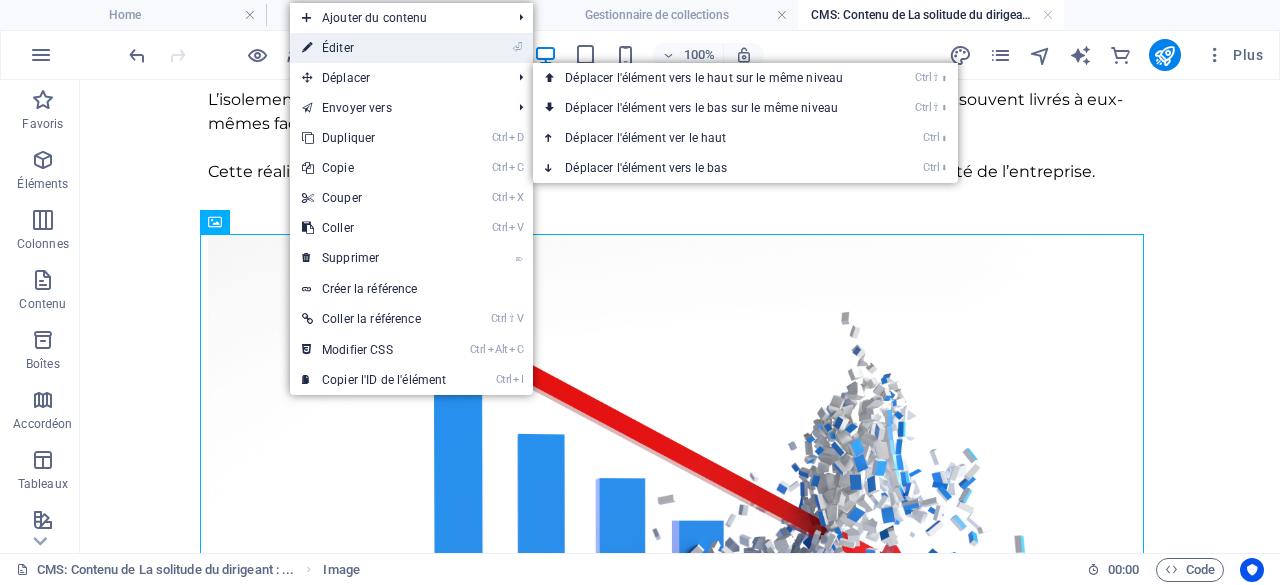 click on "⏎  Éditer" at bounding box center (374, 48) 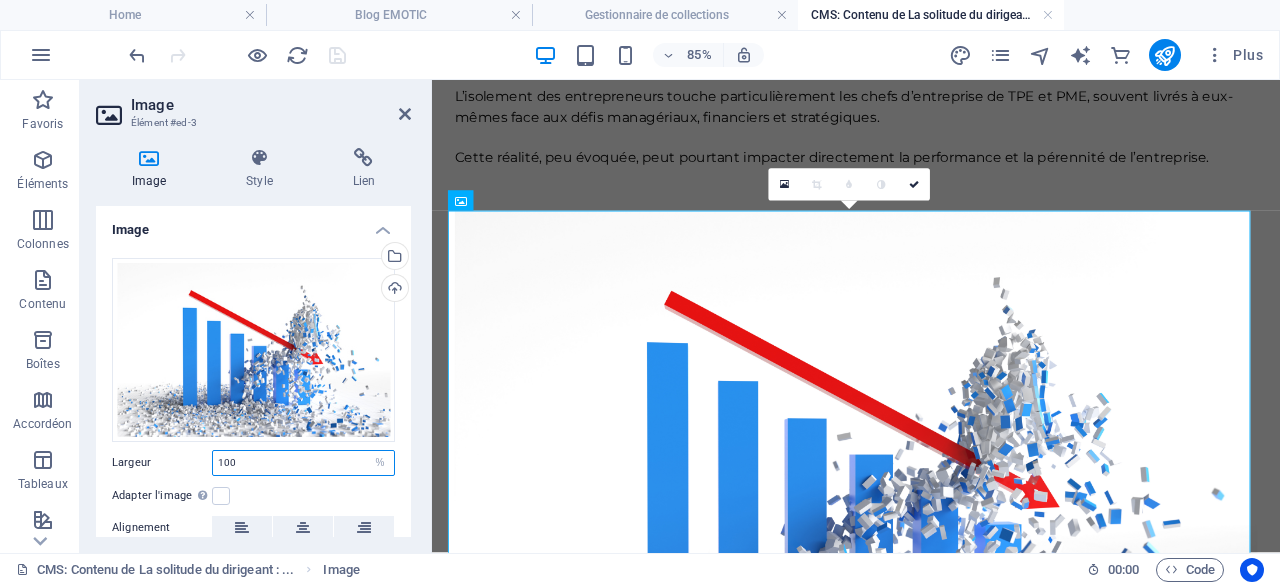 click on "100" at bounding box center [303, 463] 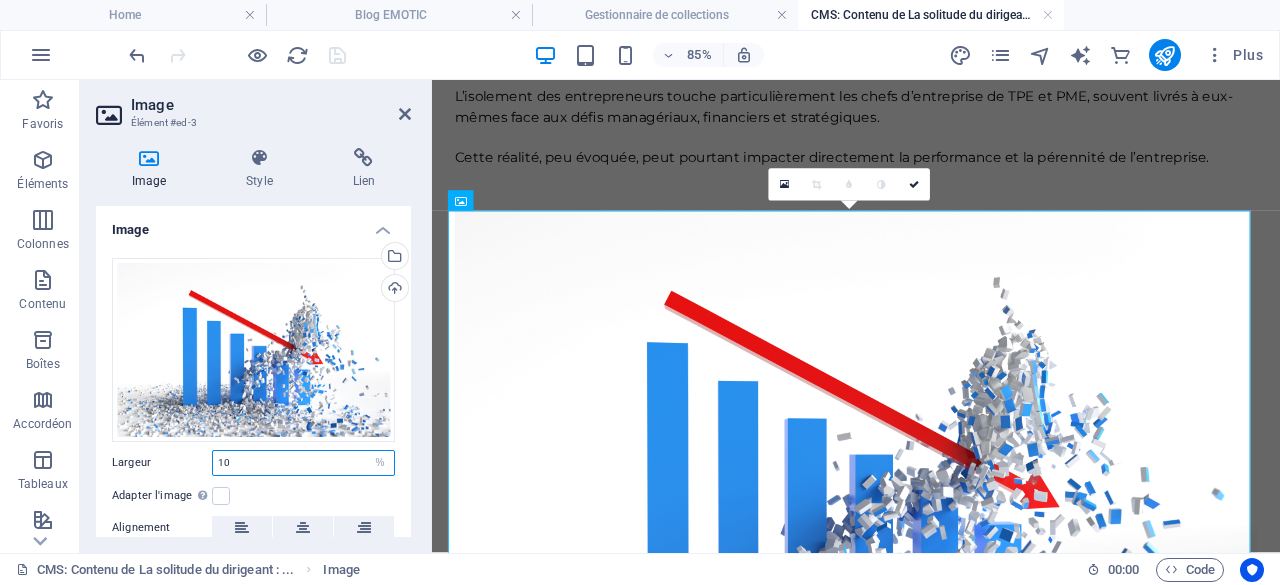 type on "1" 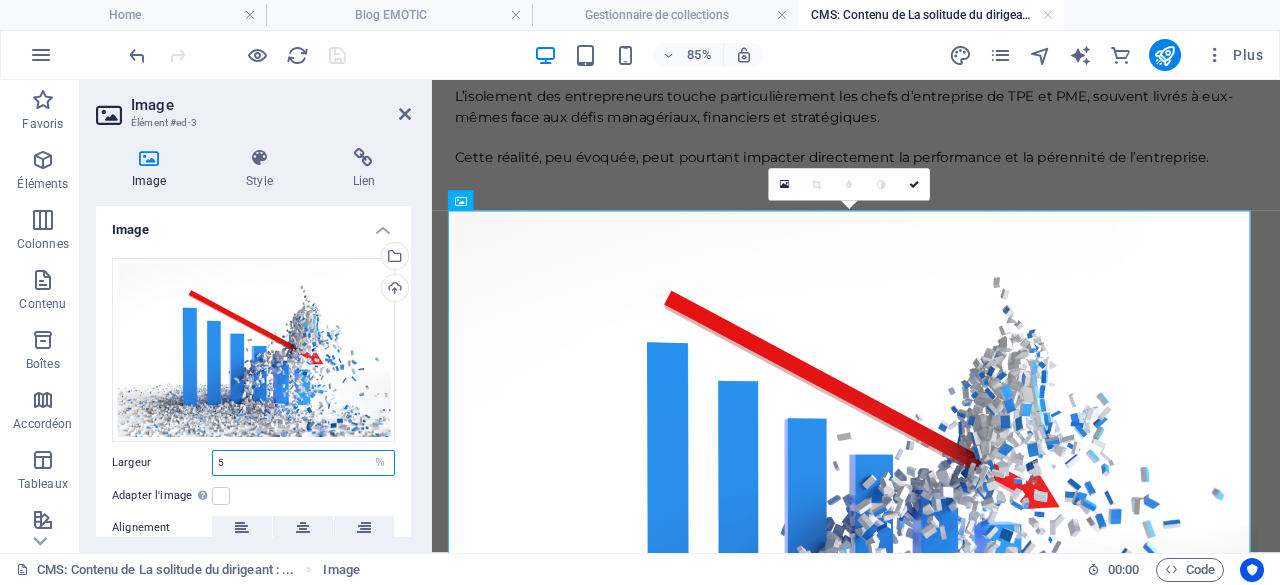 type on "50" 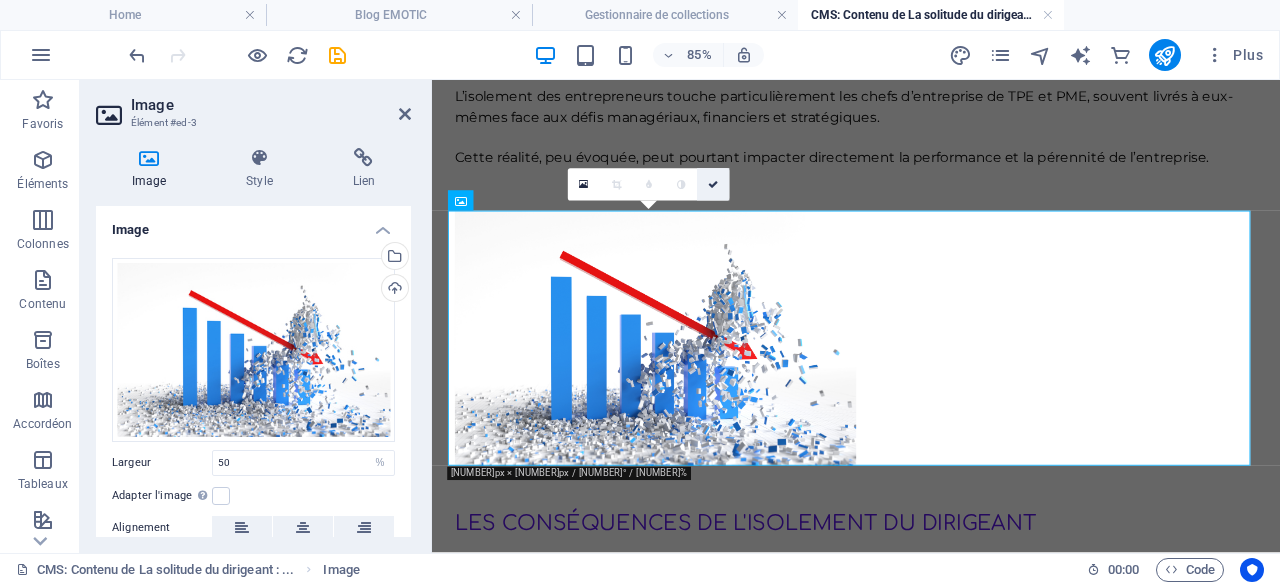 drag, startPoint x: 716, startPoint y: 182, endPoint x: 638, endPoint y: 135, distance: 91.06591 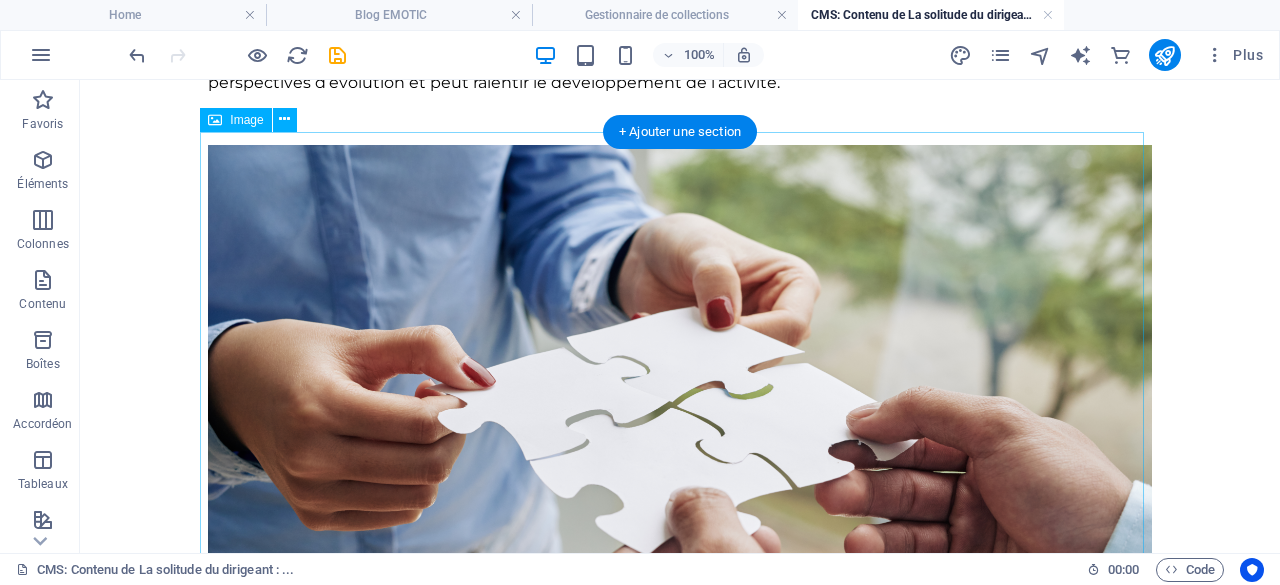 scroll, scrollTop: 1000, scrollLeft: 0, axis: vertical 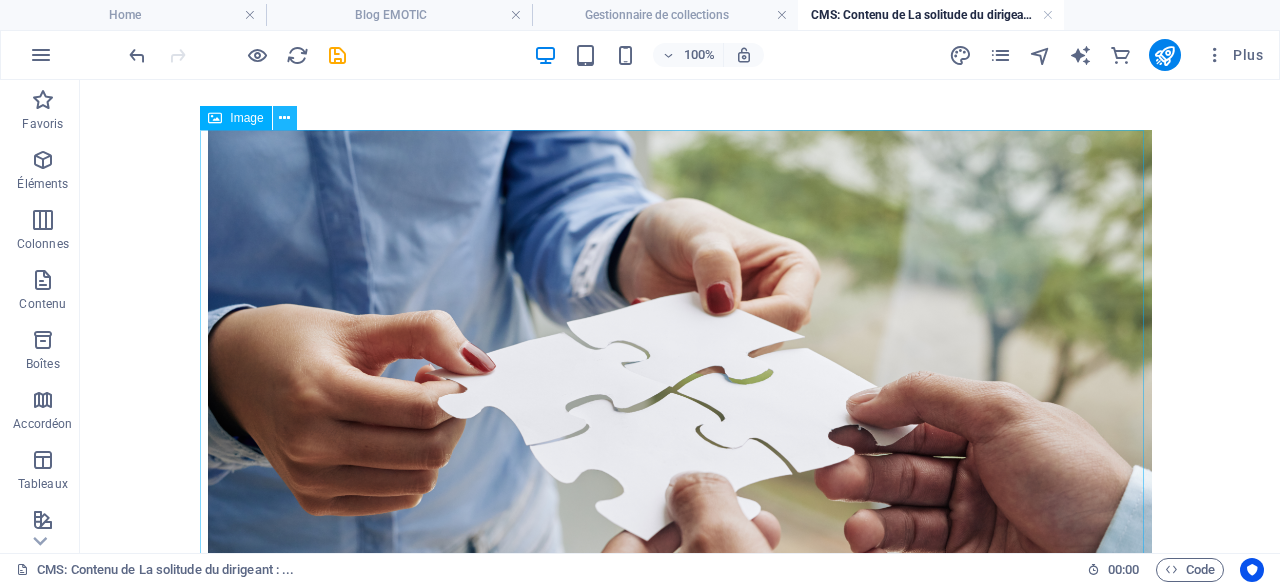 click at bounding box center [285, 118] 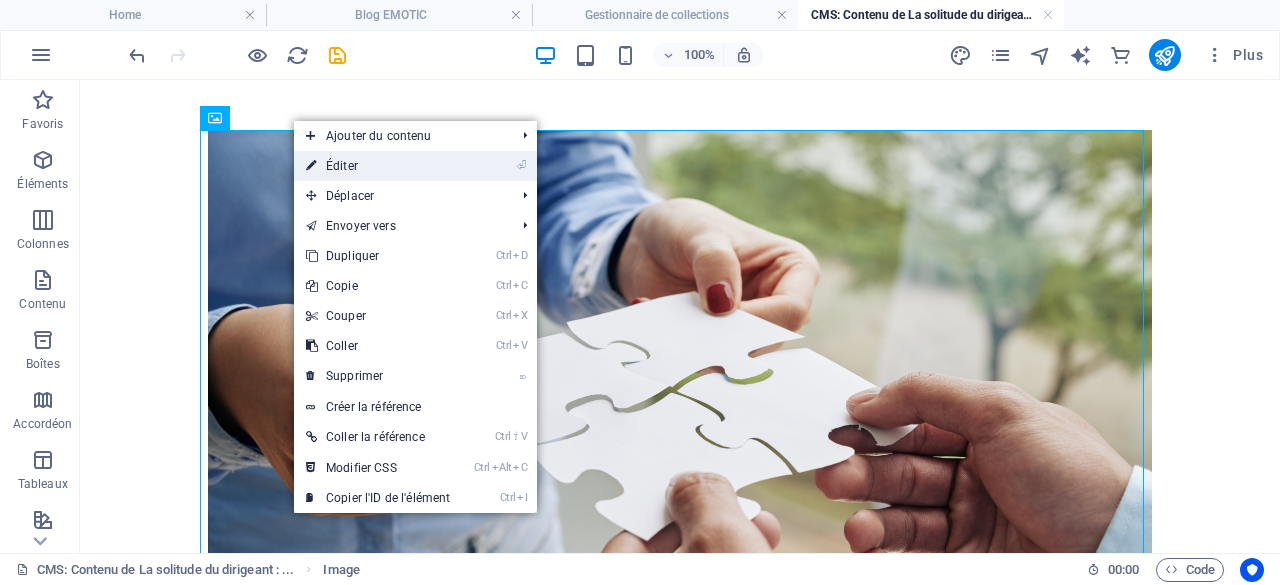 click on "⏎  Éditer" at bounding box center [378, 166] 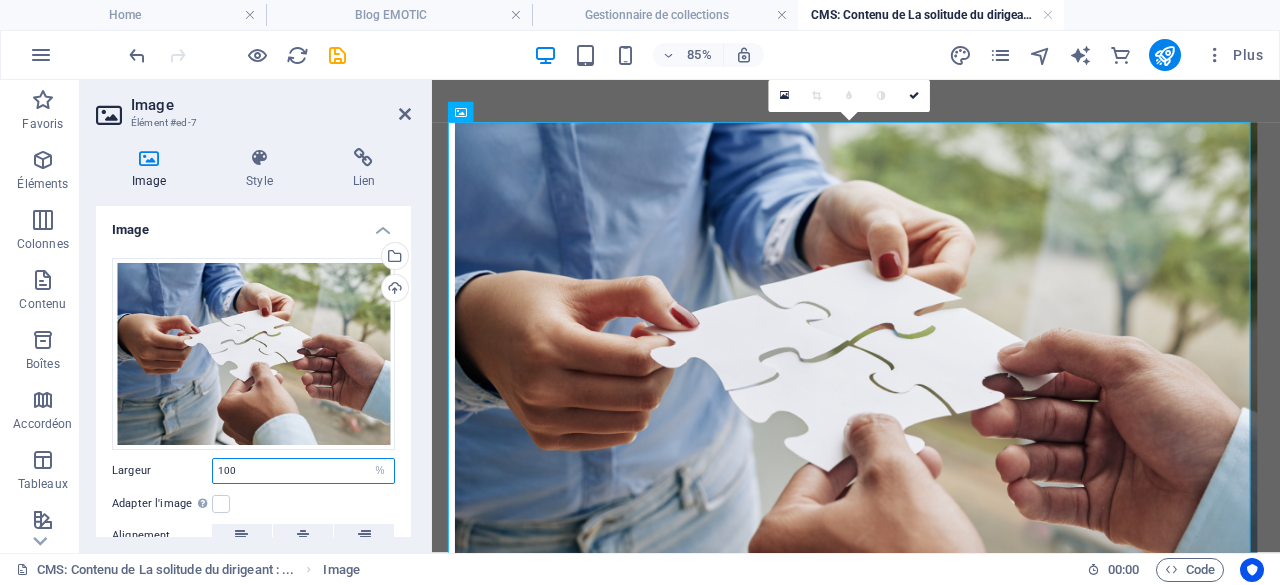 click on "100" at bounding box center [303, 471] 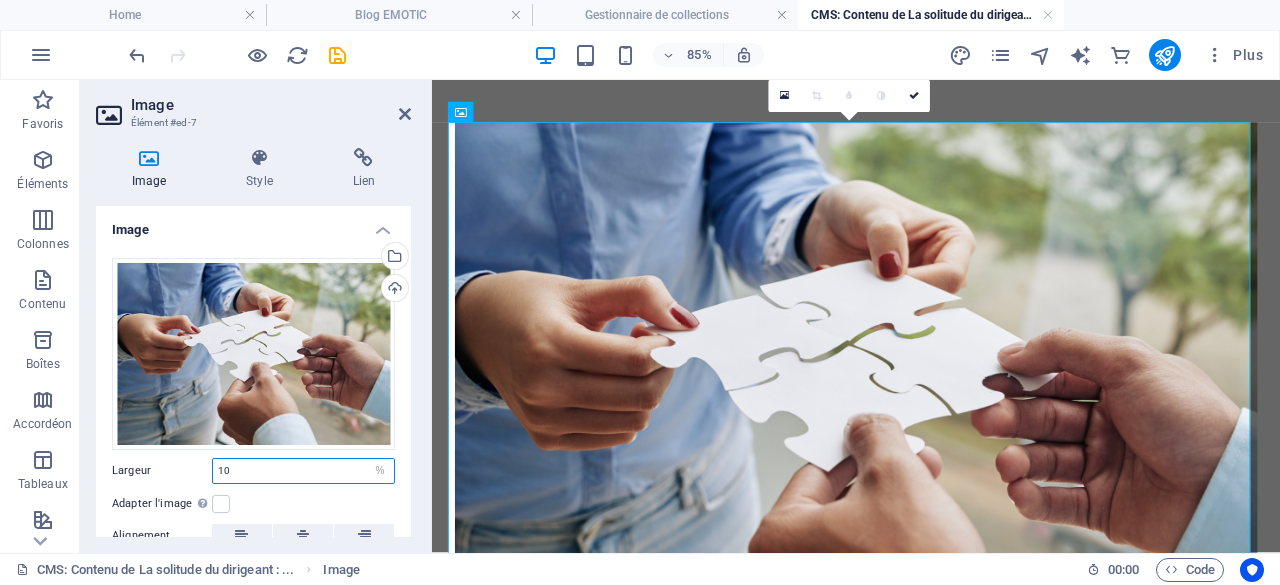 type on "1" 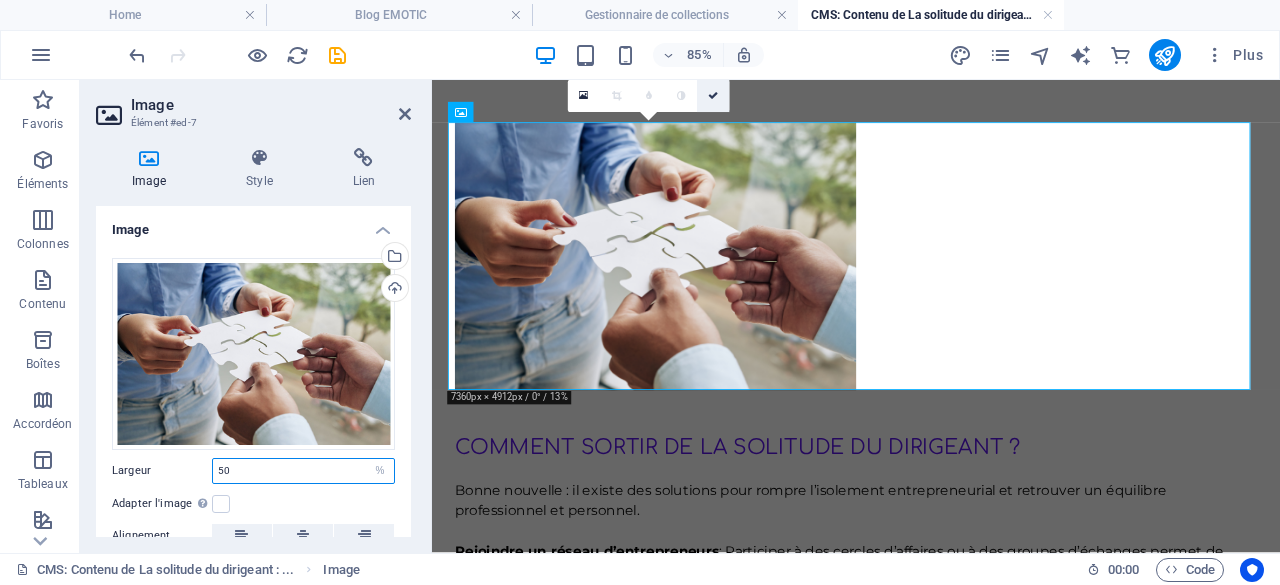 type on "50" 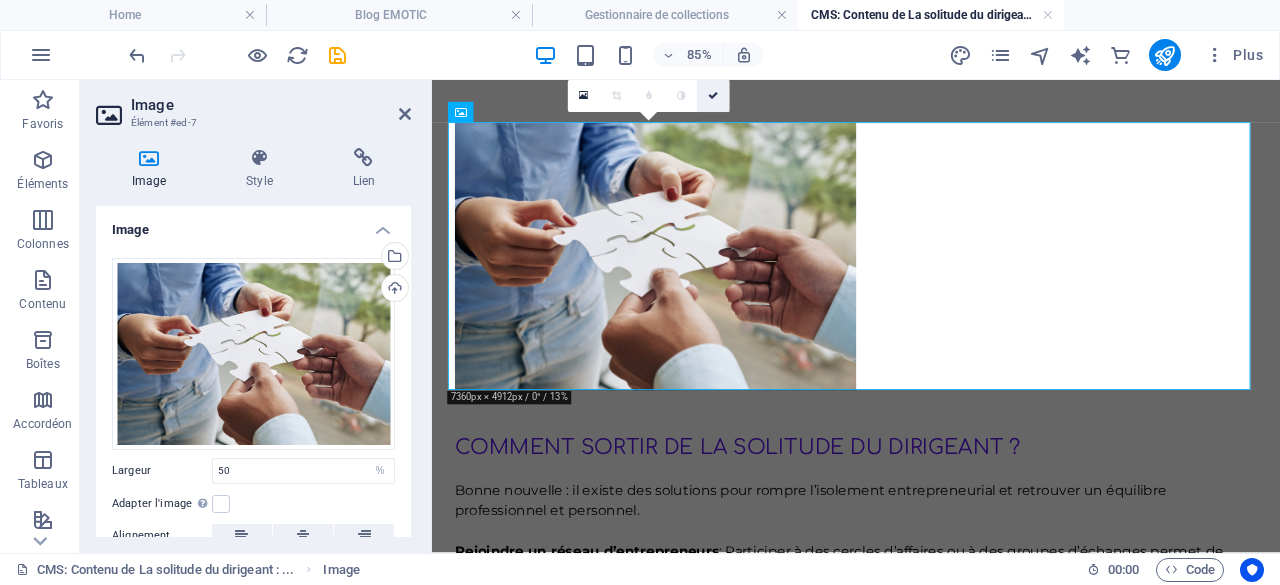 drag, startPoint x: 718, startPoint y: 97, endPoint x: 632, endPoint y: 22, distance: 114.1096 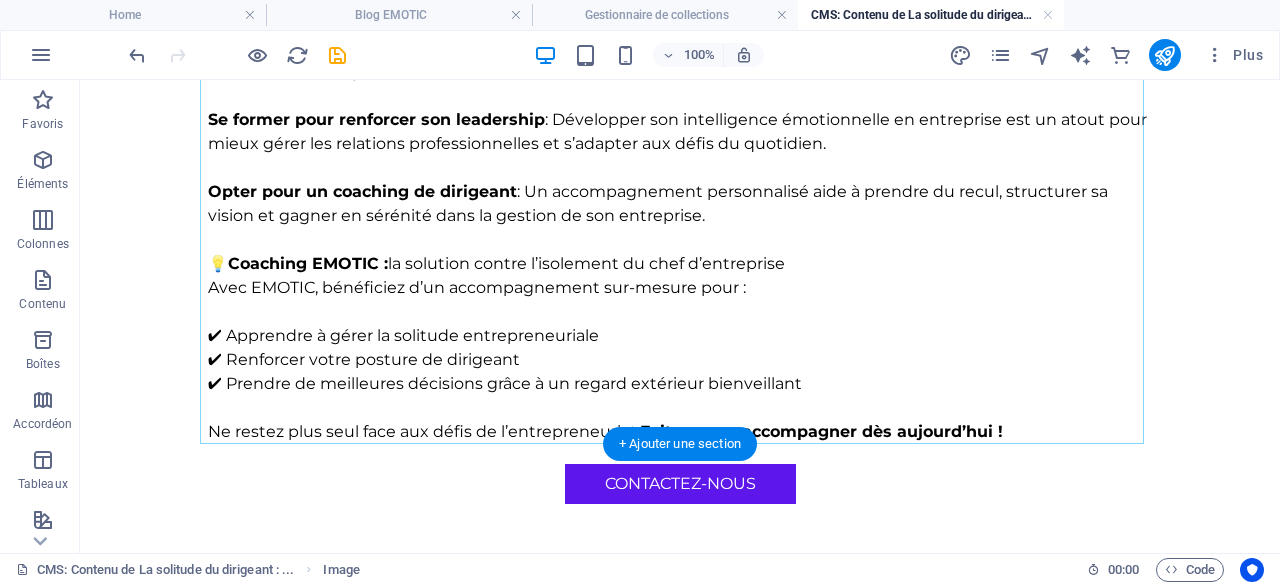 scroll, scrollTop: 1618, scrollLeft: 0, axis: vertical 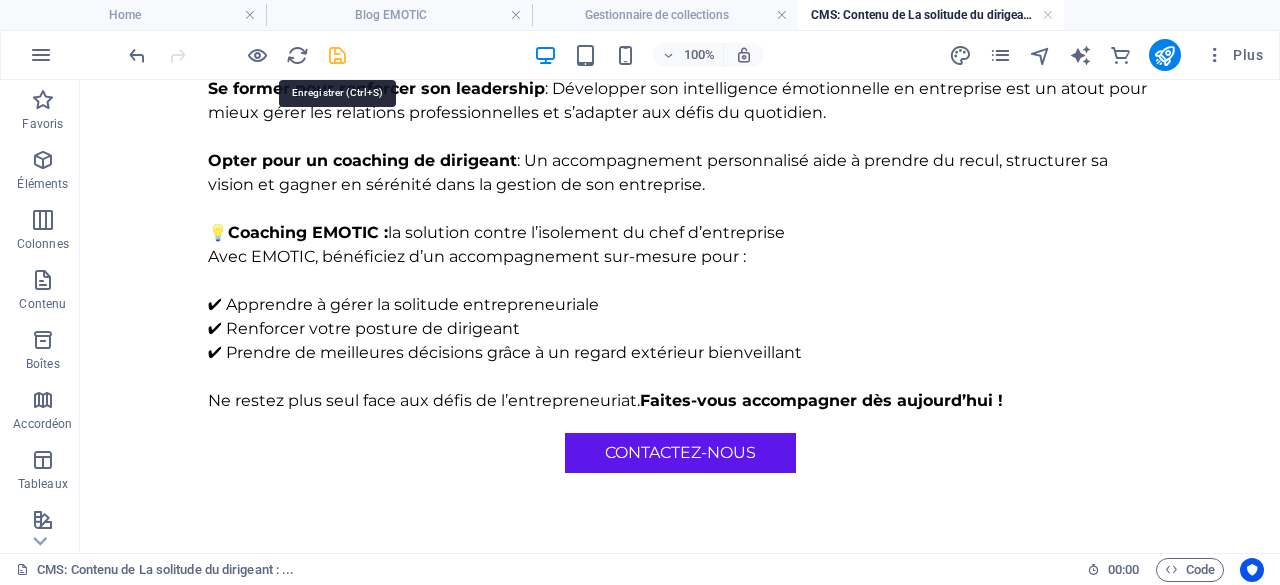 click at bounding box center [337, 55] 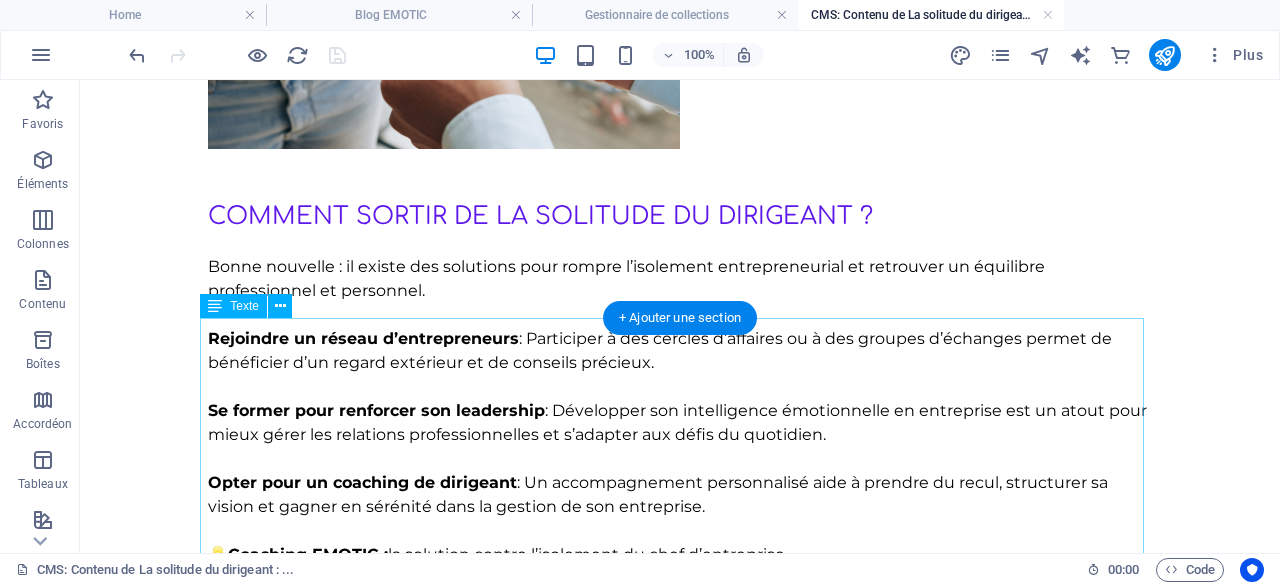scroll, scrollTop: 1118, scrollLeft: 0, axis: vertical 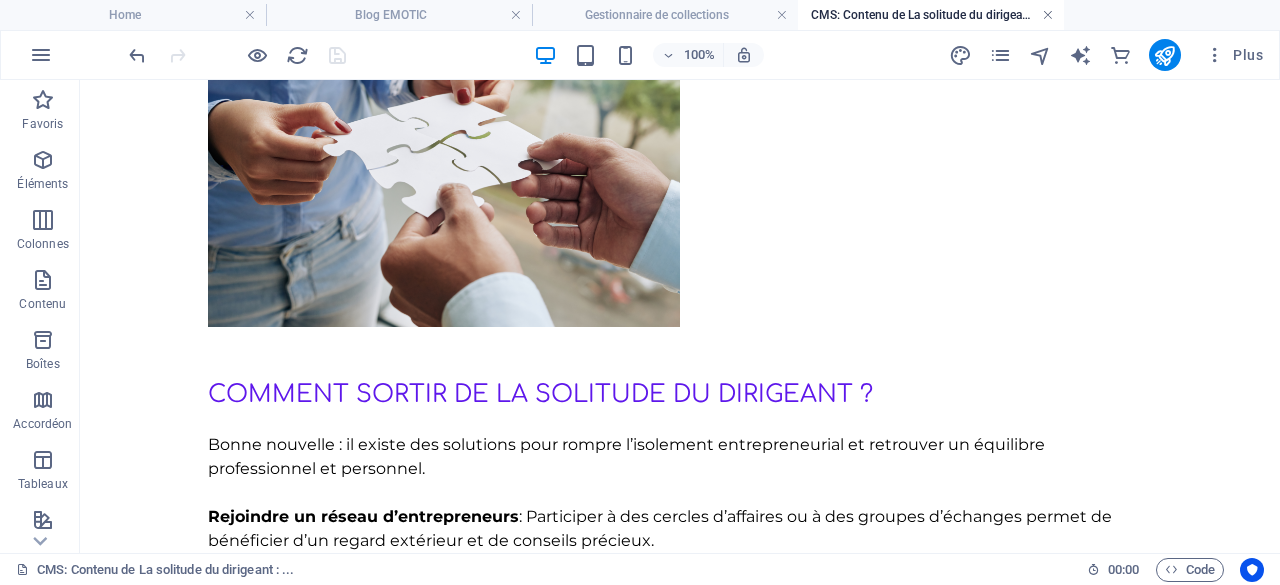 click at bounding box center [1048, 15] 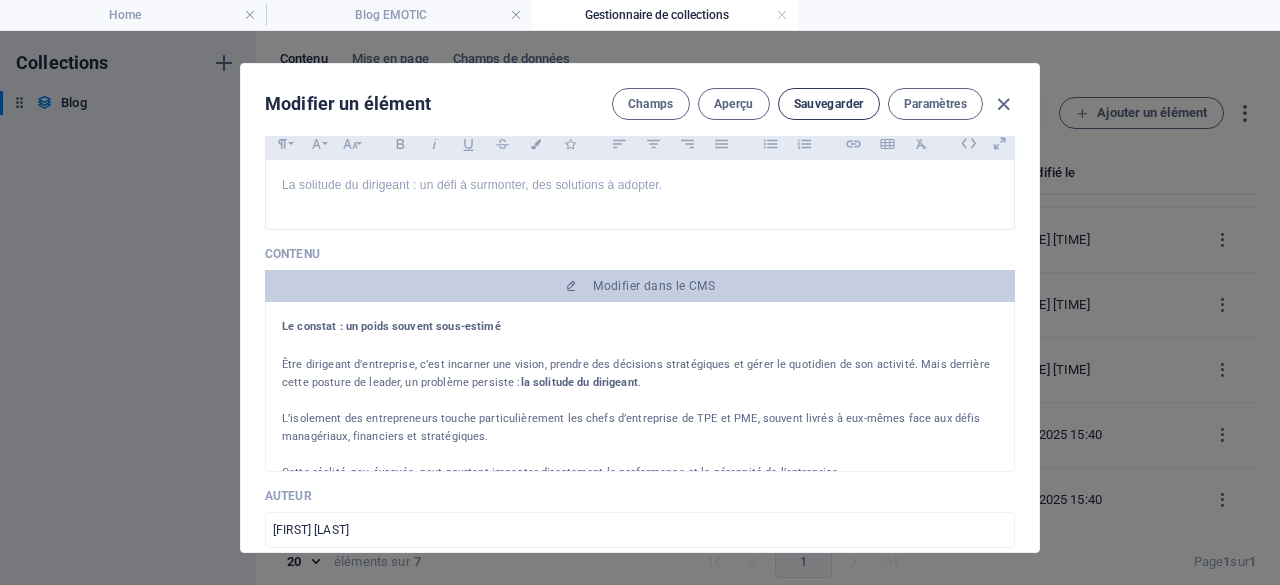 click on "Sauvegarder" at bounding box center (829, 104) 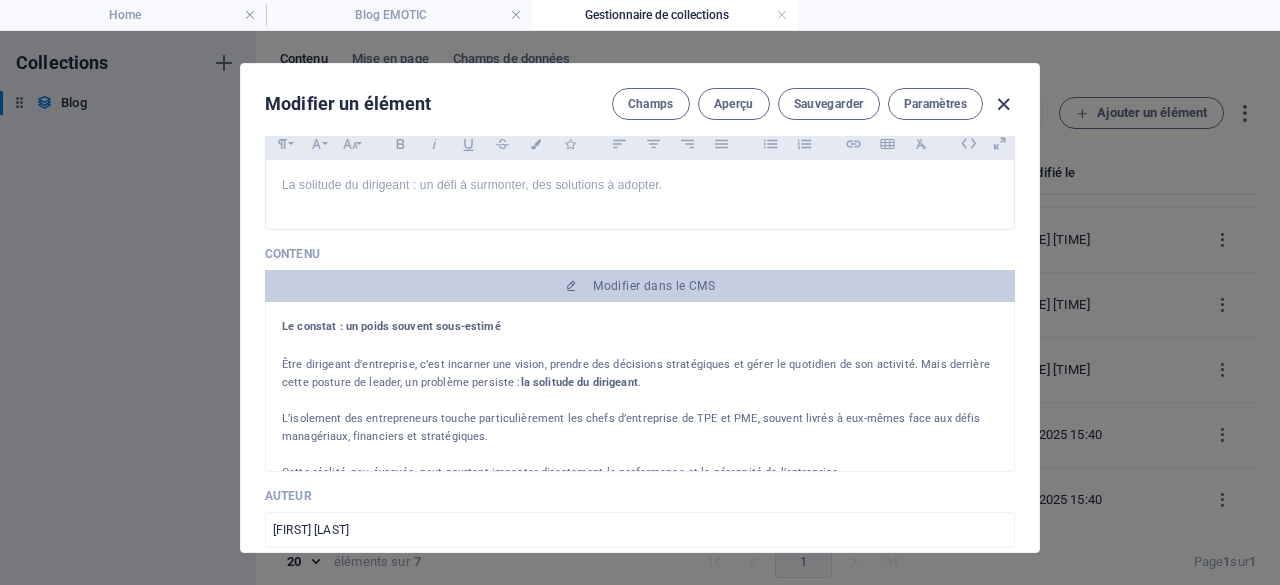 click at bounding box center [1003, 104] 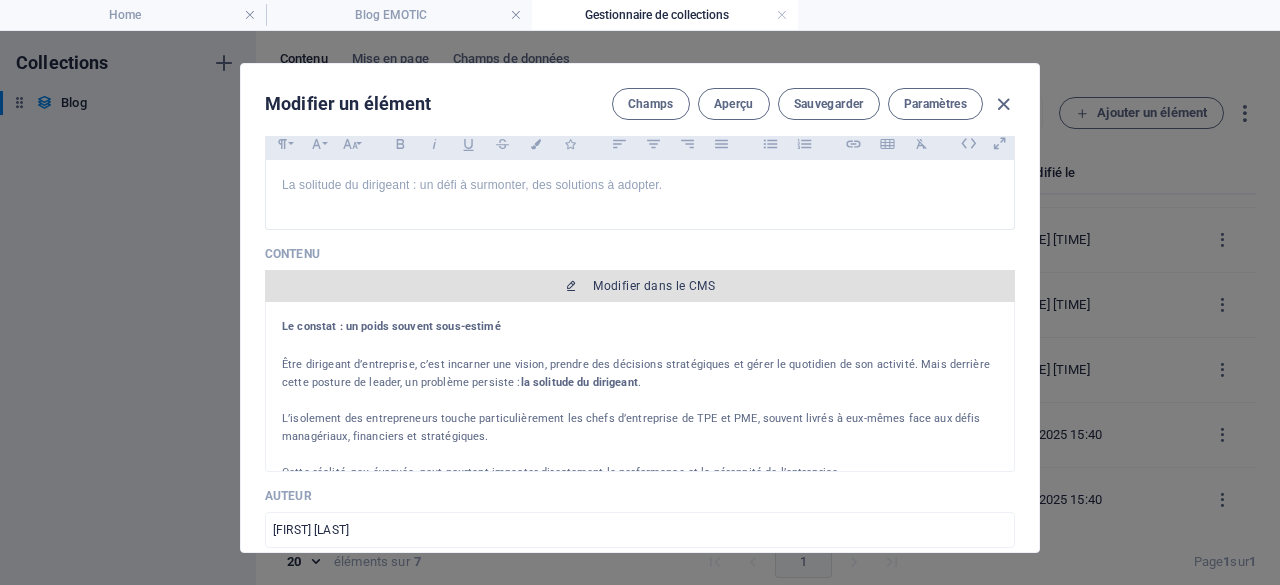 type on "2025-08-01" 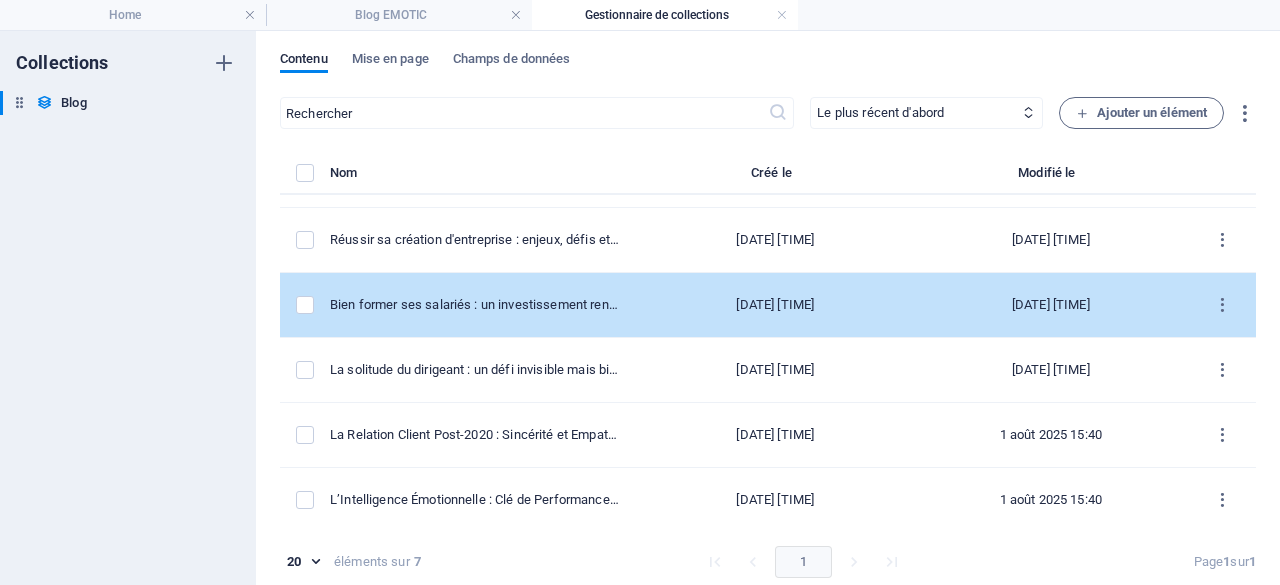 scroll, scrollTop: 8, scrollLeft: 0, axis: vertical 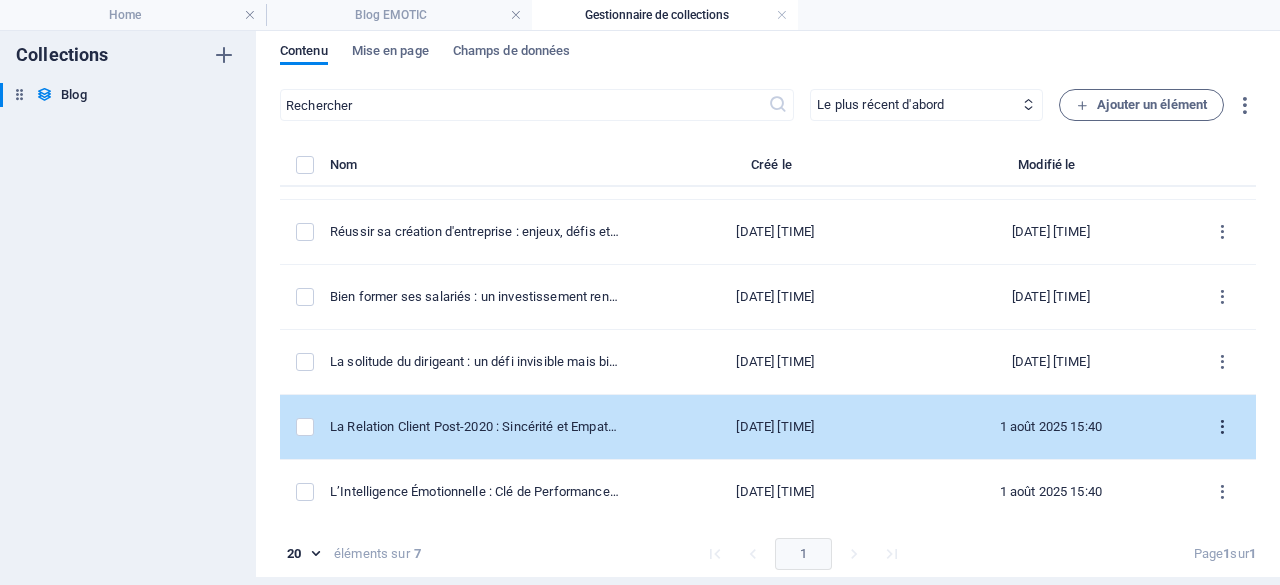 click at bounding box center (1222, 427) 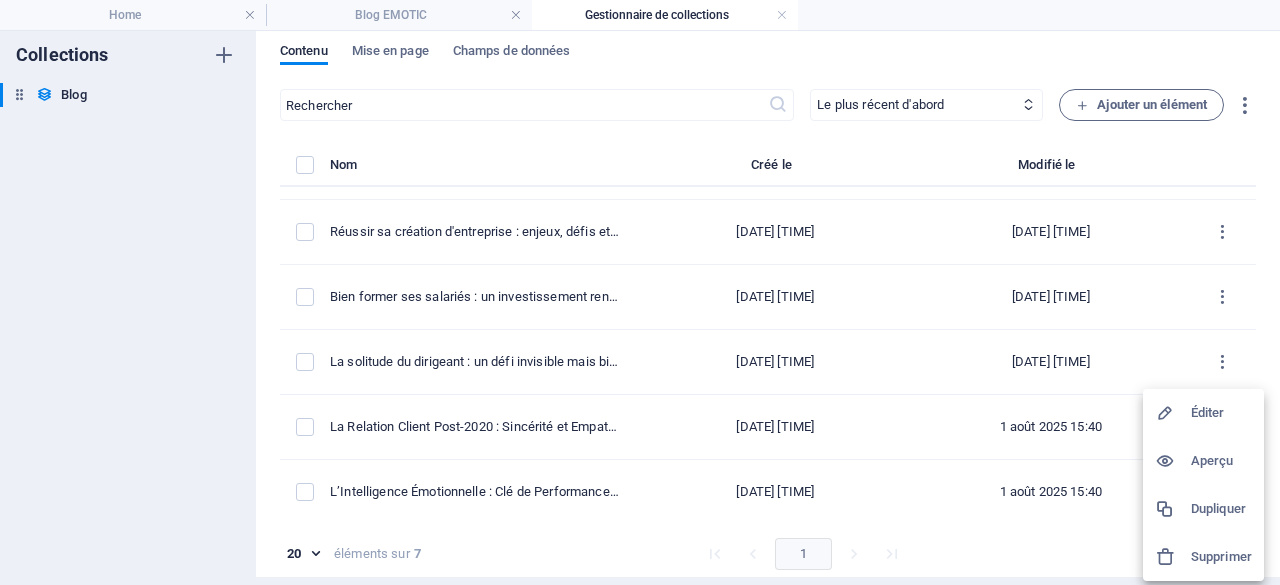click on "Éditer" at bounding box center [1221, 413] 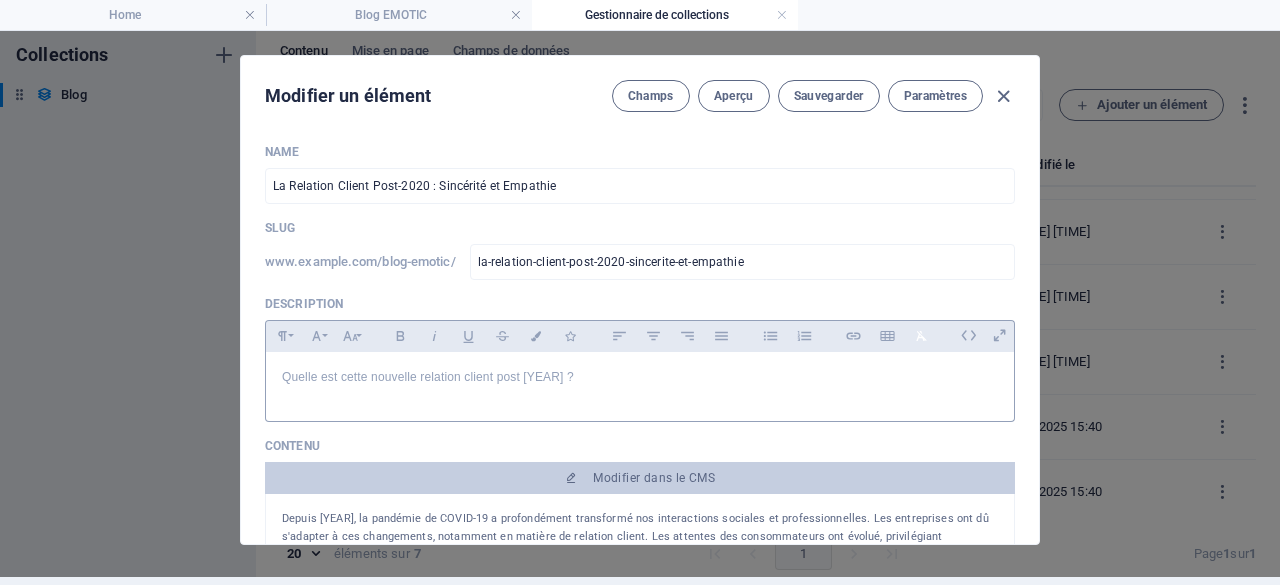 scroll, scrollTop: 0, scrollLeft: 0, axis: both 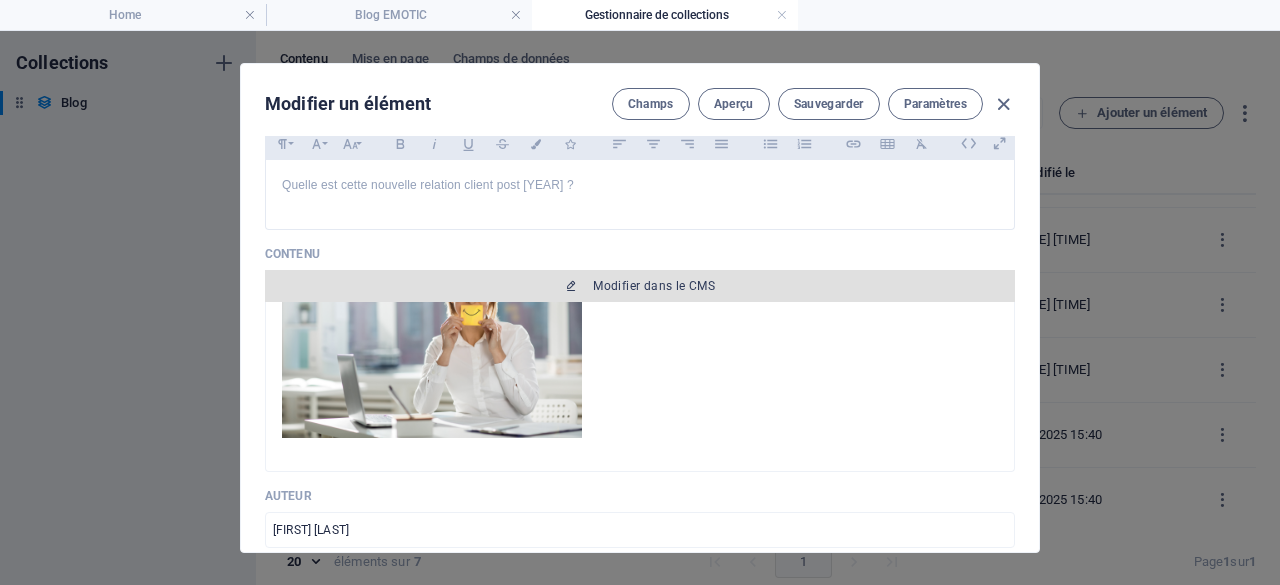 click on "Modifier dans le CMS" at bounding box center [654, 286] 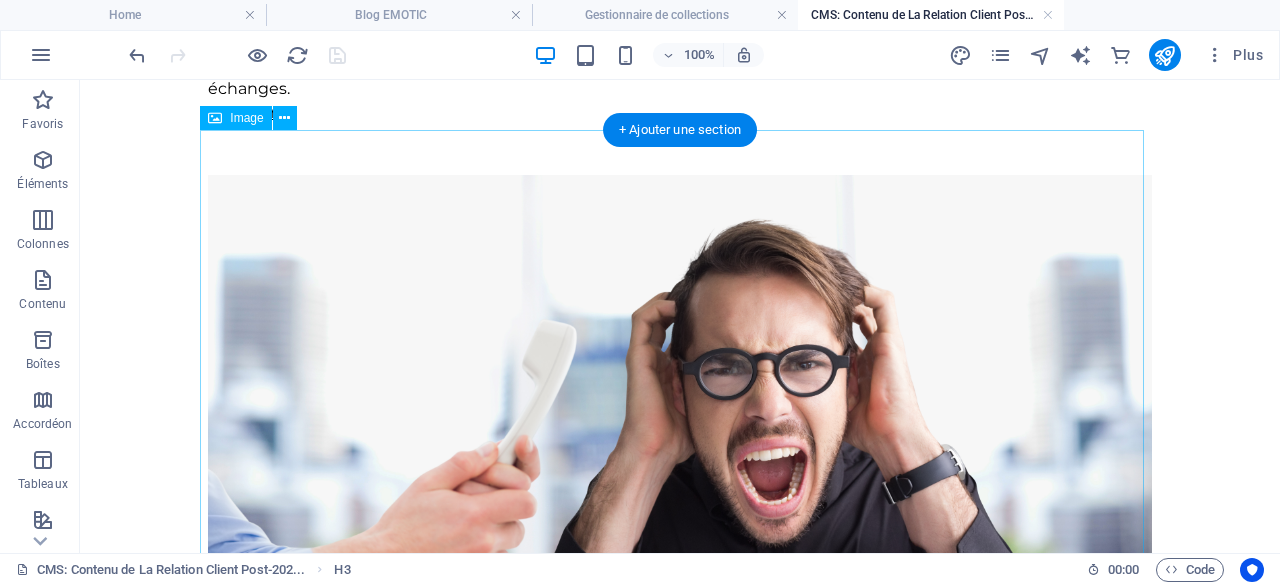 scroll, scrollTop: 200, scrollLeft: 0, axis: vertical 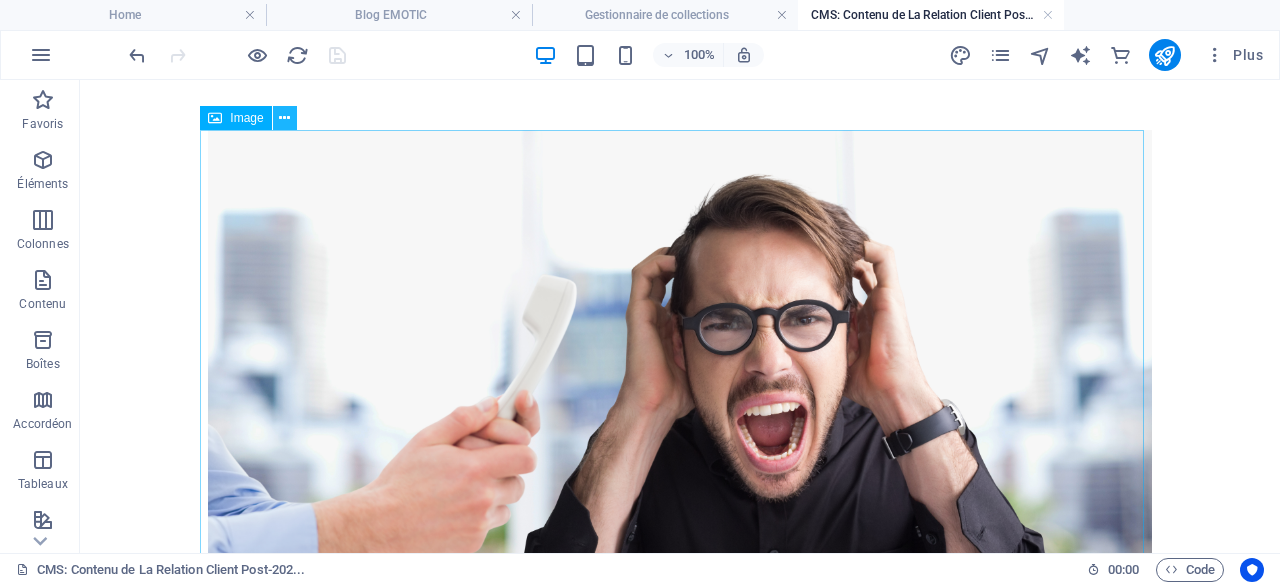 click at bounding box center (284, 118) 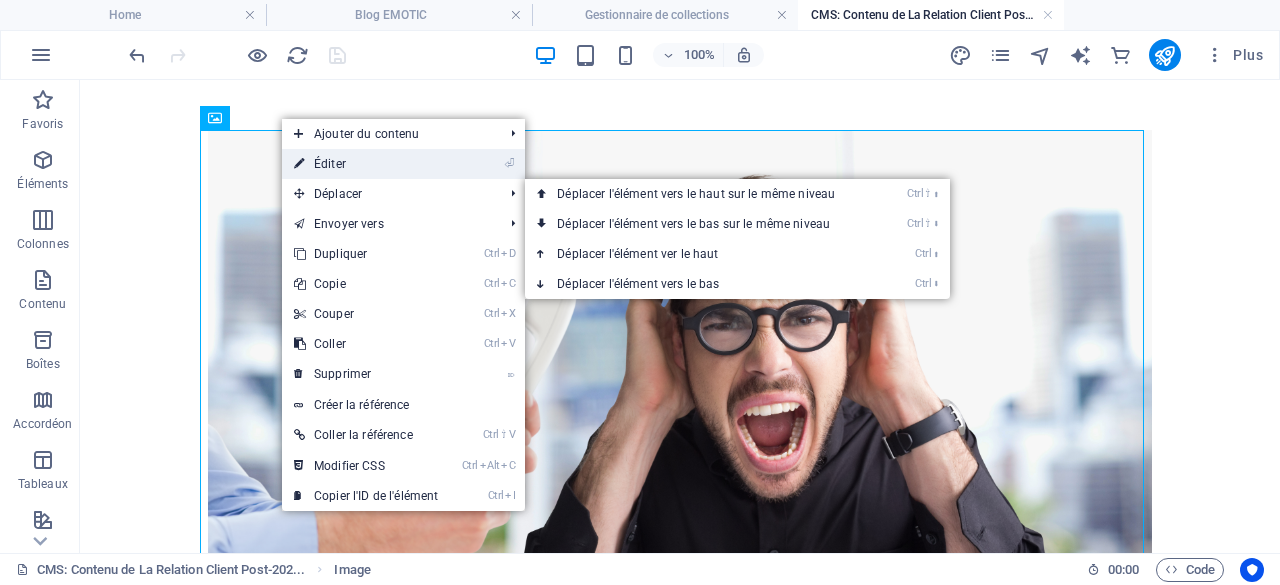 click on "⏎  Éditer" at bounding box center [366, 164] 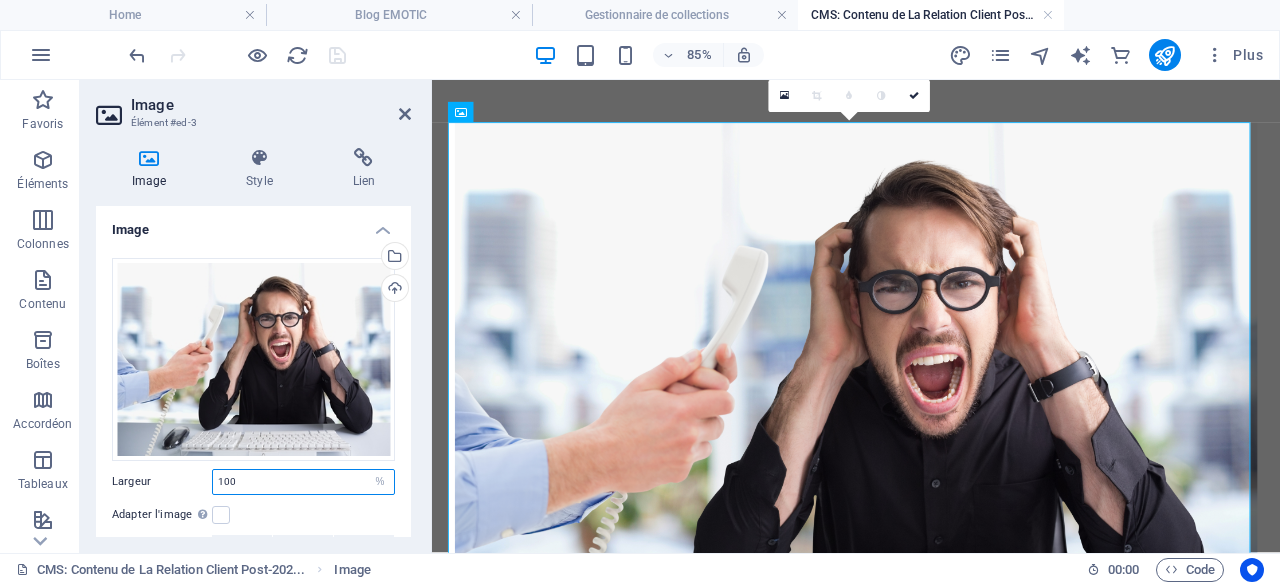 click on "100" at bounding box center [303, 482] 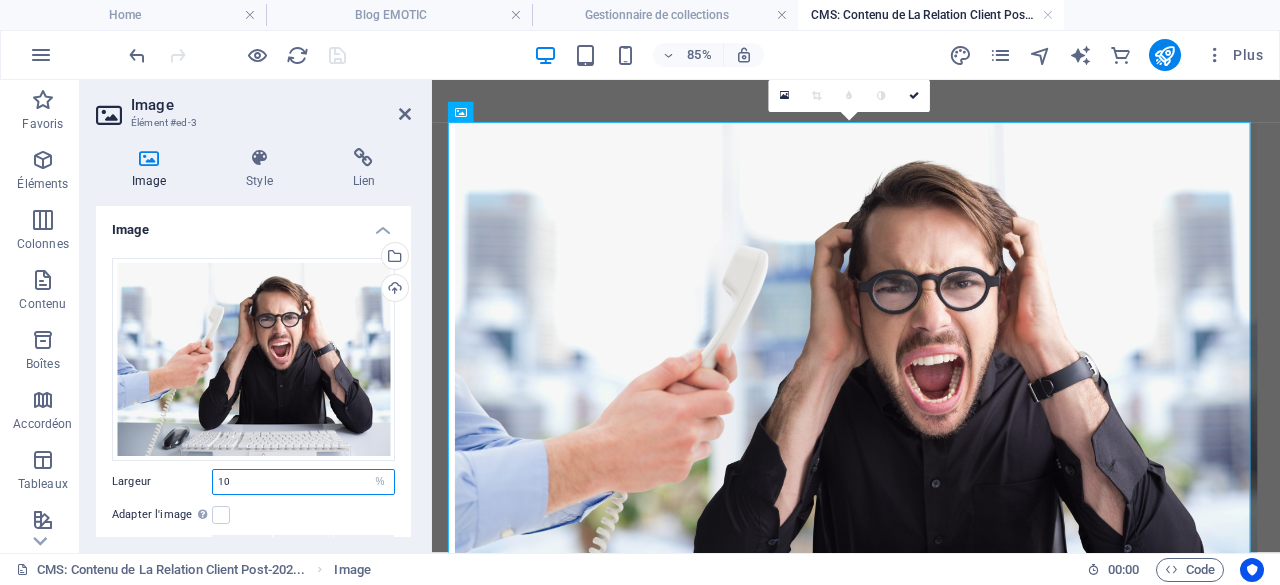 type on "1" 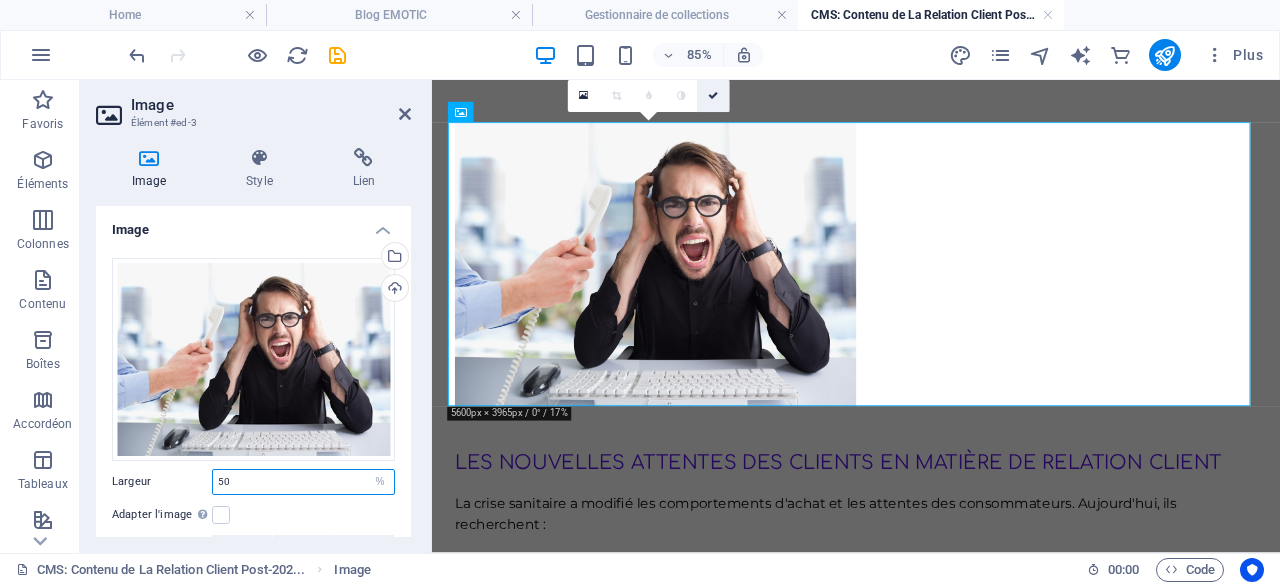 type on "50" 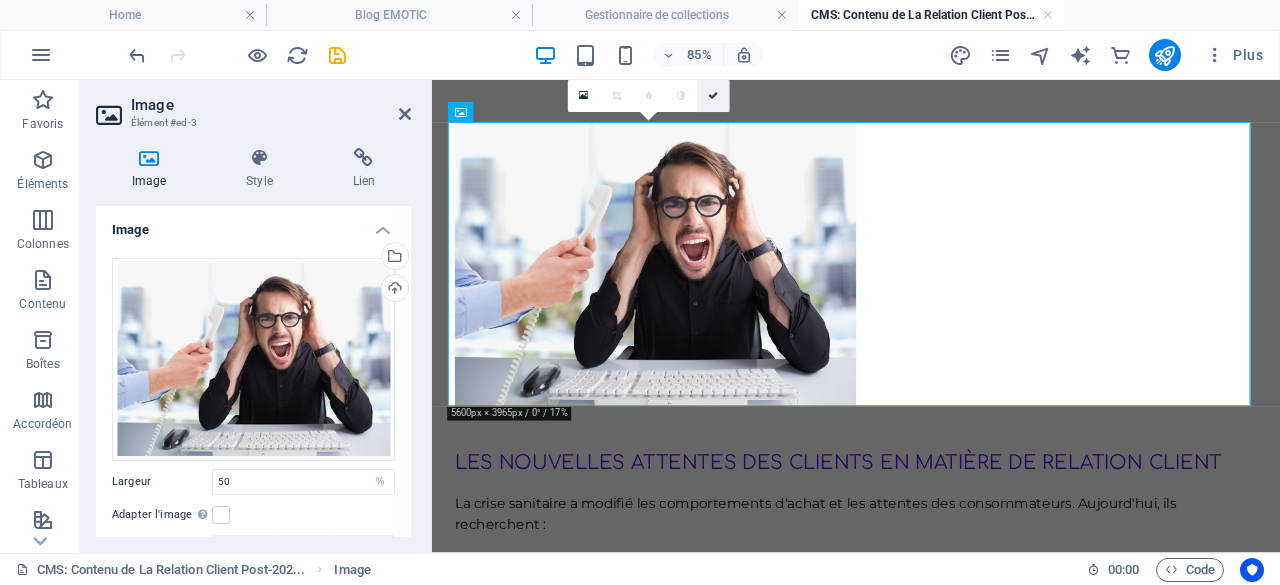 click at bounding box center [713, 96] 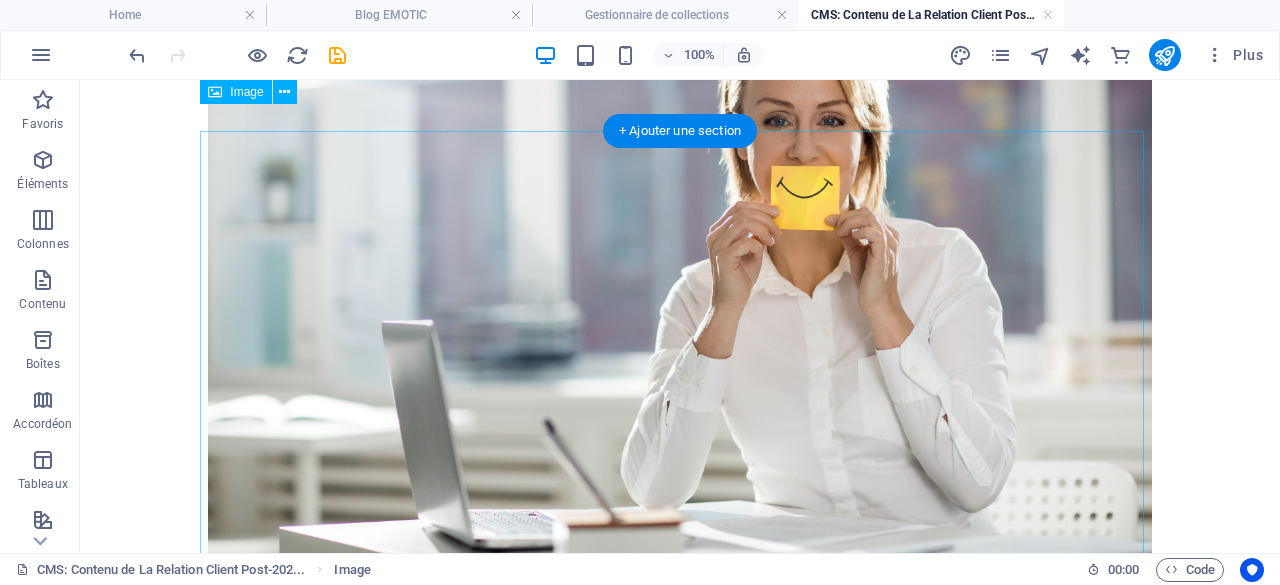 scroll, scrollTop: 1100, scrollLeft: 0, axis: vertical 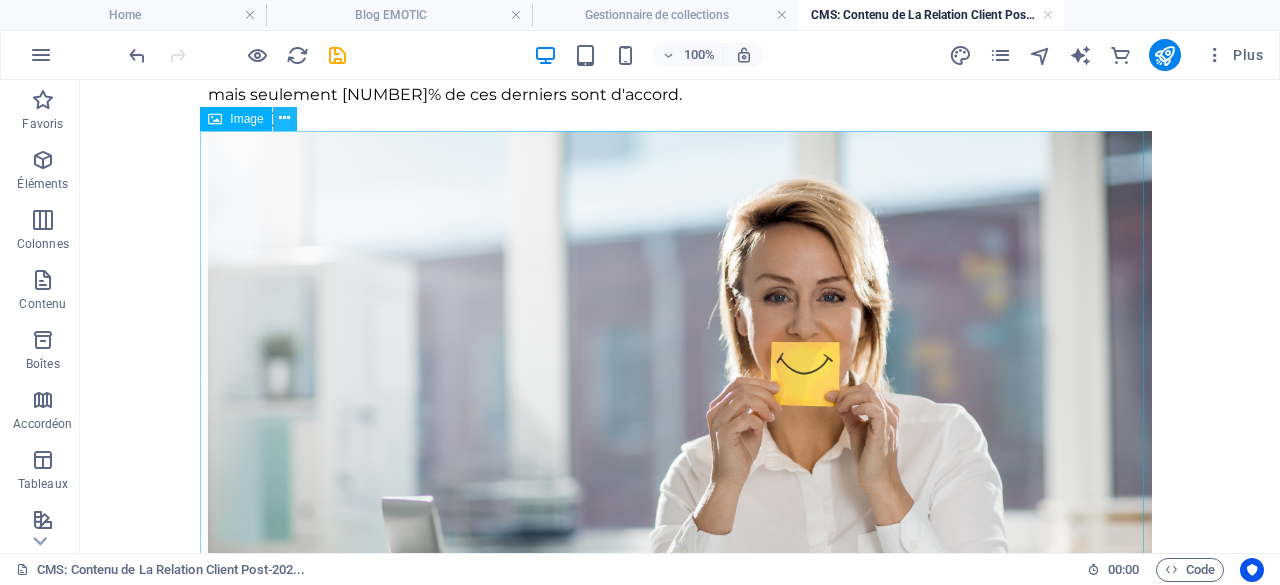 click at bounding box center (284, 118) 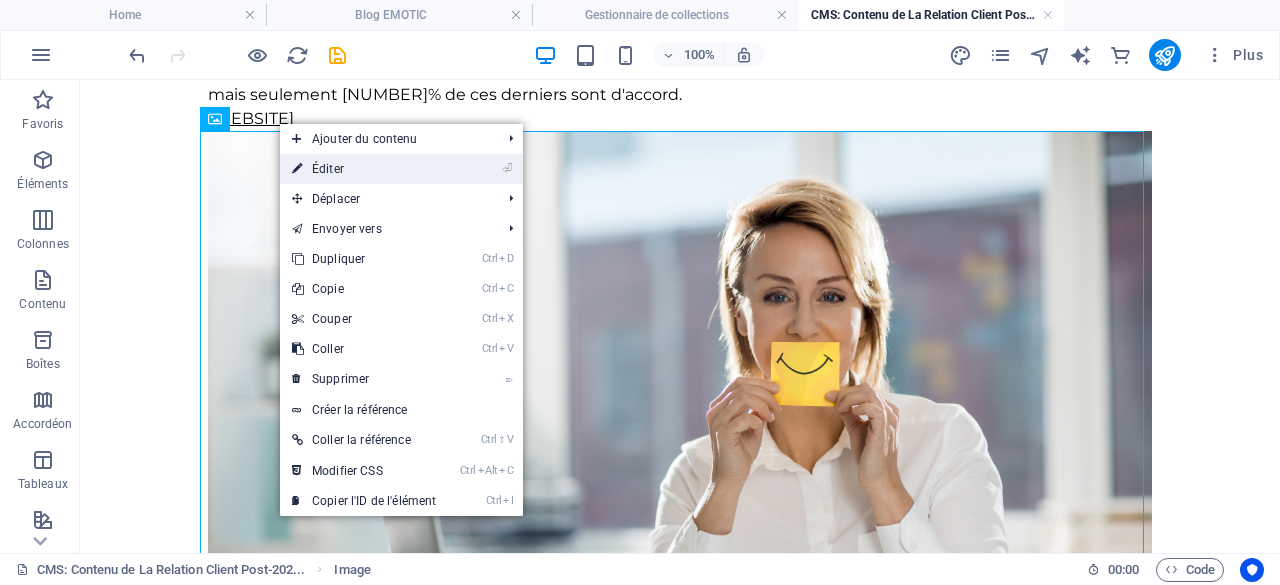 click on "⏎  Éditer" at bounding box center [364, 169] 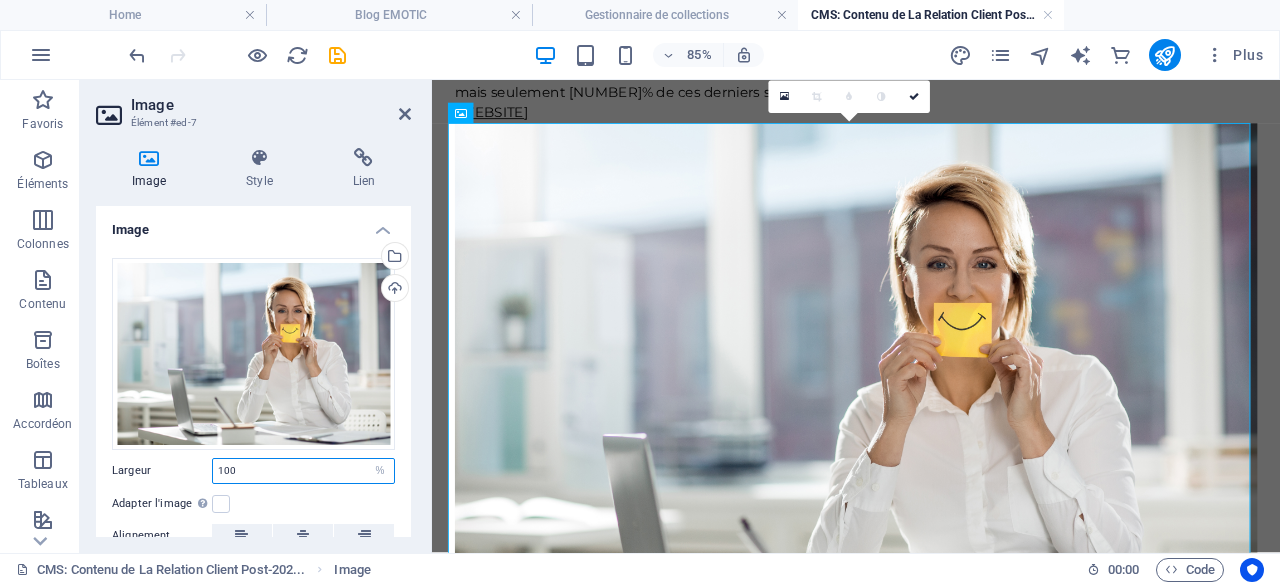 click on "100" at bounding box center (303, 471) 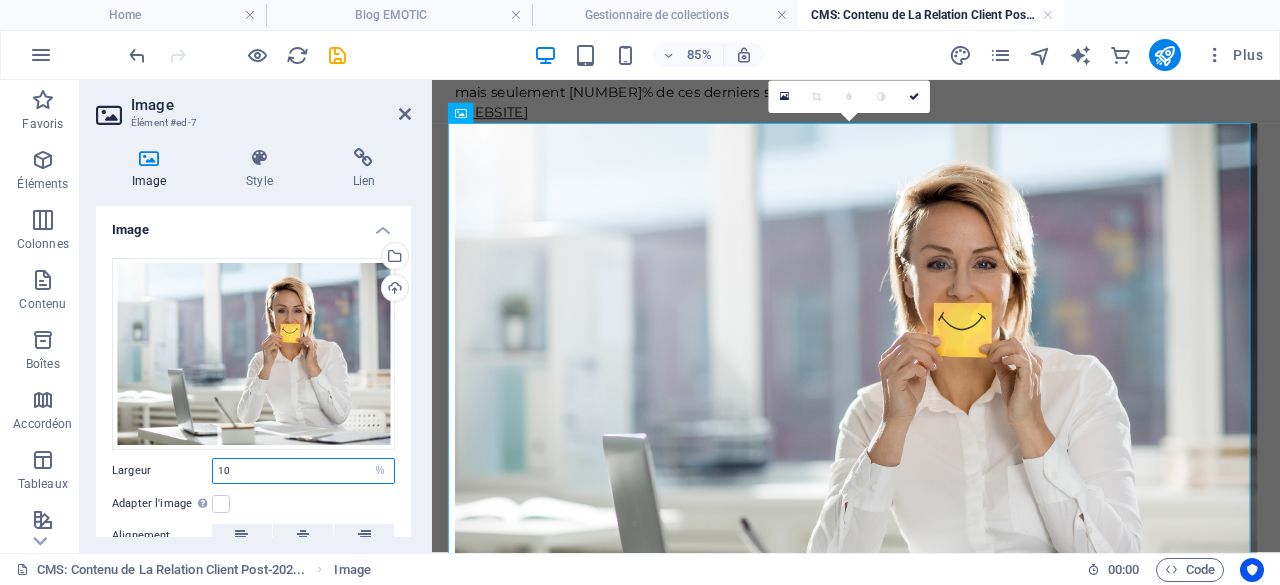 type on "1" 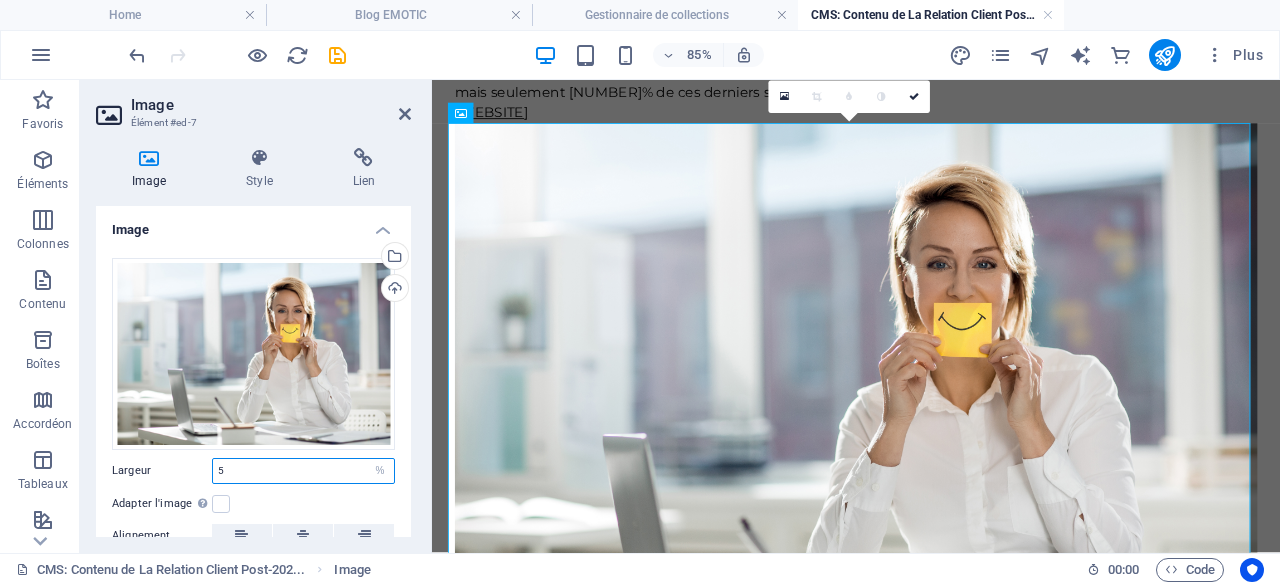 type on "50" 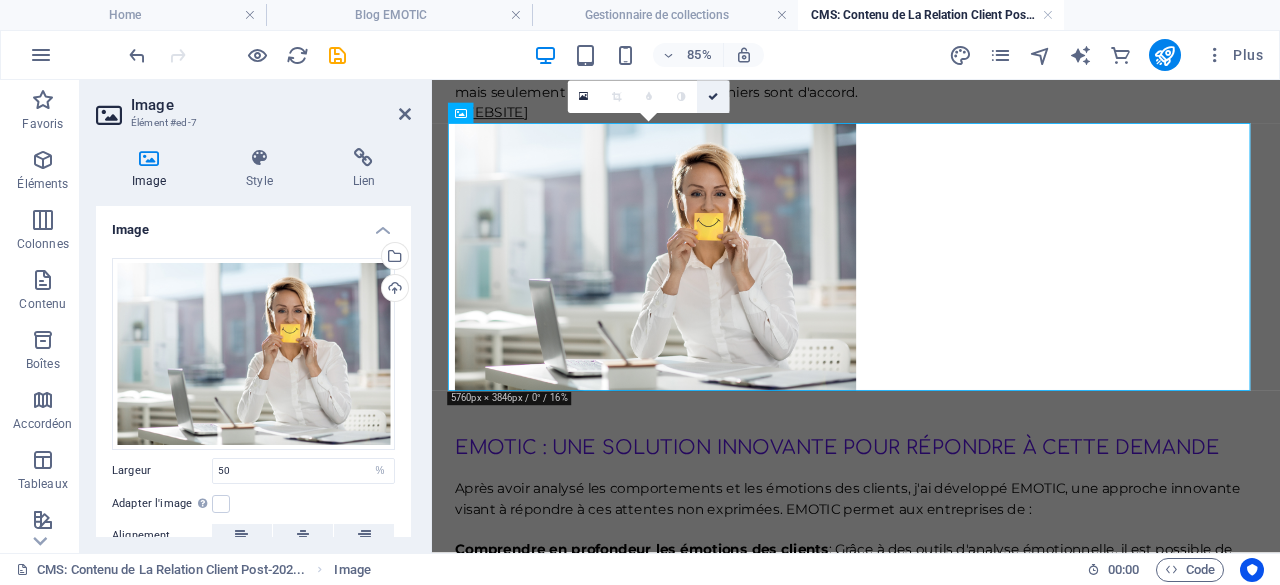 click at bounding box center [713, 97] 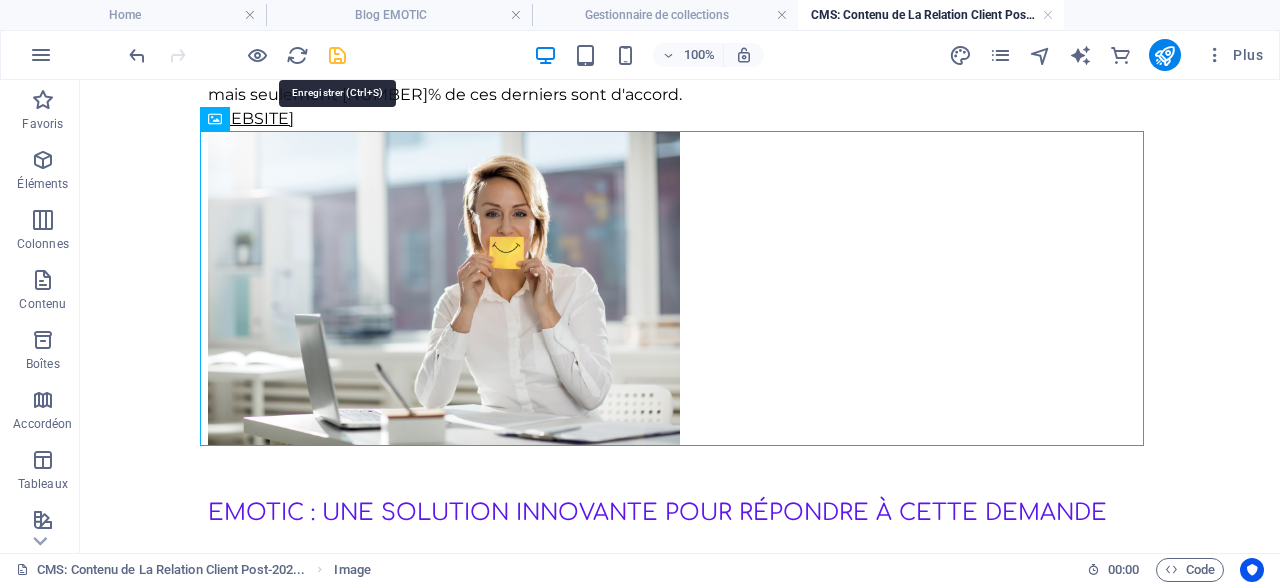 drag, startPoint x: 333, startPoint y: 54, endPoint x: 601, endPoint y: 239, distance: 325.65164 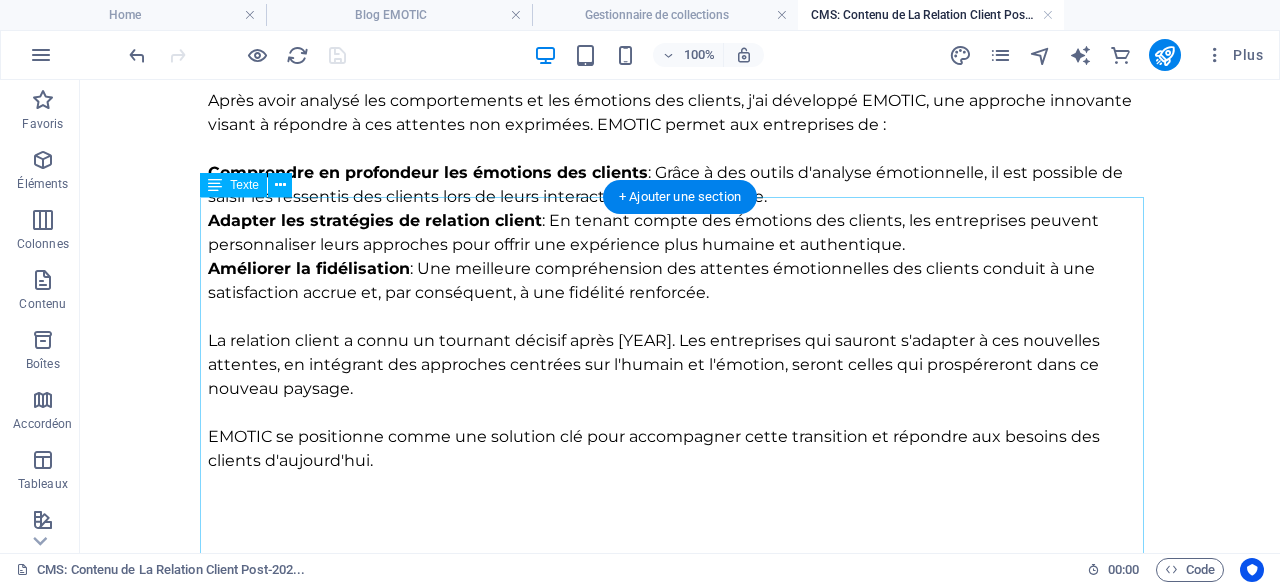 scroll, scrollTop: 1260, scrollLeft: 0, axis: vertical 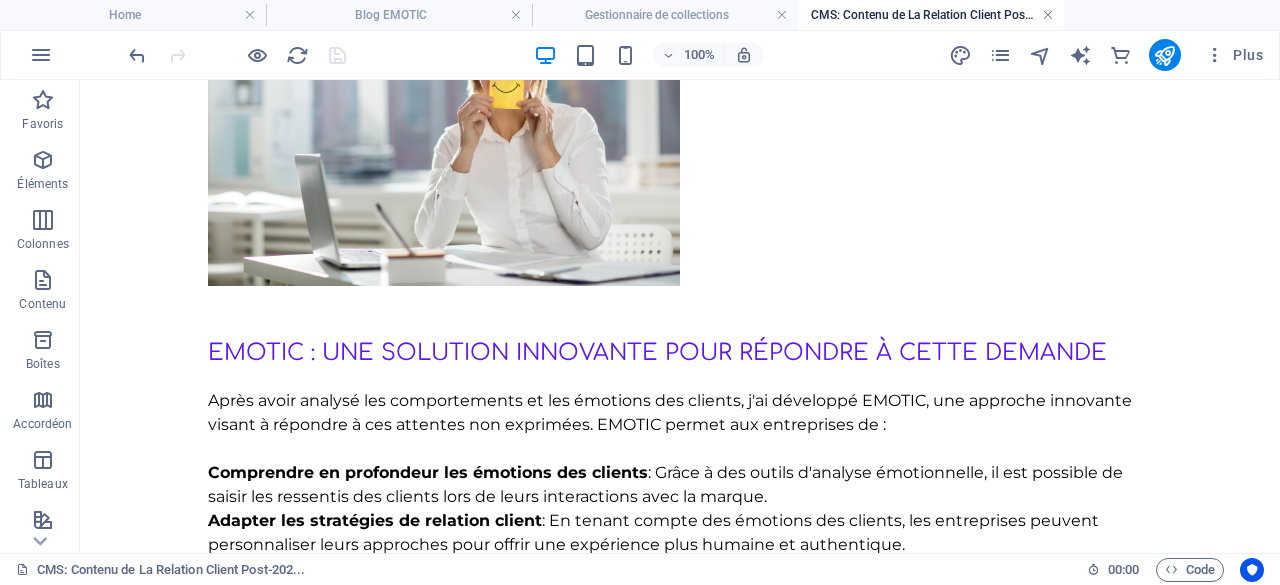 click at bounding box center [1048, 15] 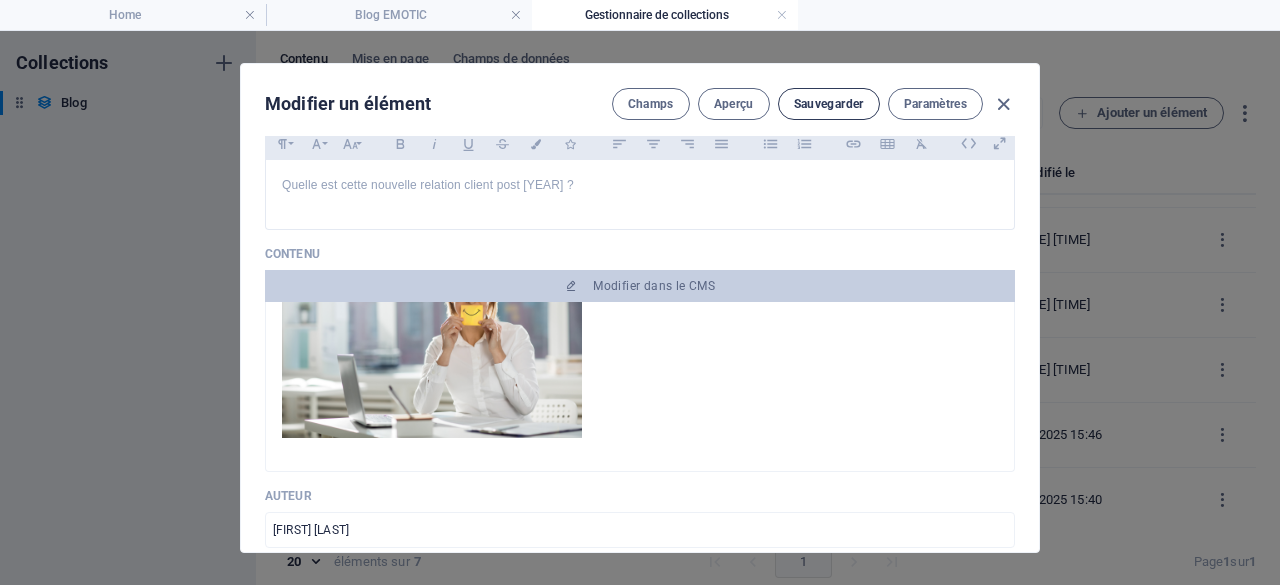 click on "Sauvegarder" at bounding box center [829, 104] 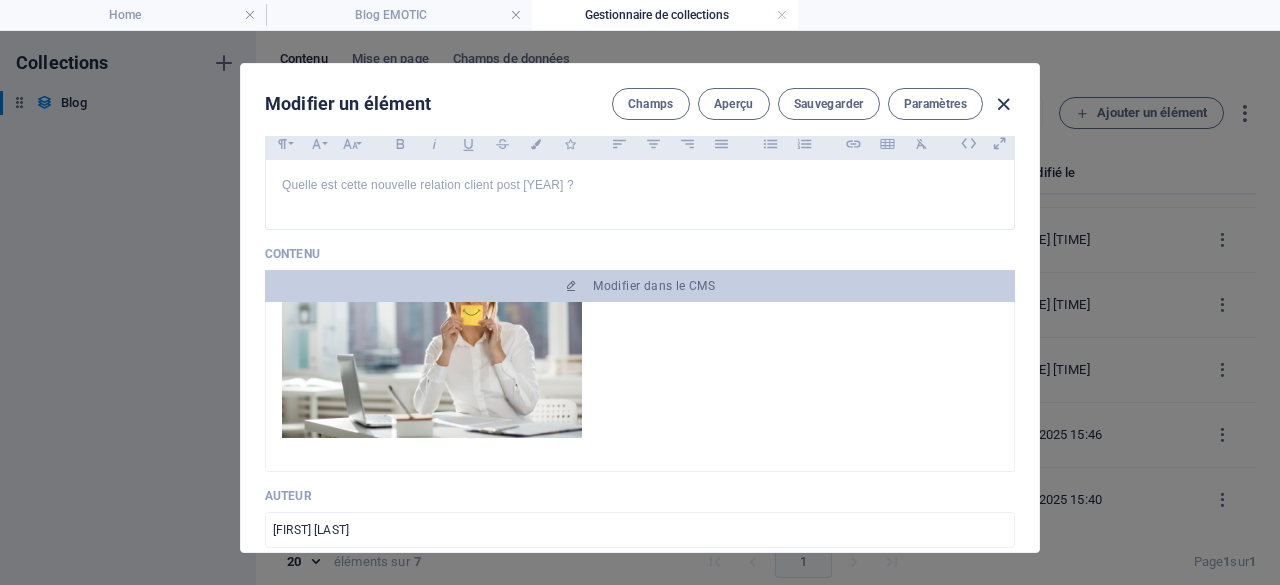 click at bounding box center (1003, 104) 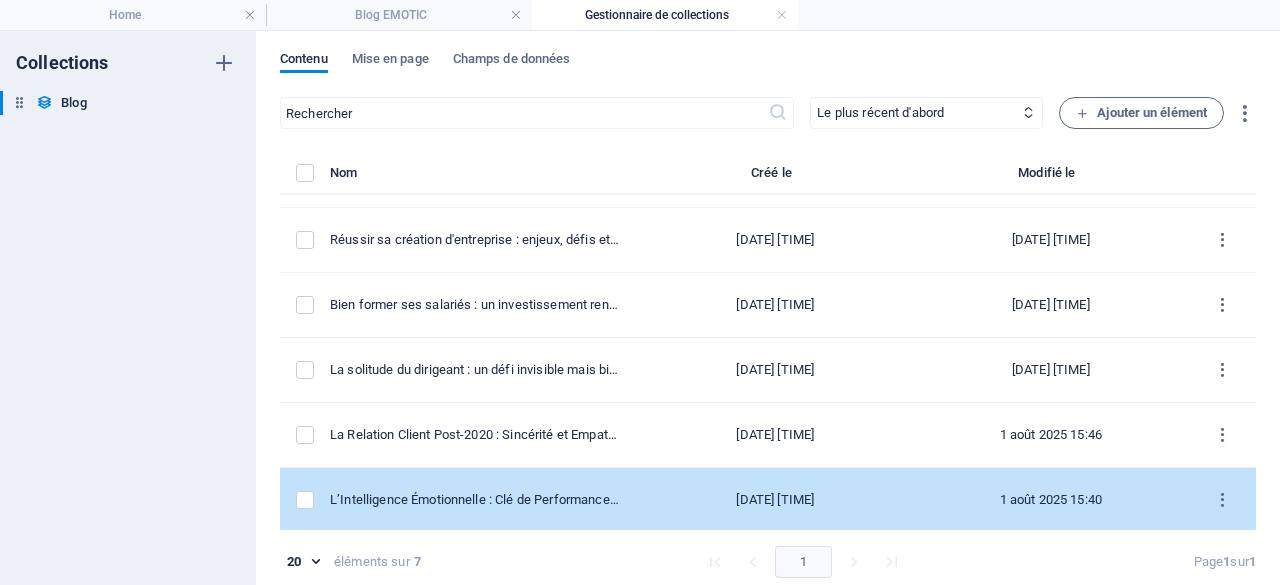 scroll, scrollTop: 8, scrollLeft: 0, axis: vertical 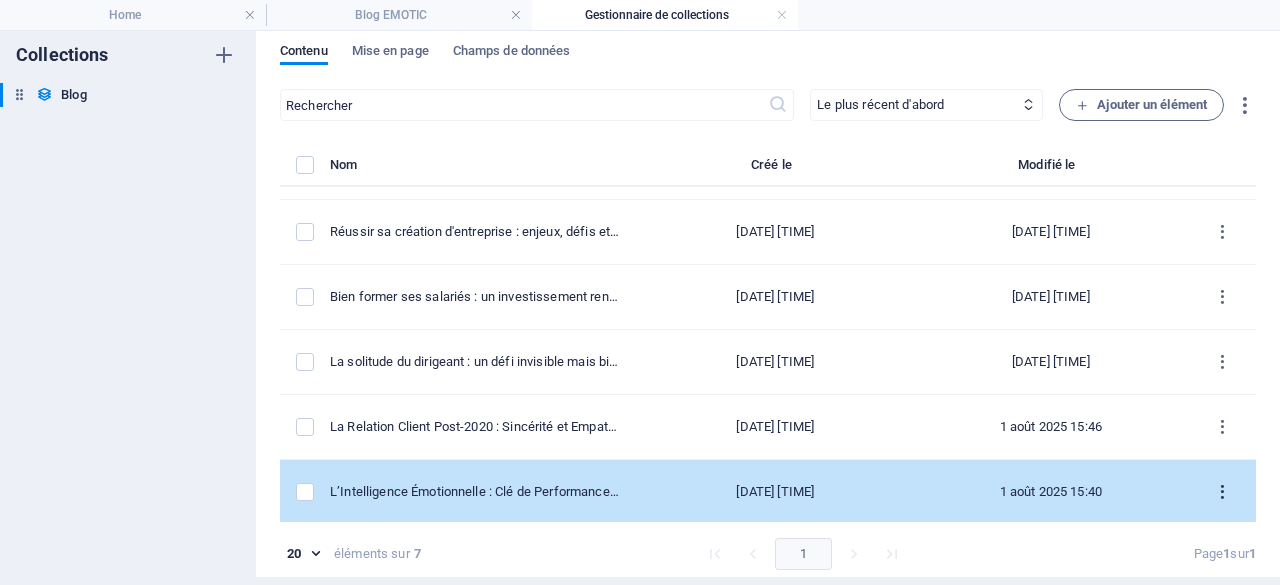 click at bounding box center (1222, 492) 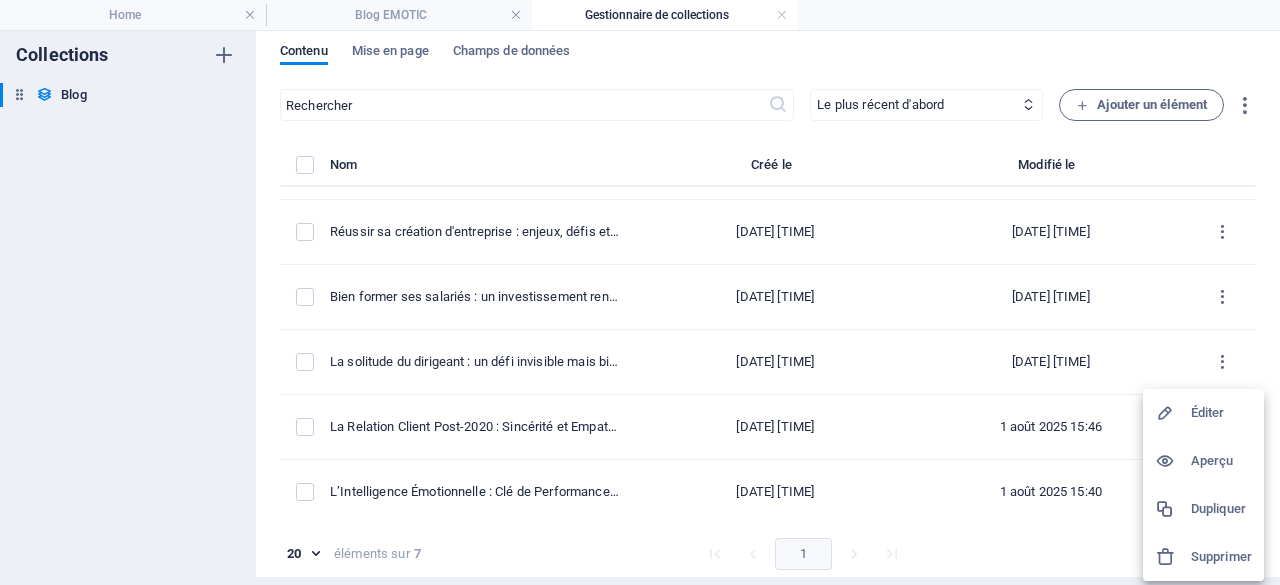 click at bounding box center [1173, 413] 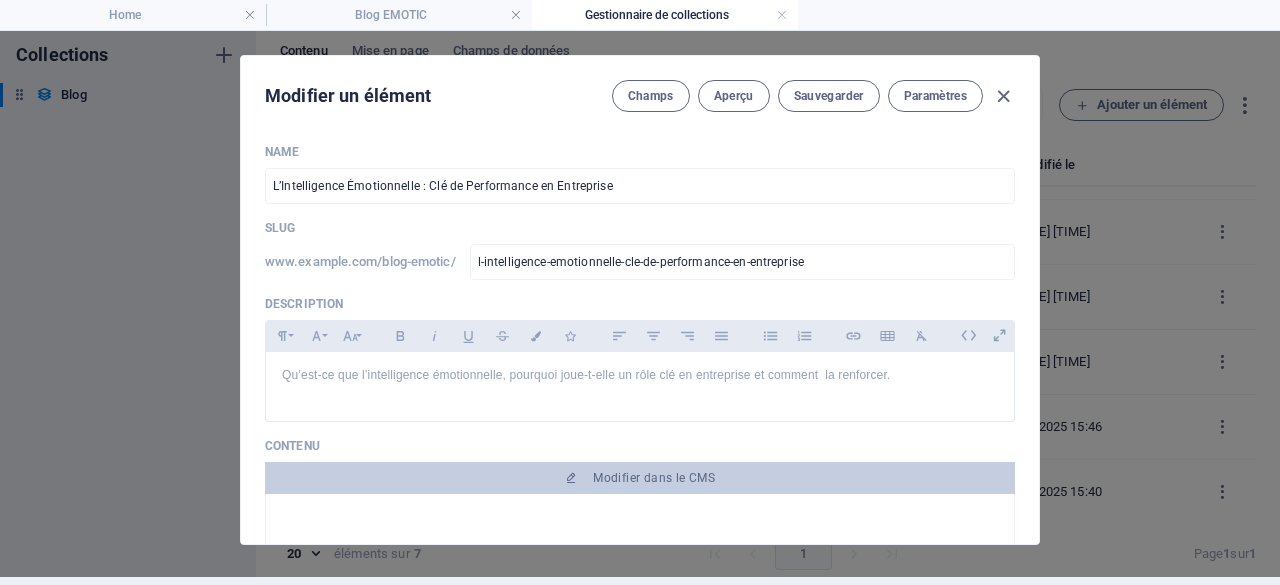 scroll, scrollTop: 0, scrollLeft: 0, axis: both 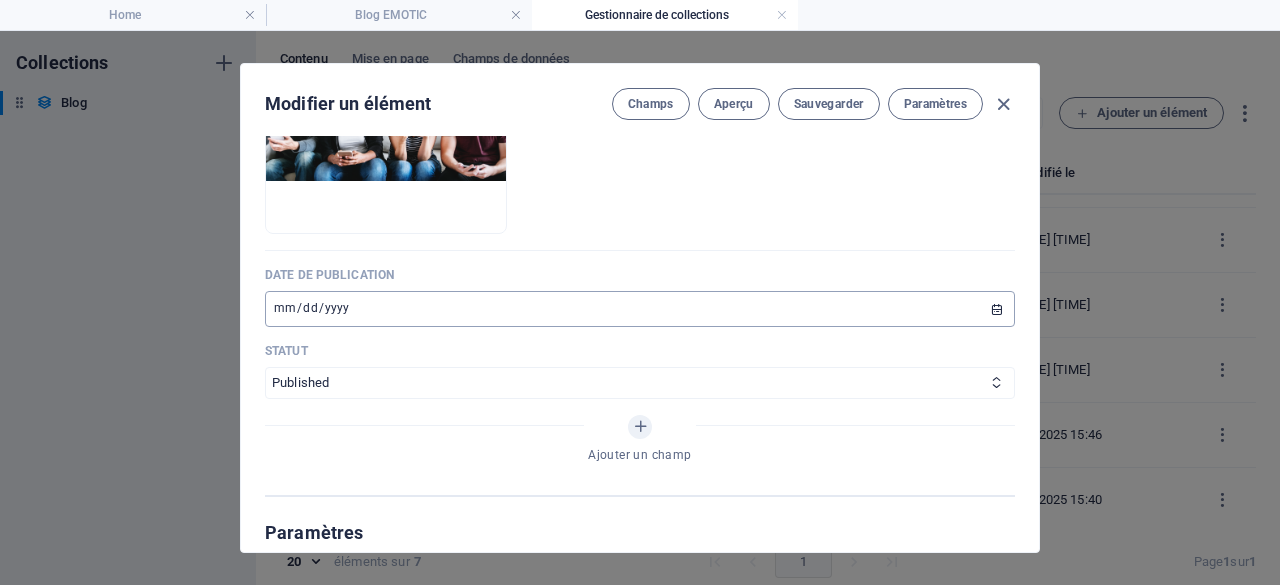 click on "[DATE]" at bounding box center (640, 309) 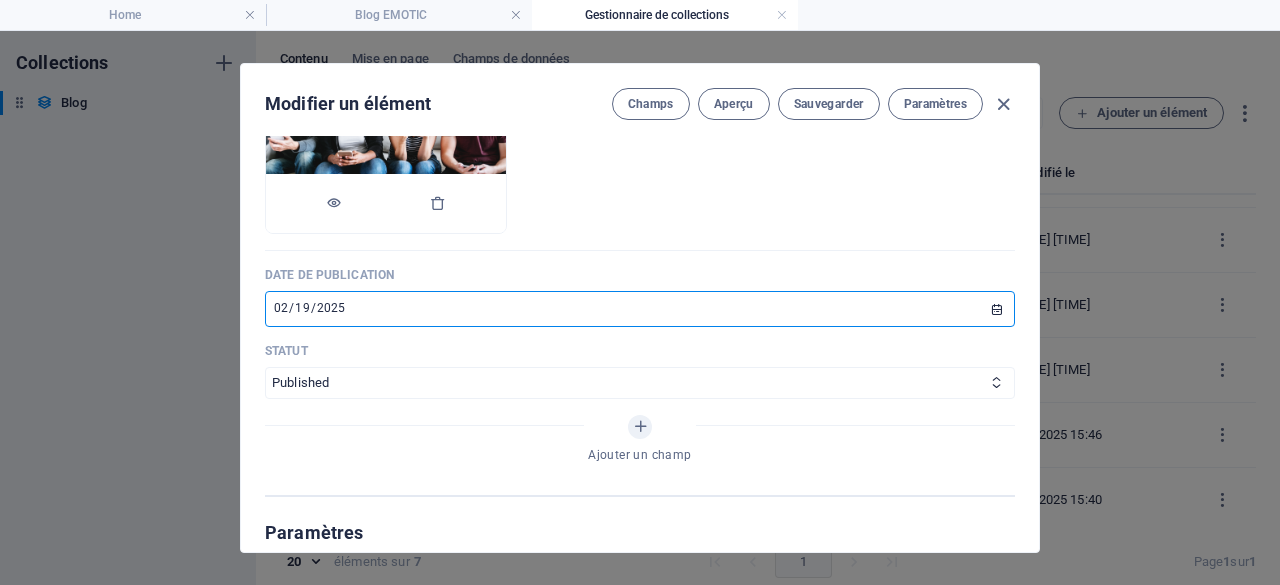 type on "2025-02-19" 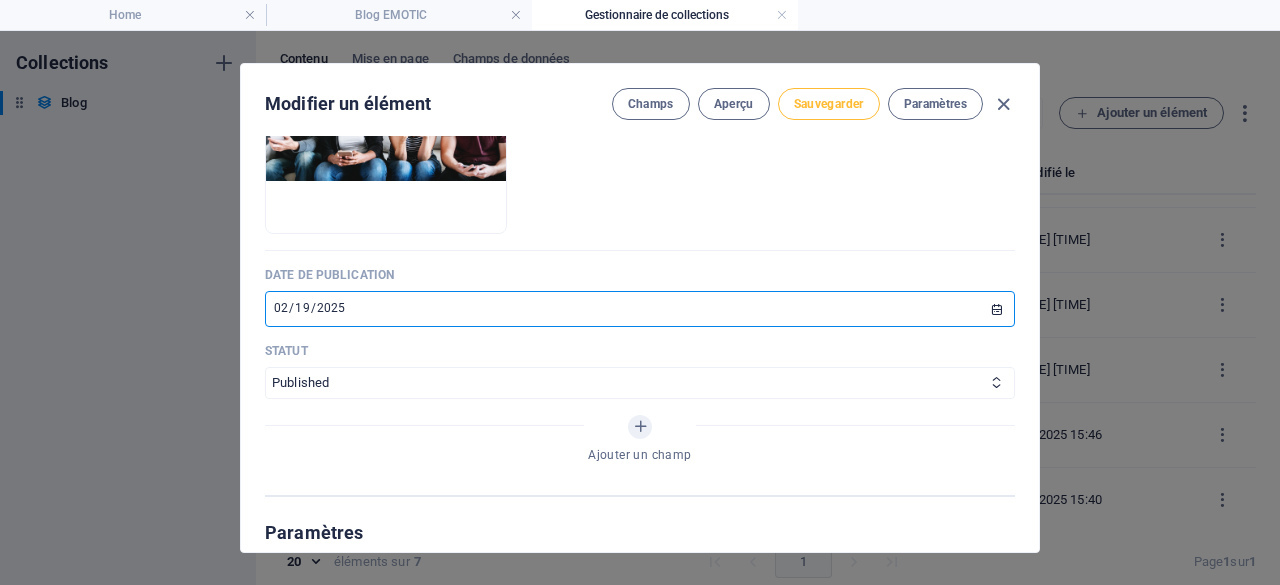 click on "Sauvegarder" at bounding box center [829, 104] 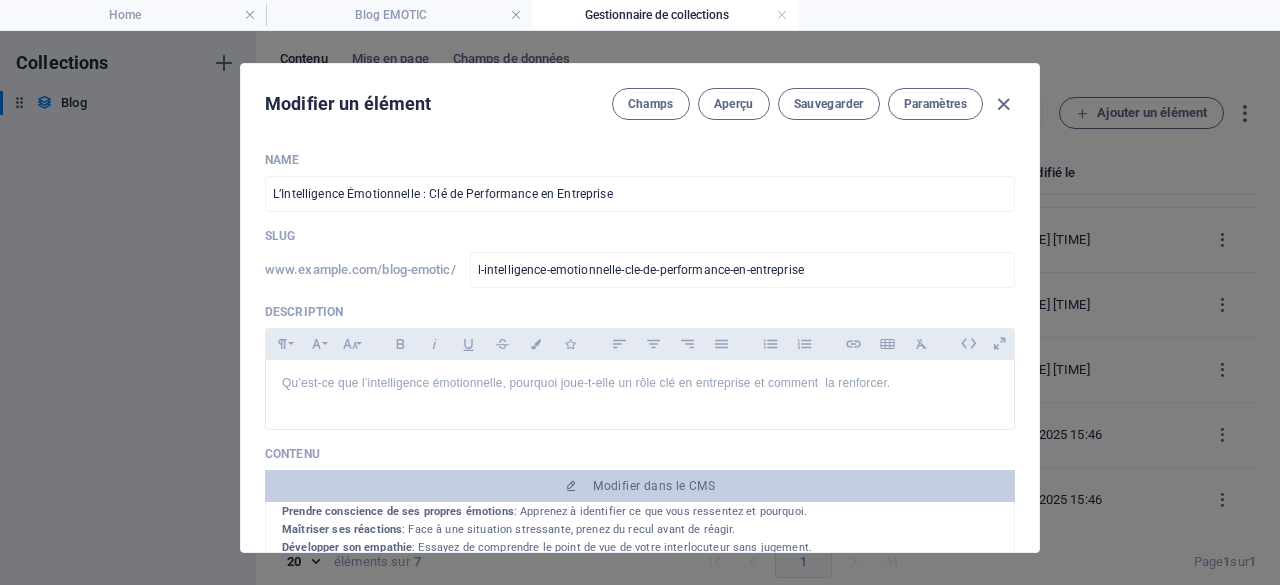 scroll, scrollTop: 100, scrollLeft: 0, axis: vertical 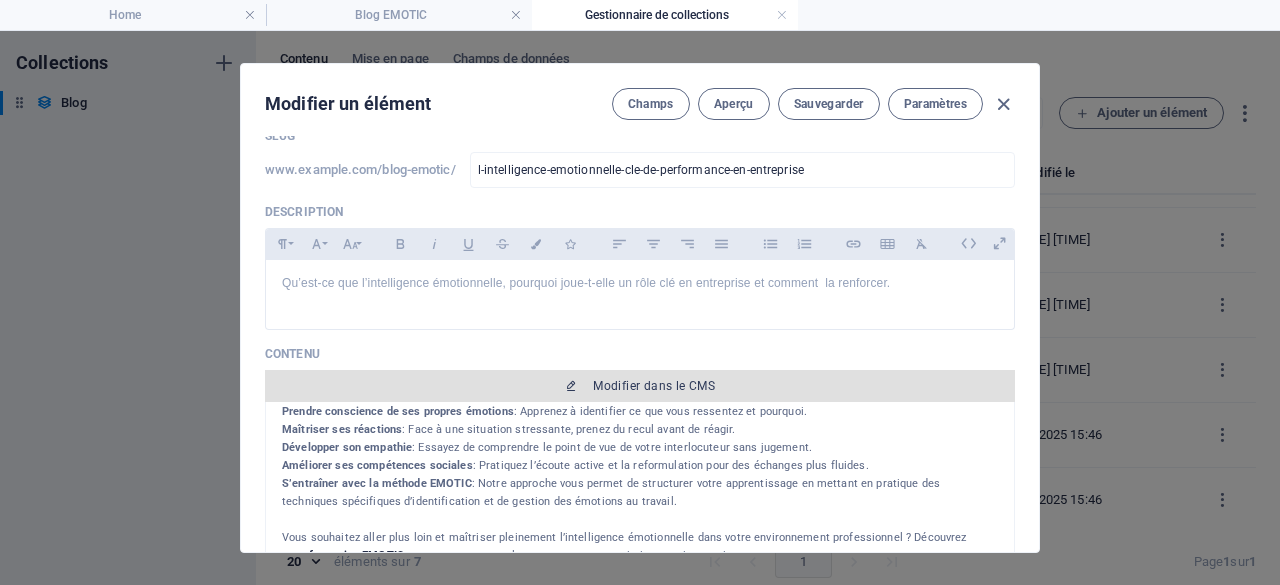 click on "Modifier dans le CMS" at bounding box center [654, 386] 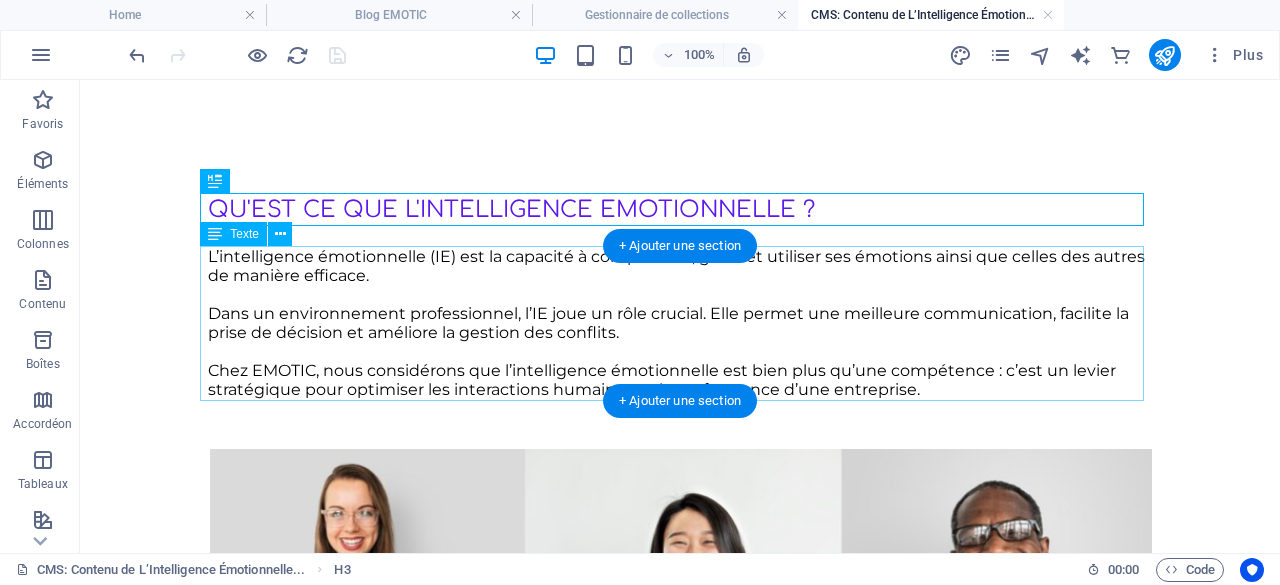 scroll, scrollTop: 300, scrollLeft: 0, axis: vertical 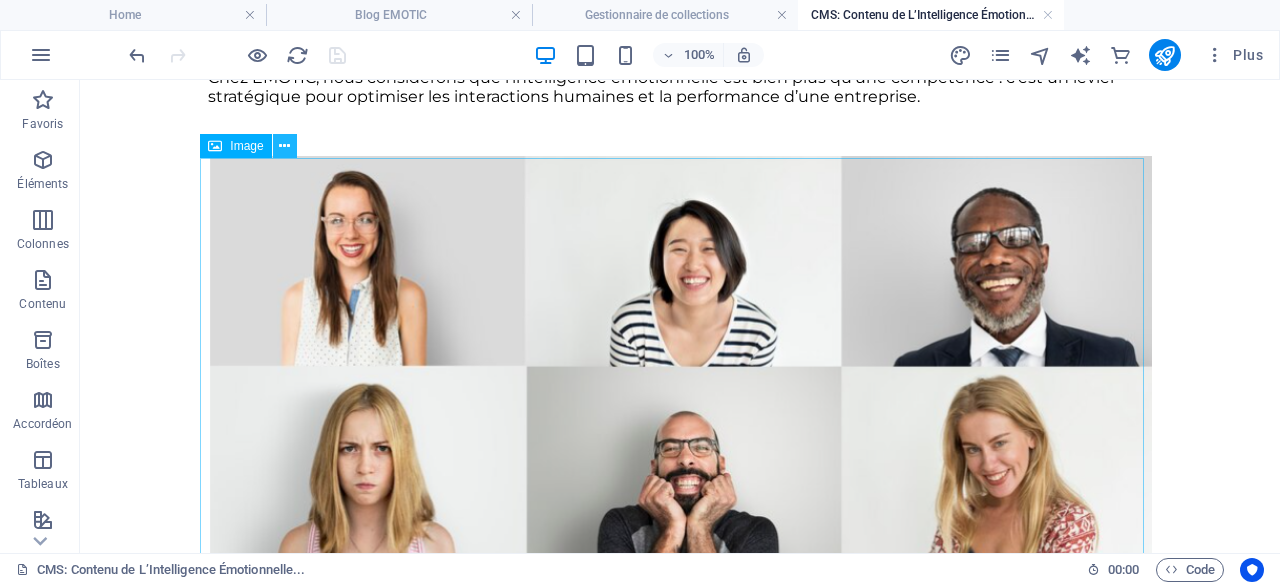 click at bounding box center [284, 146] 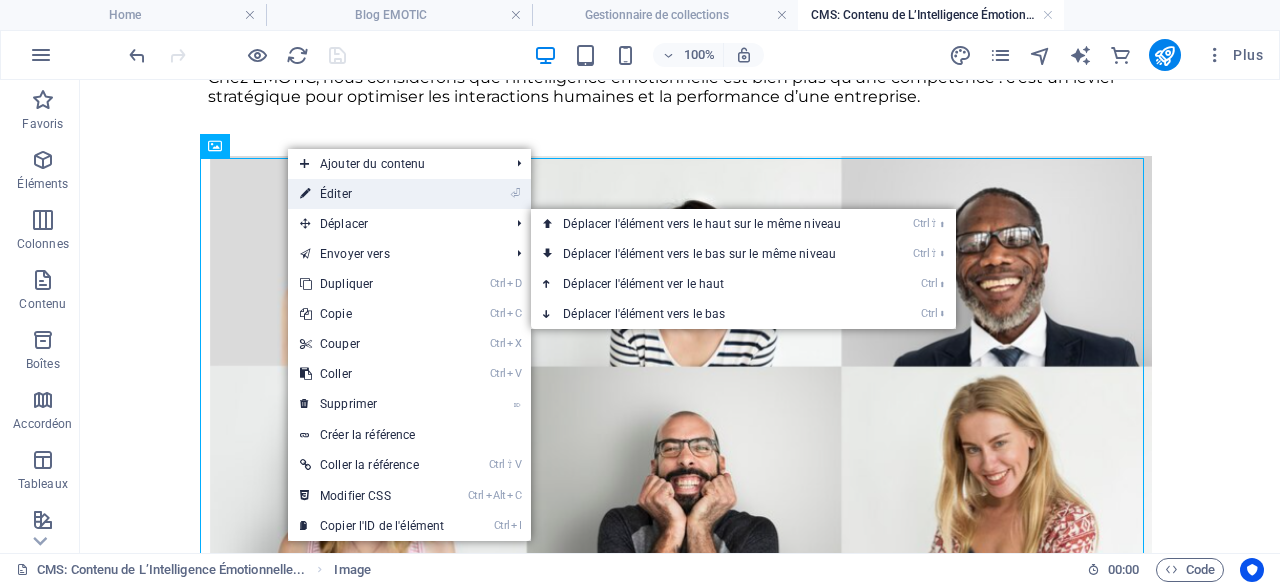 click on "⏎  Éditer" at bounding box center (372, 194) 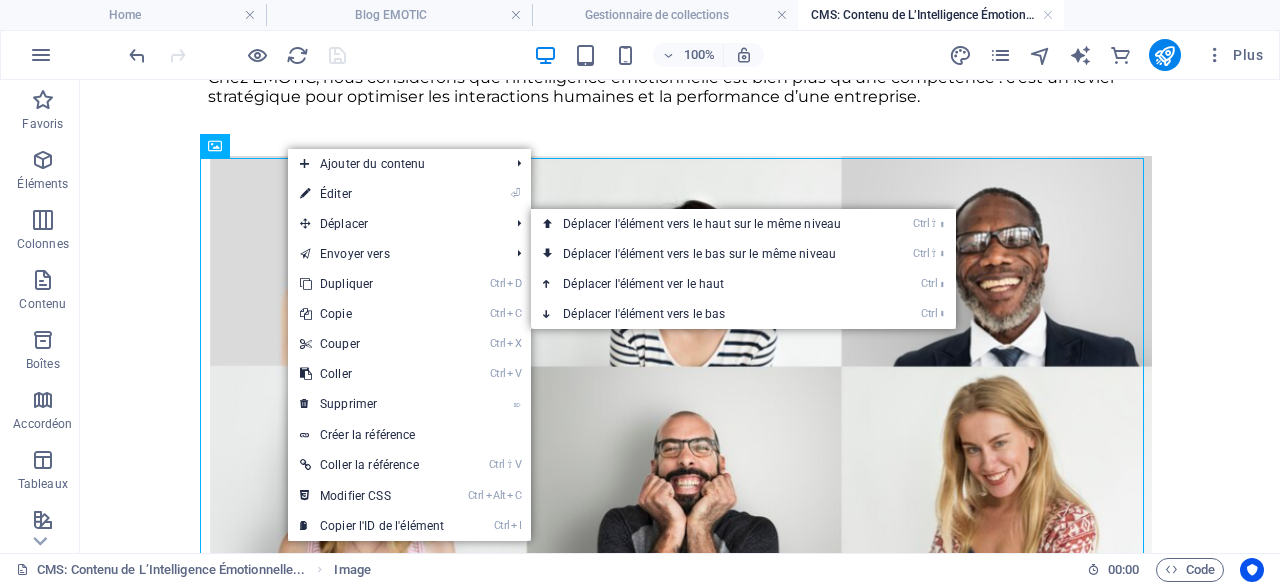 select on "%" 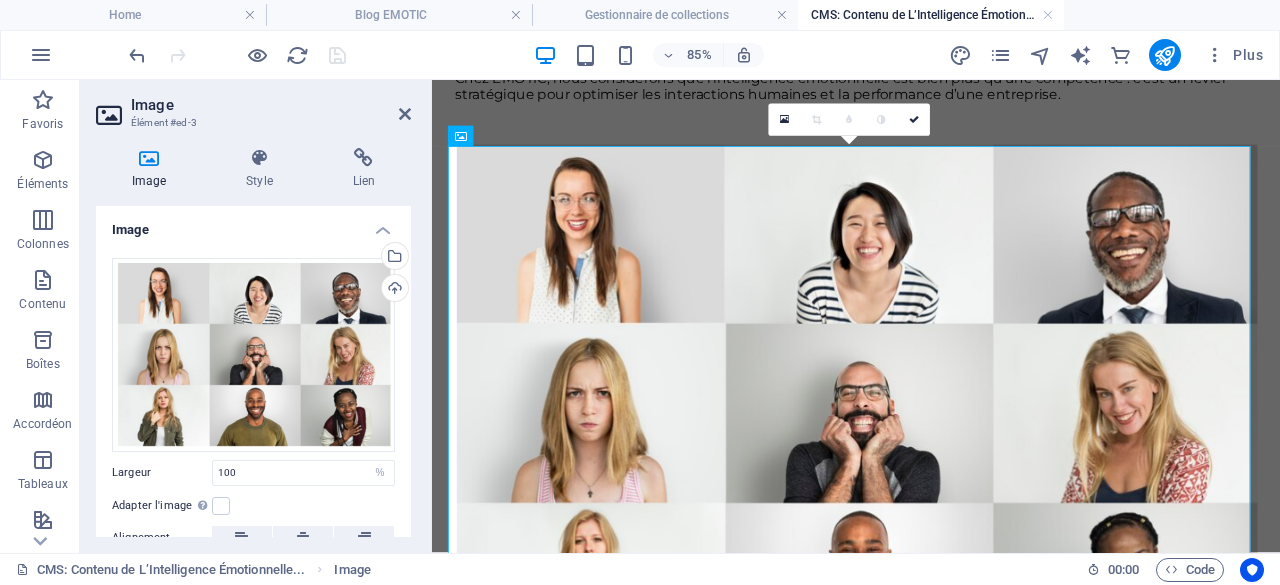 click on "Glissez les fichiers ici, cliquez pour choisir les fichiers ou sélectionnez les fichiers depuis Fichiers ou depuis notre stock gratuit de photos et de vidéos Sélectionnez les fichiers depuis le Gestionnaire de fichiers, les photos du stock ou téléversez un ou plusieurs fichiers Téléverser Largeur 100 Par défaut auto px rem % em vh vw Adapter l'image Adapter automatiquement l'image à une largeur et une hauteur fixes Hauteur Par défaut auto px Alignement Lazyload Charger les images après la page améliore le temps de chargement (vitesse). Responsive Chargez automatiquement des images Retina et les formats optimisés pour les smartphones. Lightbox Utiliser comme titre principal Cette image sera incluse dans une balise titre H1. Utile pour donner au texte alternatif le poids d'un titre H1, par ex. pour le logo. Ne pas cocher si incertain. Optimisée Les images sont compressées pour améliorer la vitesse de la page. Position Direction Personnalisé Décalage X 50 px rem % vh vw Décalage Y 50 px rem %" at bounding box center [253, 452] 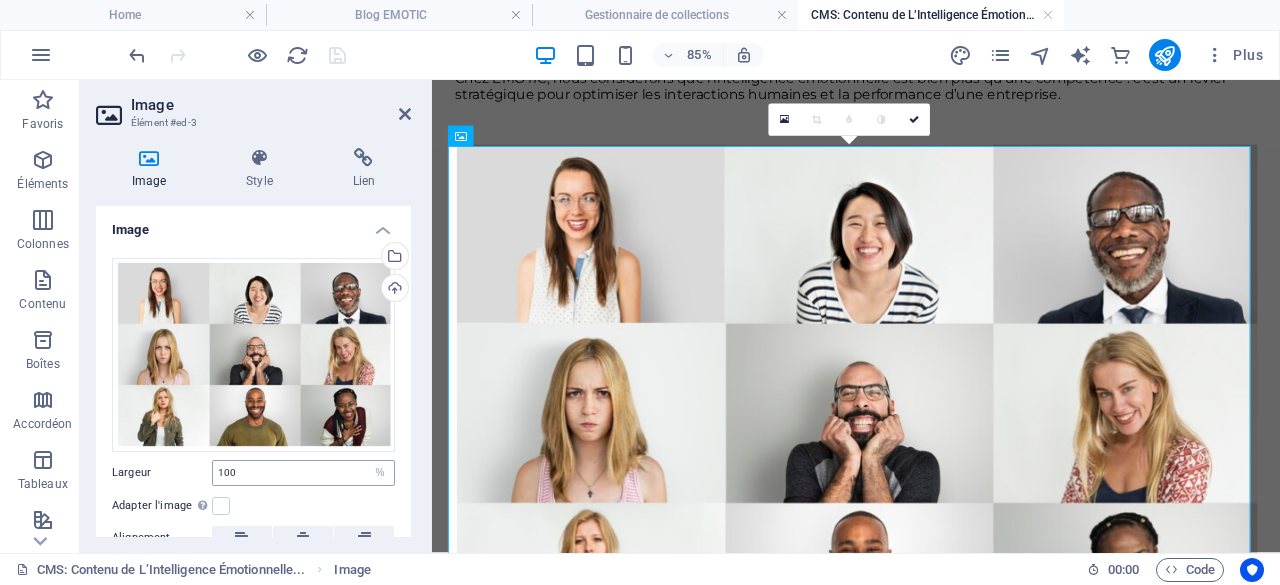 click on "100 Par défaut auto px rem % em vh vw" at bounding box center [303, 473] 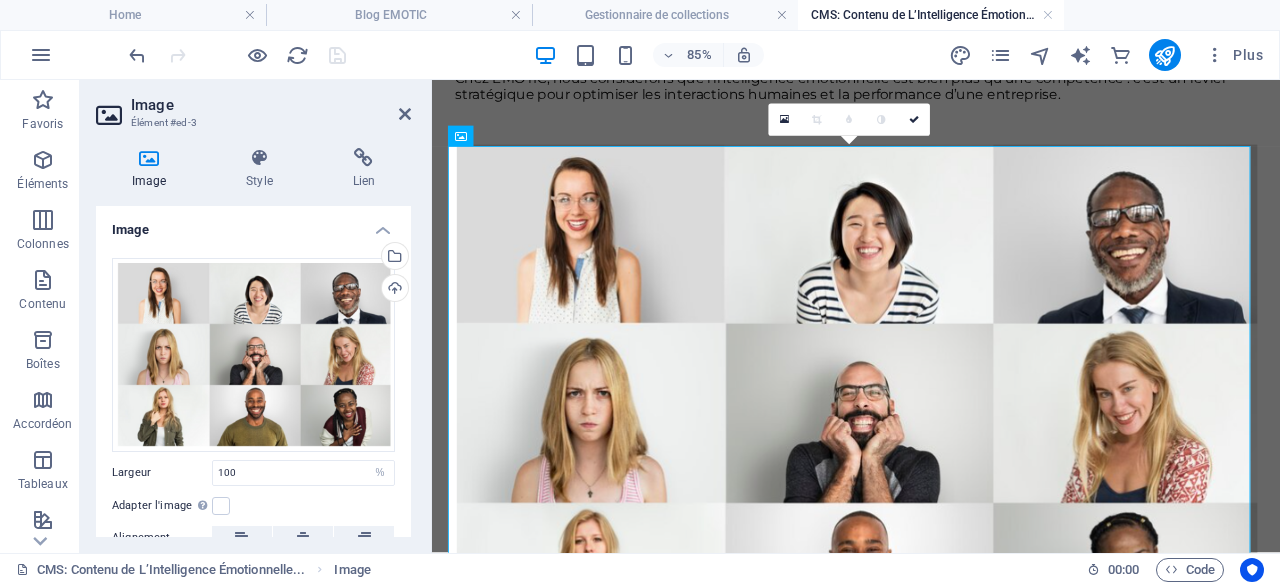 click on "Glissez les fichiers ici, cliquez pour choisir les fichiers ou sélectionnez les fichiers depuis Fichiers ou depuis notre stock gratuit de photos et de vidéos Sélectionnez les fichiers depuis le Gestionnaire de fichiers, les photos du stock ou téléversez un ou plusieurs fichiers Téléverser Largeur 100 Par défaut auto px rem % em vh vw Adapter l'image Adapter automatiquement l'image à une largeur et une hauteur fixes Hauteur Par défaut auto px Alignement Lazyload Charger les images après la page améliore le temps de chargement (vitesse). Responsive Chargez automatiquement des images Retina et les formats optimisés pour les smartphones. Lightbox Utiliser comme titre principal Cette image sera incluse dans une balise titre H1. Utile pour donner au texte alternatif le poids d'un titre H1, par ex. pour le logo. Ne pas cocher si incertain. Optimisée Les images sont compressées pour améliorer la vitesse de la page. Position Direction Personnalisé Décalage X 50 px rem % vh vw Décalage Y 50 px rem %" at bounding box center (253, 452) 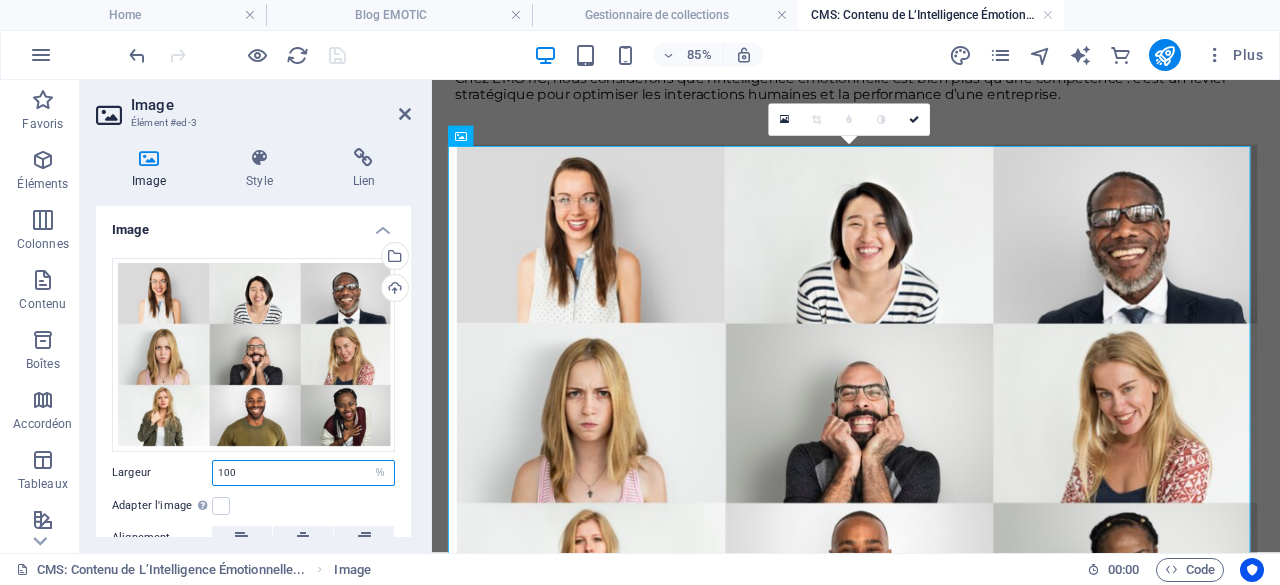 click on "100" at bounding box center [303, 473] 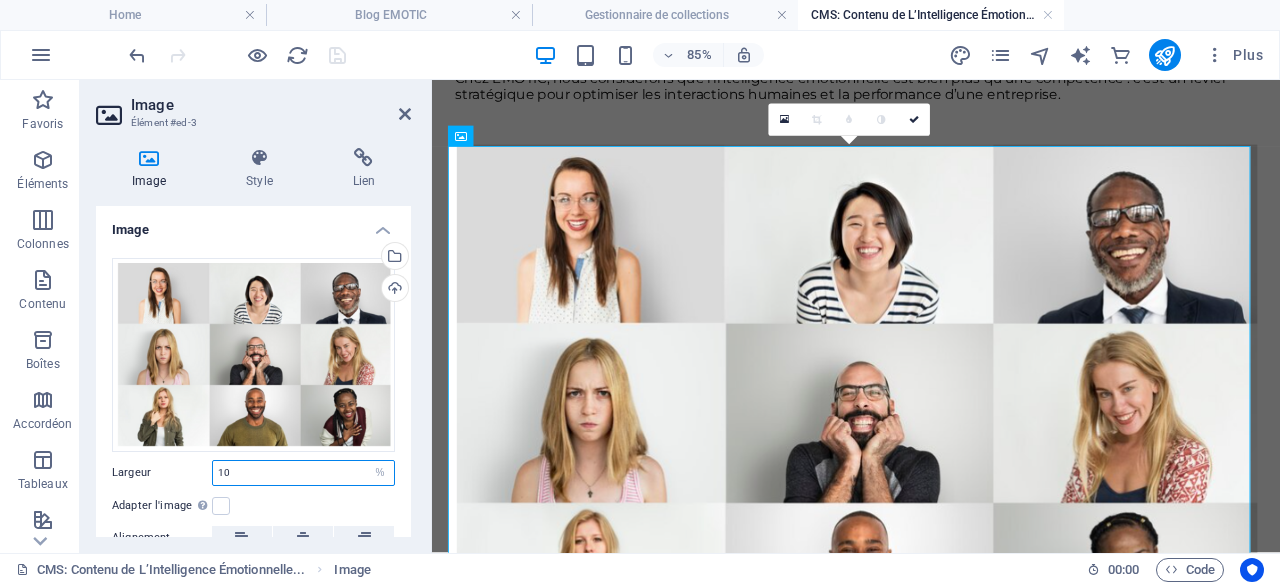type on "1" 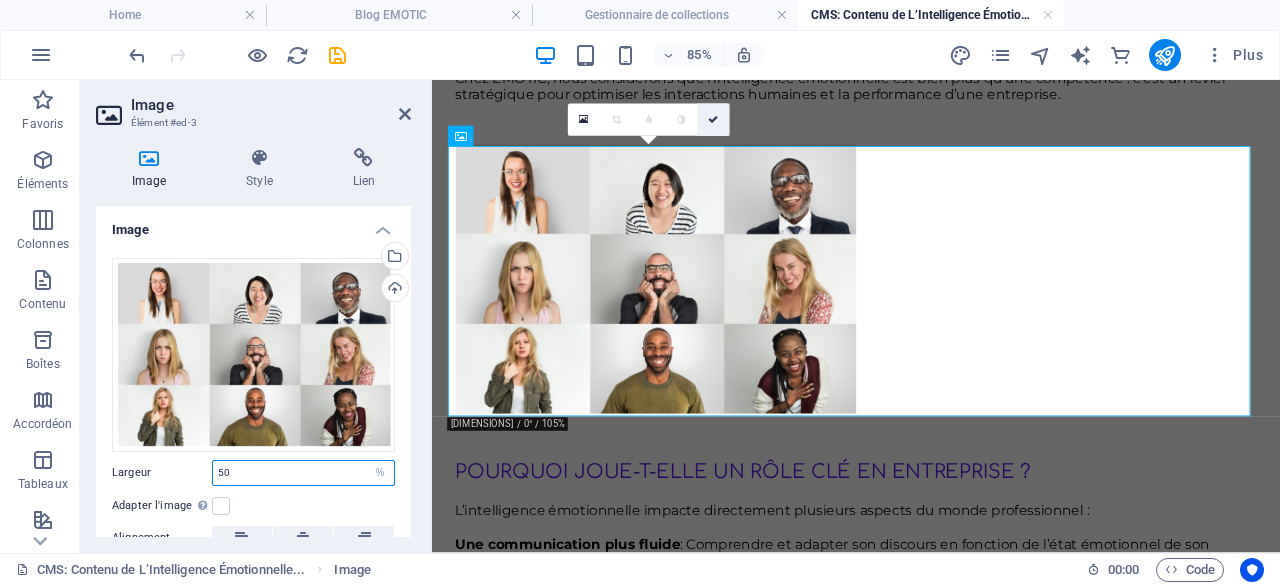 type on "50" 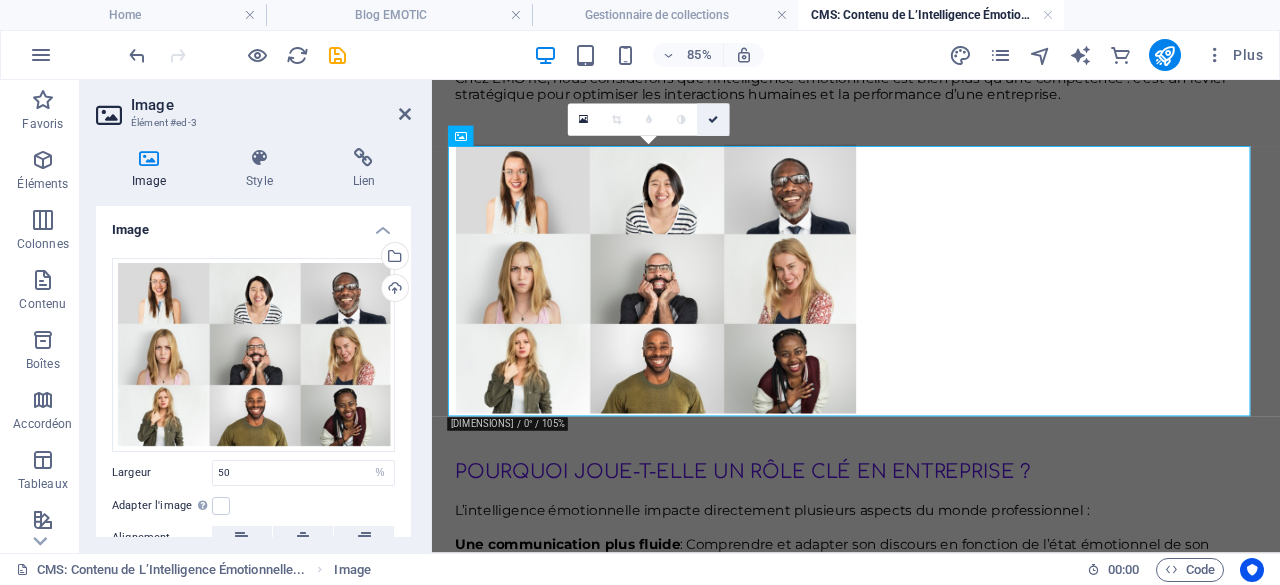 click at bounding box center [713, 120] 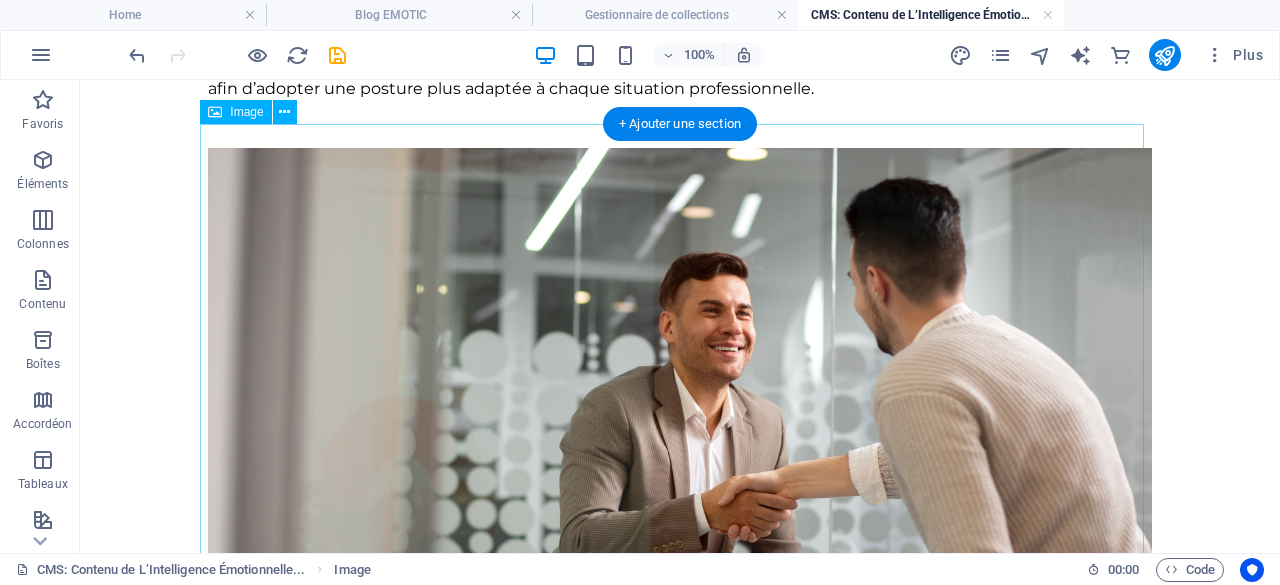 scroll, scrollTop: 1100, scrollLeft: 0, axis: vertical 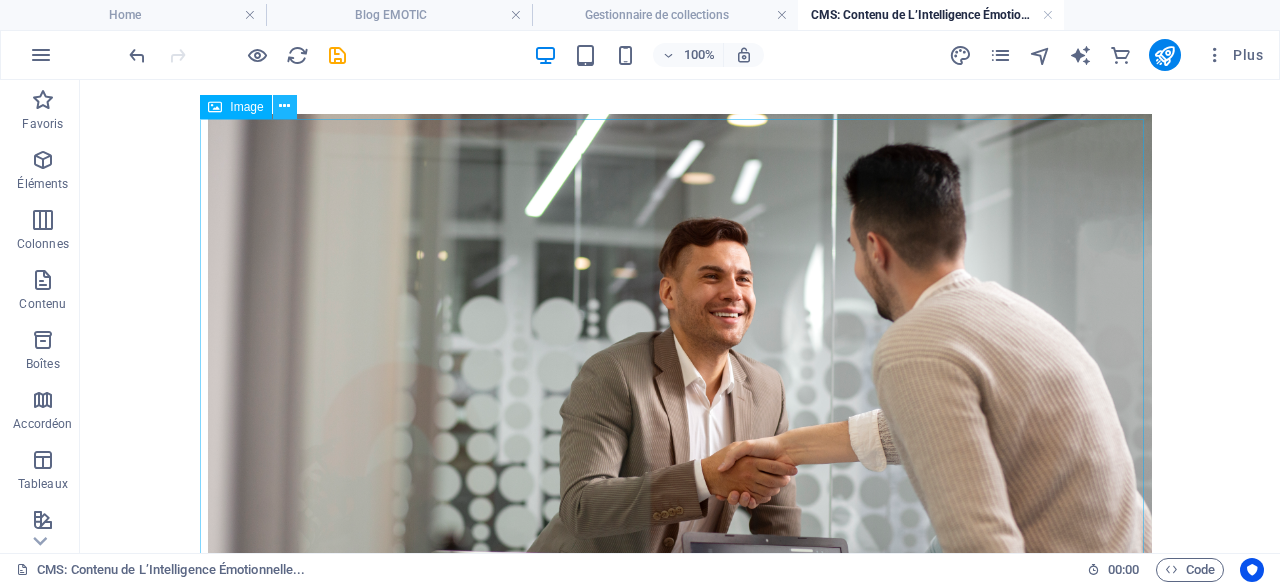 click at bounding box center [284, 106] 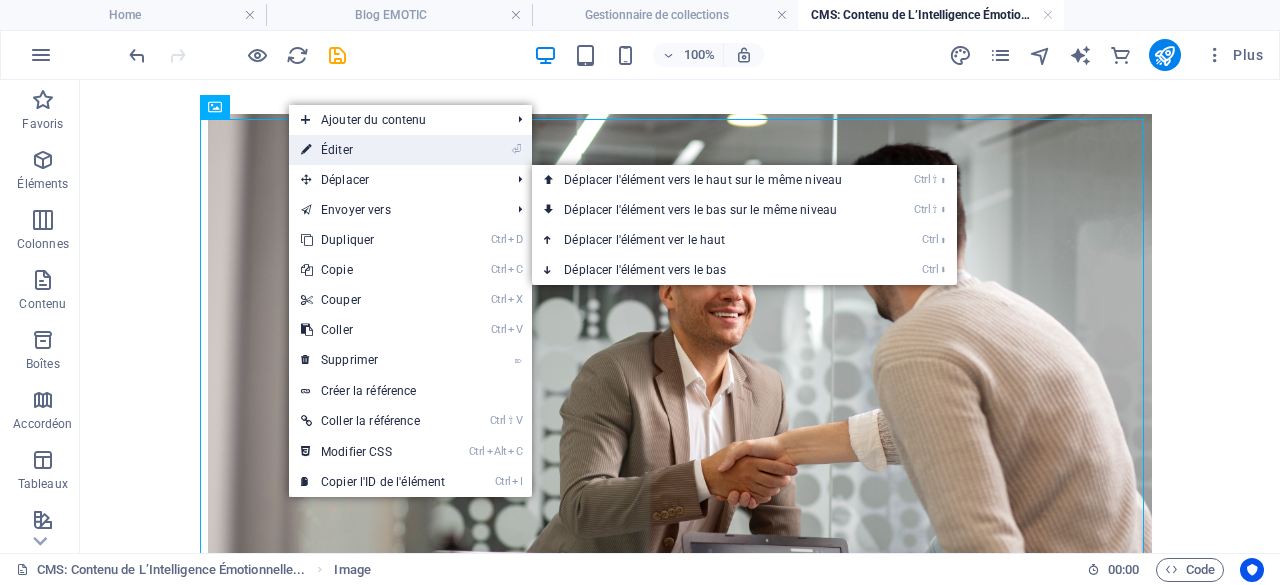 click on "⏎  Éditer" at bounding box center (373, 150) 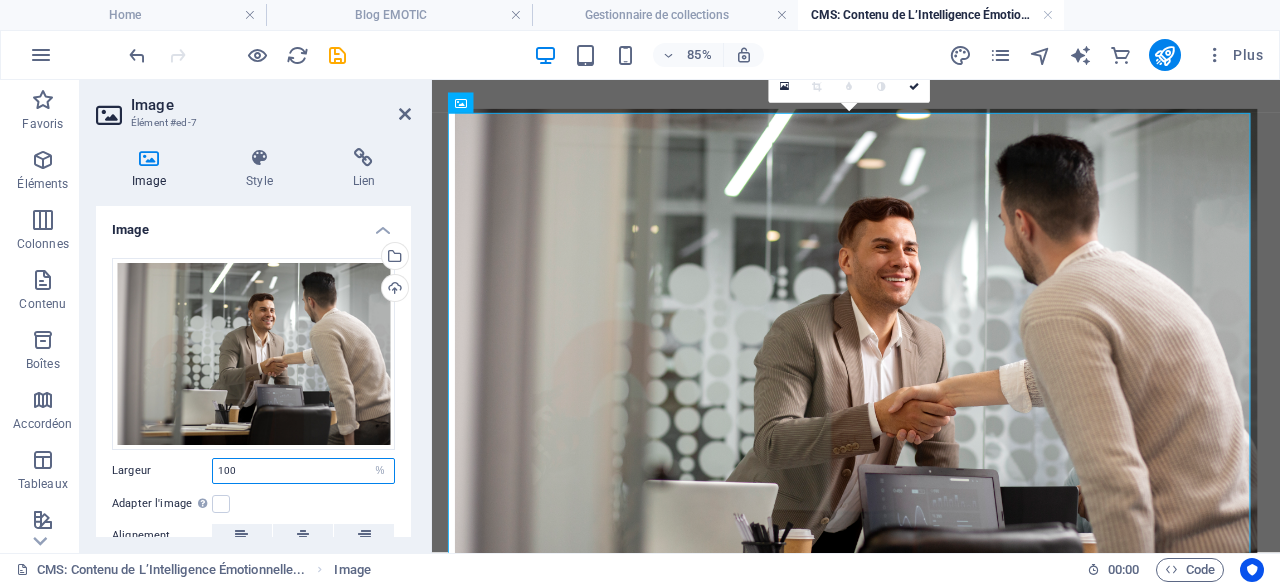 click on "100" at bounding box center [303, 471] 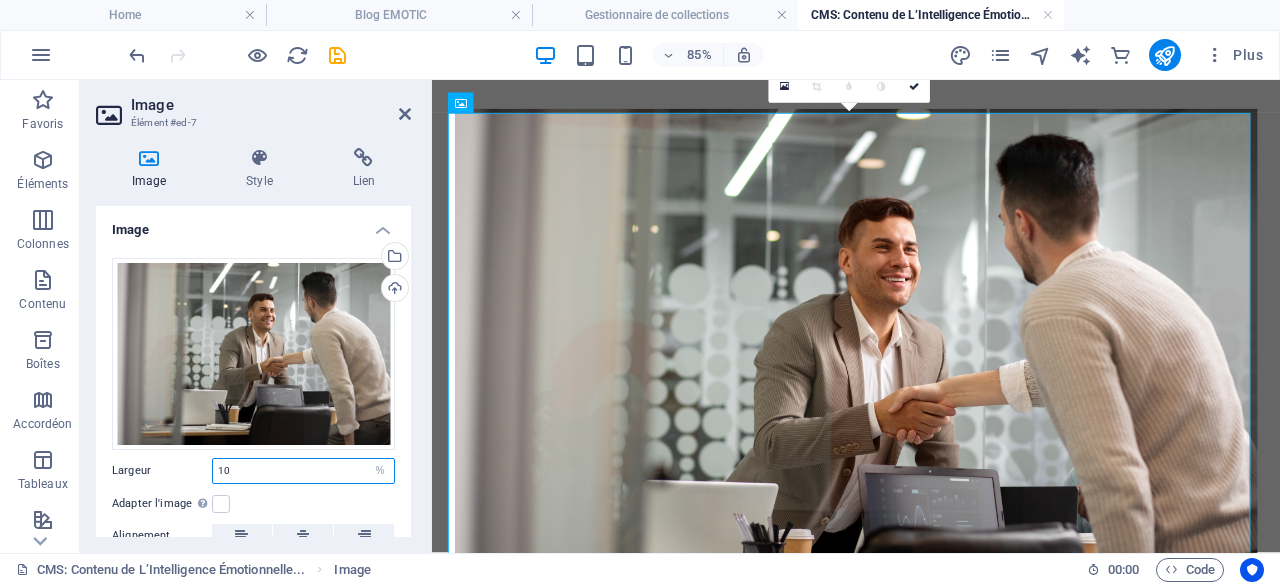 type on "1" 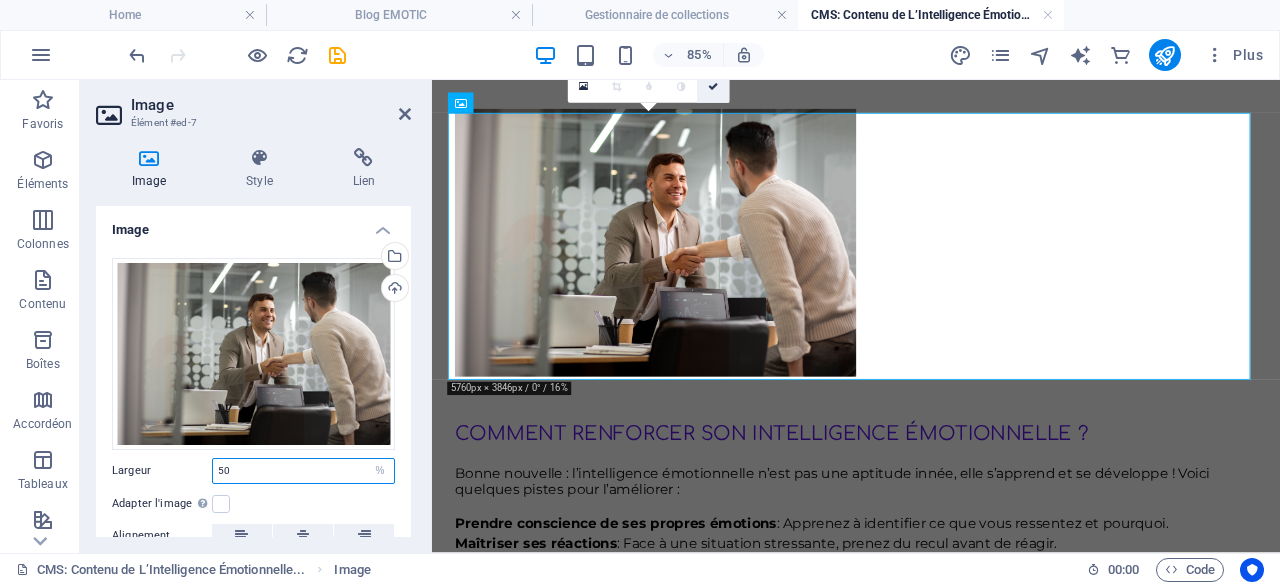 type on "50" 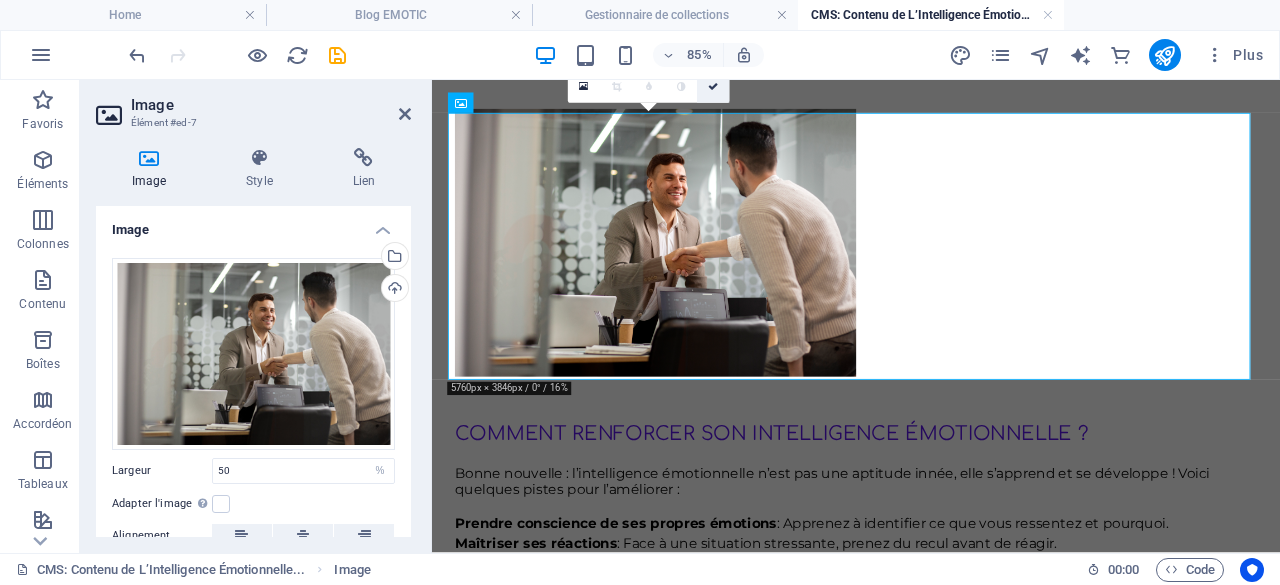drag, startPoint x: 720, startPoint y: 90, endPoint x: 636, endPoint y: 14, distance: 113.27842 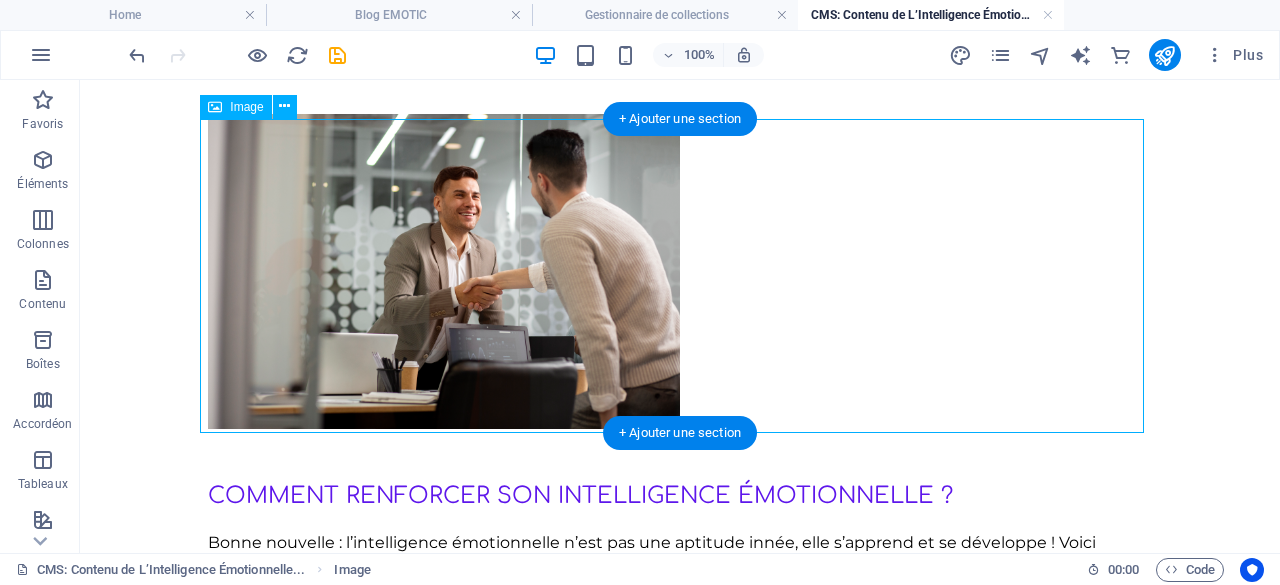 scroll, scrollTop: 1461, scrollLeft: 0, axis: vertical 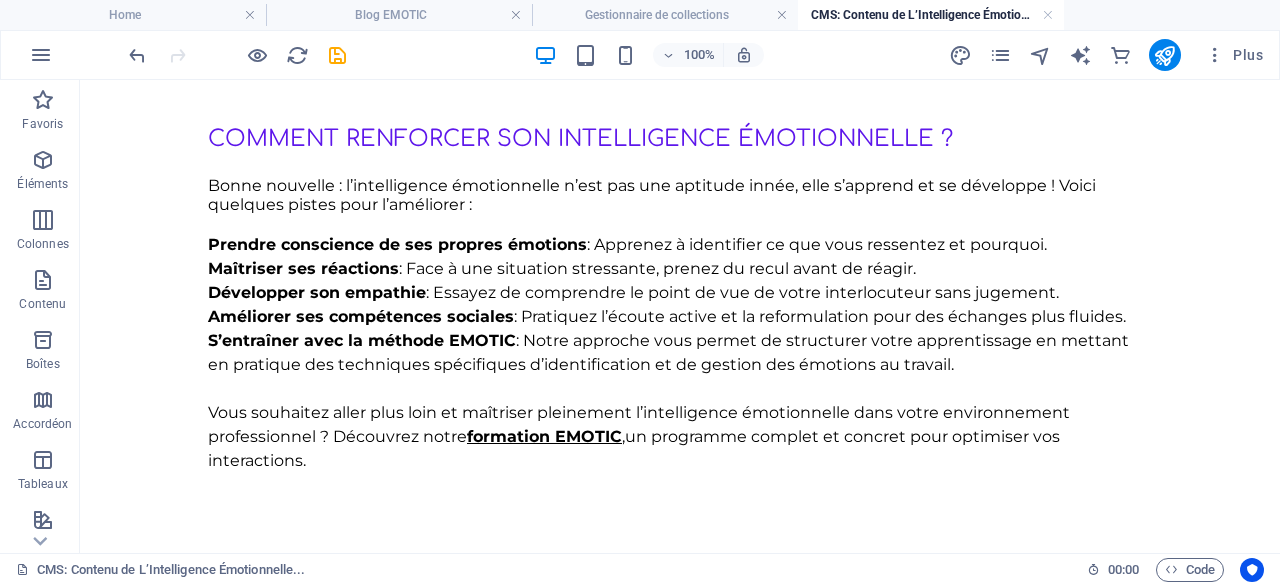 click at bounding box center [337, 55] 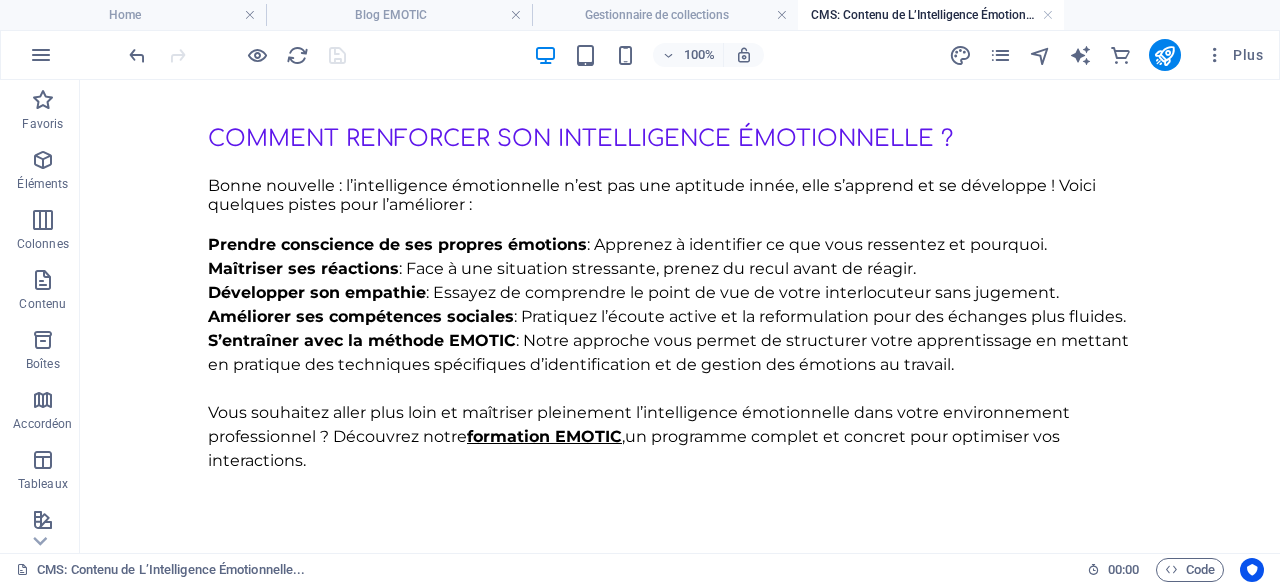 click at bounding box center [1048, 15] 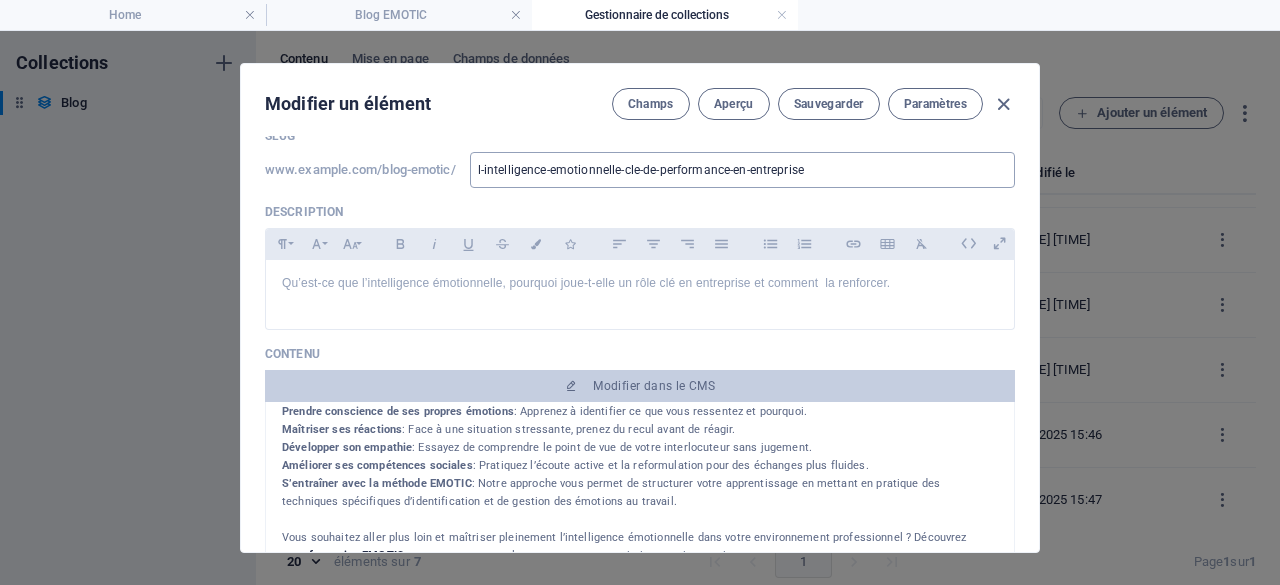 scroll, scrollTop: 1115, scrollLeft: 0, axis: vertical 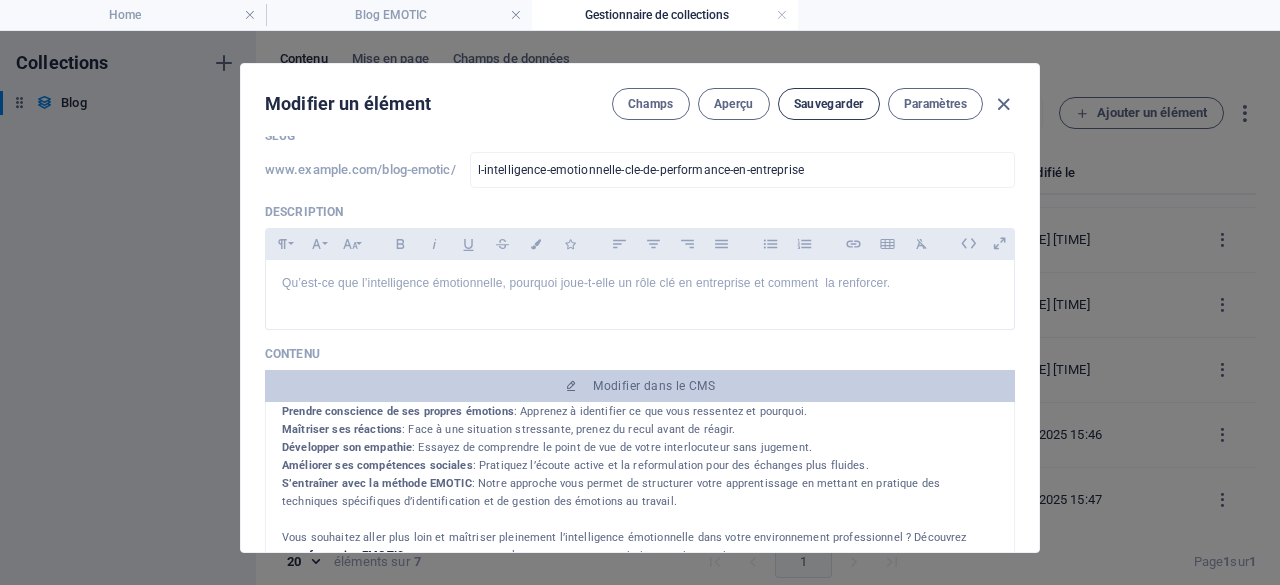 click on "Sauvegarder" at bounding box center (829, 104) 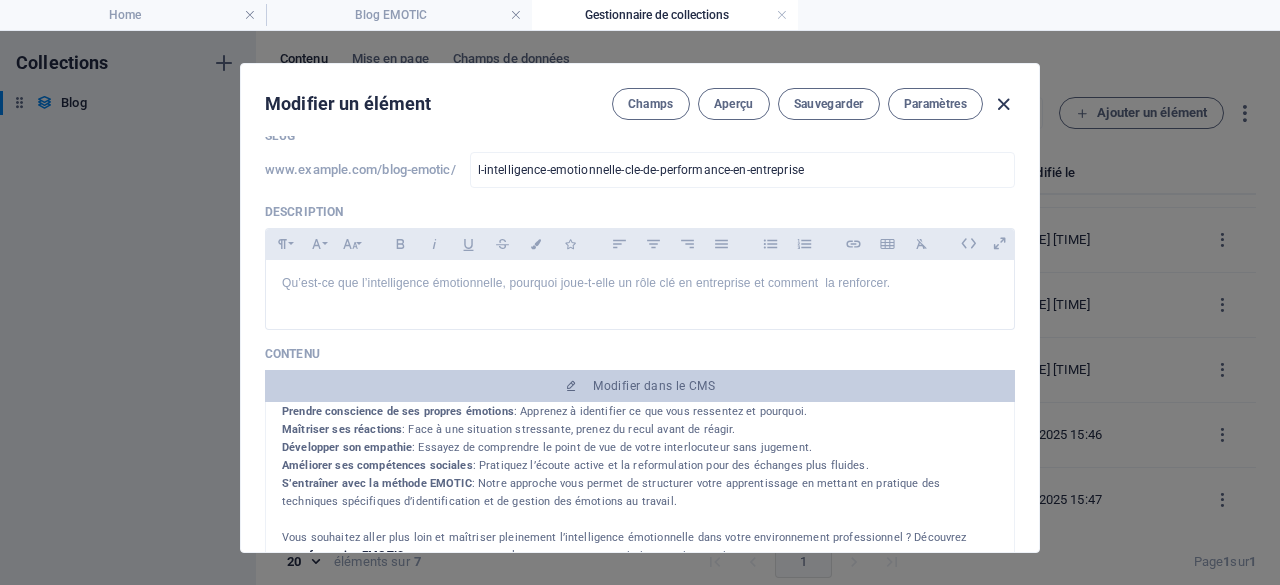click at bounding box center (1003, 104) 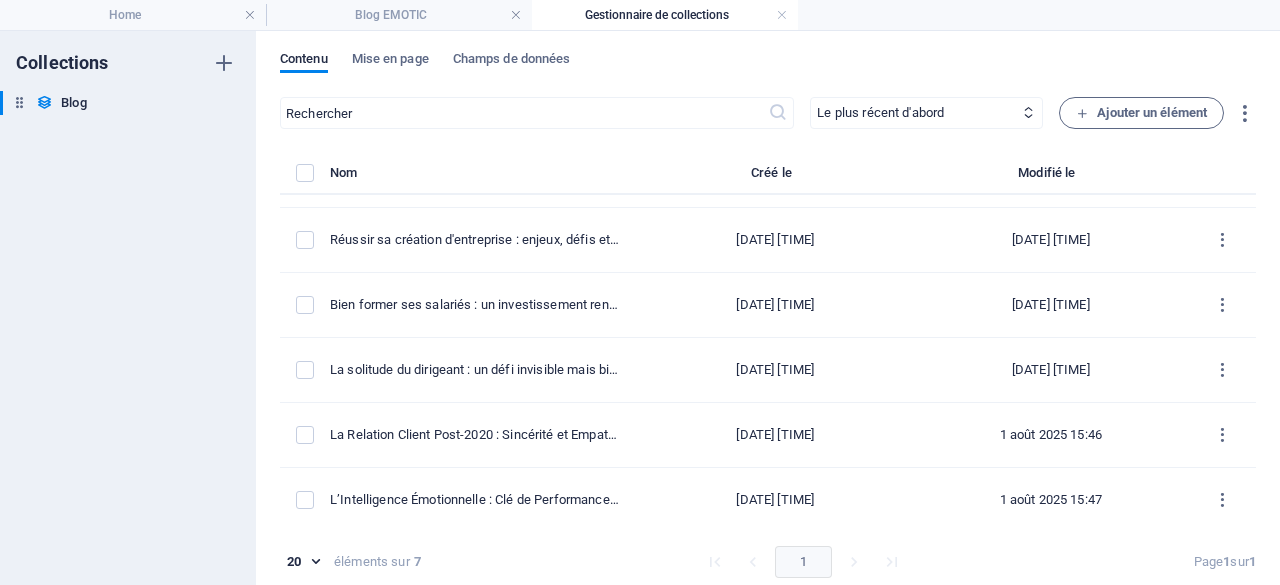 type on "2025-08-01" 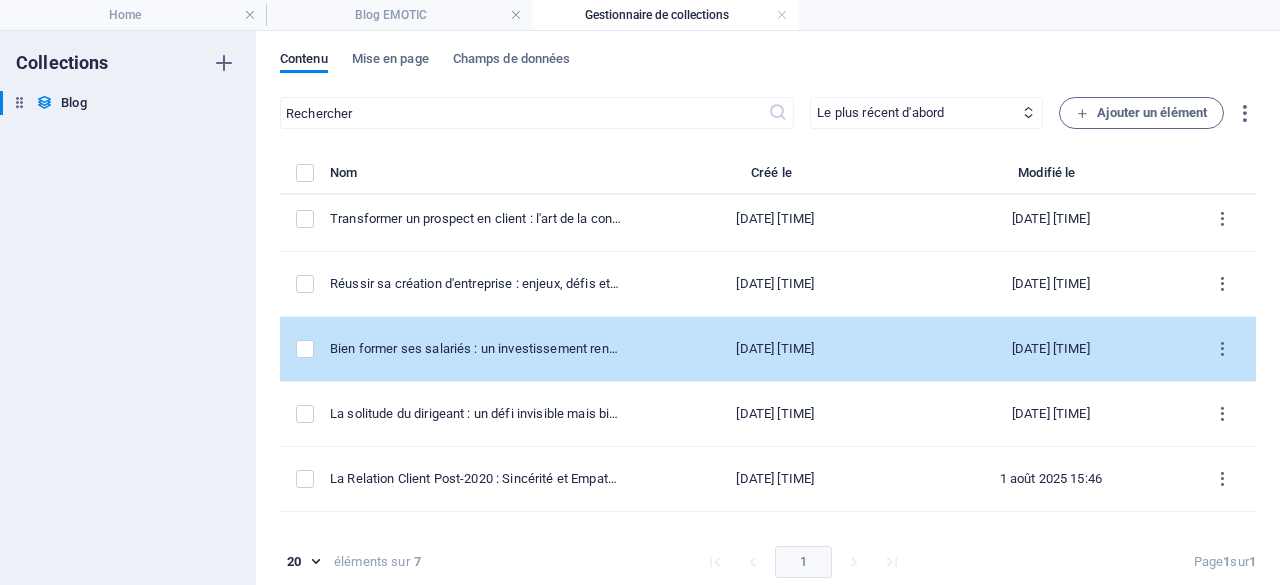 scroll, scrollTop: 117, scrollLeft: 0, axis: vertical 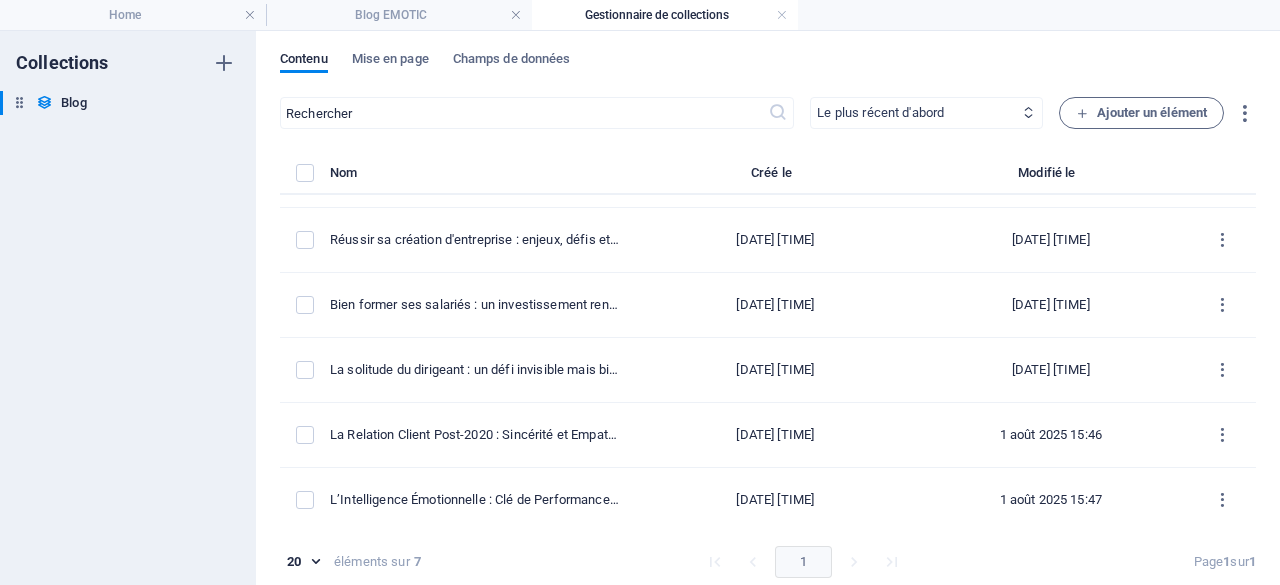 click on "Le plus récent d'abord Le plus ancien d'abord Dernière modification le Name (croissant) Name (décroissant) Slug (croissant) Slug (décroissant) Auteur (croissant) Auteur (décroissant) Date de publication (croissant) Date de publication (décroissant) Statut (croissant) Statut (décroissant)" at bounding box center (926, 113) 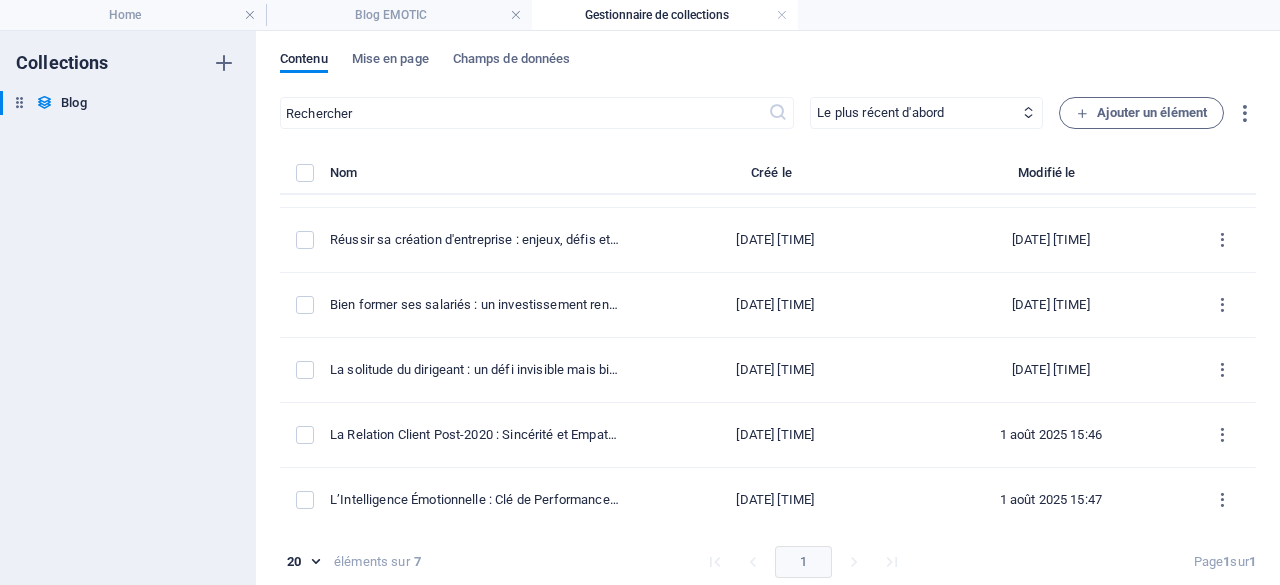 click on "Contenu Mise en page Champs de données" at bounding box center (768, 70) 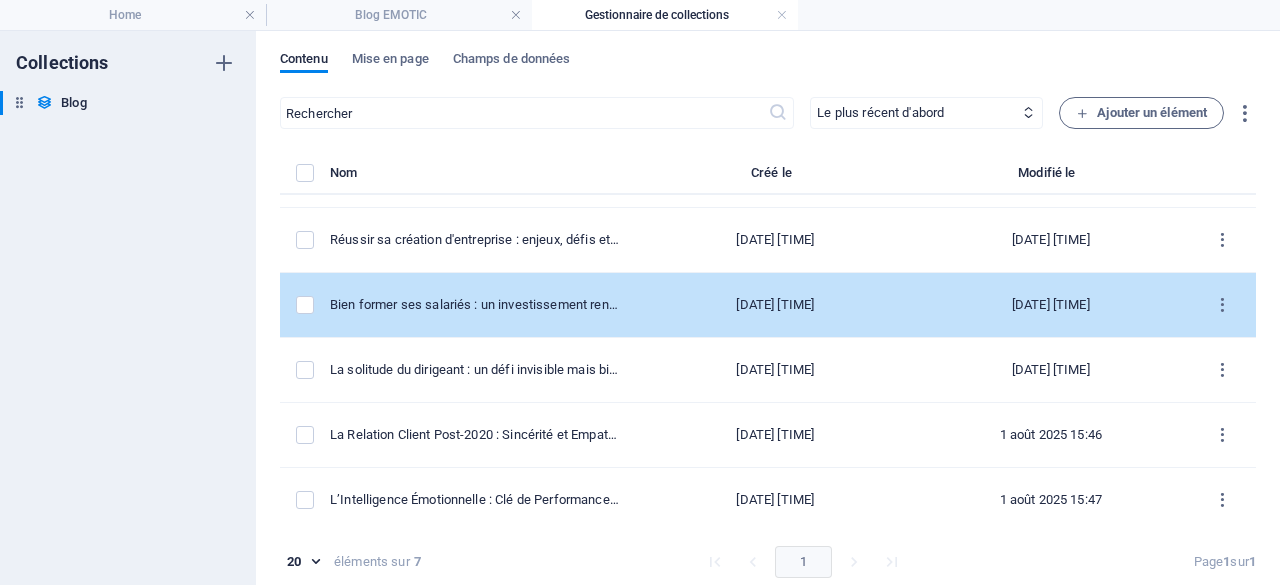 scroll, scrollTop: 8, scrollLeft: 0, axis: vertical 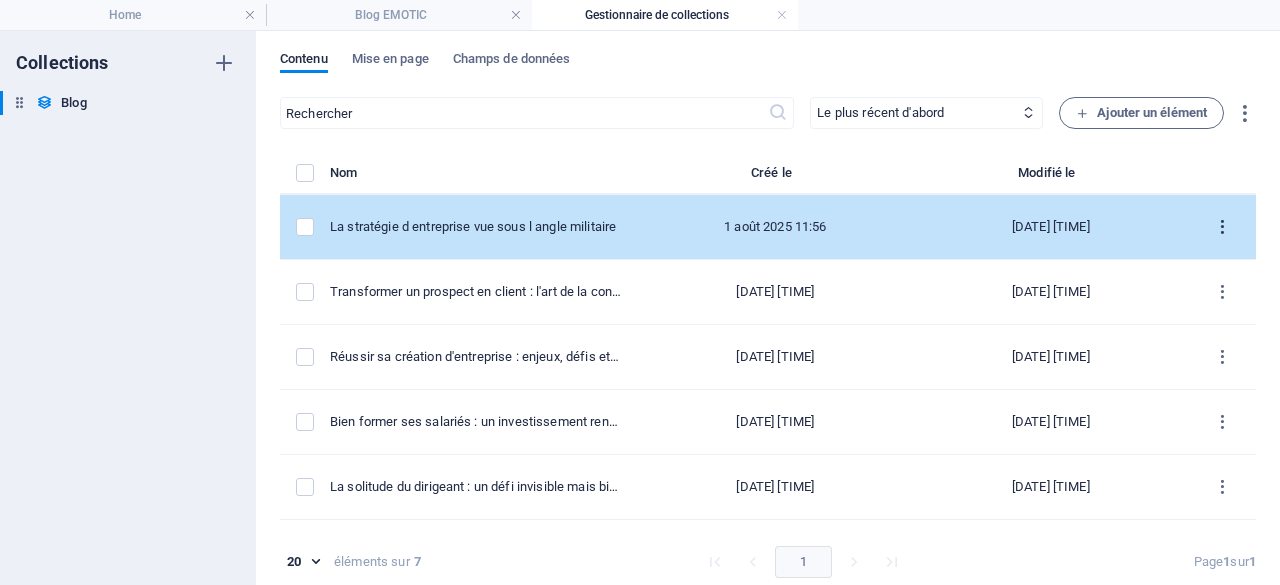 click at bounding box center (1222, 227) 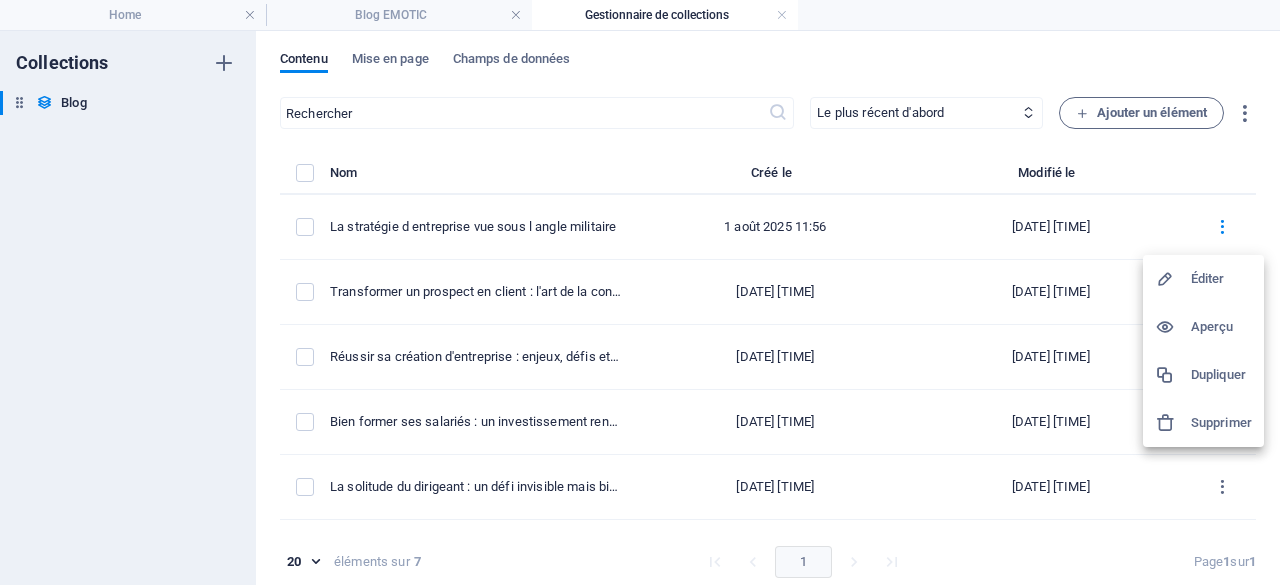 click on "Éditer" at bounding box center [1221, 279] 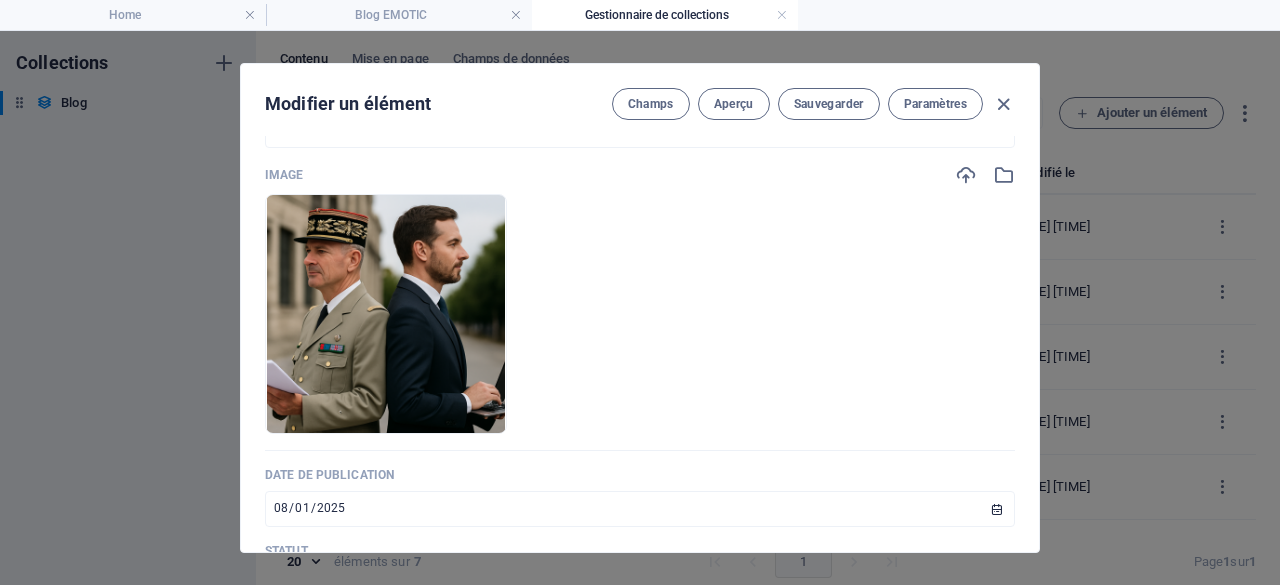 scroll, scrollTop: 800, scrollLeft: 0, axis: vertical 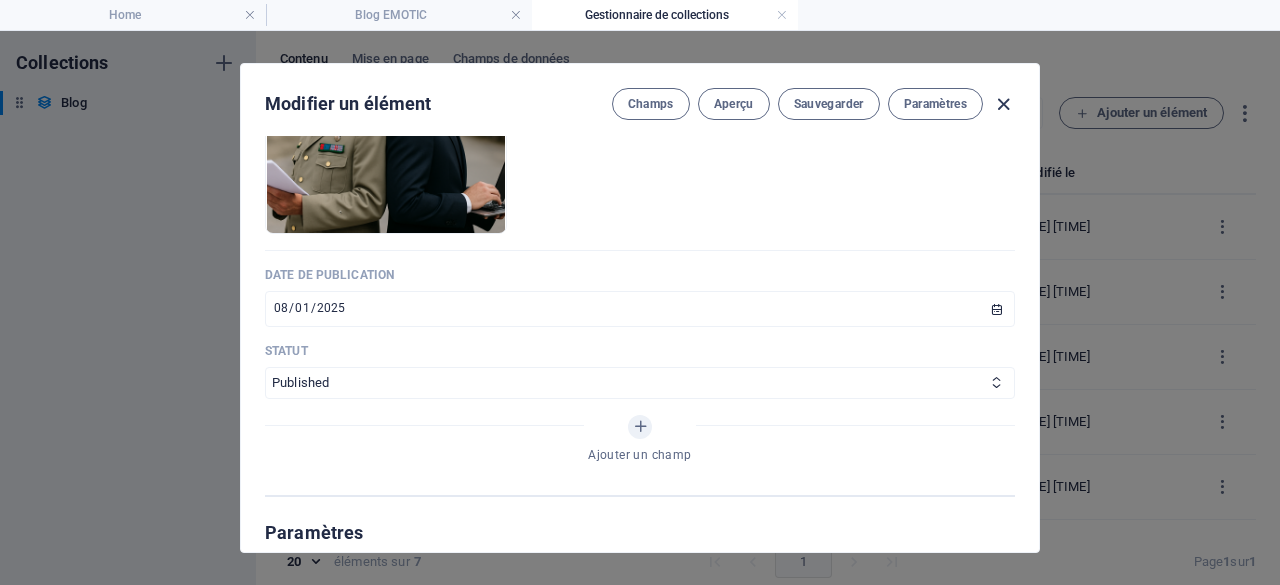 click at bounding box center [1003, 104] 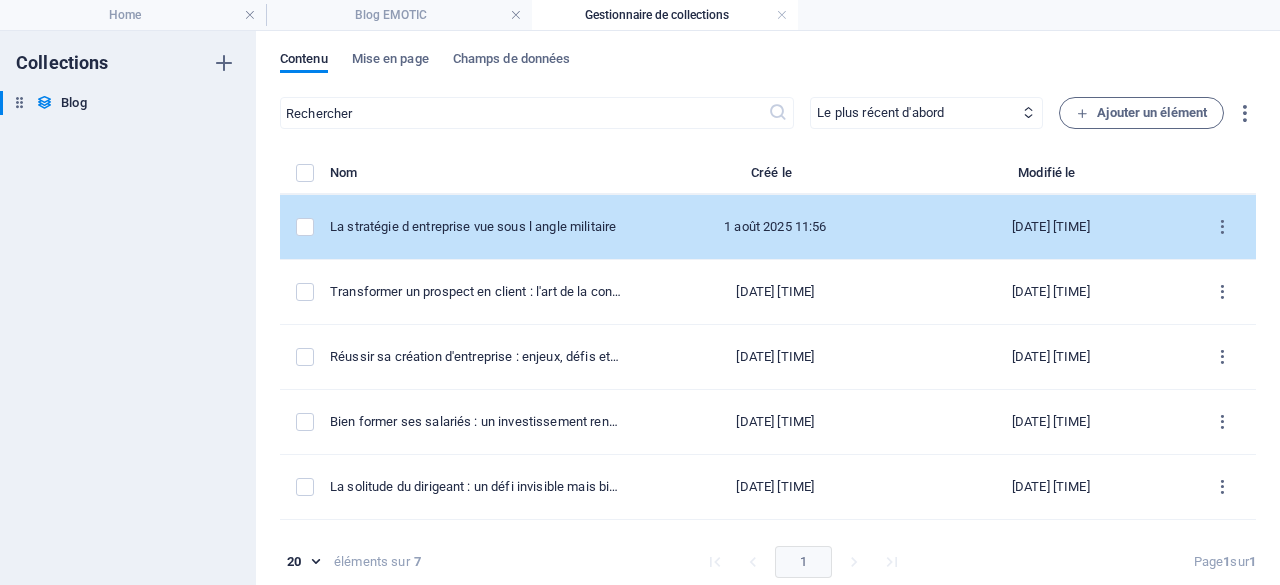 scroll, scrollTop: 0, scrollLeft: 0, axis: both 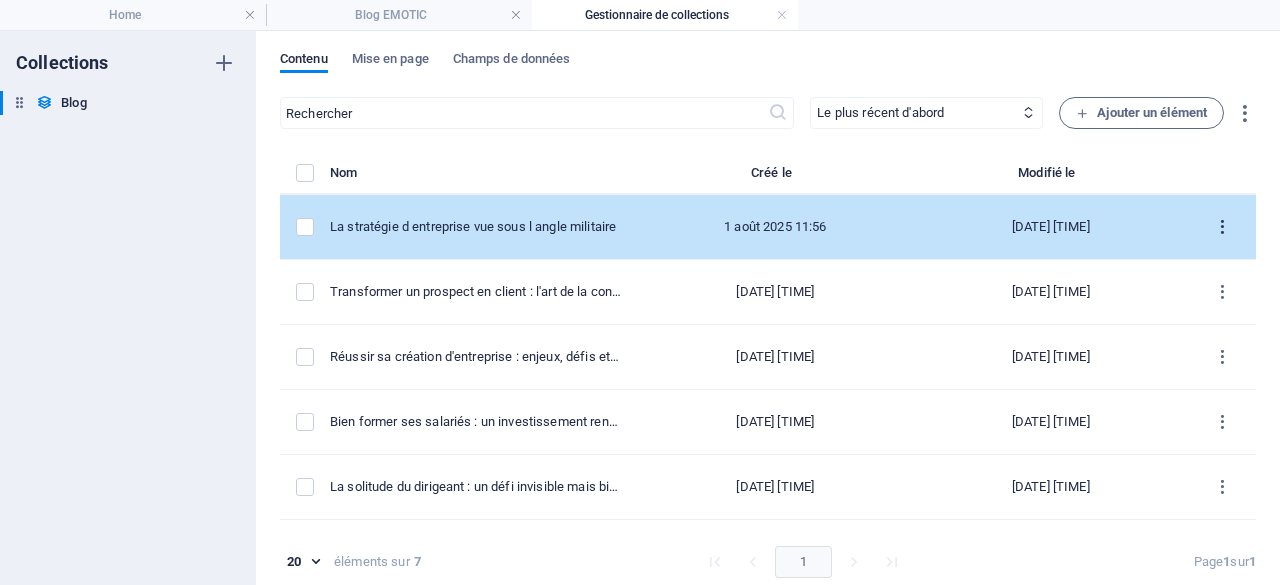 click at bounding box center [1222, 227] 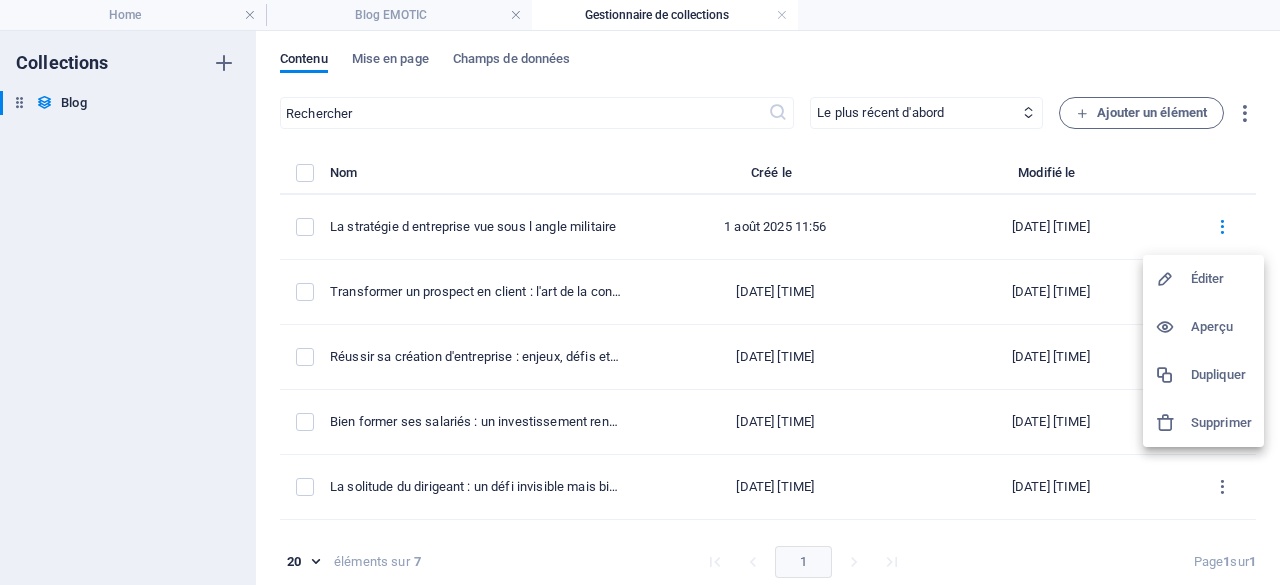 click on "Aperçu" at bounding box center [1203, 327] 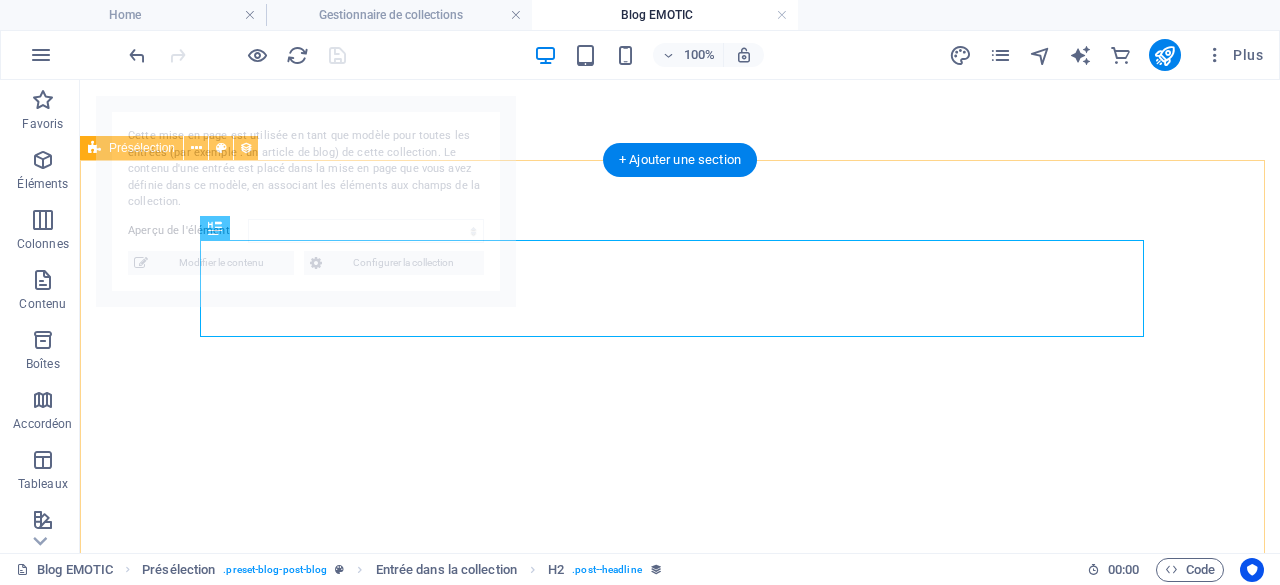 select on "[ID]" 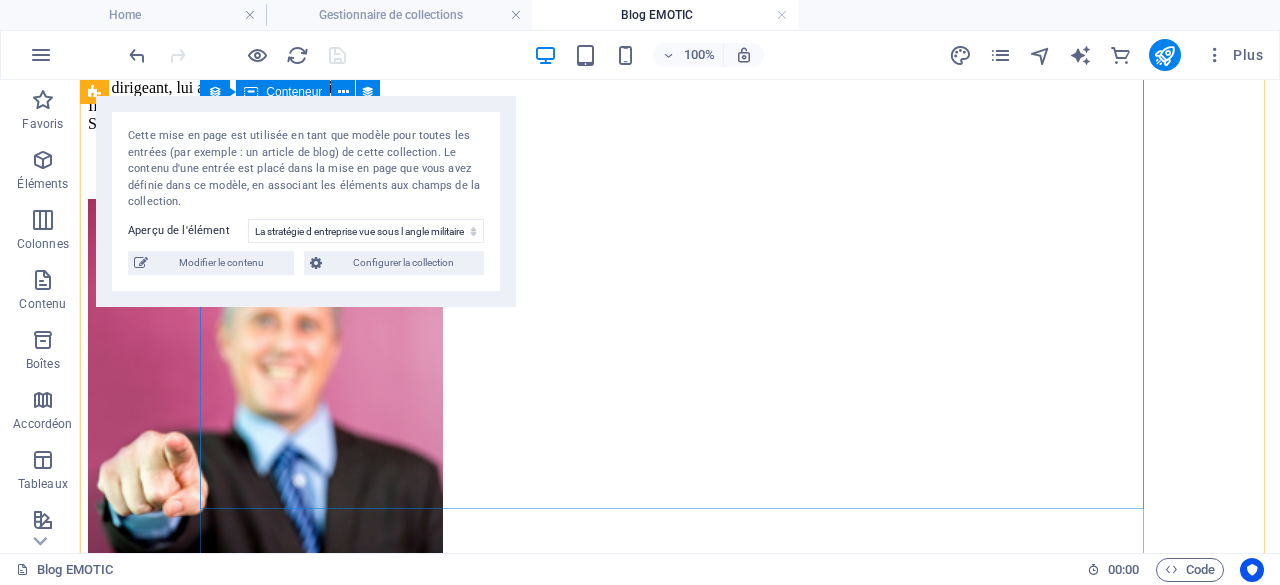scroll, scrollTop: 4405, scrollLeft: 0, axis: vertical 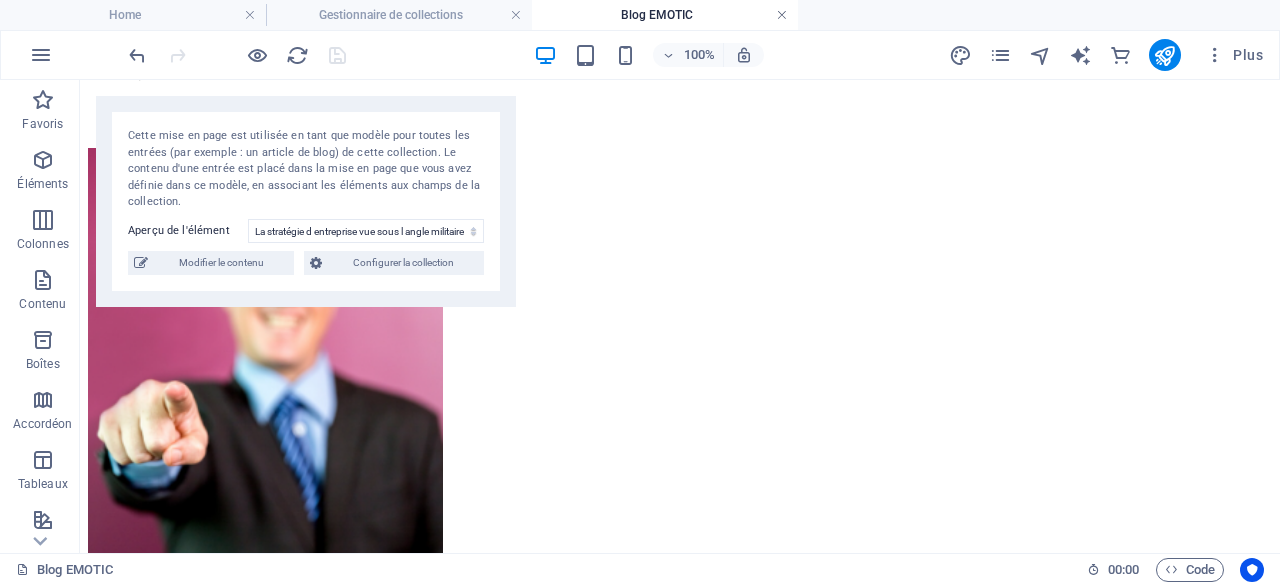 click at bounding box center (782, 15) 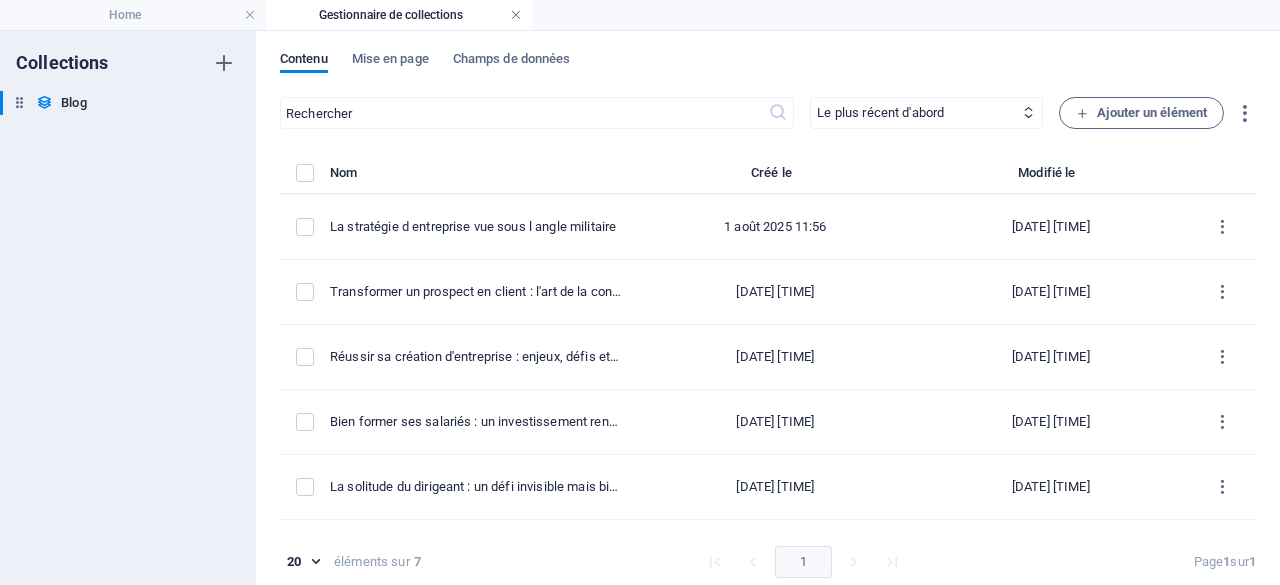 click at bounding box center (516, 15) 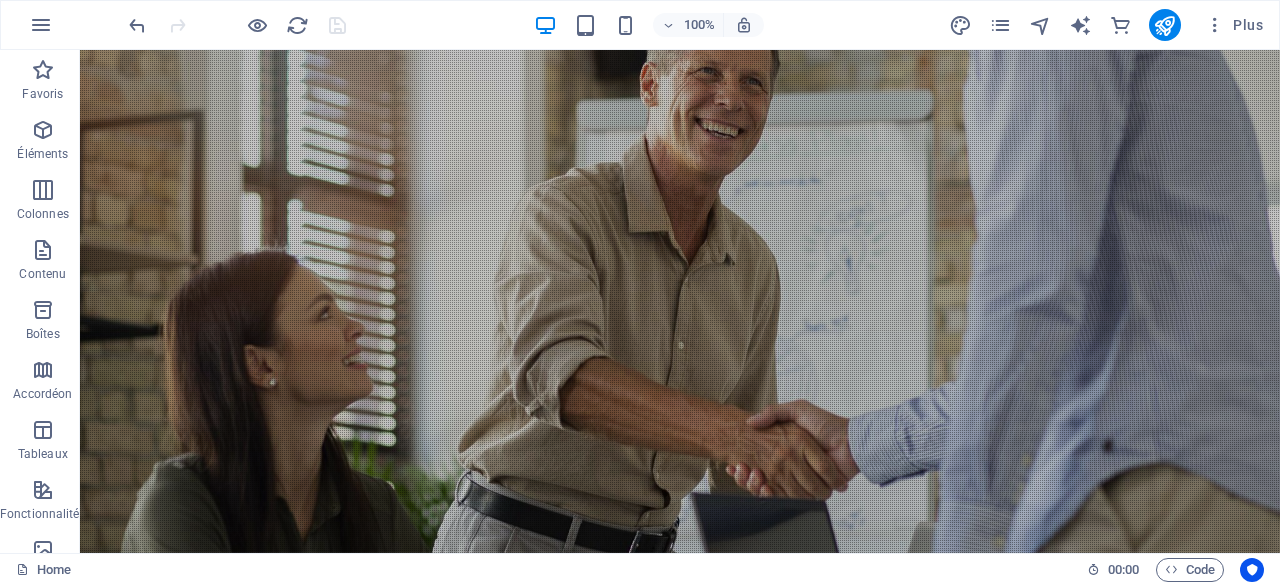 click on "100% Plus" at bounding box center [698, 25] 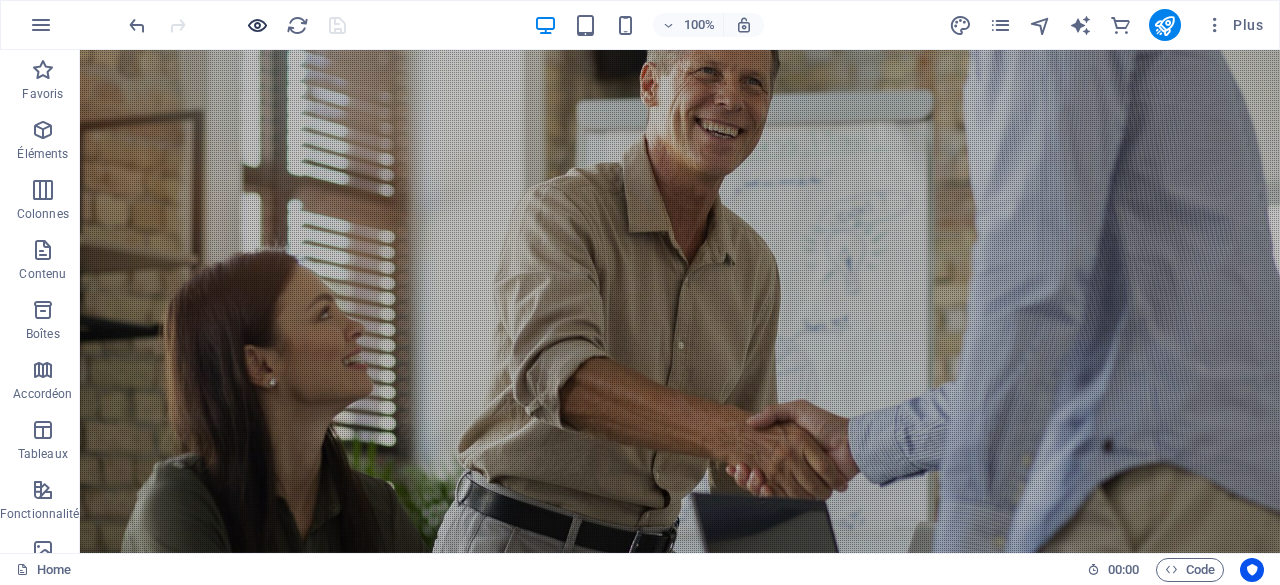 click at bounding box center [257, 25] 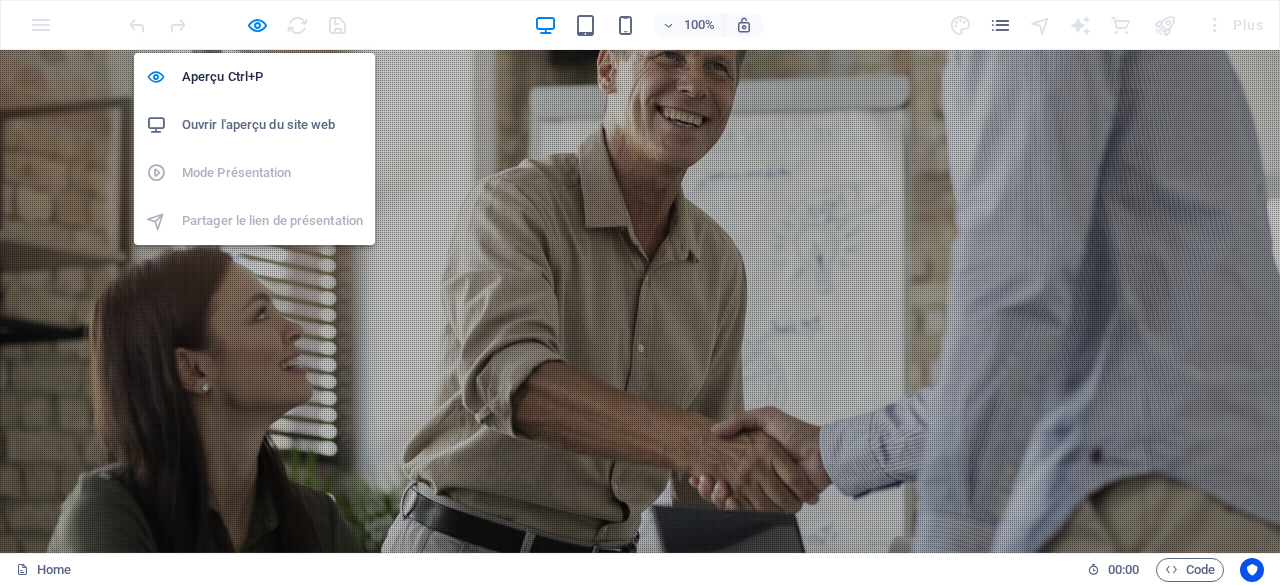 click on "Ouvrir l'aperçu du site web" at bounding box center [272, 125] 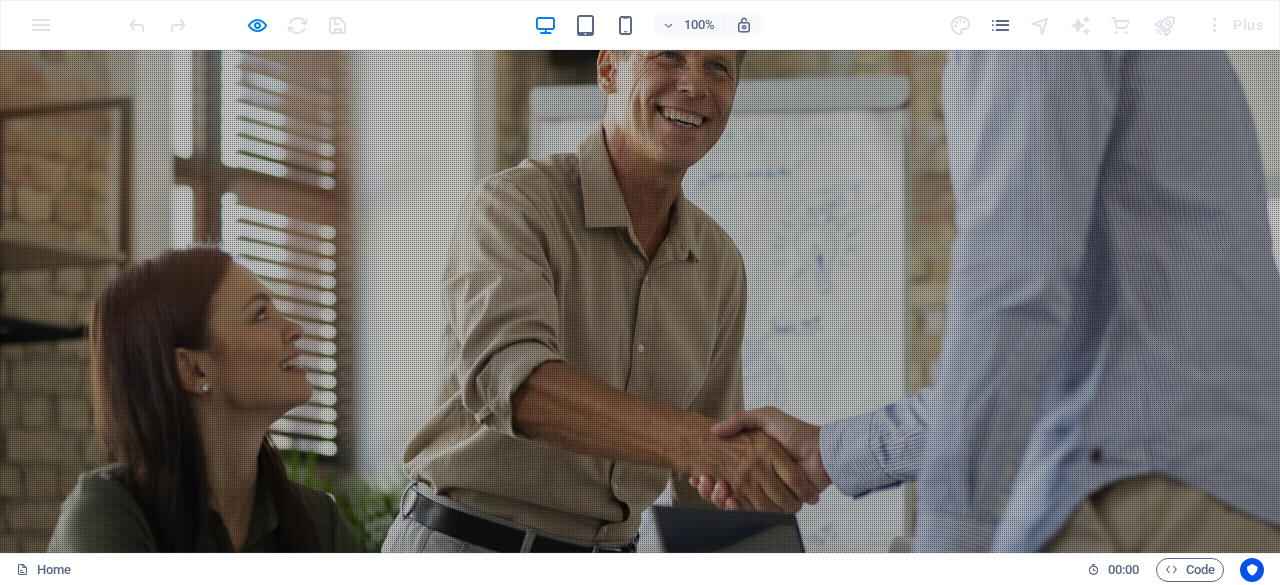 click on "Accueil" at bounding box center (483, 648) 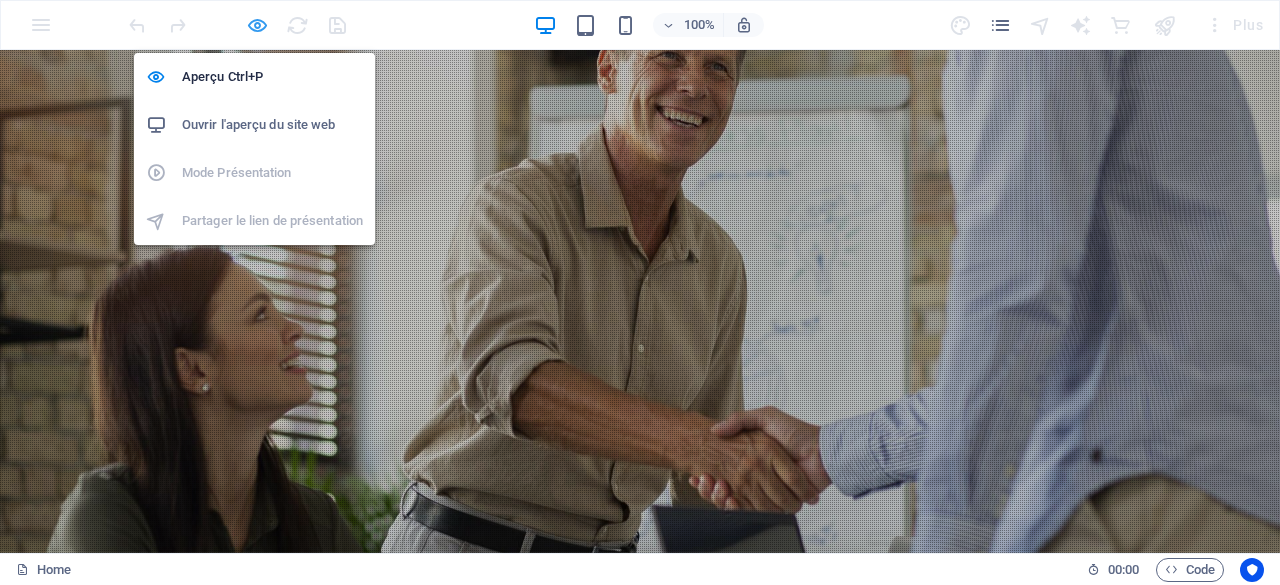 click at bounding box center (257, 25) 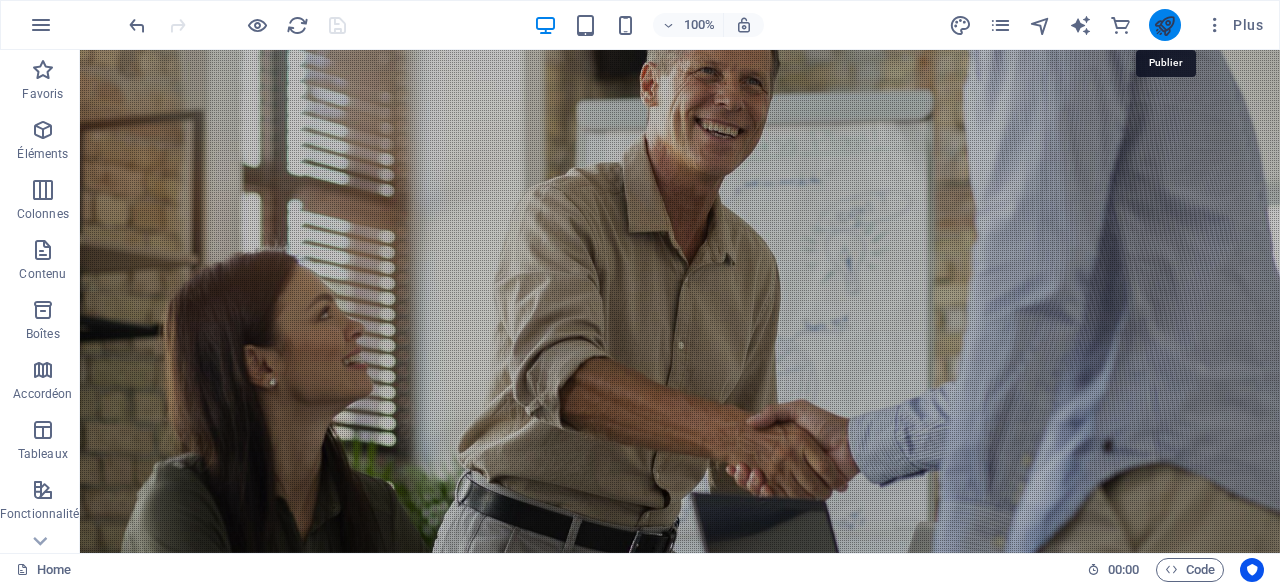 click at bounding box center [1164, 25] 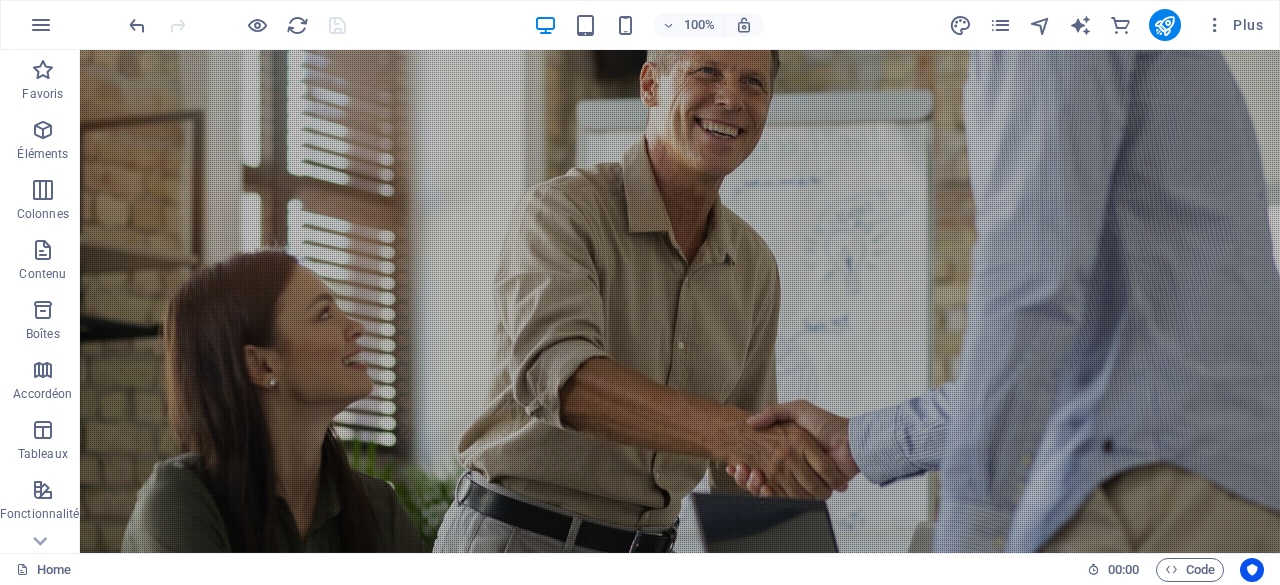 click at bounding box center (237, 25) 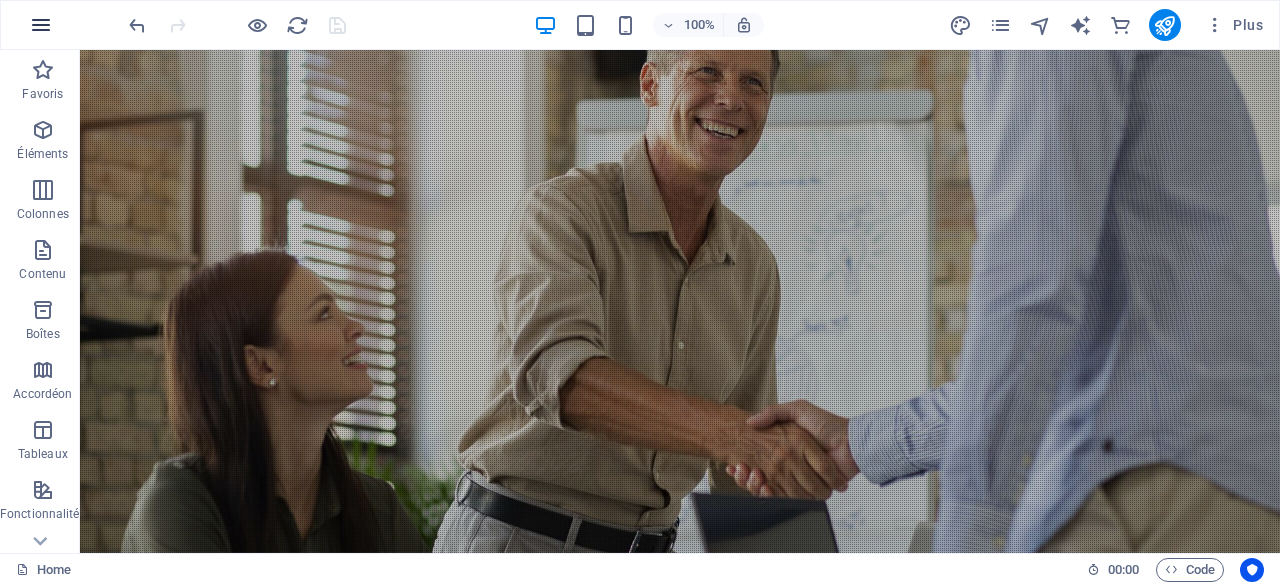 click at bounding box center (41, 25) 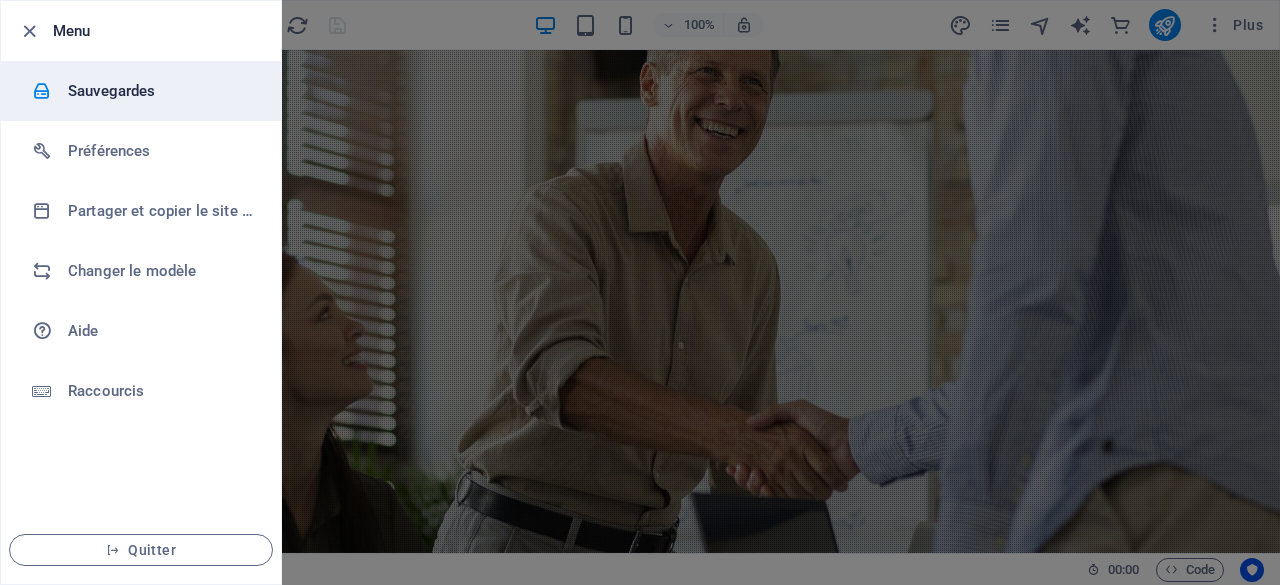 click on "Sauvegardes" at bounding box center [160, 91] 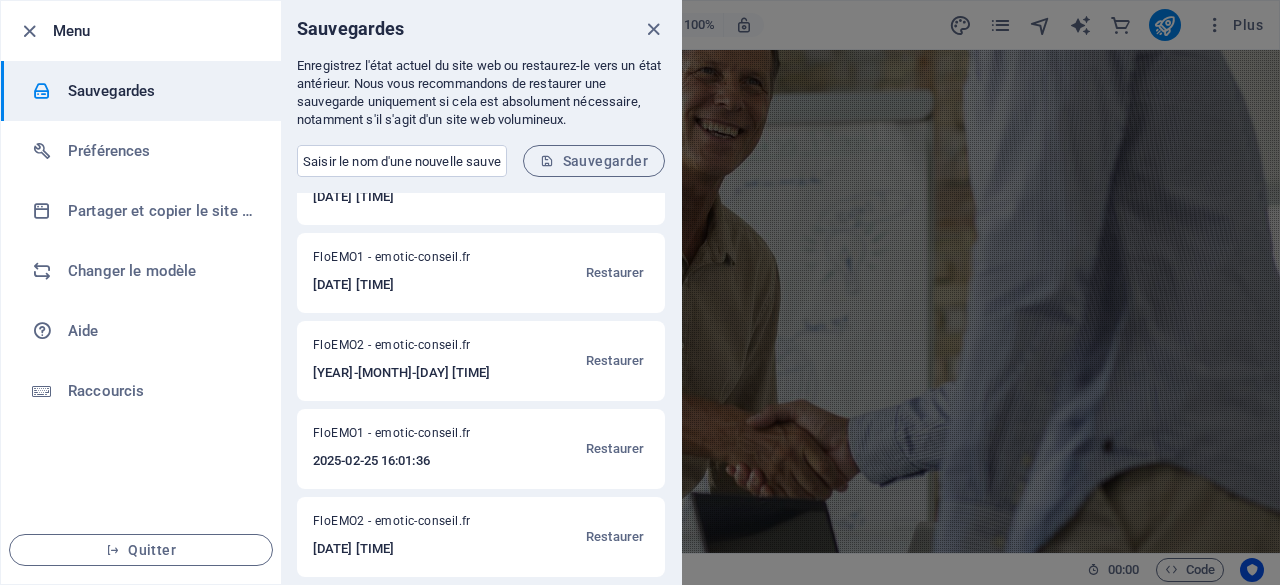scroll, scrollTop: 300, scrollLeft: 0, axis: vertical 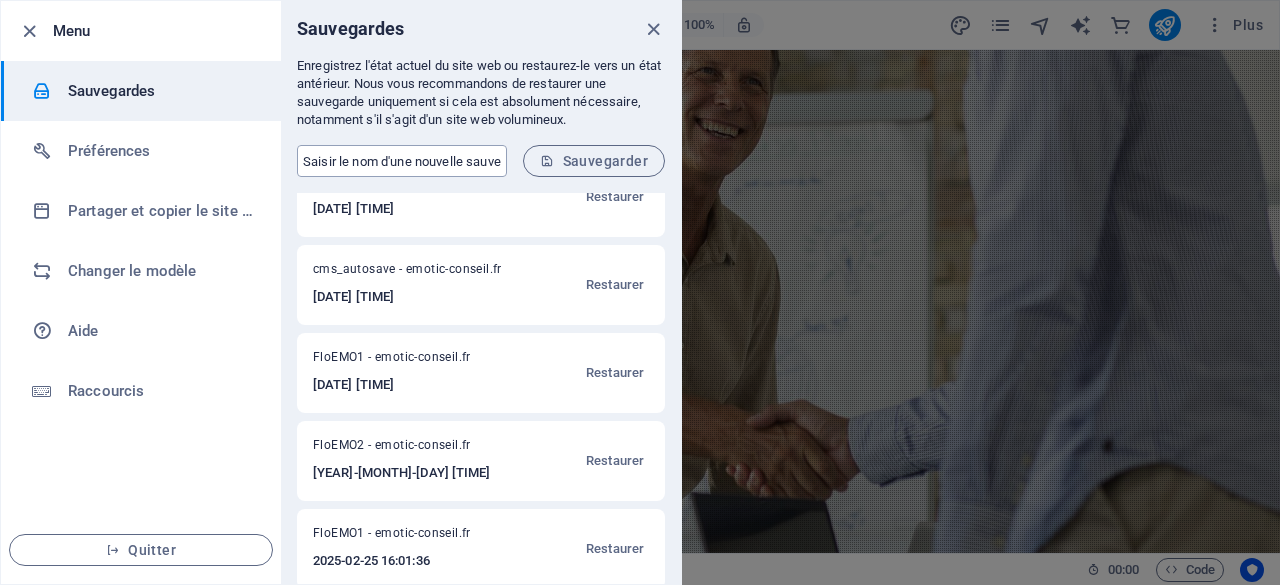 click at bounding box center [402, 161] 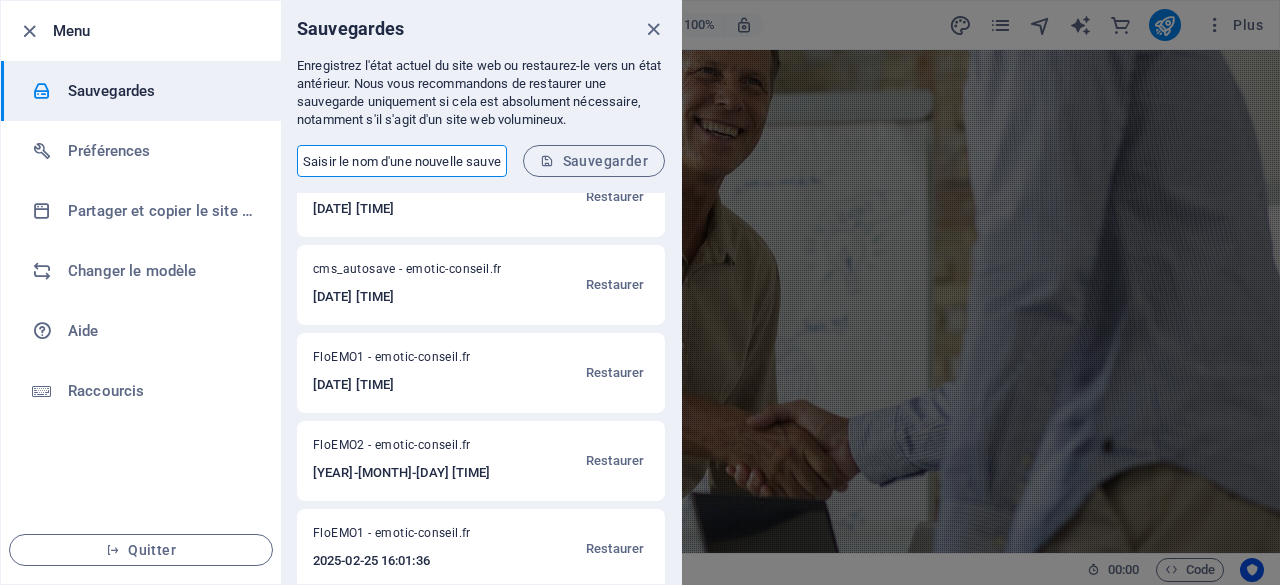 type on "FloEMO1" 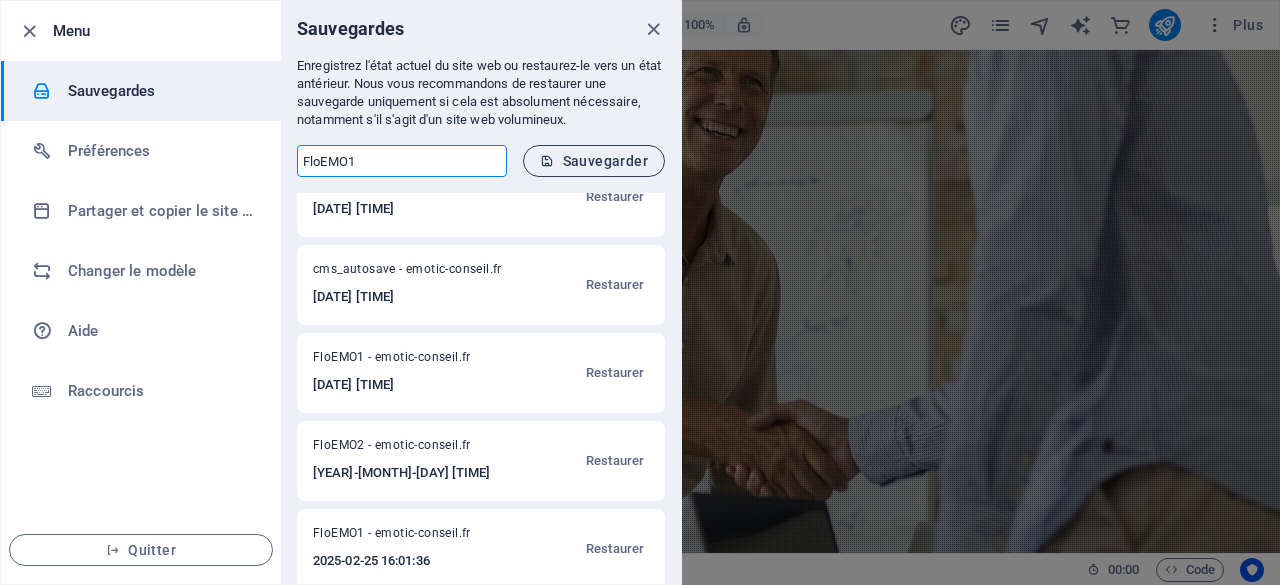click on "Sauvegarder" at bounding box center (594, 161) 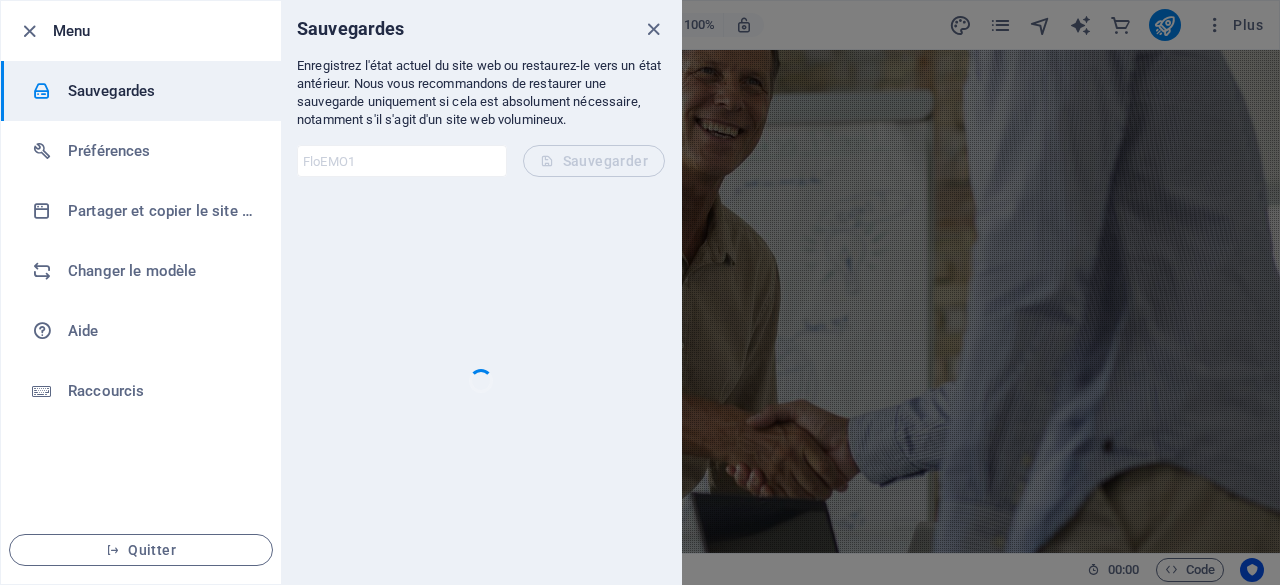 scroll, scrollTop: 0, scrollLeft: 0, axis: both 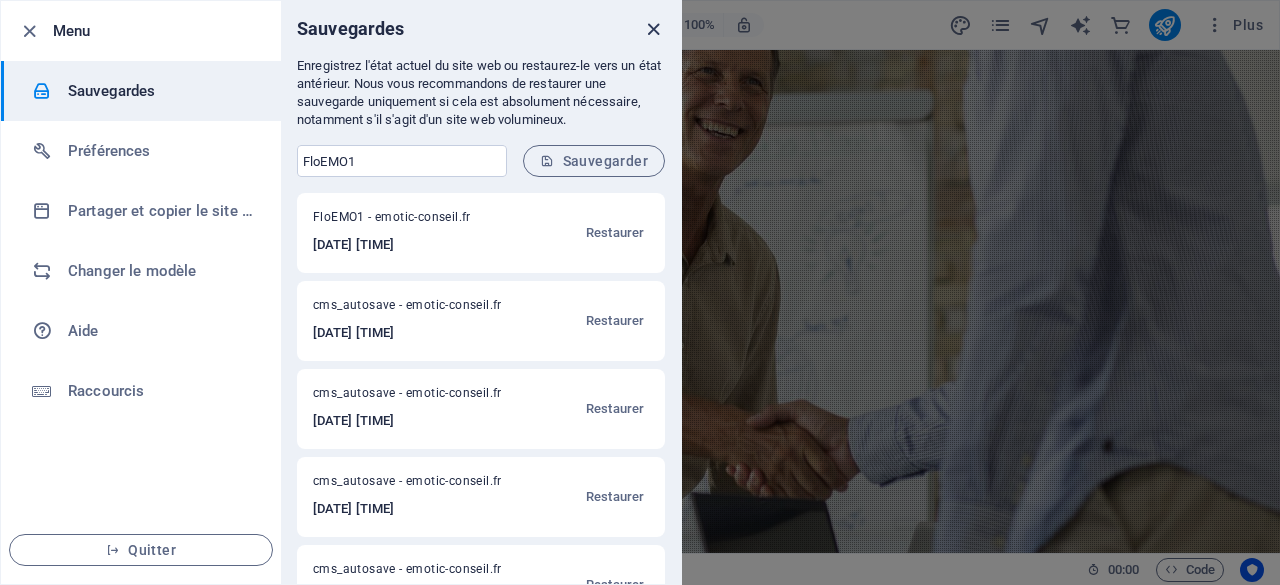 click at bounding box center [653, 29] 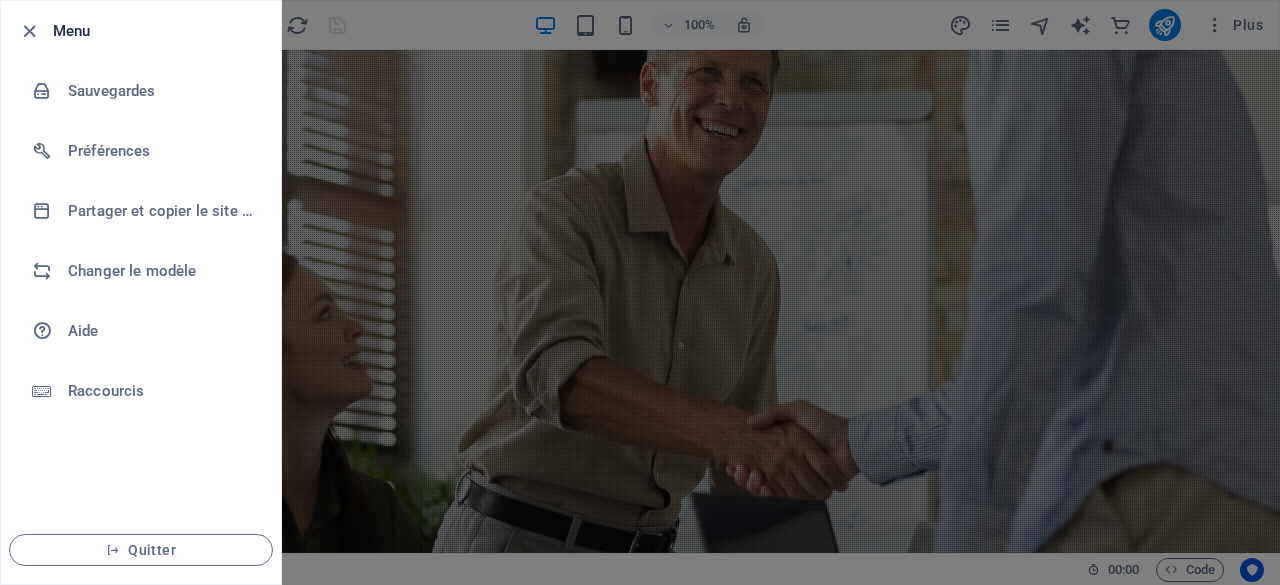 click on "Menu" at bounding box center (141, 31) 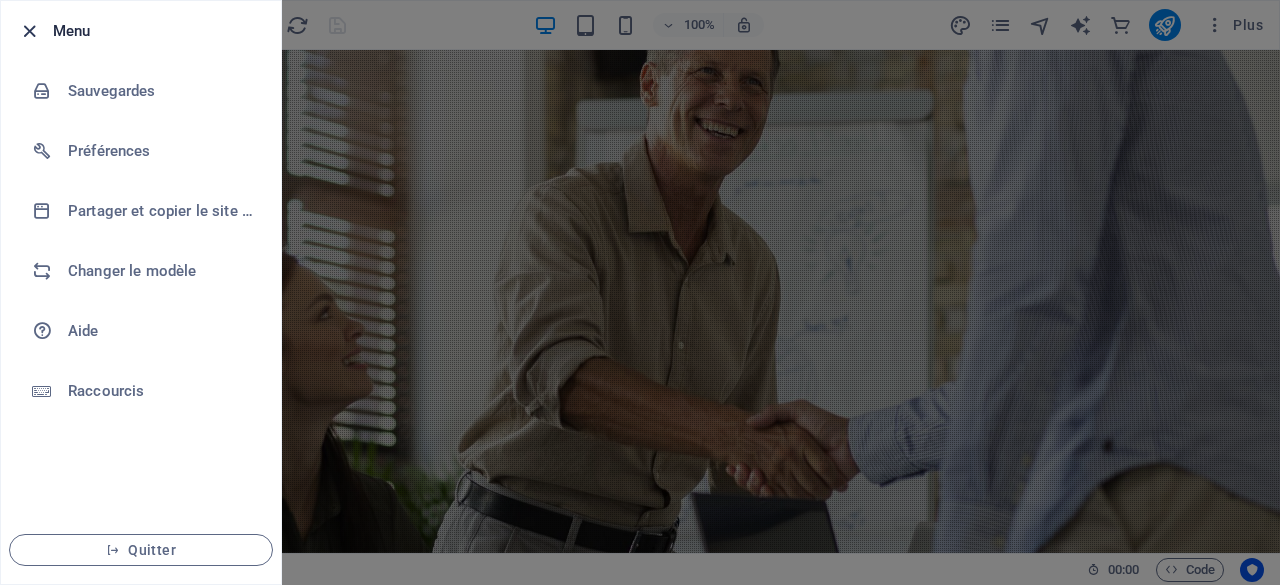 click at bounding box center [29, 31] 